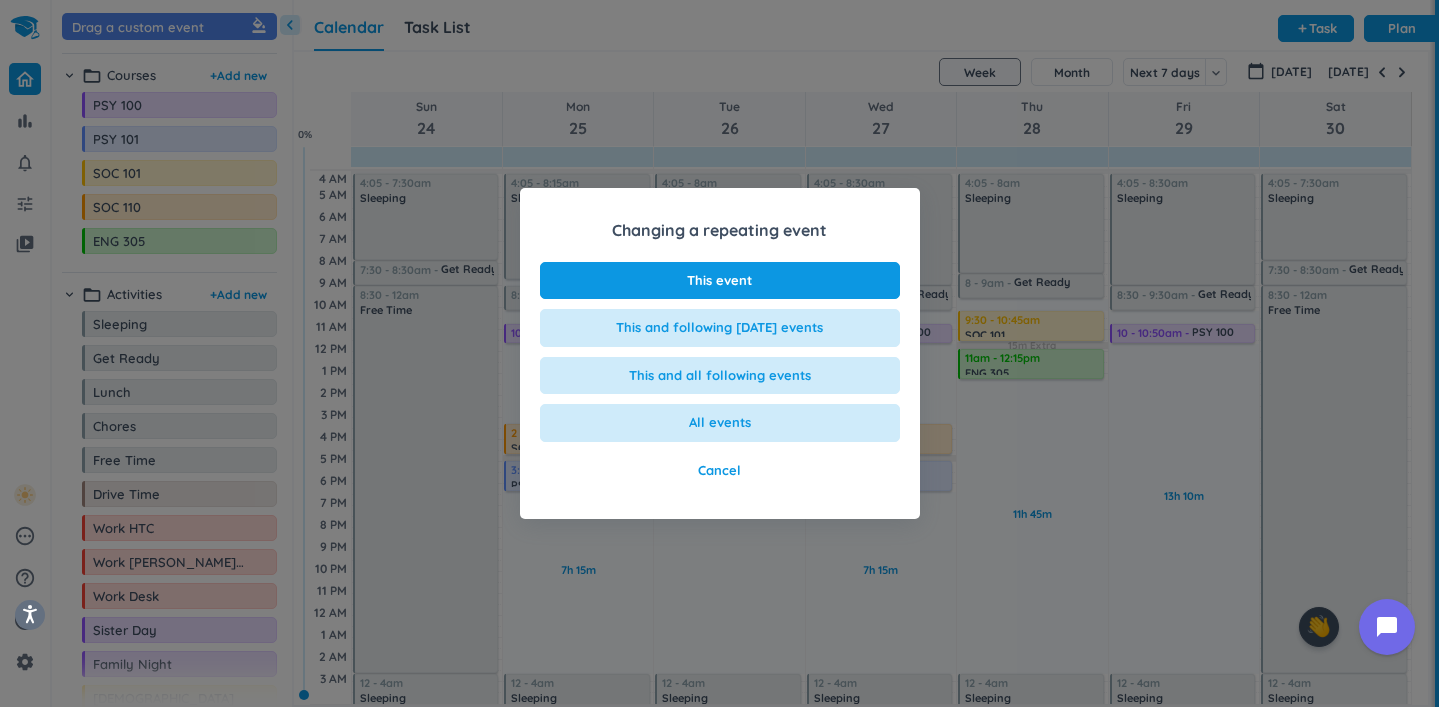 scroll, scrollTop: 0, scrollLeft: 0, axis: both 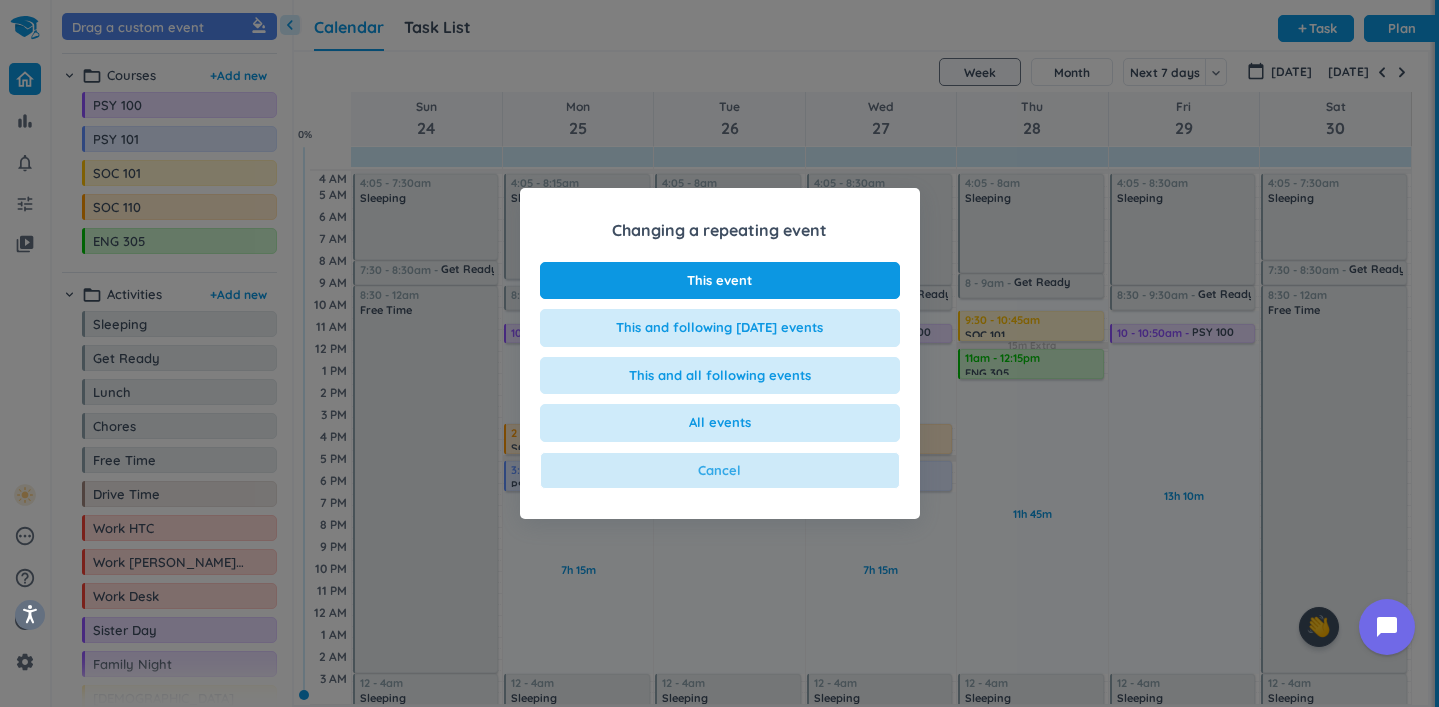 click on "Cancel" at bounding box center [720, 471] 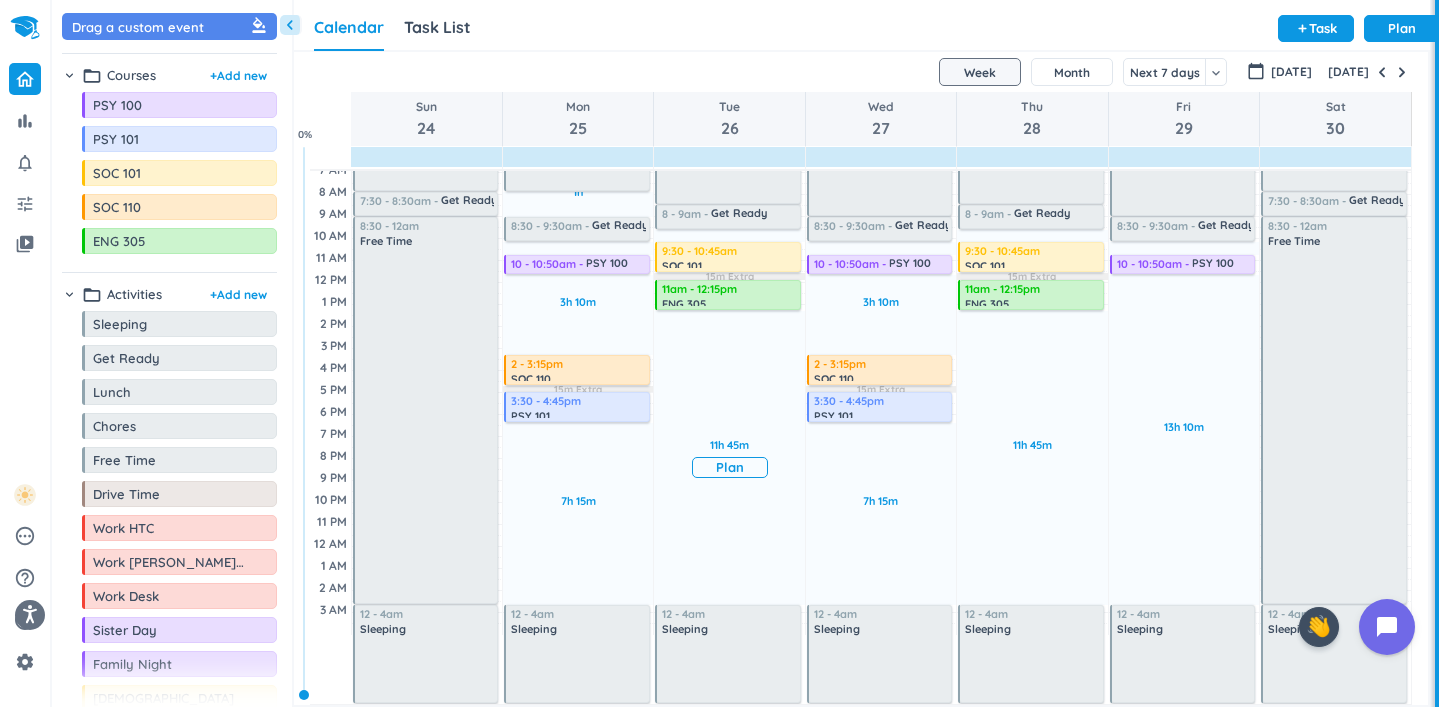 scroll, scrollTop: 0, scrollLeft: 0, axis: both 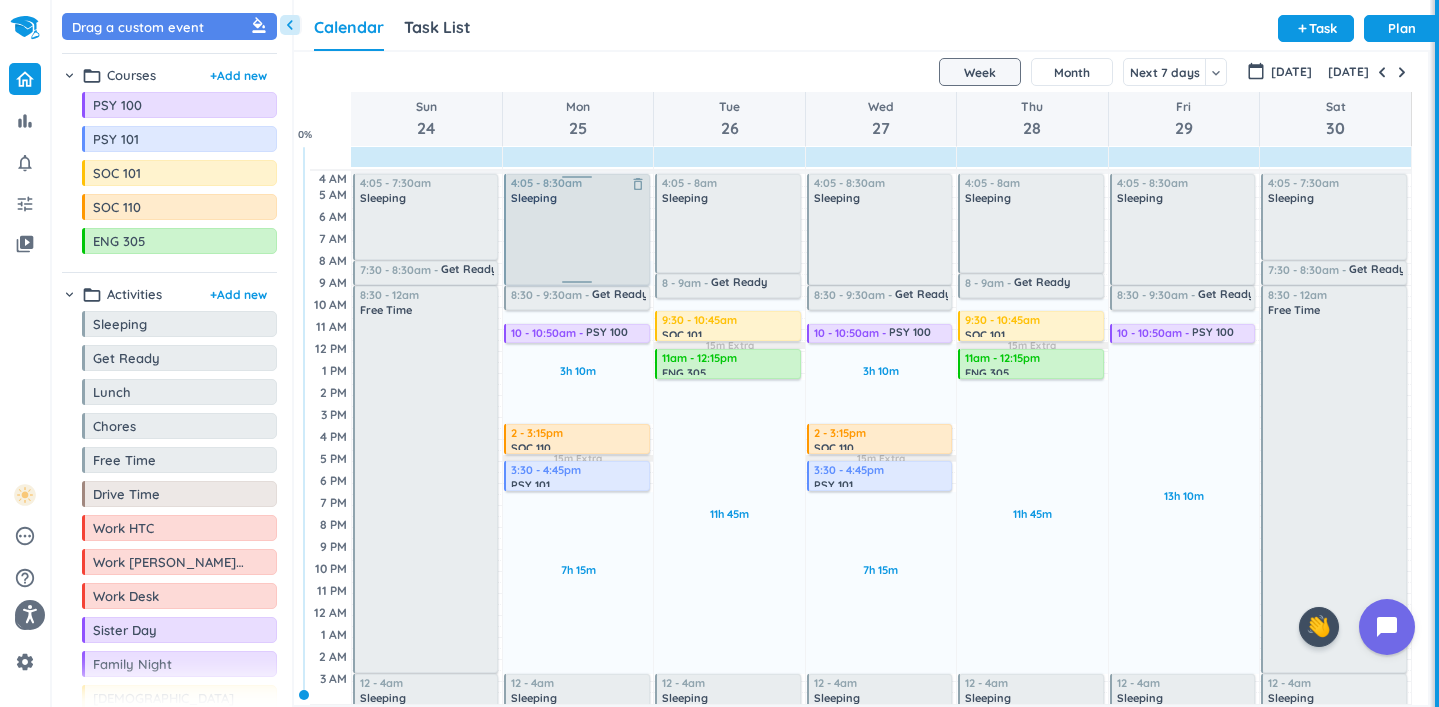 drag, startPoint x: 576, startPoint y: 257, endPoint x: 589, endPoint y: 283, distance: 29.068884 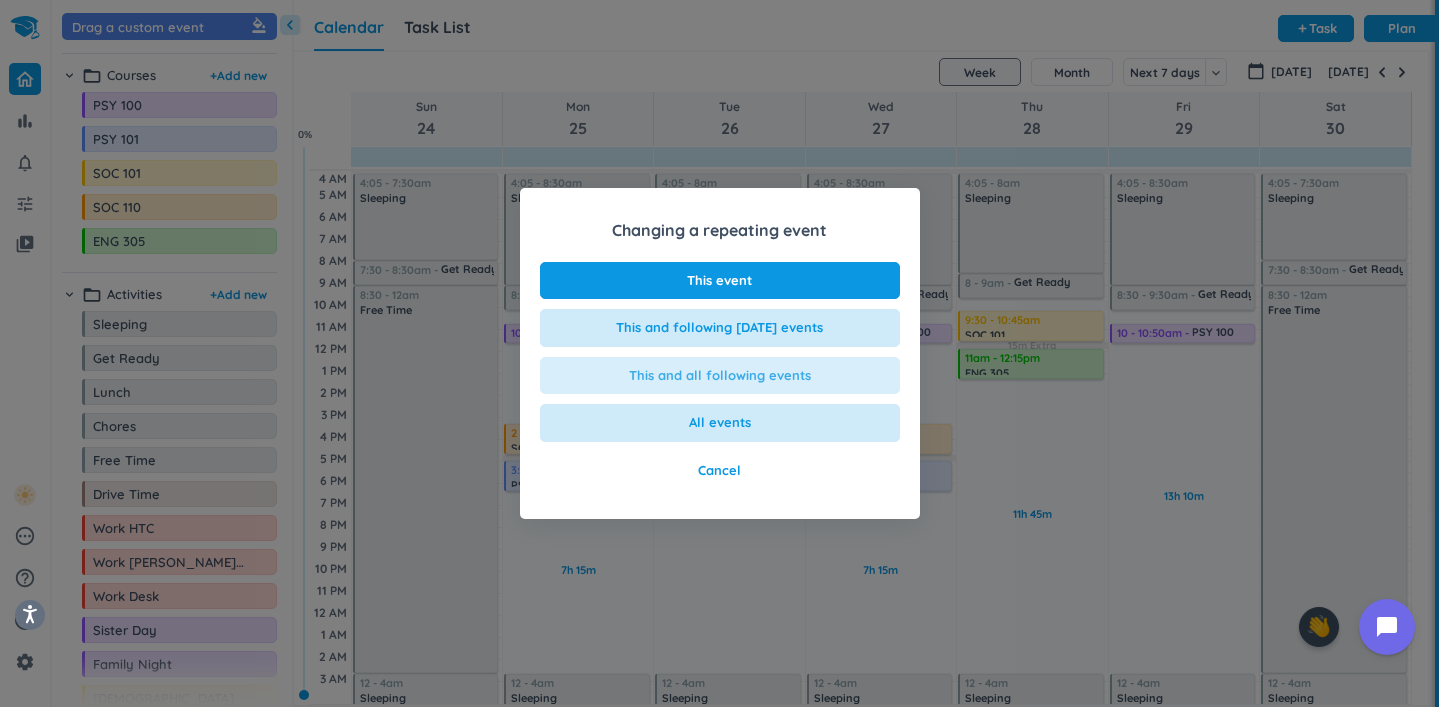 click on "This and all following events" at bounding box center (720, 376) 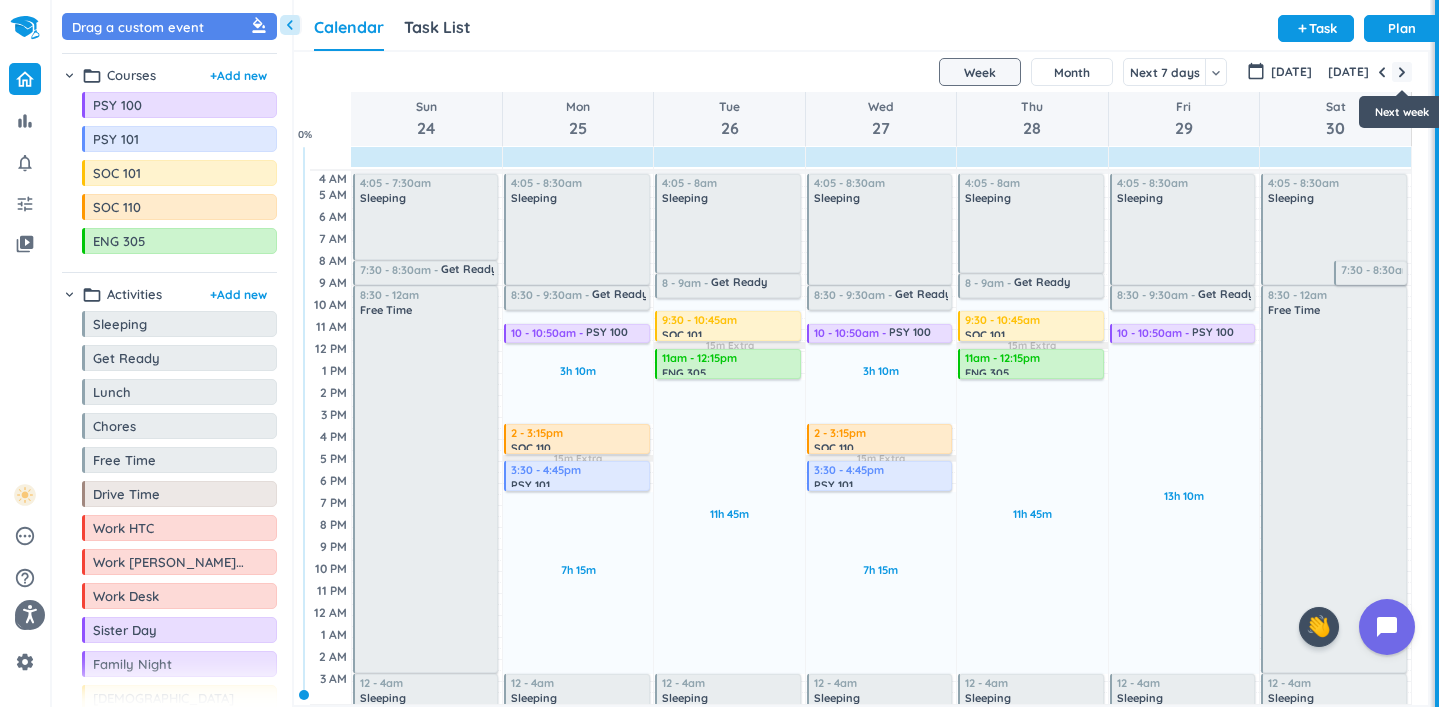 click at bounding box center [1402, 72] 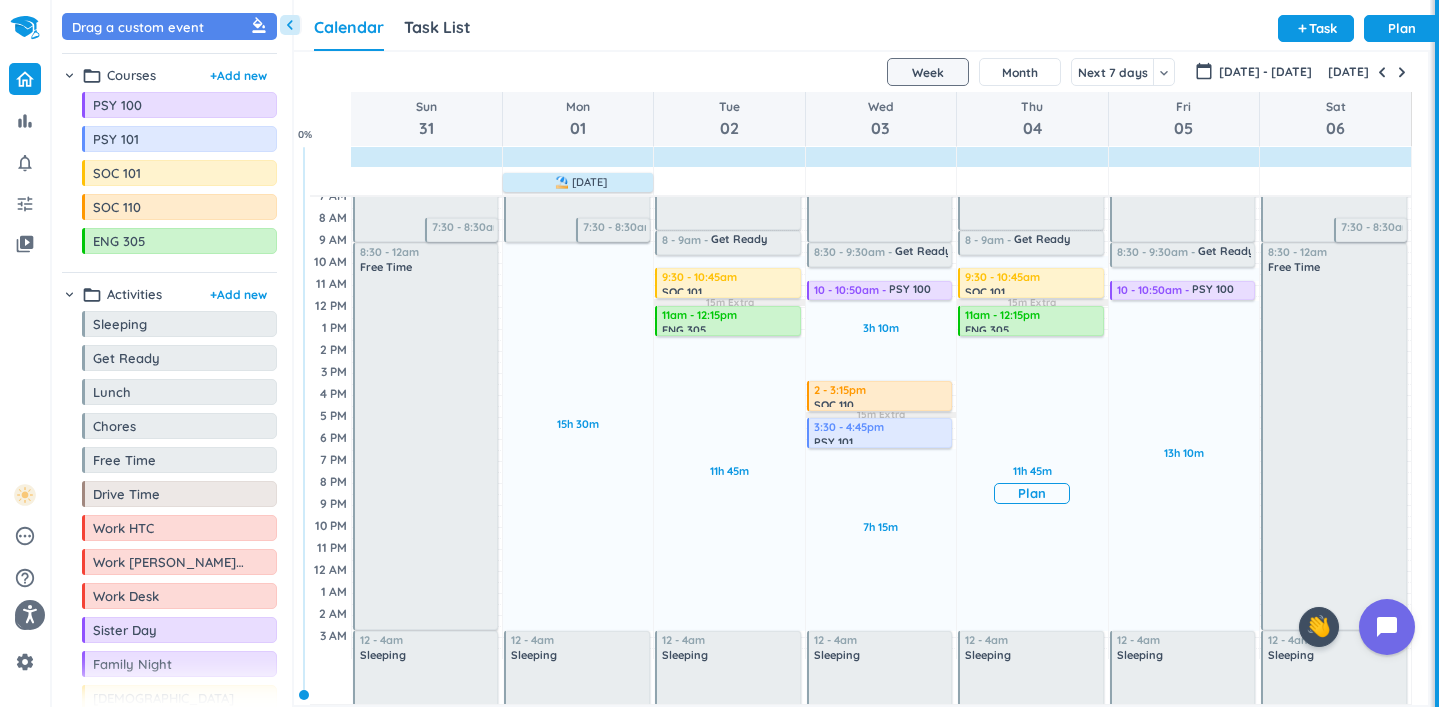 scroll, scrollTop: 0, scrollLeft: 0, axis: both 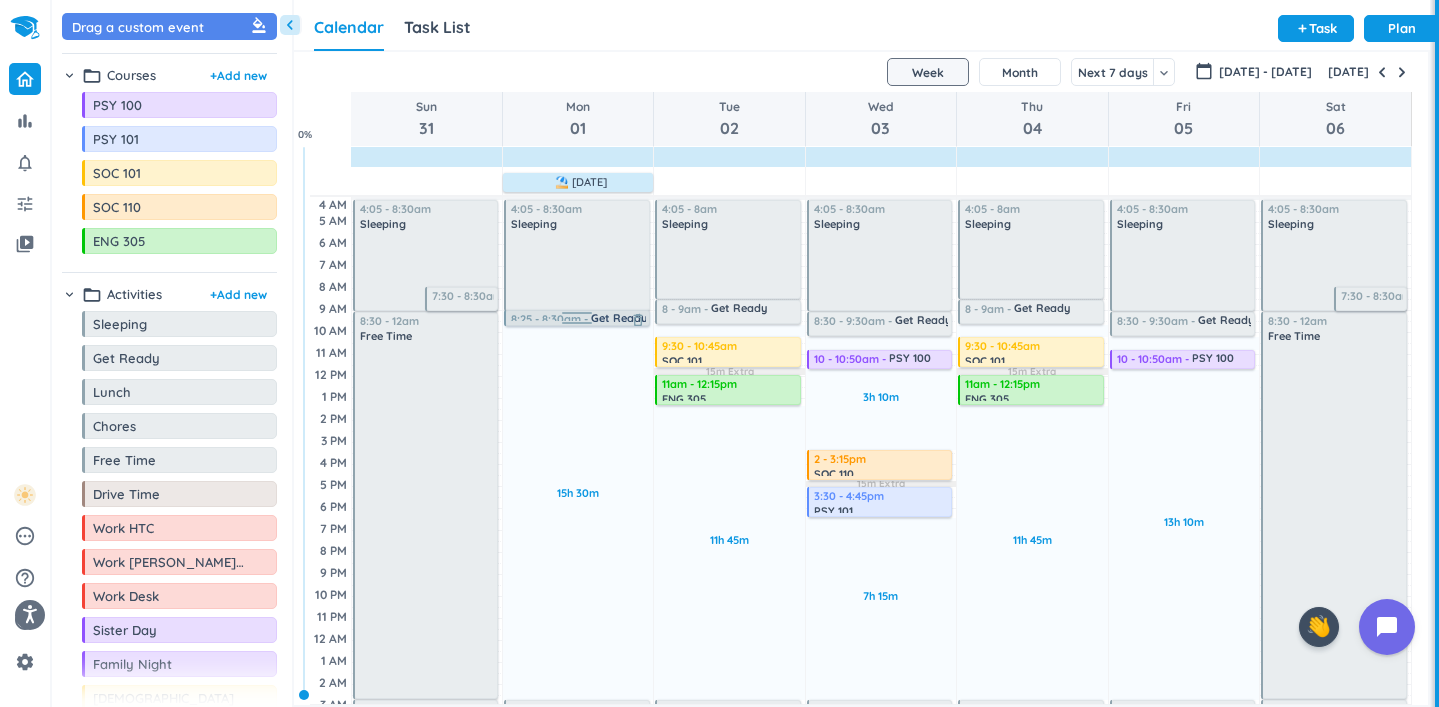 drag, startPoint x: 613, startPoint y: 296, endPoint x: 593, endPoint y: 317, distance: 29 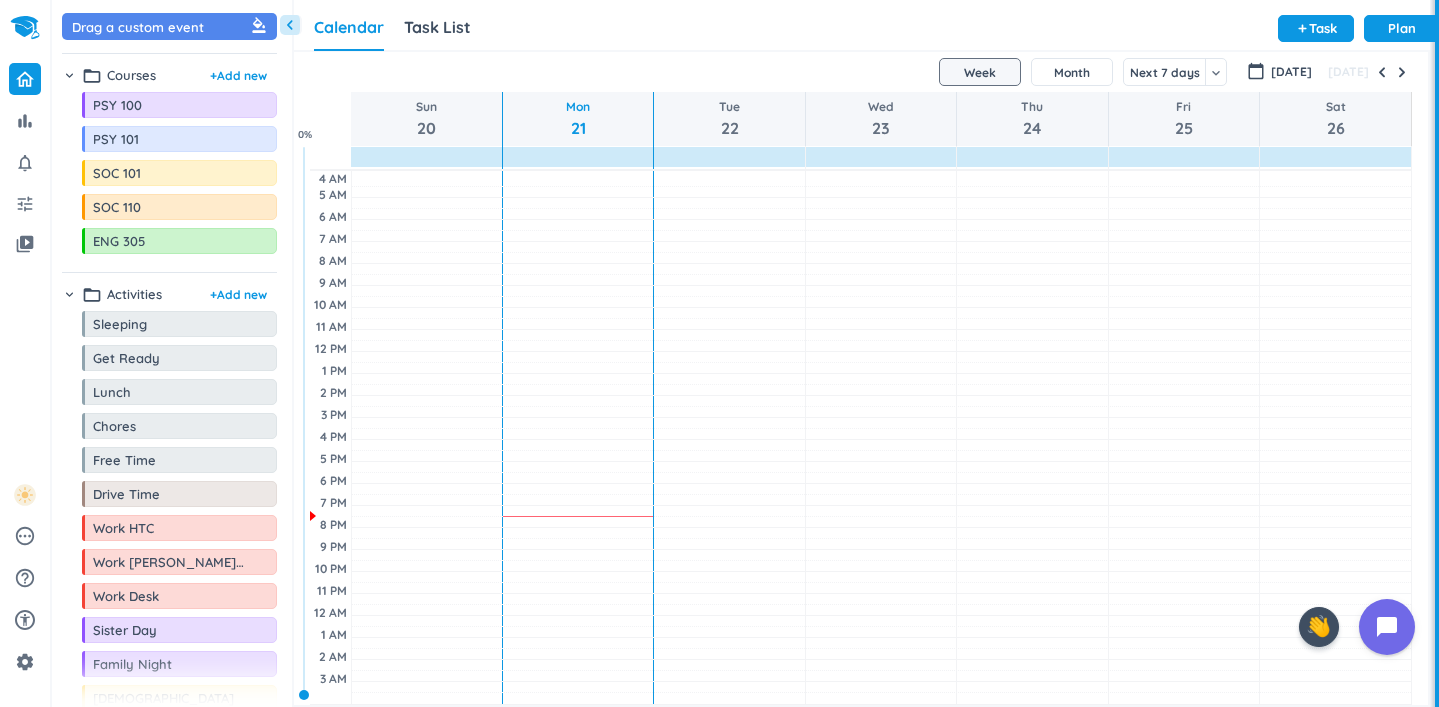 scroll, scrollTop: 0, scrollLeft: 0, axis: both 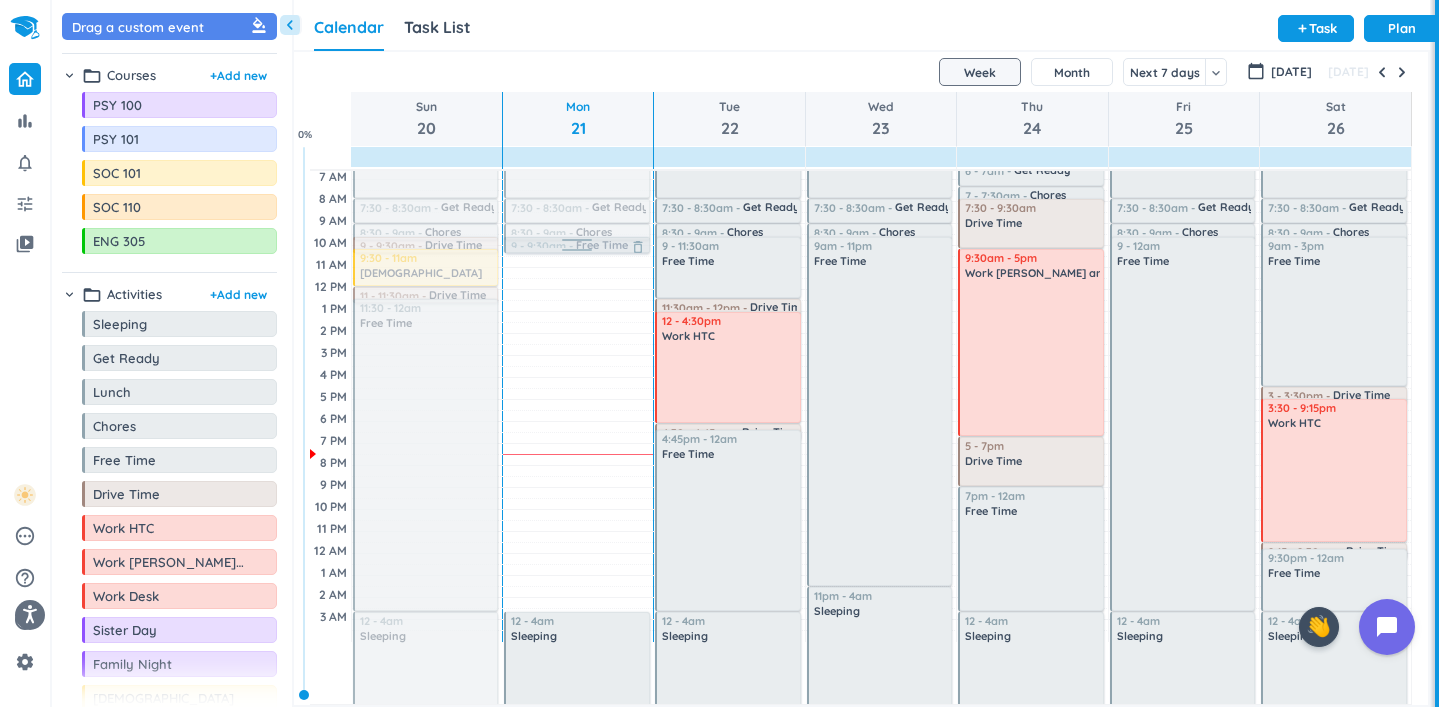 drag, startPoint x: 580, startPoint y: 604, endPoint x: 621, endPoint y: 247, distance: 359.34662 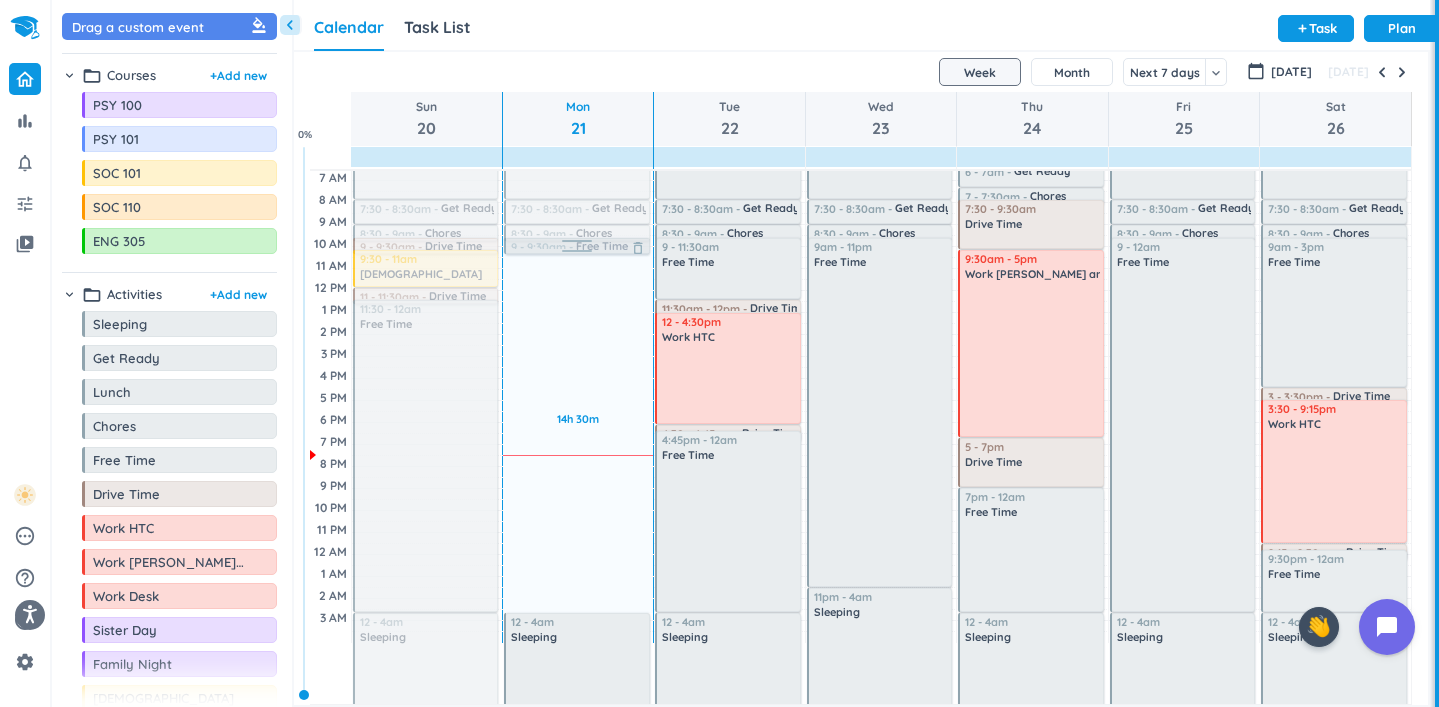 click on "delete_outline" at bounding box center (638, 248) 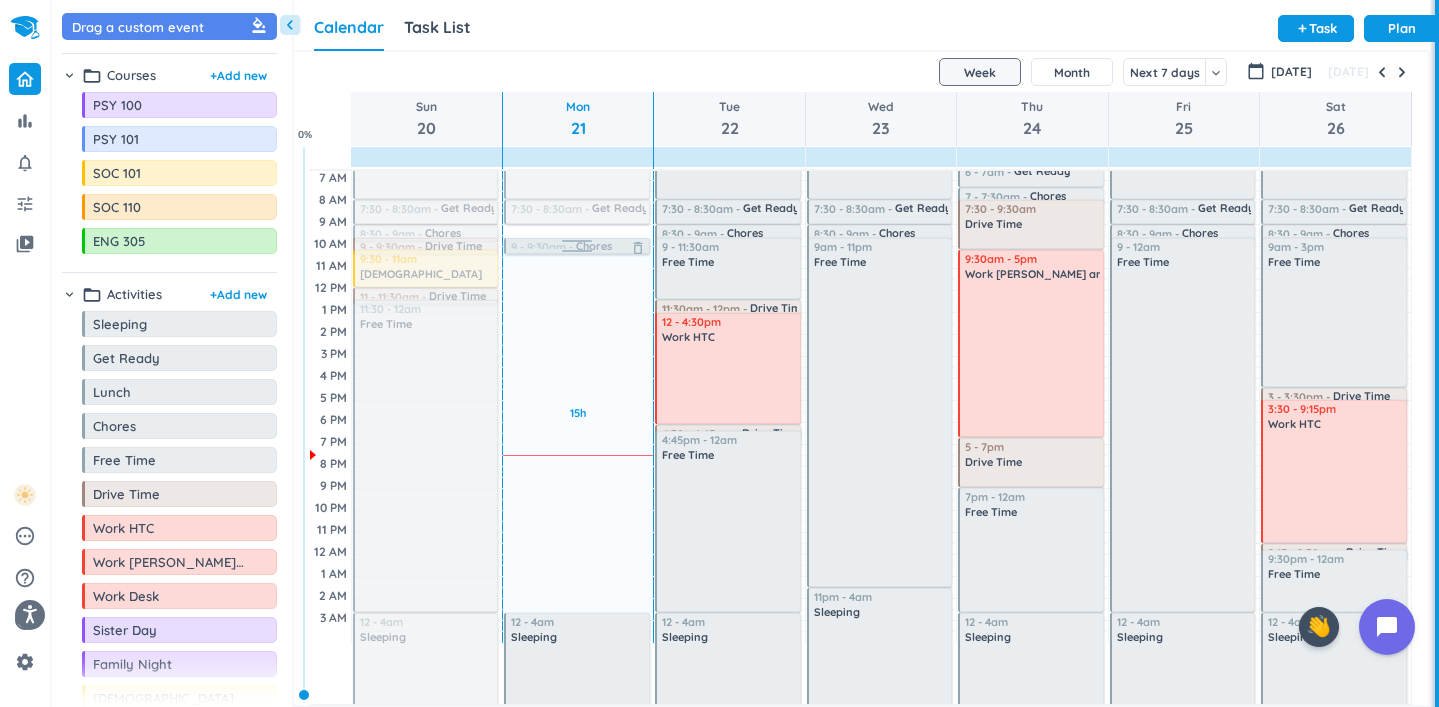 drag, startPoint x: 608, startPoint y: 235, endPoint x: 610, endPoint y: 251, distance: 16.124516 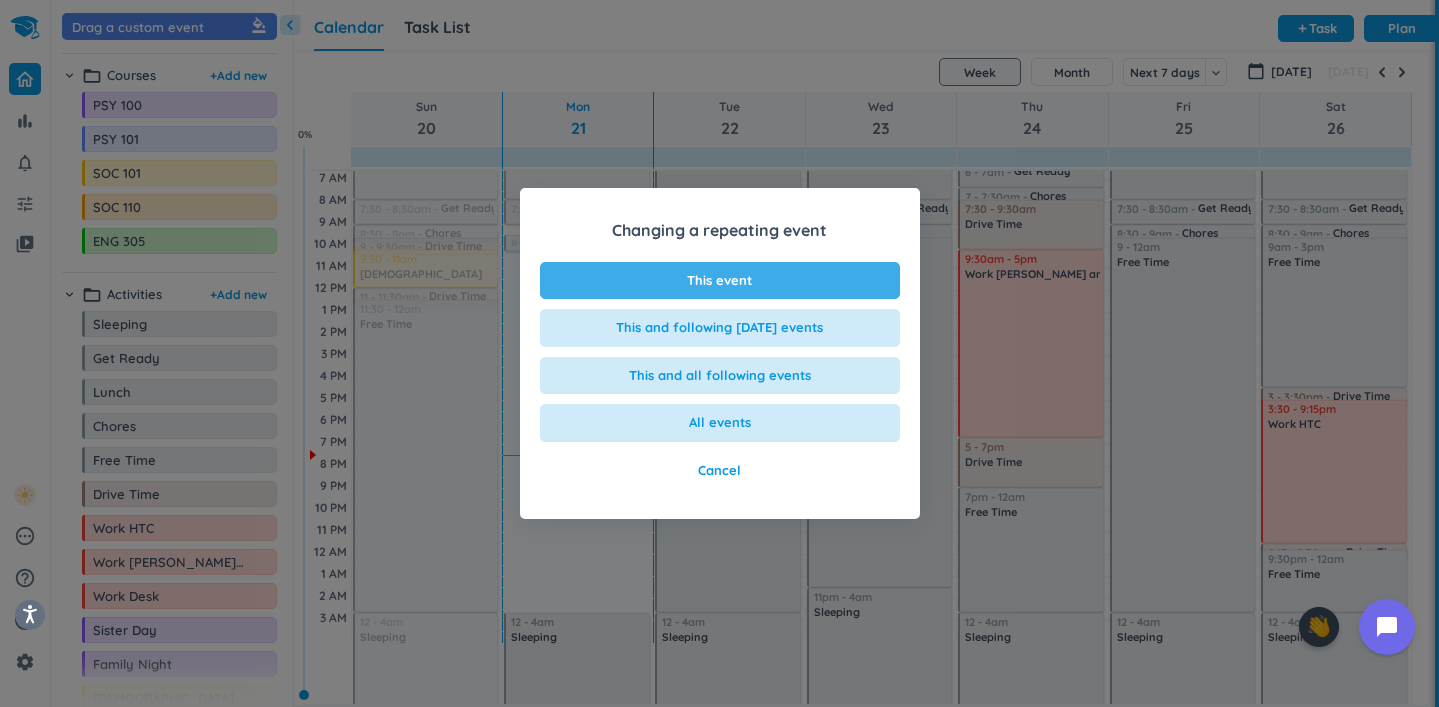 click on "This event" at bounding box center [719, 281] 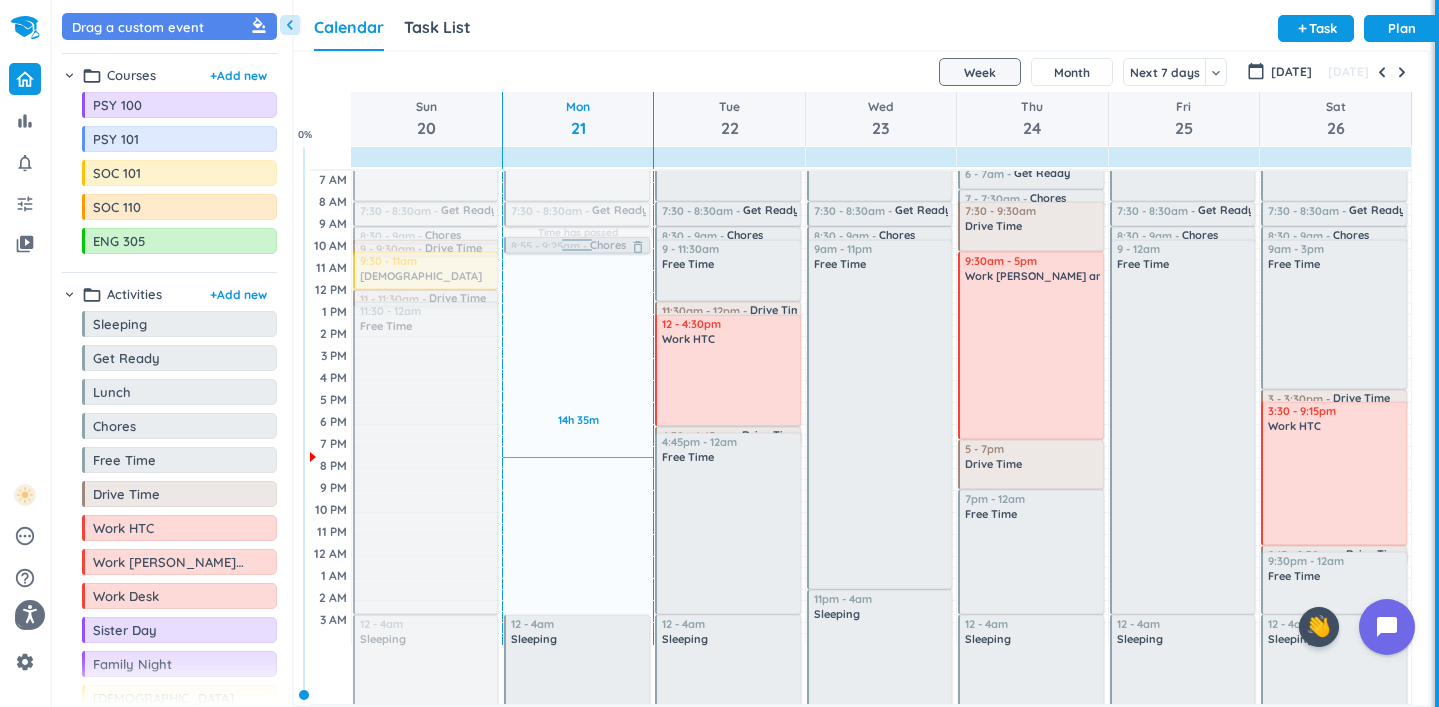 scroll, scrollTop: 59, scrollLeft: 0, axis: vertical 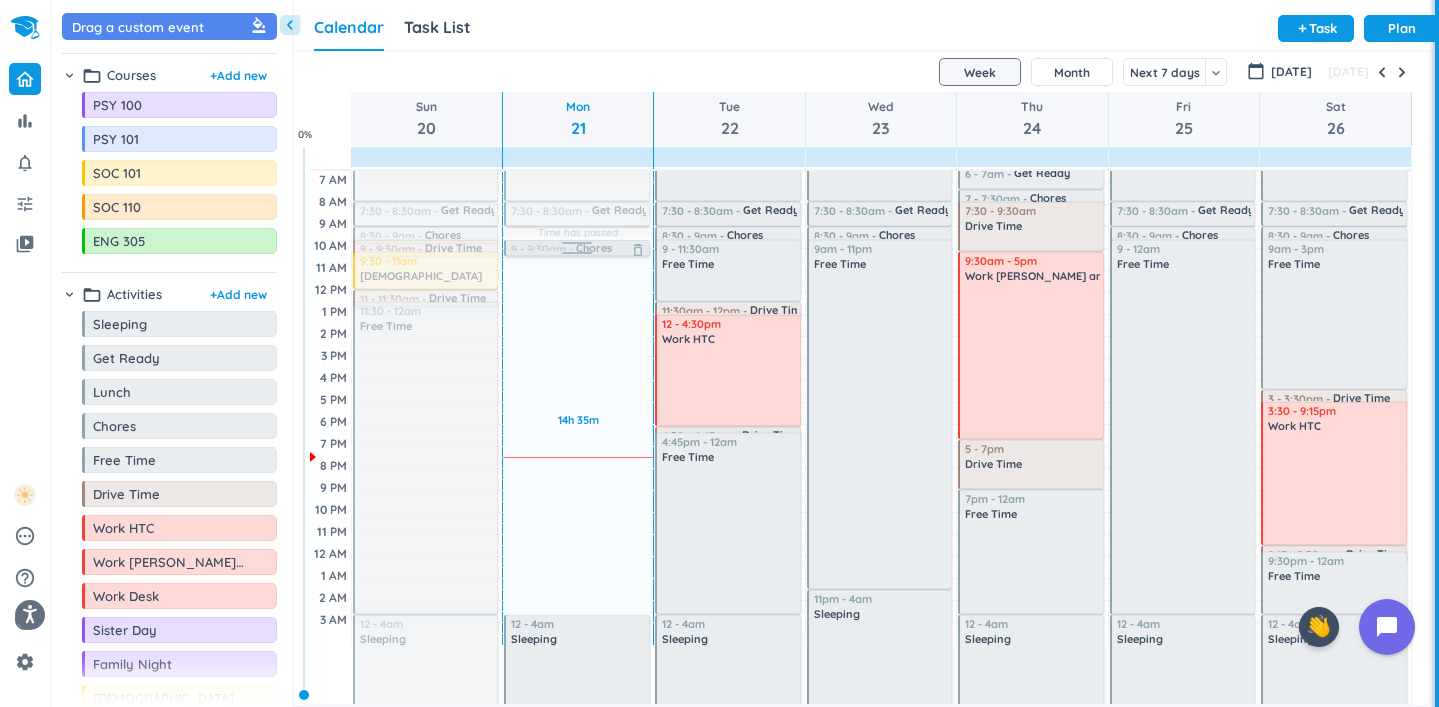 click on "14h 35m Past due Plan Time has passed Adjust Awake Time 4:05 - 7:30am Sleeping delete_outline 7:30 - 8:30am Get Ready delete_outline 8:55 - 9:25am Chores delete_outline 12 - 4am Sleeping delete_outline 9 - 9:30am Chores delete_outline" at bounding box center [578, 378] 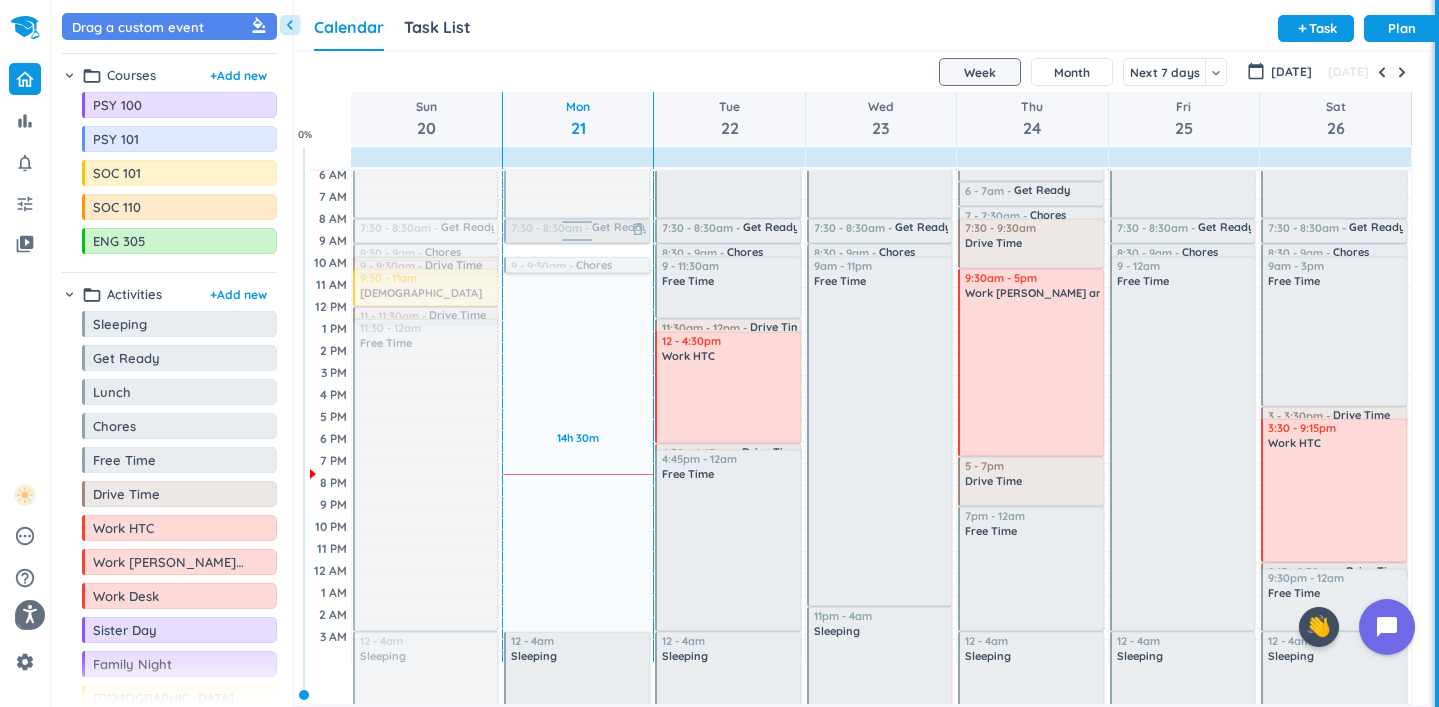 scroll, scrollTop: 41, scrollLeft: 0, axis: vertical 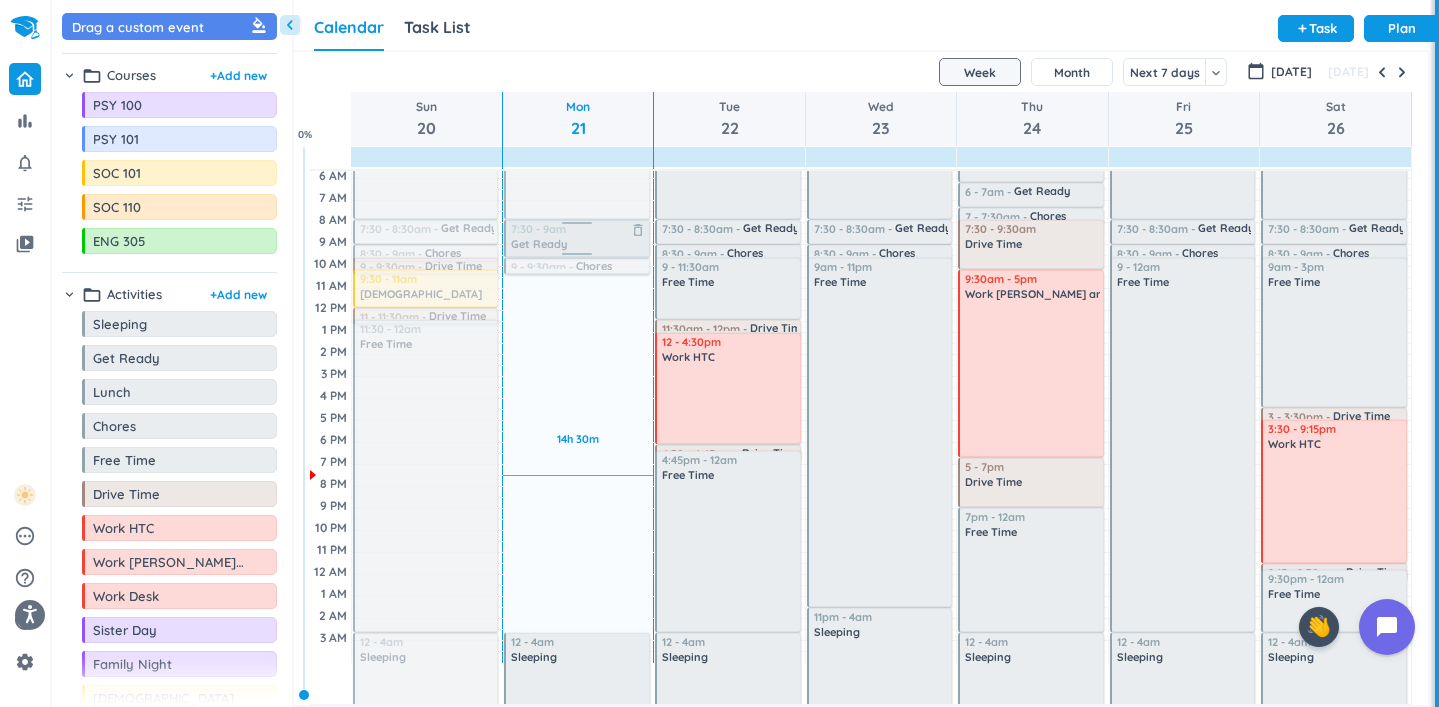 drag, startPoint x: 581, startPoint y: 224, endPoint x: 581, endPoint y: 254, distance: 30 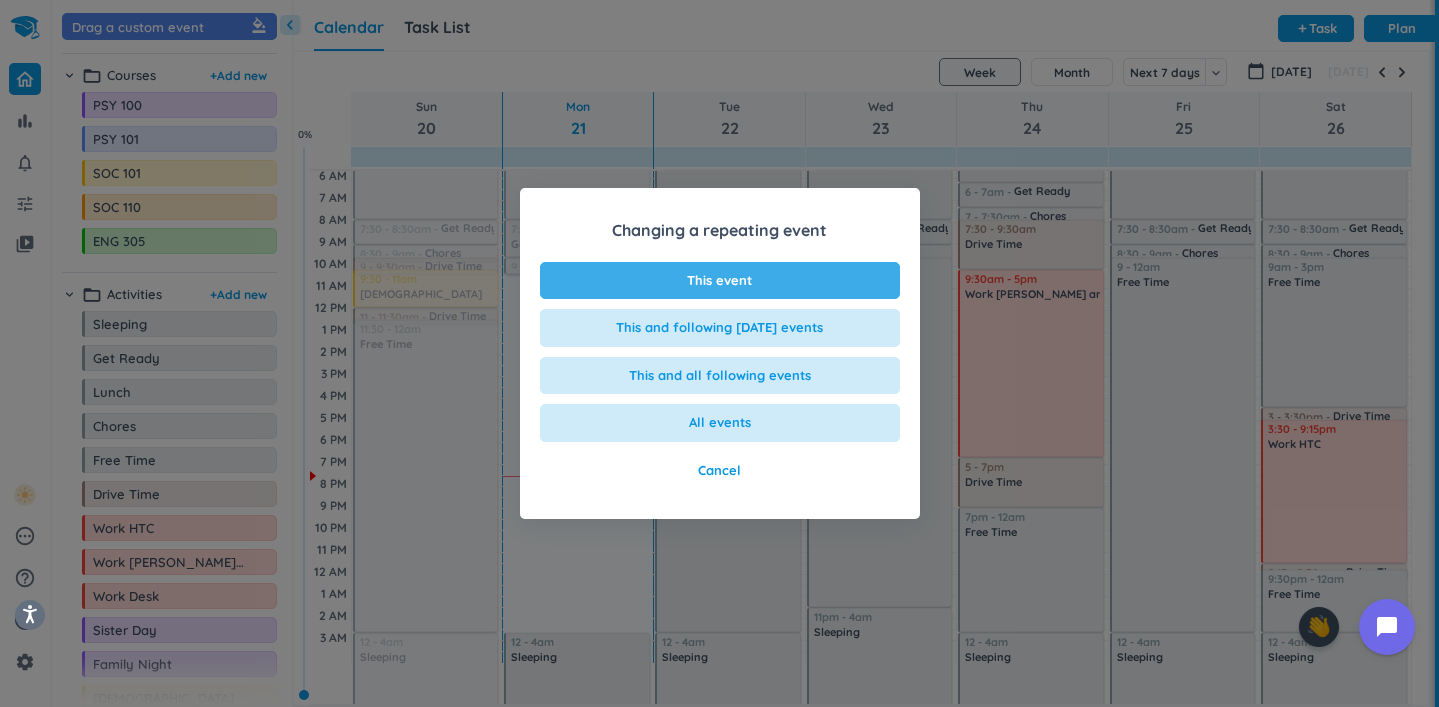 click on "This event" at bounding box center [720, 281] 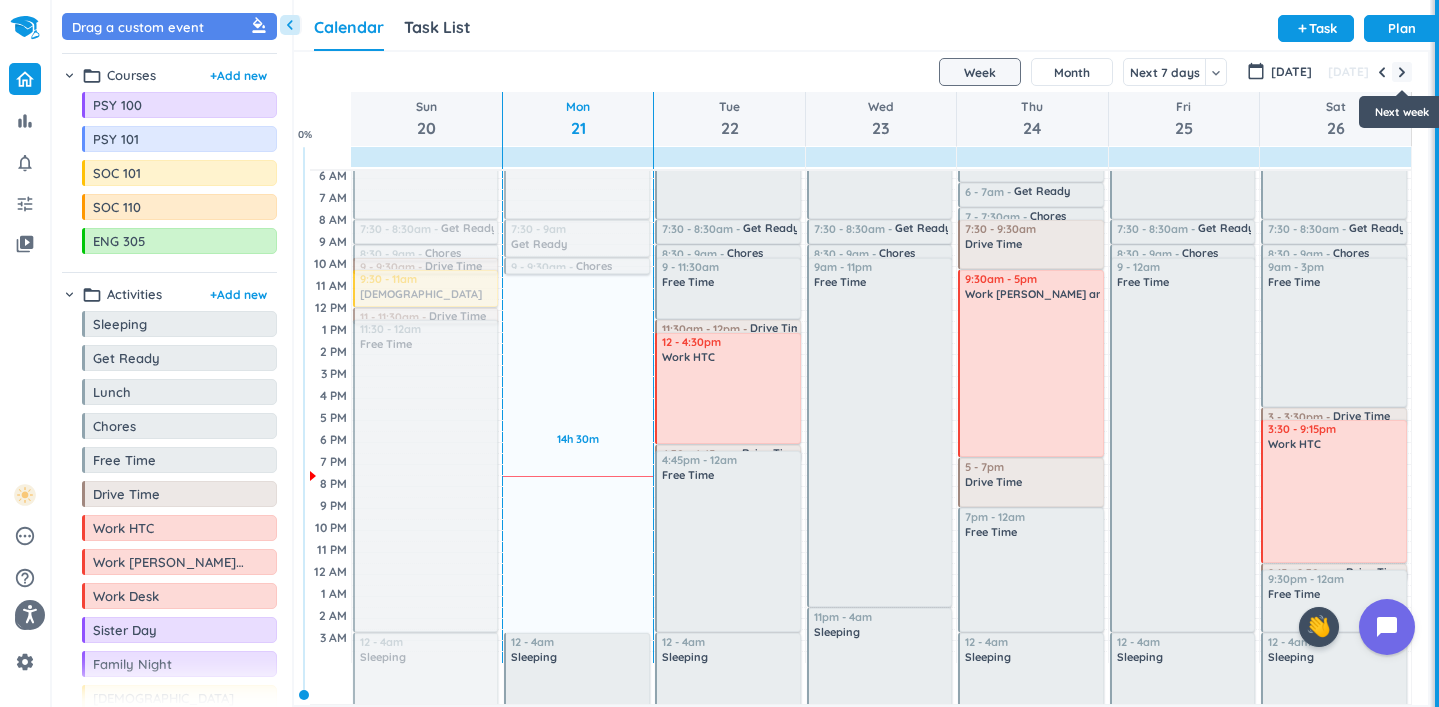 click at bounding box center (1402, 72) 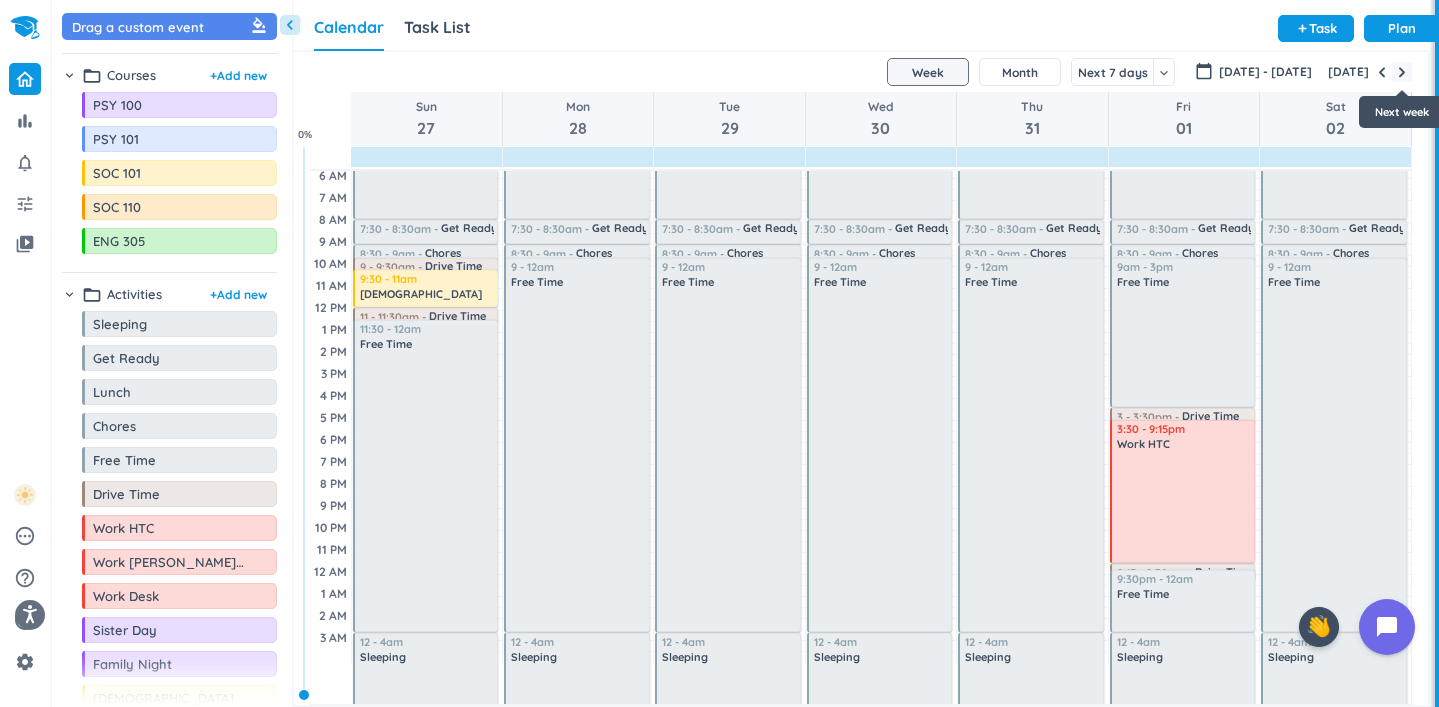 scroll, scrollTop: 69, scrollLeft: 0, axis: vertical 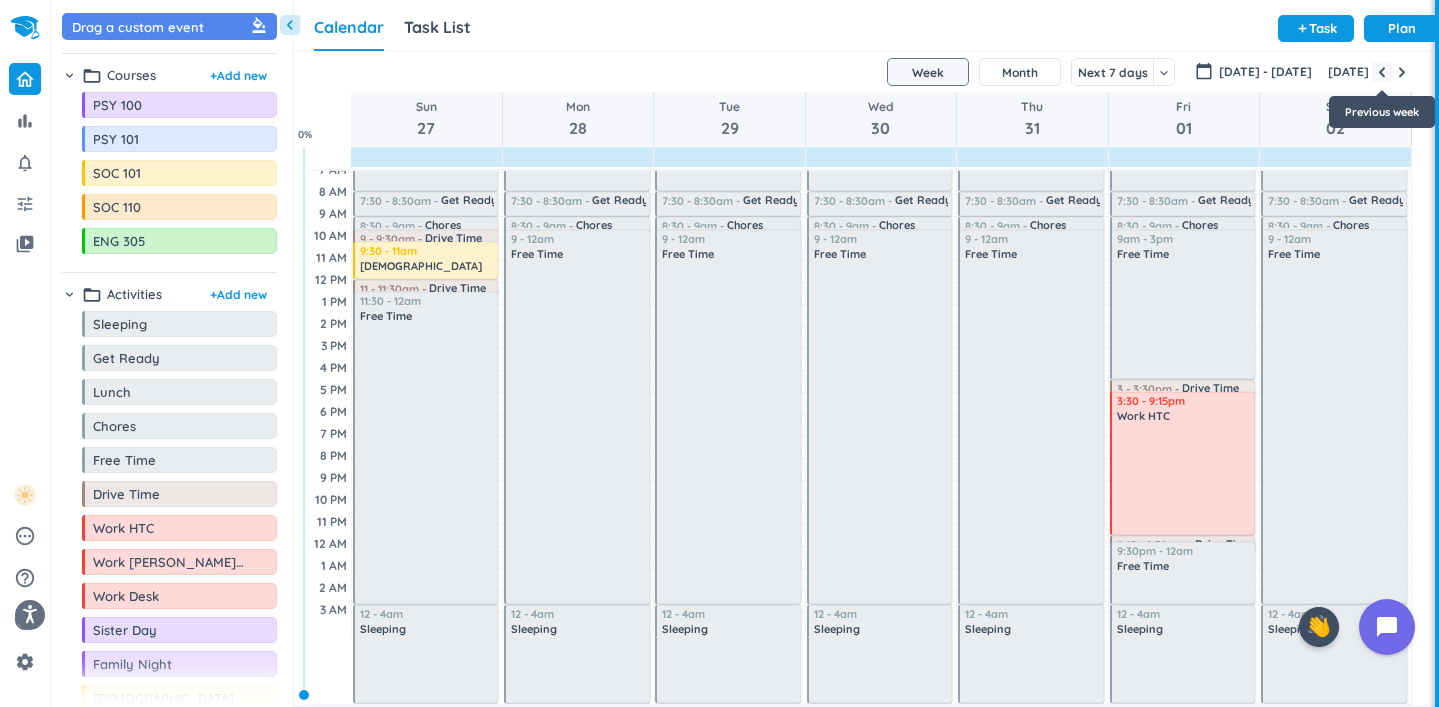 click at bounding box center [1382, 72] 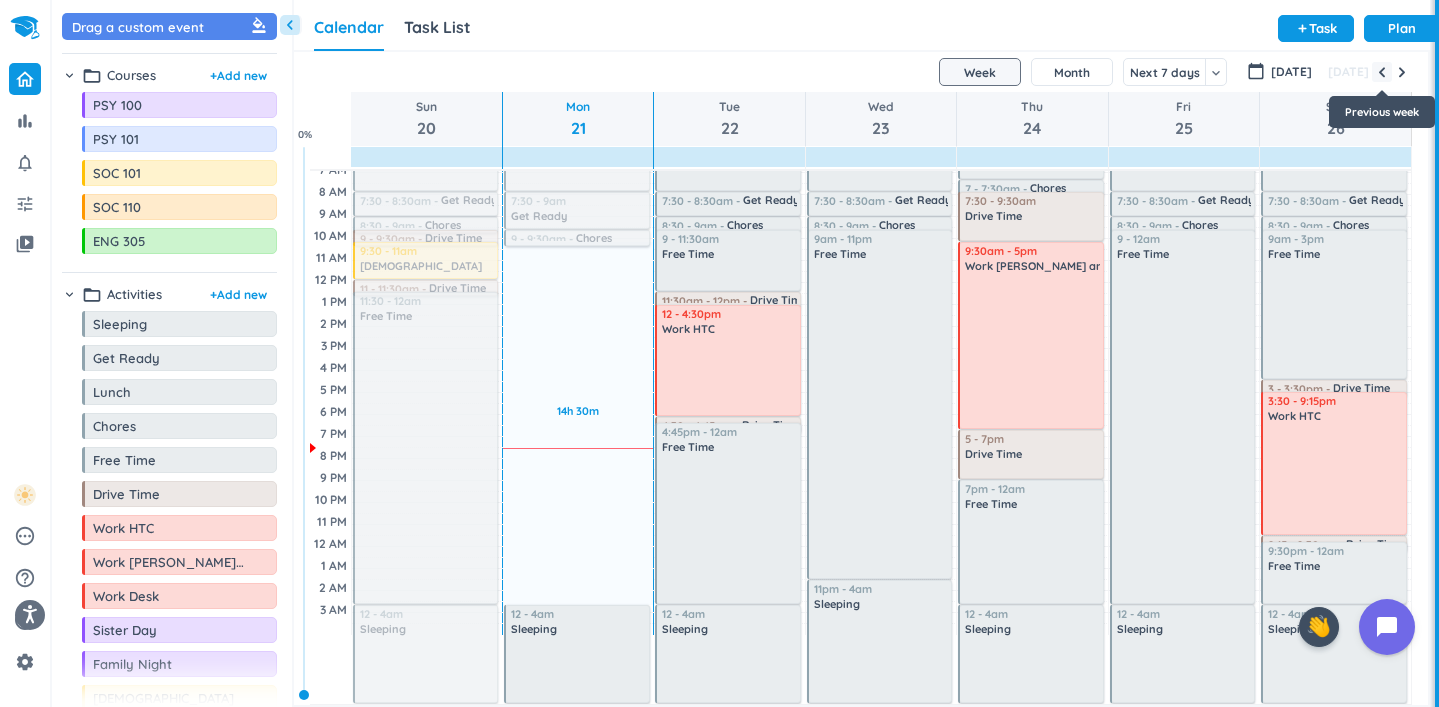 click at bounding box center (1382, 72) 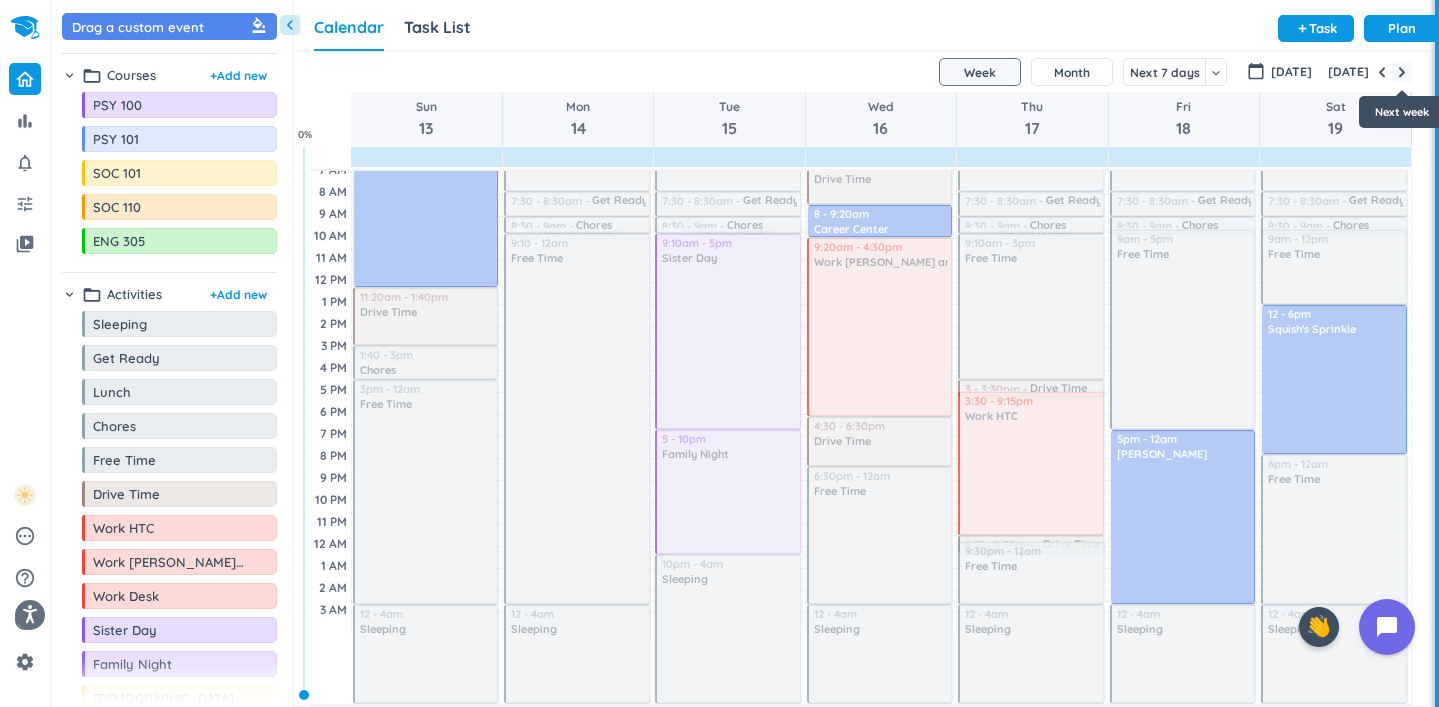 click at bounding box center [1402, 72] 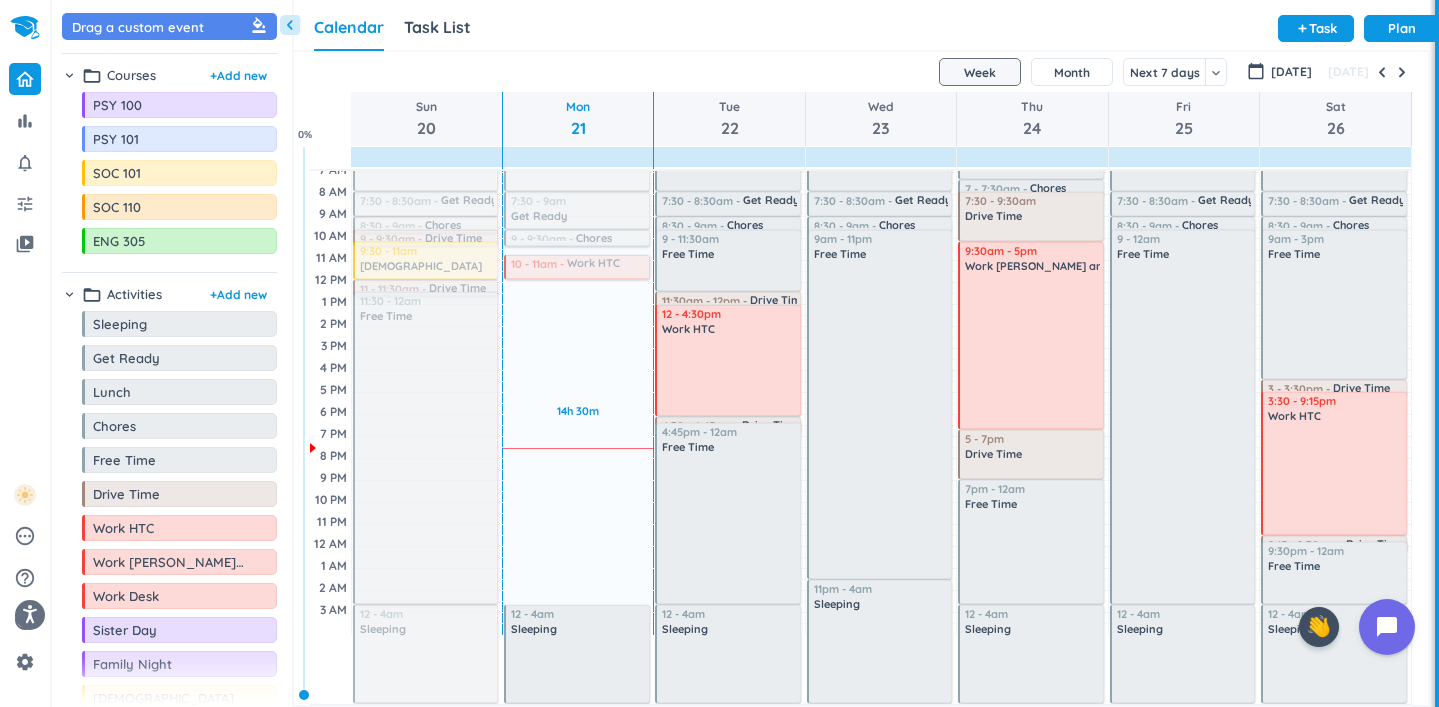 drag, startPoint x: 105, startPoint y: 546, endPoint x: 566, endPoint y: 256, distance: 544.6292 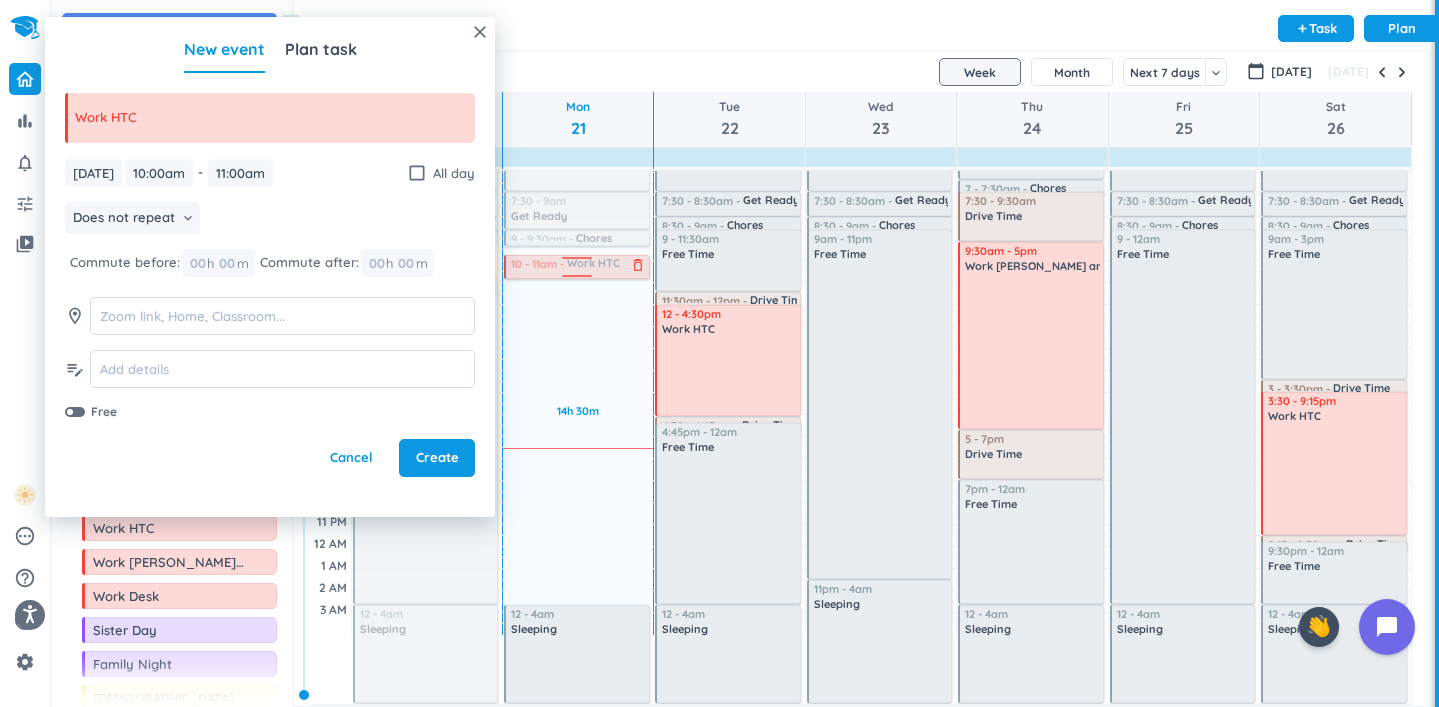 click at bounding box center [576, 267] 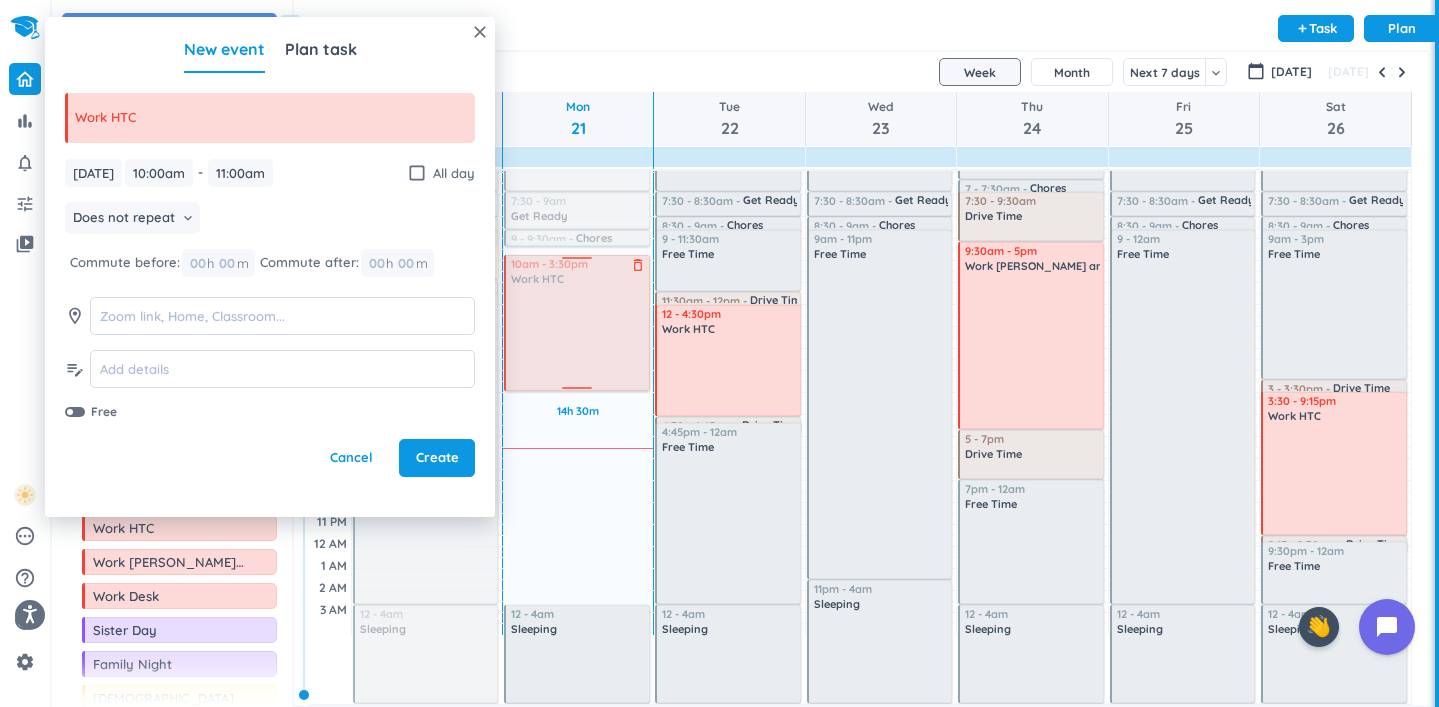 drag, startPoint x: 579, startPoint y: 278, endPoint x: 600, endPoint y: 390, distance: 113.951744 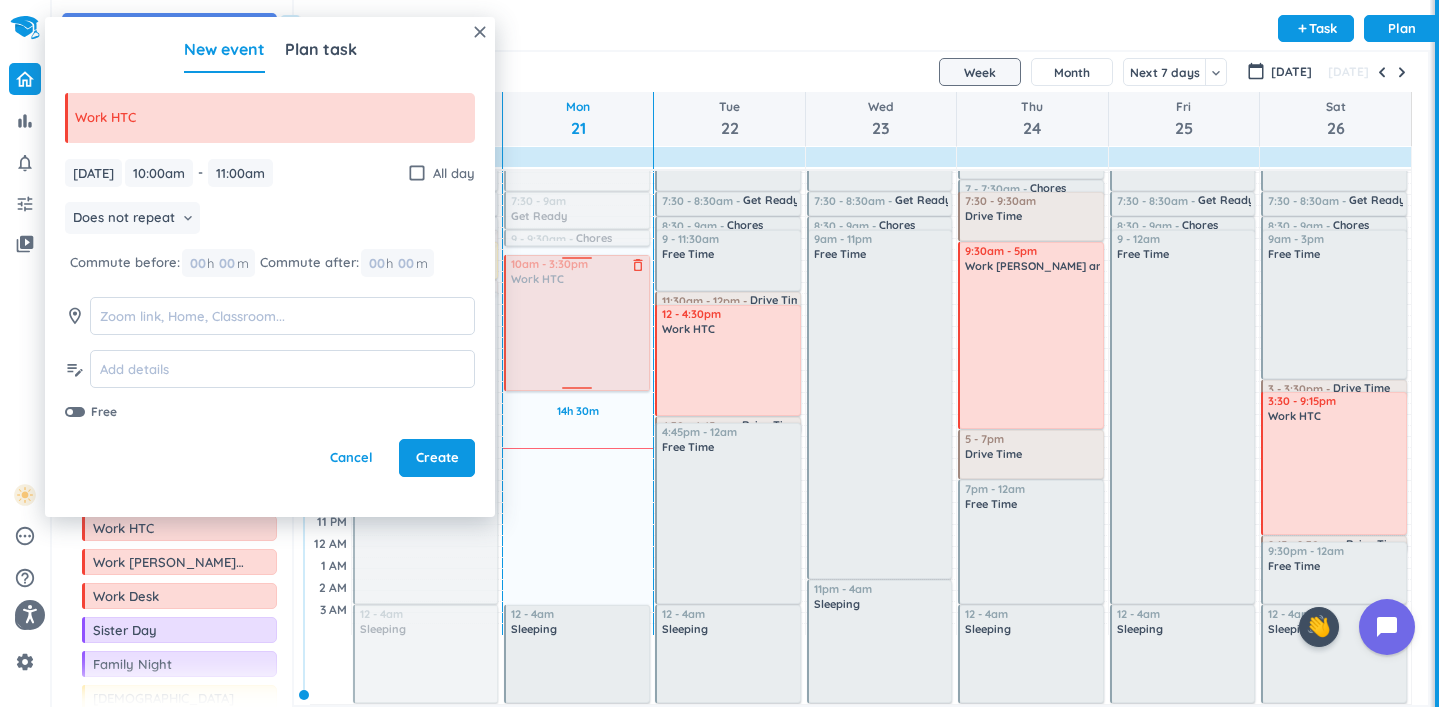 click on "14h 30m Past due Plan Adjust Awake Time 4:05 - 7:30am Sleeping delete_outline 7:30 - 9am Get Ready delete_outline 9 - 9:30am Chores delete_outline 10 - 11am Work HTC delete_outline 12 - 4am Sleeping delete_outline 10am - 3:30pm Work HTC delete_outline" at bounding box center (578, 368) 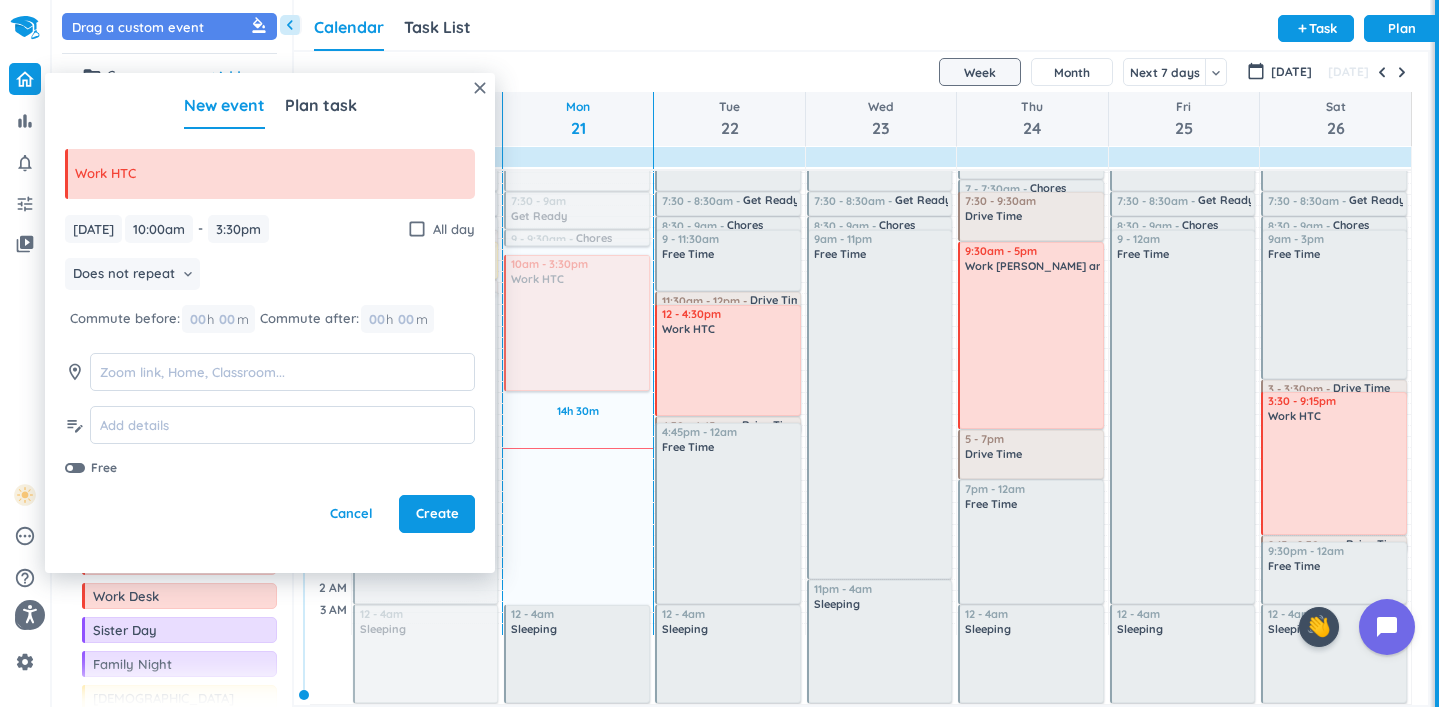 type on "3:30pm" 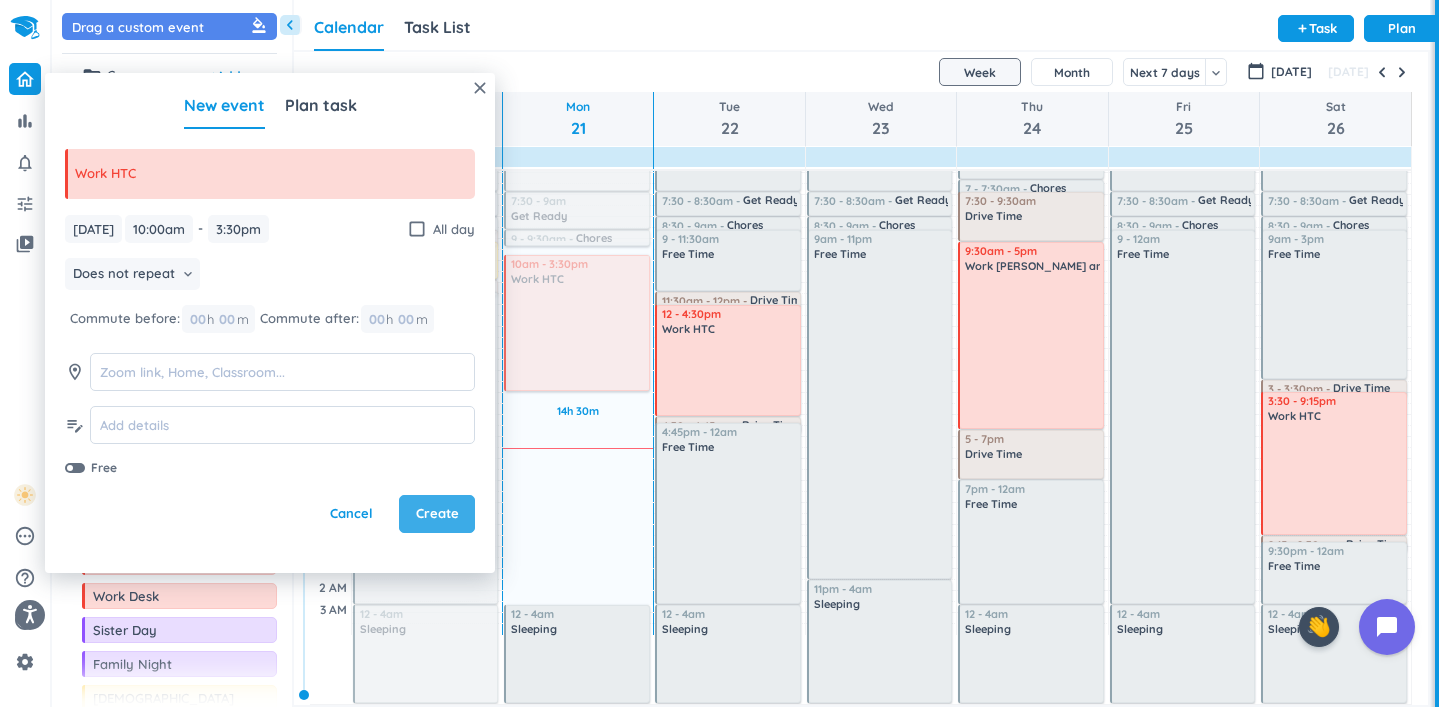 click on "Create" at bounding box center (437, 514) 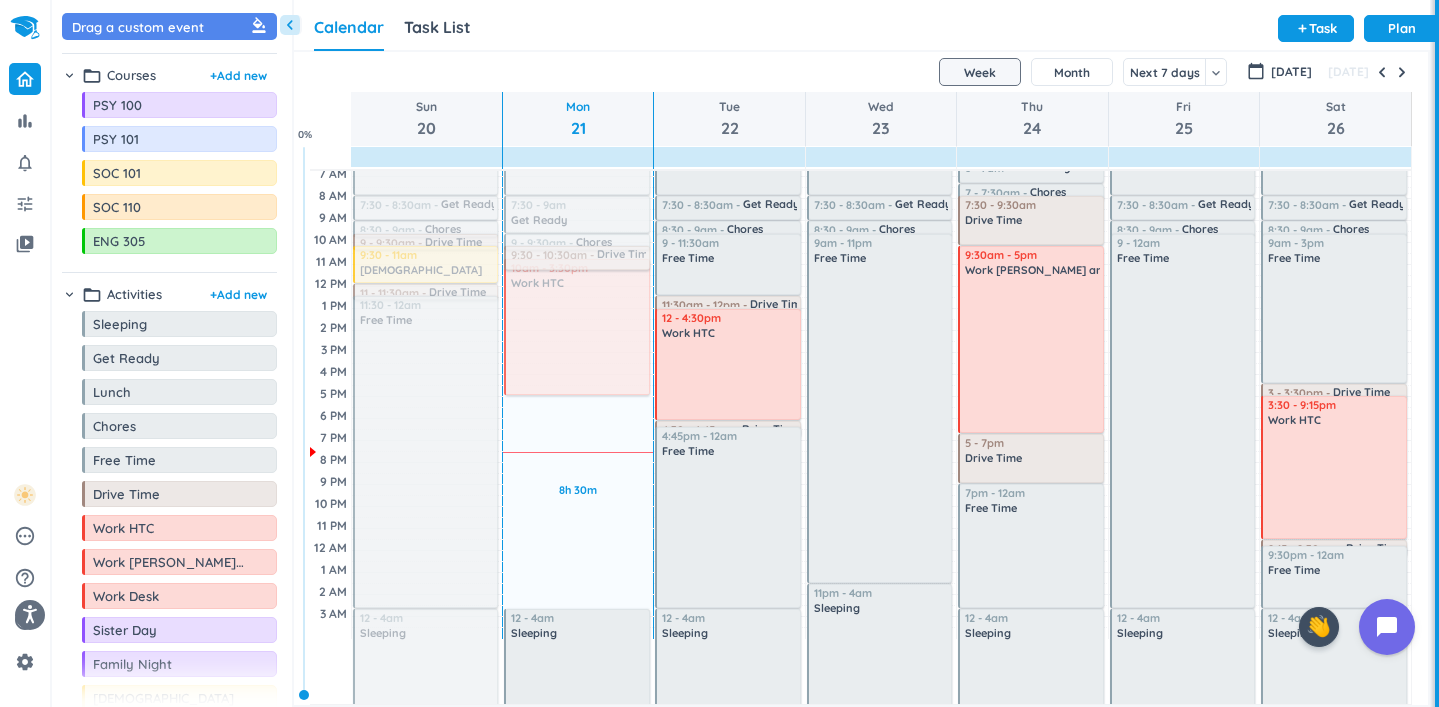 drag, startPoint x: 174, startPoint y: 495, endPoint x: 604, endPoint y: 247, distance: 496.39096 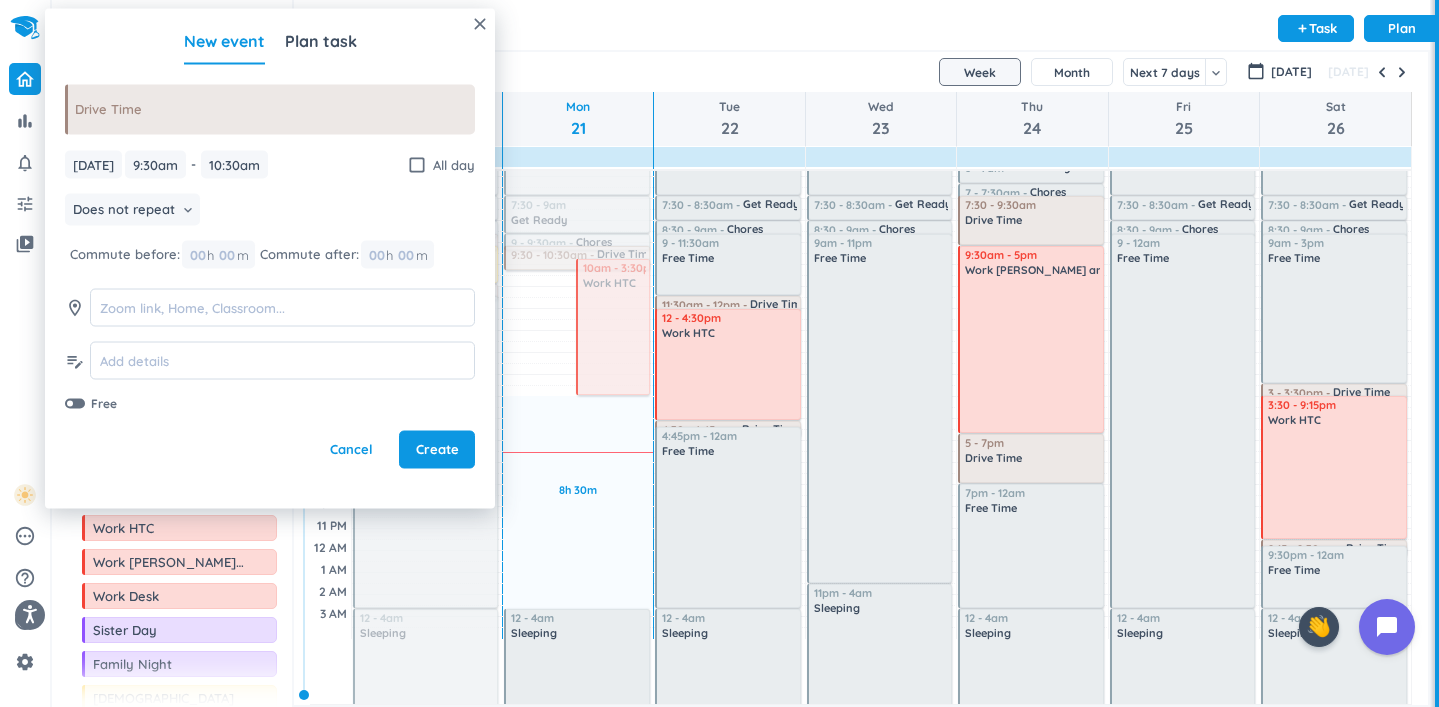 scroll, scrollTop: 64, scrollLeft: 0, axis: vertical 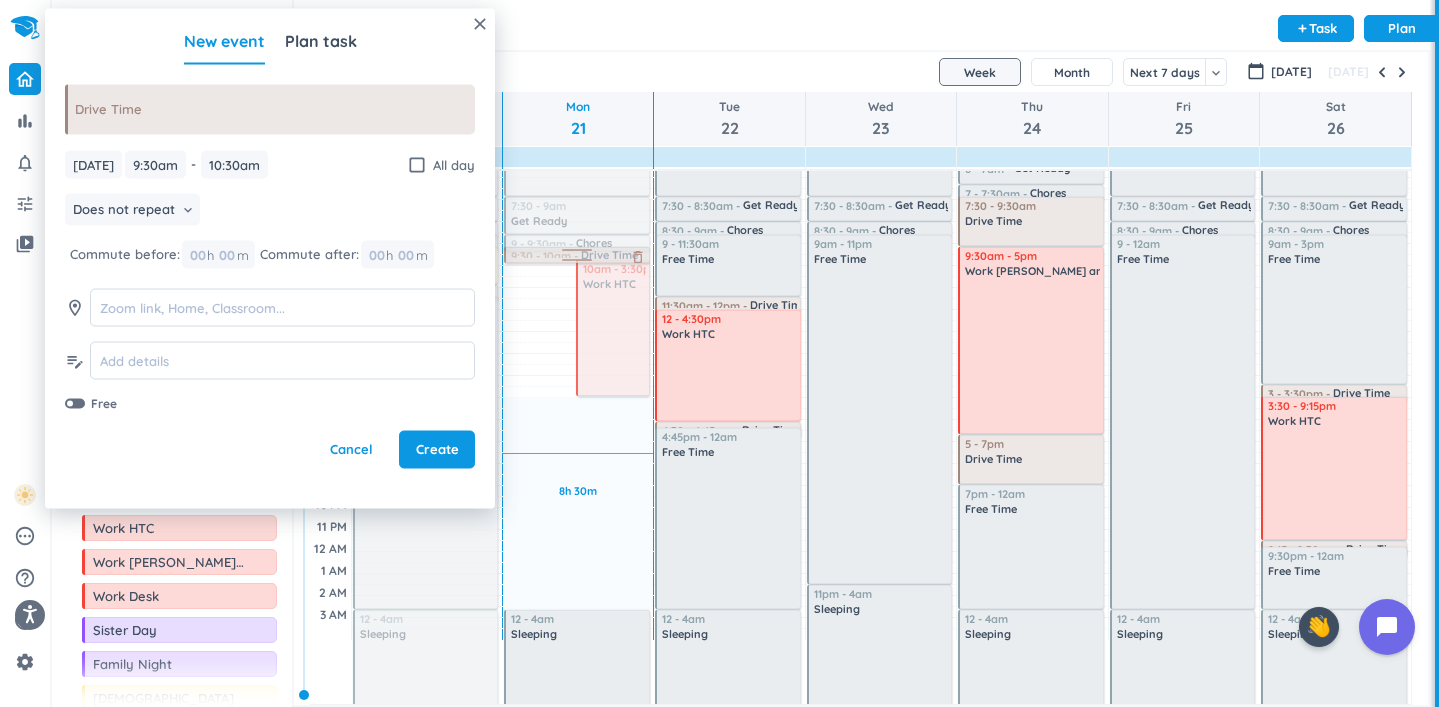 drag, startPoint x: 564, startPoint y: 269, endPoint x: 606, endPoint y: 256, distance: 43.965897 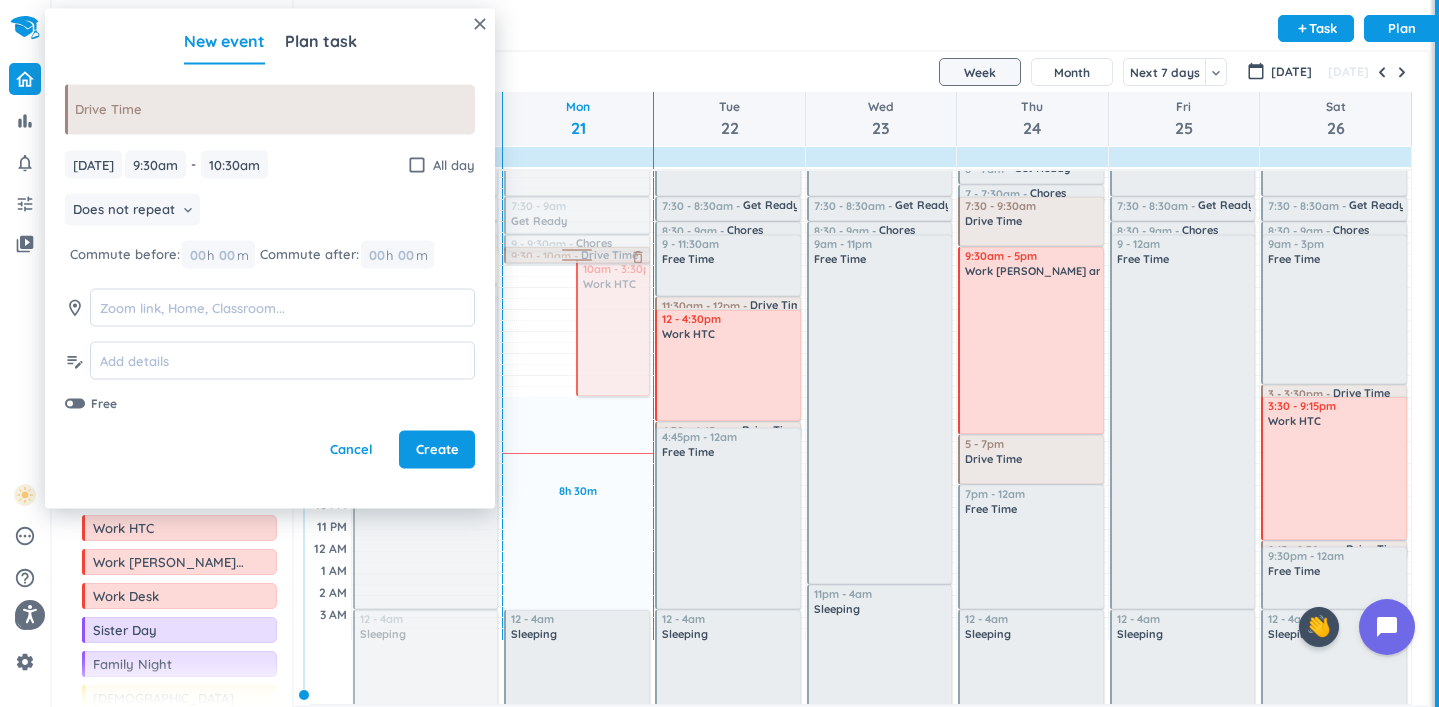 click on "Time has passed Past due Plan 8h 30m Past due Plan Adjust Awake Time 9:30 - 10:30am Drive Time delete_outline 10am - 3:30pm Work HTC delete_outline 4:05 - 7:30am Sleeping delete_outline 7:30 - 9am Get Ready delete_outline 9 - 9:30am Chores delete_outline 12 - 4am Sleeping delete_outline 9:30 - 10am Drive Time delete_outline" at bounding box center [578, 373] 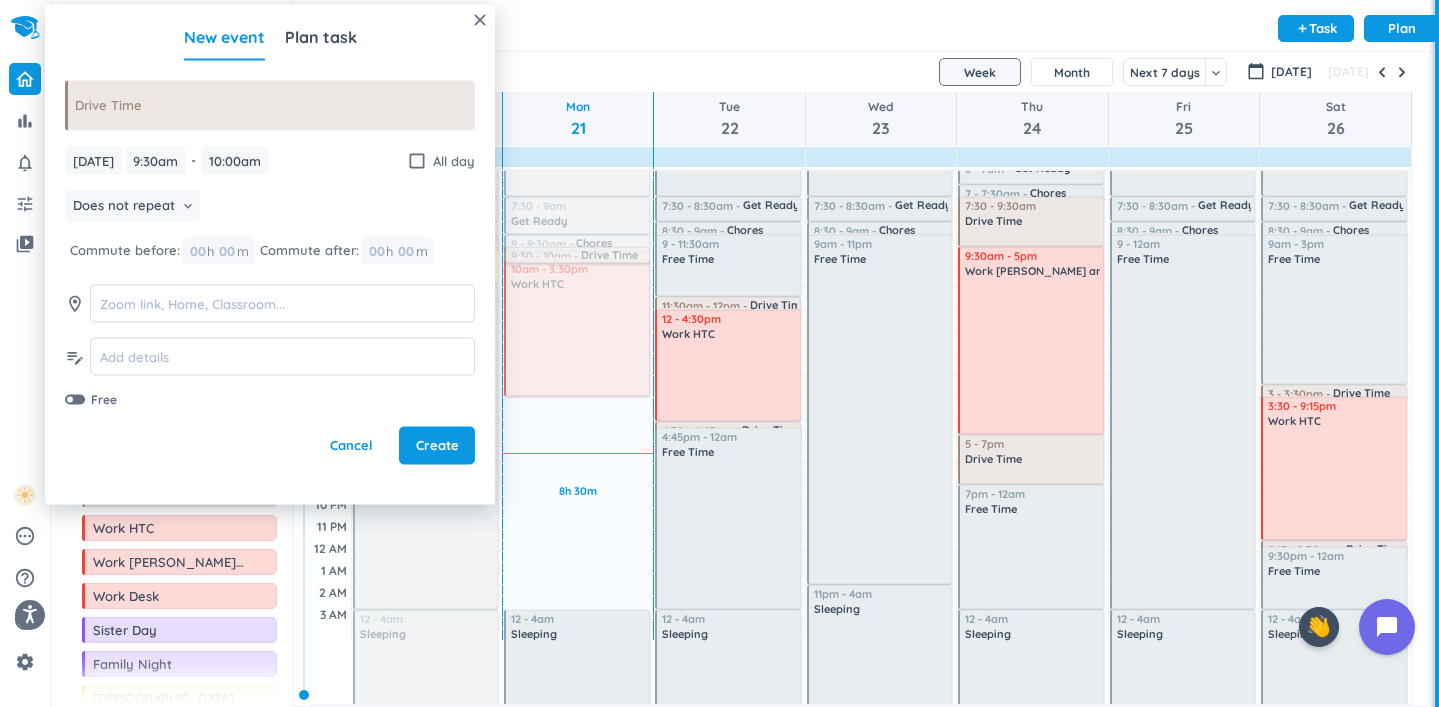 type on "10:00am" 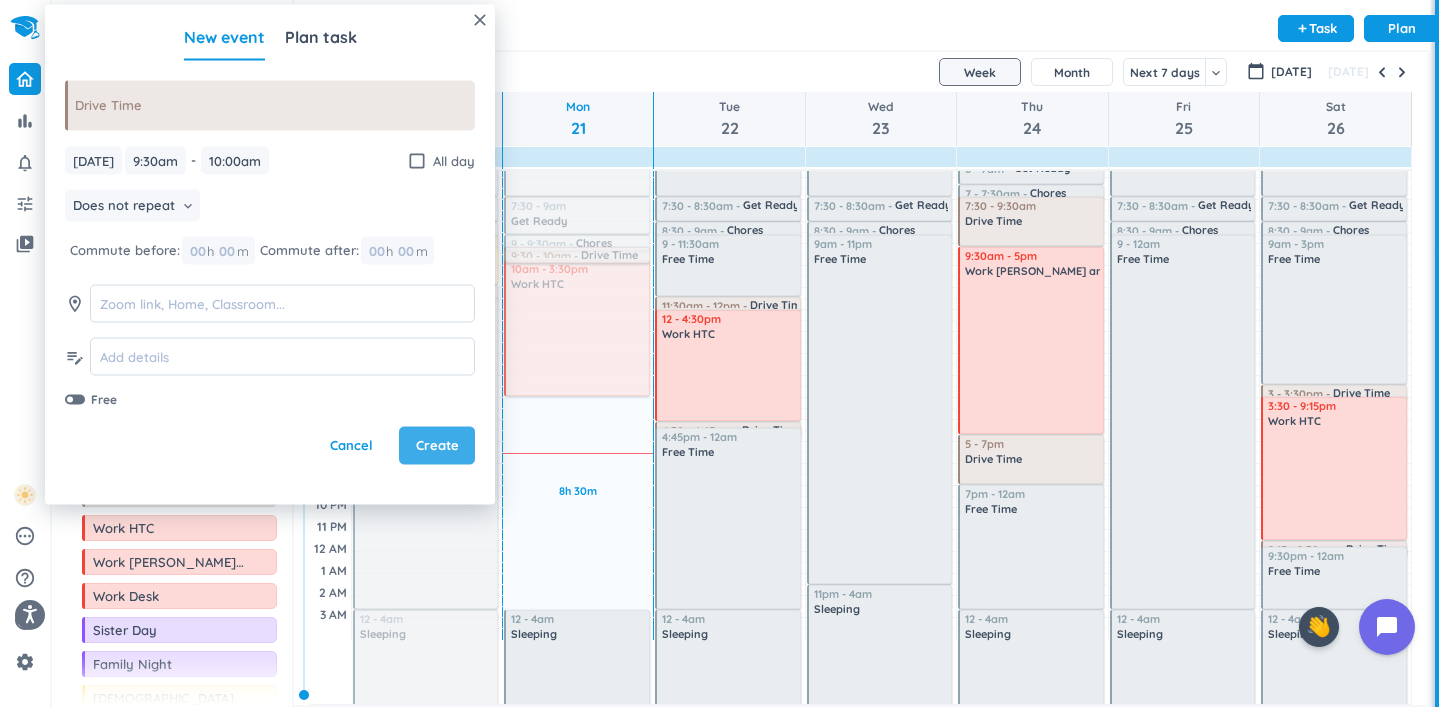 click on "Create" at bounding box center (437, 446) 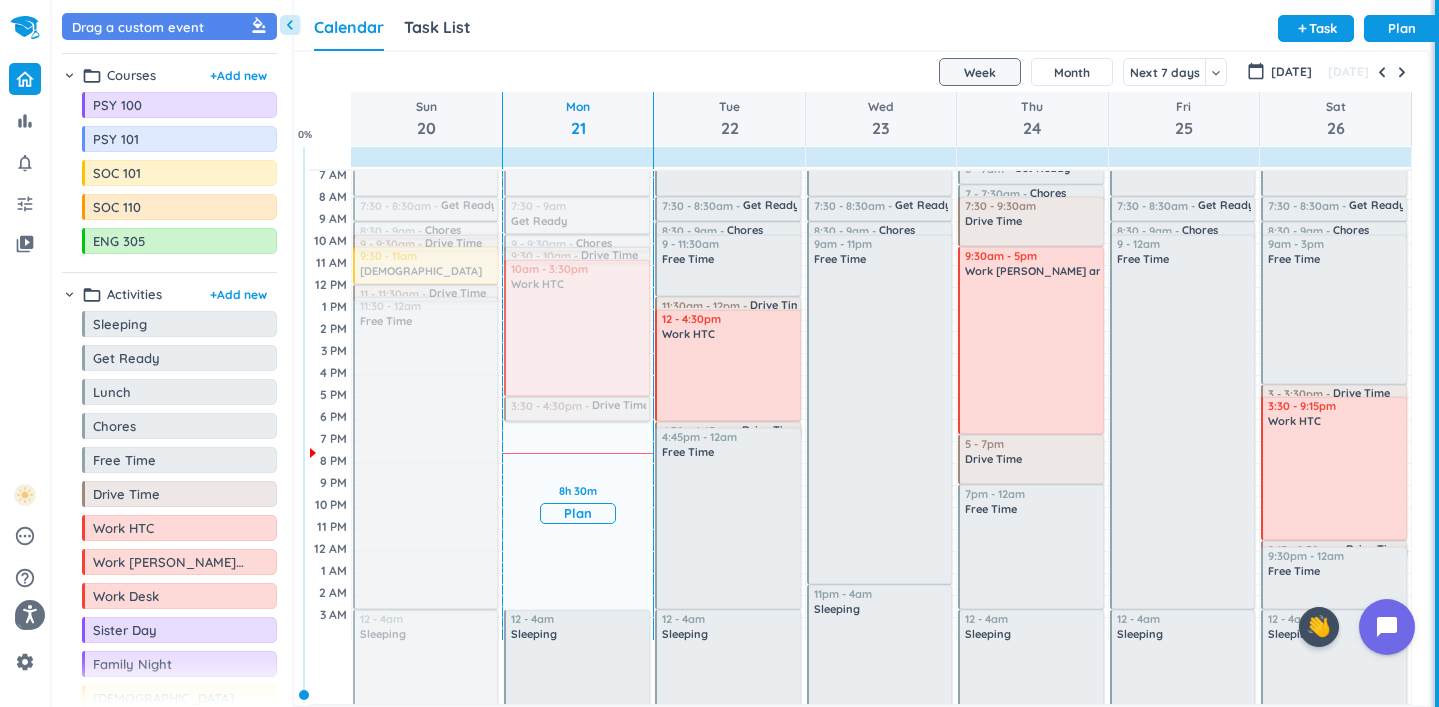drag, startPoint x: 152, startPoint y: 498, endPoint x: 551, endPoint y: 403, distance: 410.15363 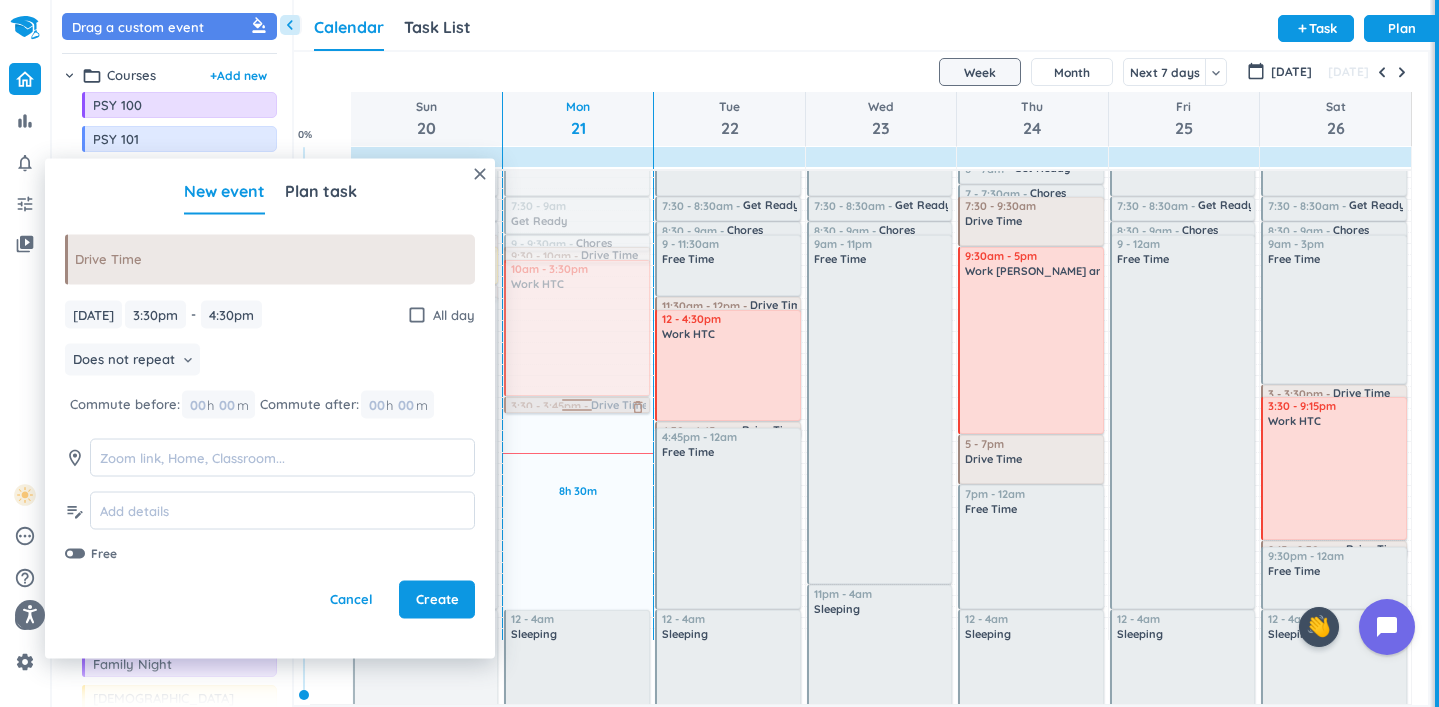 drag, startPoint x: 577, startPoint y: 417, endPoint x: 601, endPoint y: 397, distance: 31.241 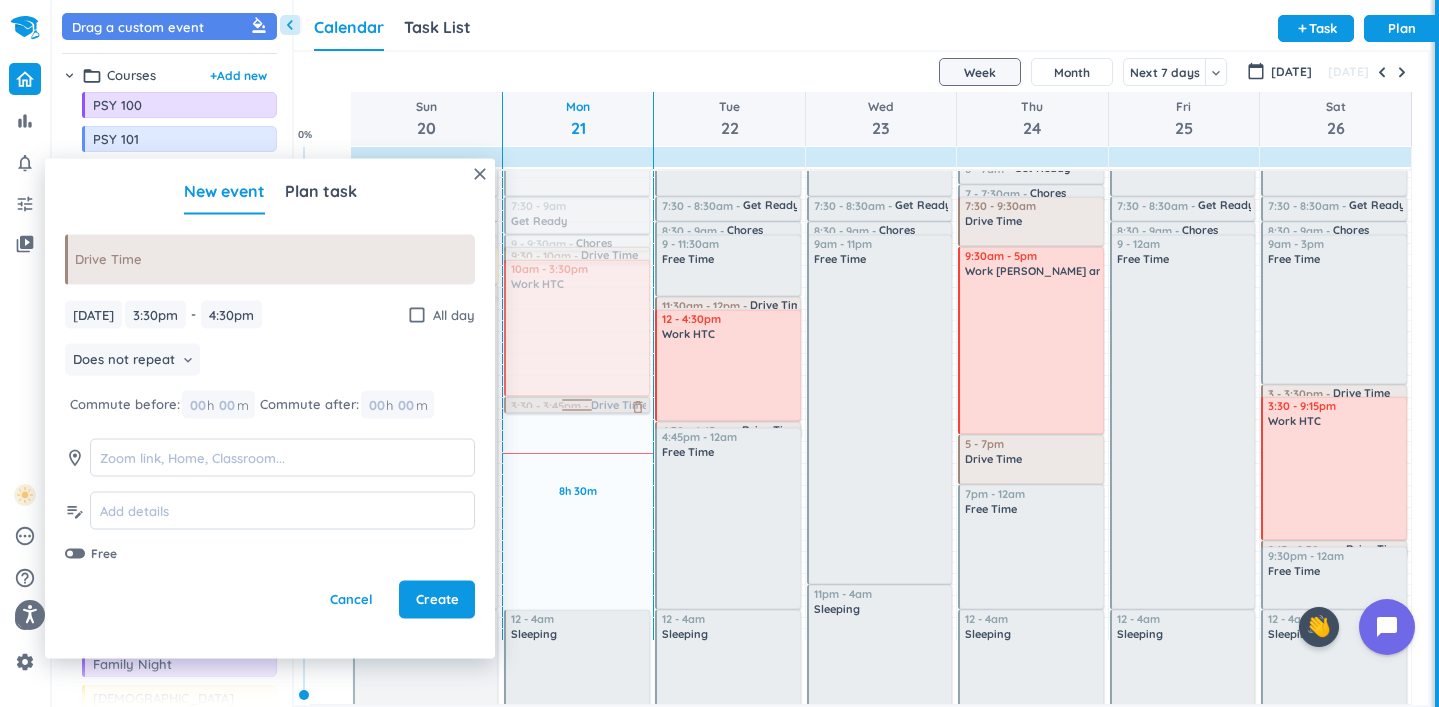 click on "8h 30m Past due Plan Adjust Awake Time 4:05 - 7:30am Sleeping delete_outline 7:30 - 9am Get Ready delete_outline 9 - 9:30am Chores delete_outline 9:30 - 10am Drive Time delete_outline 10am - 3:30pm Work HTC delete_outline 3:30 - 4:30pm Drive Time delete_outline 12 - 4am Sleeping delete_outline 3:30 - 3:45pm Drive Time delete_outline" at bounding box center [578, 373] 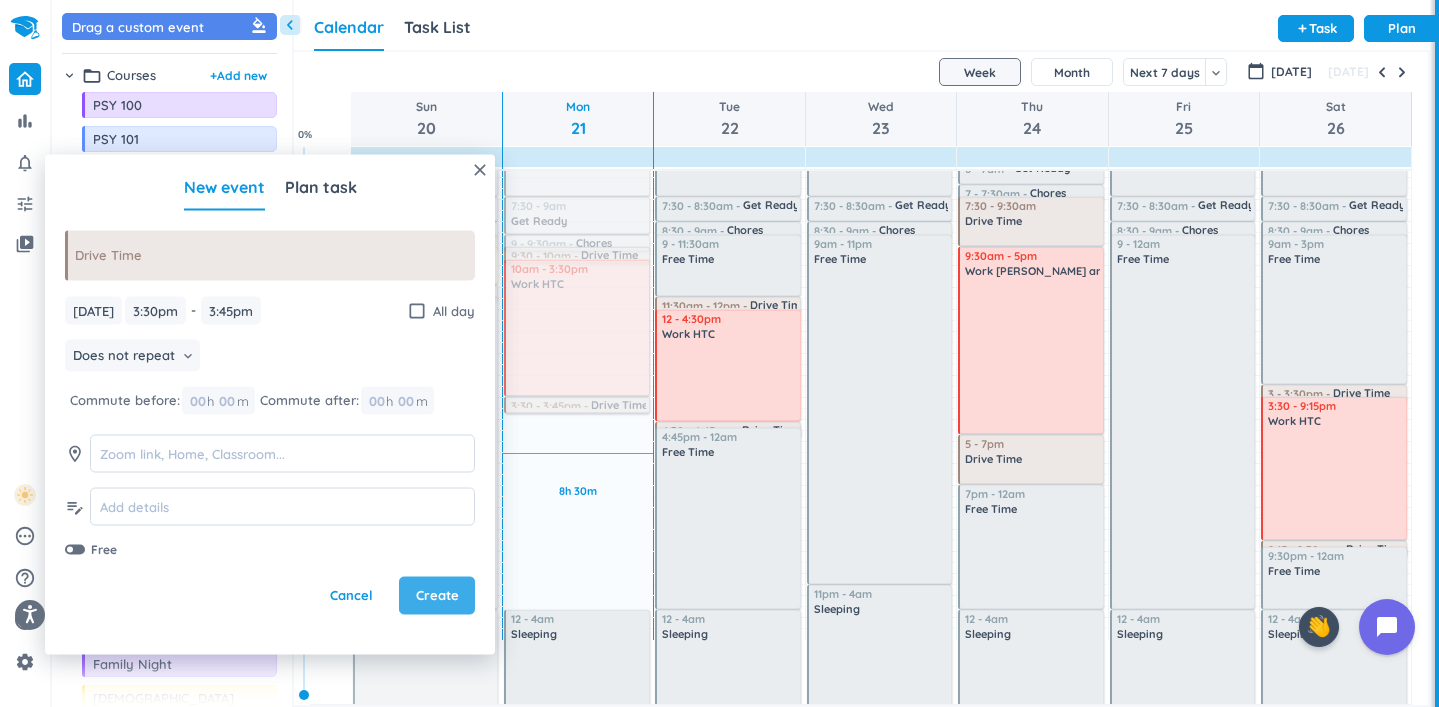 click on "Create" at bounding box center [437, 596] 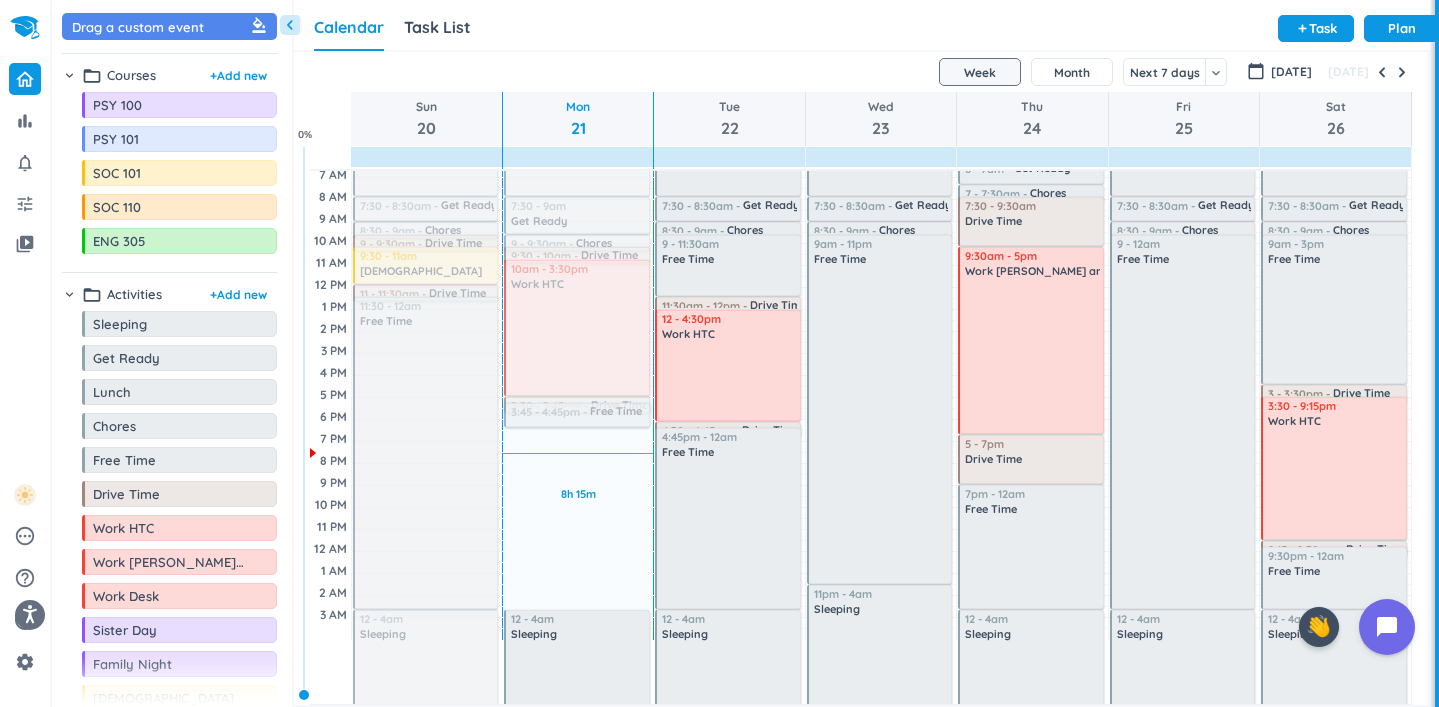 drag, startPoint x: 161, startPoint y: 459, endPoint x: 617, endPoint y: 404, distance: 459.3049 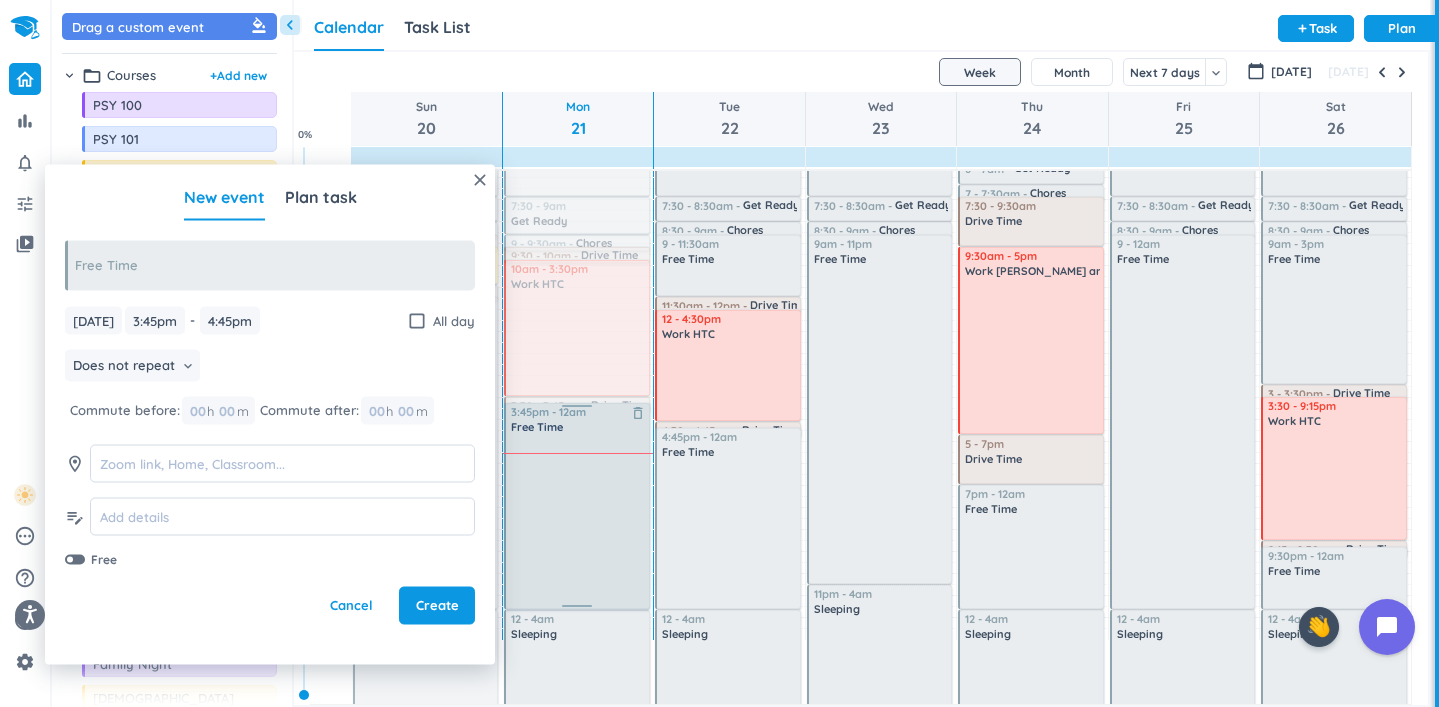 drag, startPoint x: 576, startPoint y: 426, endPoint x: 605, endPoint y: 607, distance: 183.30849 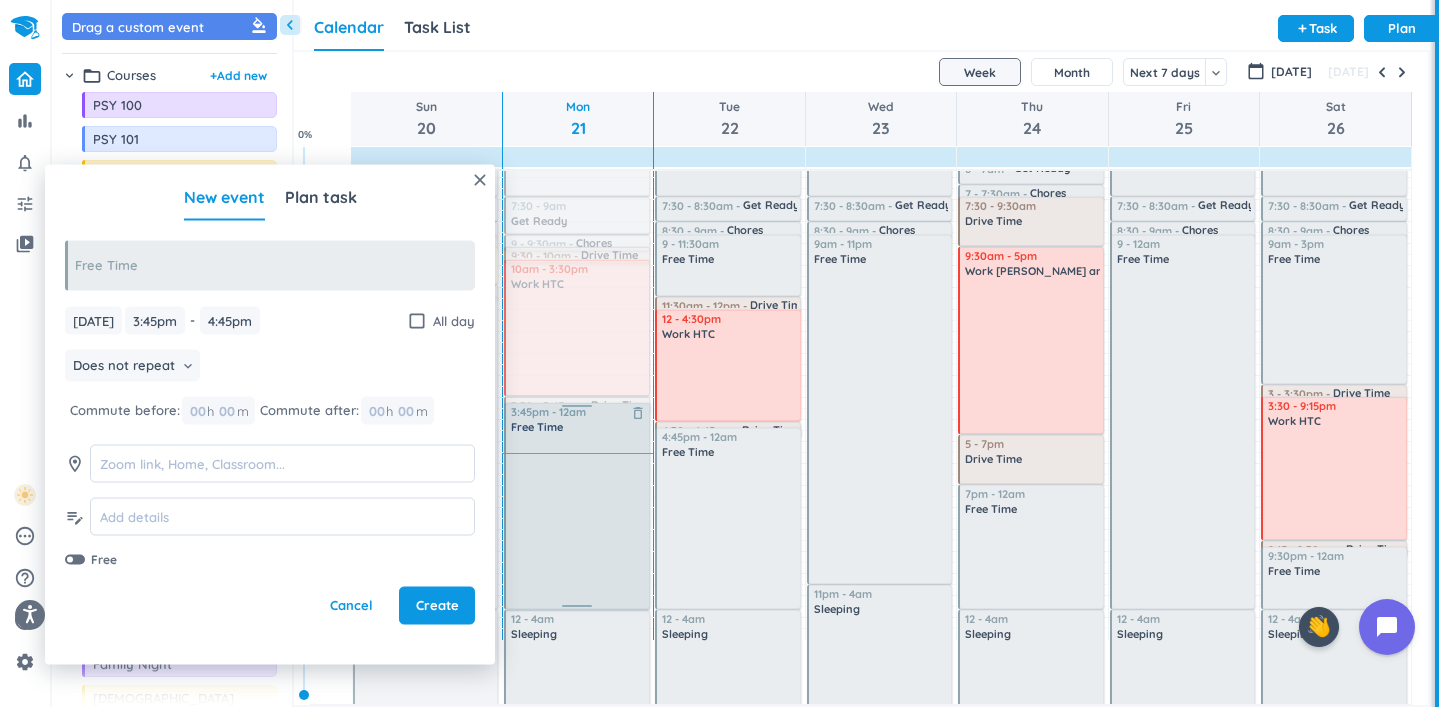 click on "8h 15m Past due Plan Adjust Awake Time 4:05 - 7:30am Sleeping delete_outline 7:30 - 9am Get Ready delete_outline 9 - 9:30am Chores delete_outline 9:30 - 10am Drive Time delete_outline 10am - 3:30pm Work HTC delete_outline 3:30 - 3:45pm Drive Time delete_outline 3:45 - 4:45pm Free Time delete_outline 12 - 4am Sleeping delete_outline 3:45pm - 12am Free Time delete_outline" at bounding box center (578, 373) 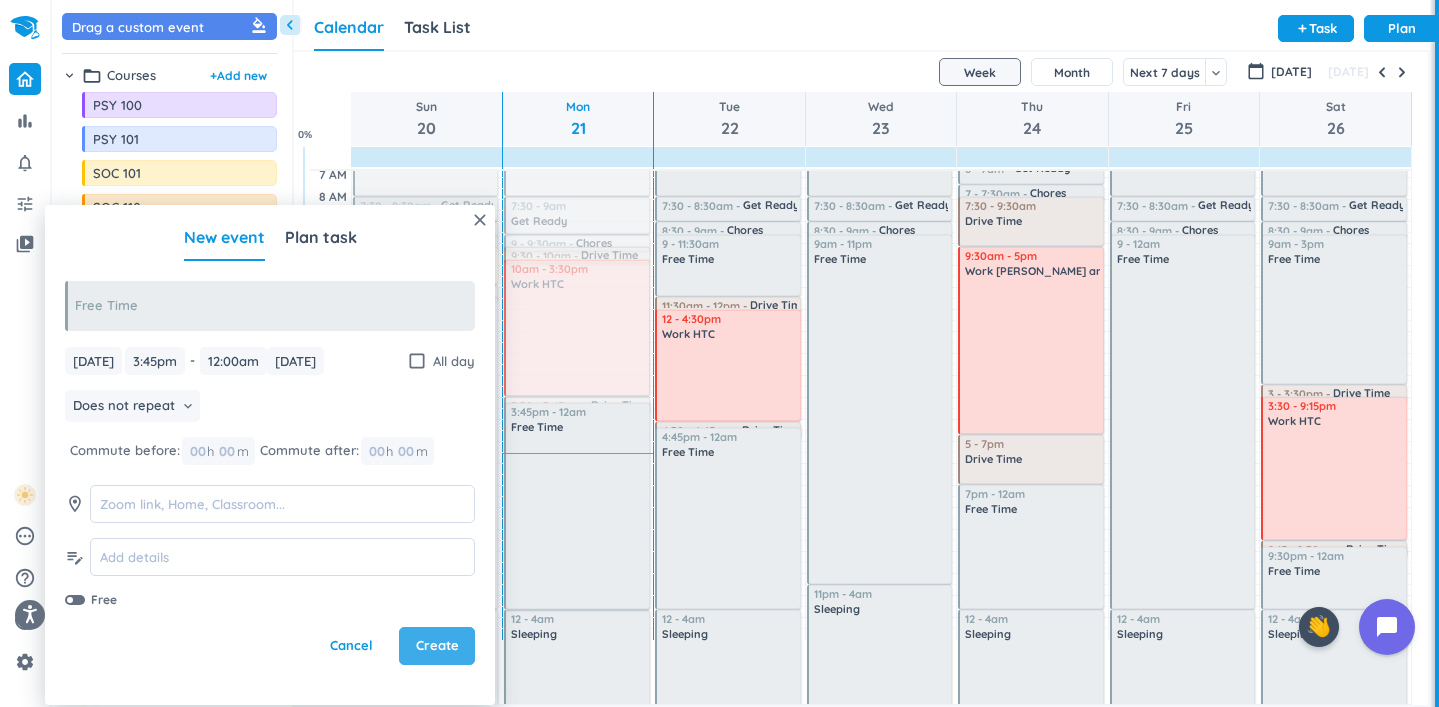 click on "Create" at bounding box center [437, 646] 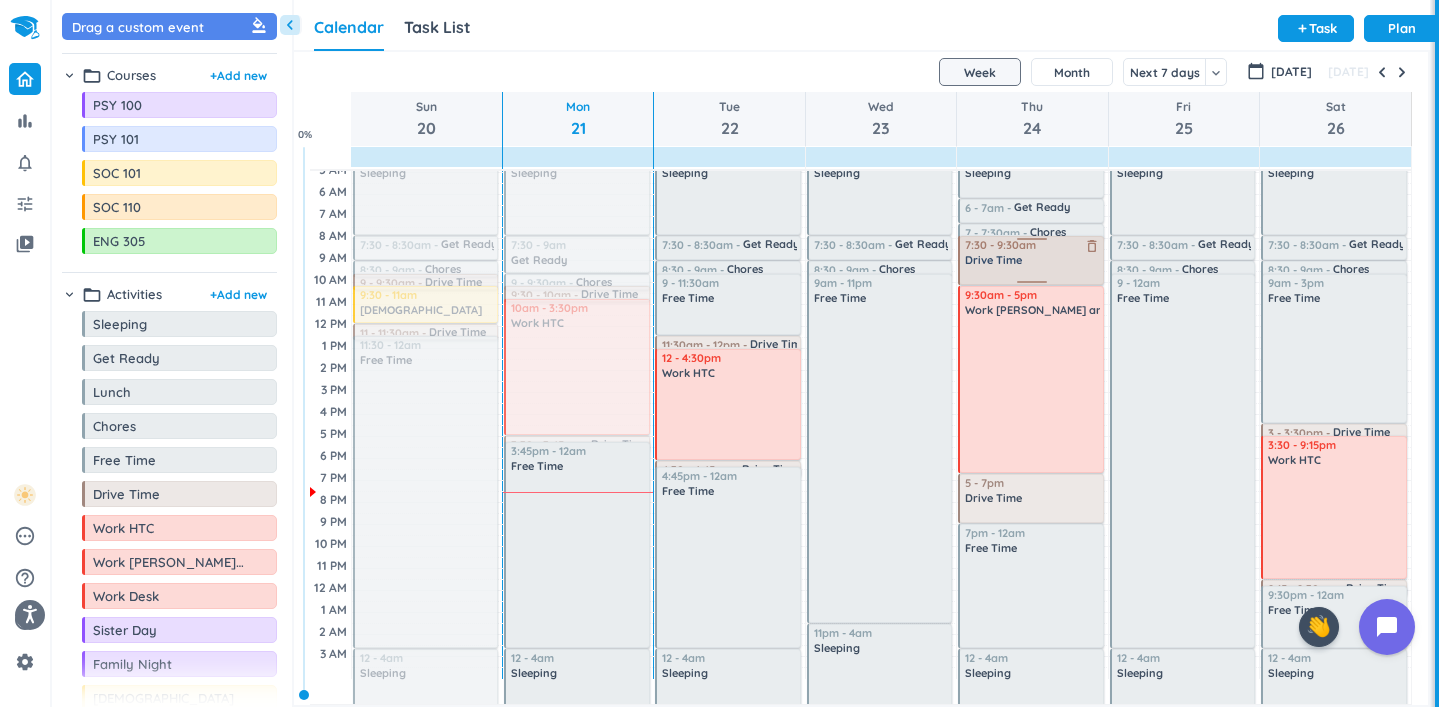 scroll, scrollTop: 0, scrollLeft: 0, axis: both 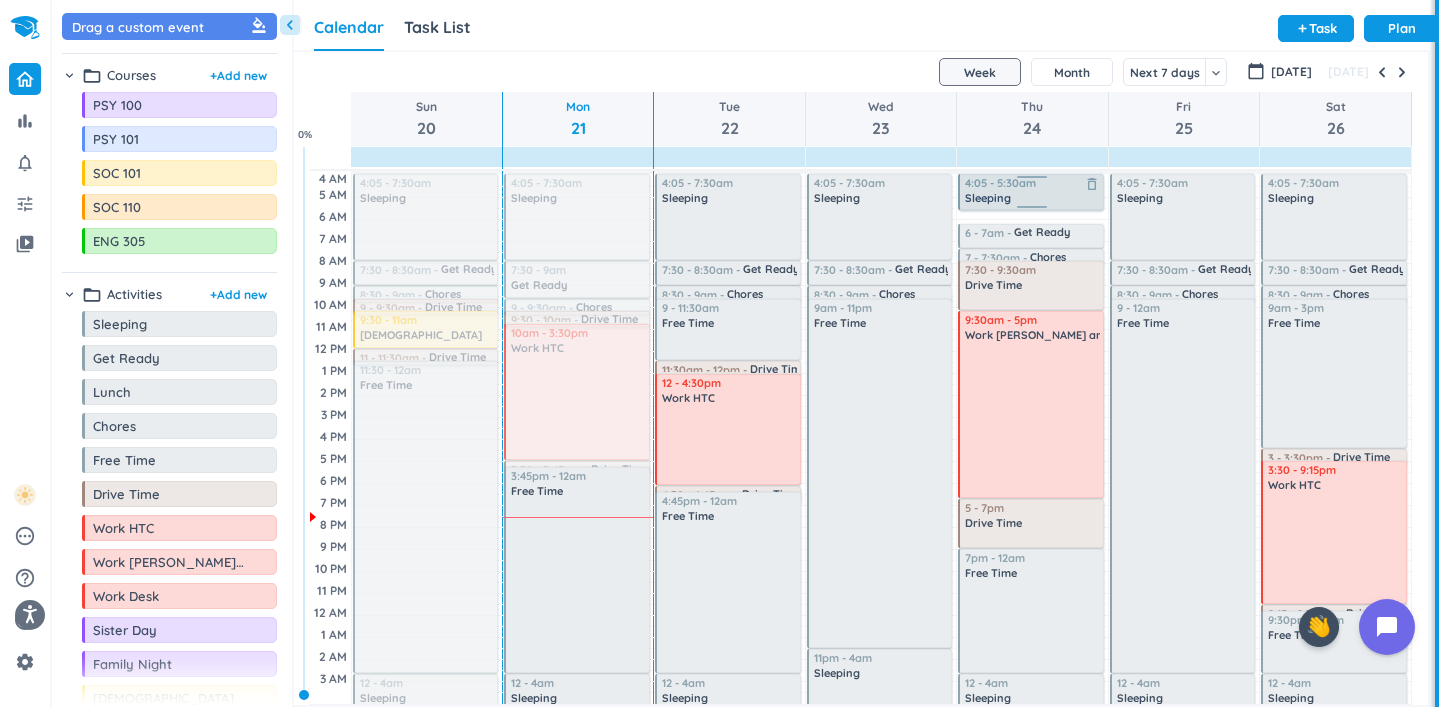 drag, startPoint x: 1038, startPoint y: 220, endPoint x: 1034, endPoint y: 206, distance: 14.56022 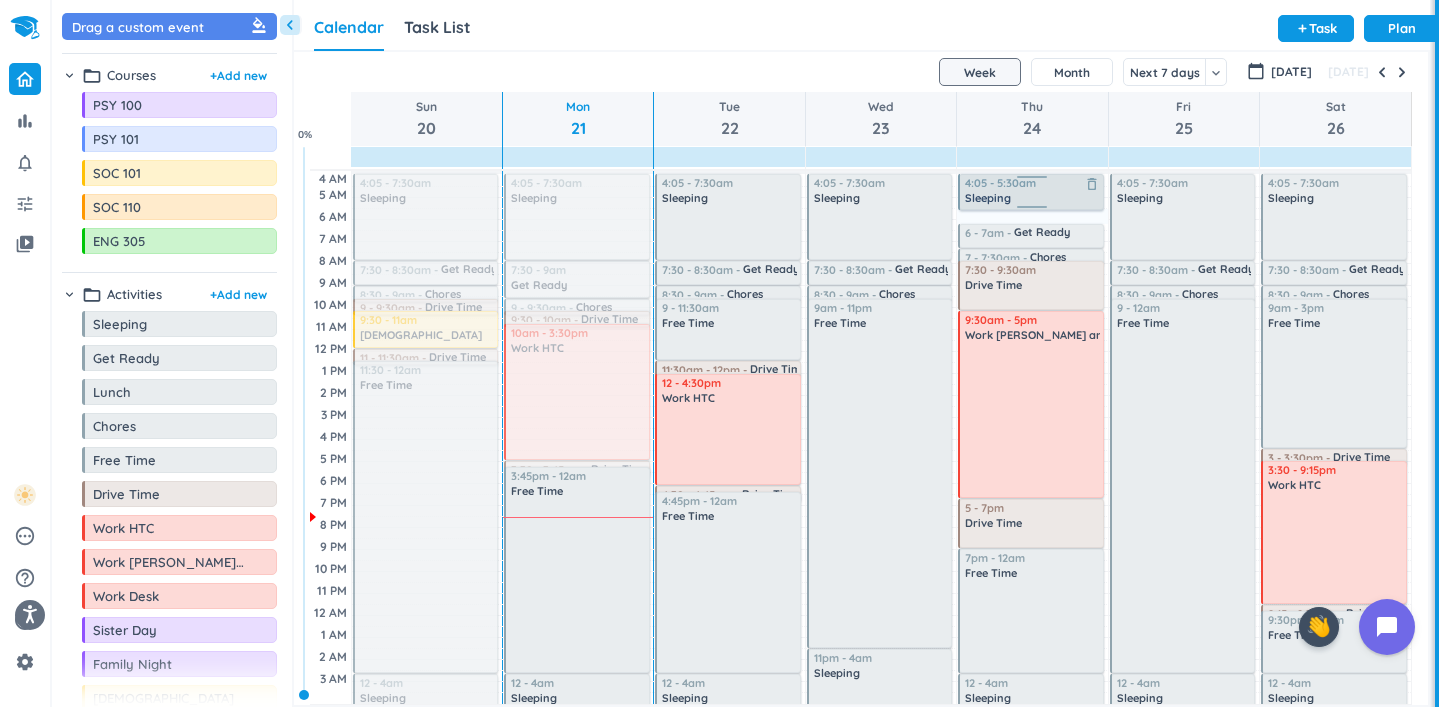 click on "35m Past due Plan Adjust Awake Time 4:05 - 5:25am Sleeping delete_outline 6 - 7am Get Ready delete_outline 7 - 7:30am Chores delete_outline 7:30 - 9:30am Drive Time delete_outline 9:30am - 5pm Work [PERSON_NAME] and [PERSON_NAME] delete_outline 5 - 7pm Drive Time delete_outline 7pm - 12am Free Time delete_outline 12 - 4am Sleeping delete_outline 4:05 - 5:30am Sleeping delete_outline" at bounding box center (1032, 437) 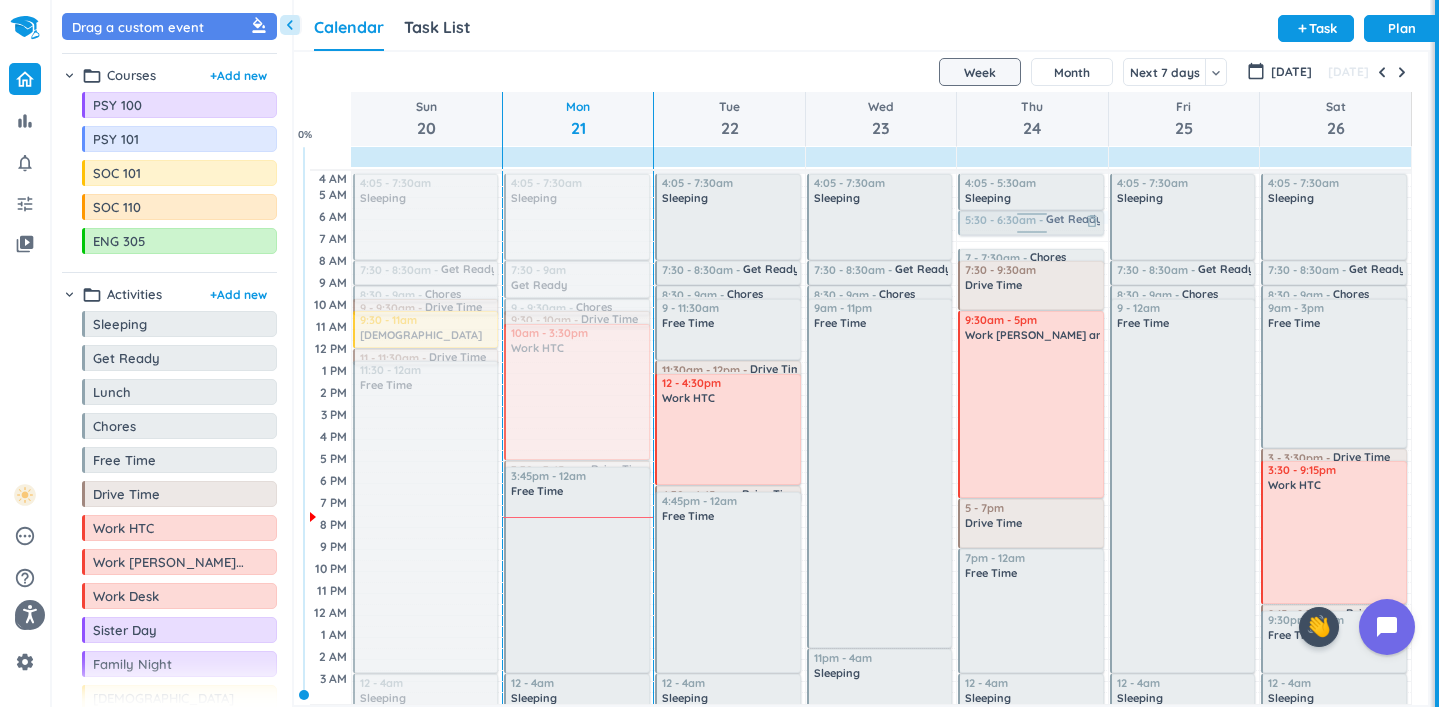 drag, startPoint x: 1059, startPoint y: 237, endPoint x: 1057, endPoint y: 219, distance: 18.110771 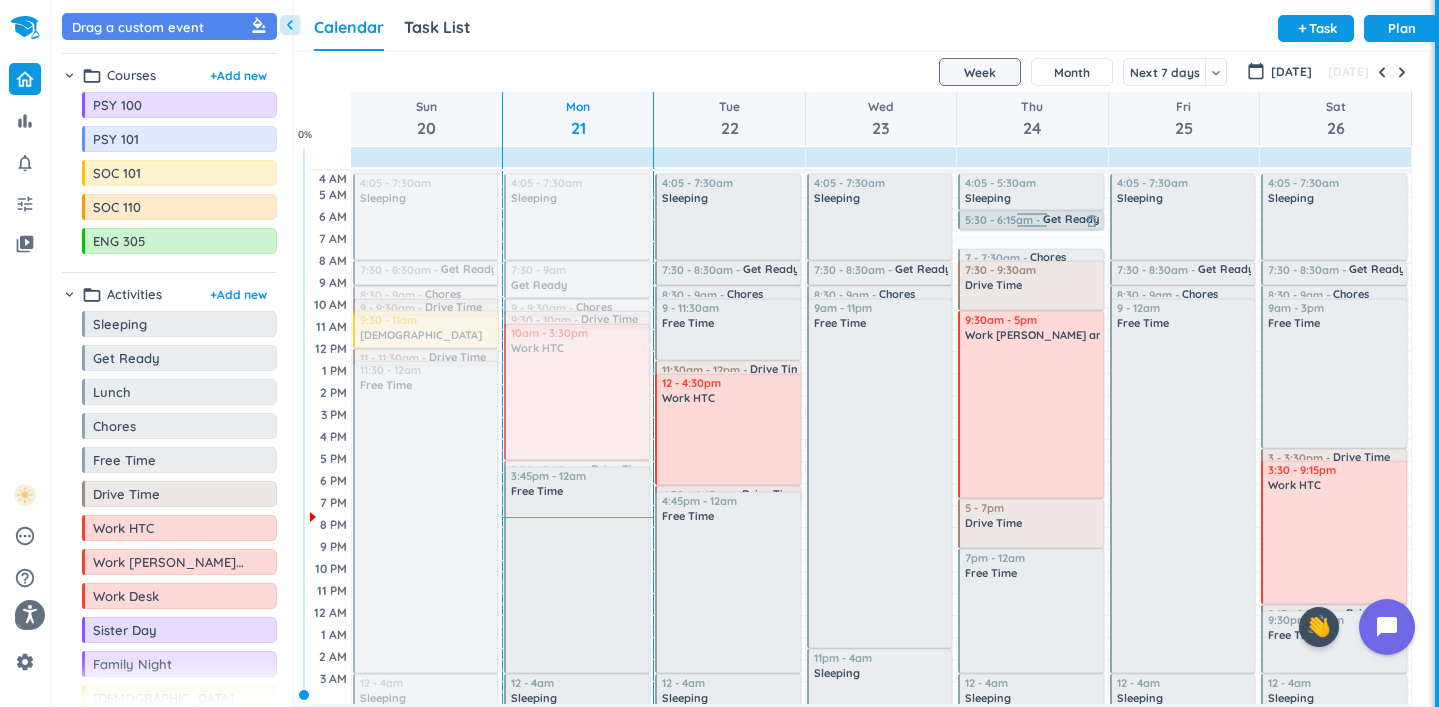 click on "30m Past due Plan Adjust Awake Time 4:05 - 5:30am Sleeping delete_outline 5:30 - 6:30am Get Ready delete_outline 7 - 7:30am Chores delete_outline 7:30 - 9:30am Drive Time delete_outline 9:30am - 5pm Work [PERSON_NAME] and [PERSON_NAME] delete_outline 5 - 7pm Drive Time delete_outline 7pm - 12am Free Time delete_outline 12 - 4am Sleeping delete_outline 5:30 - 6:15am Get Ready delete_outline" at bounding box center [1032, 437] 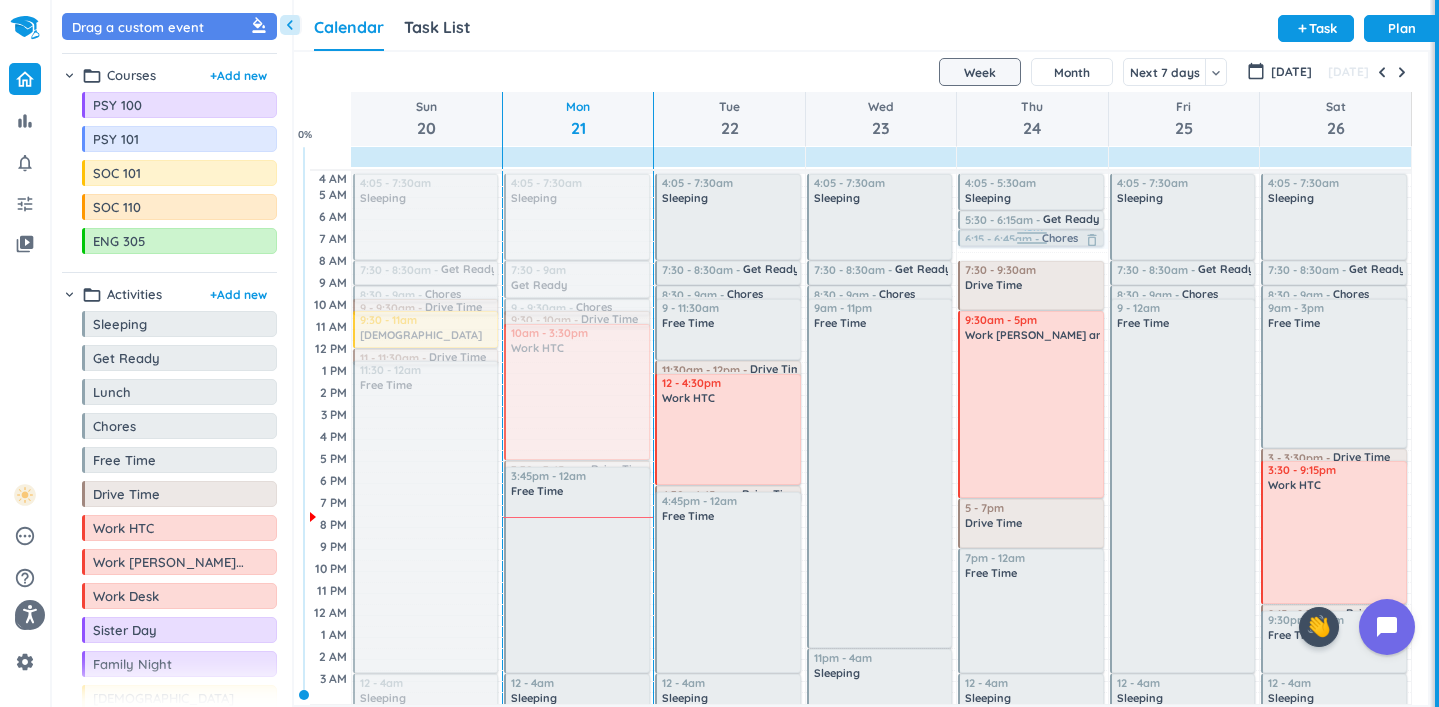 drag, startPoint x: 1068, startPoint y: 260, endPoint x: 1065, endPoint y: 246, distance: 14.3178215 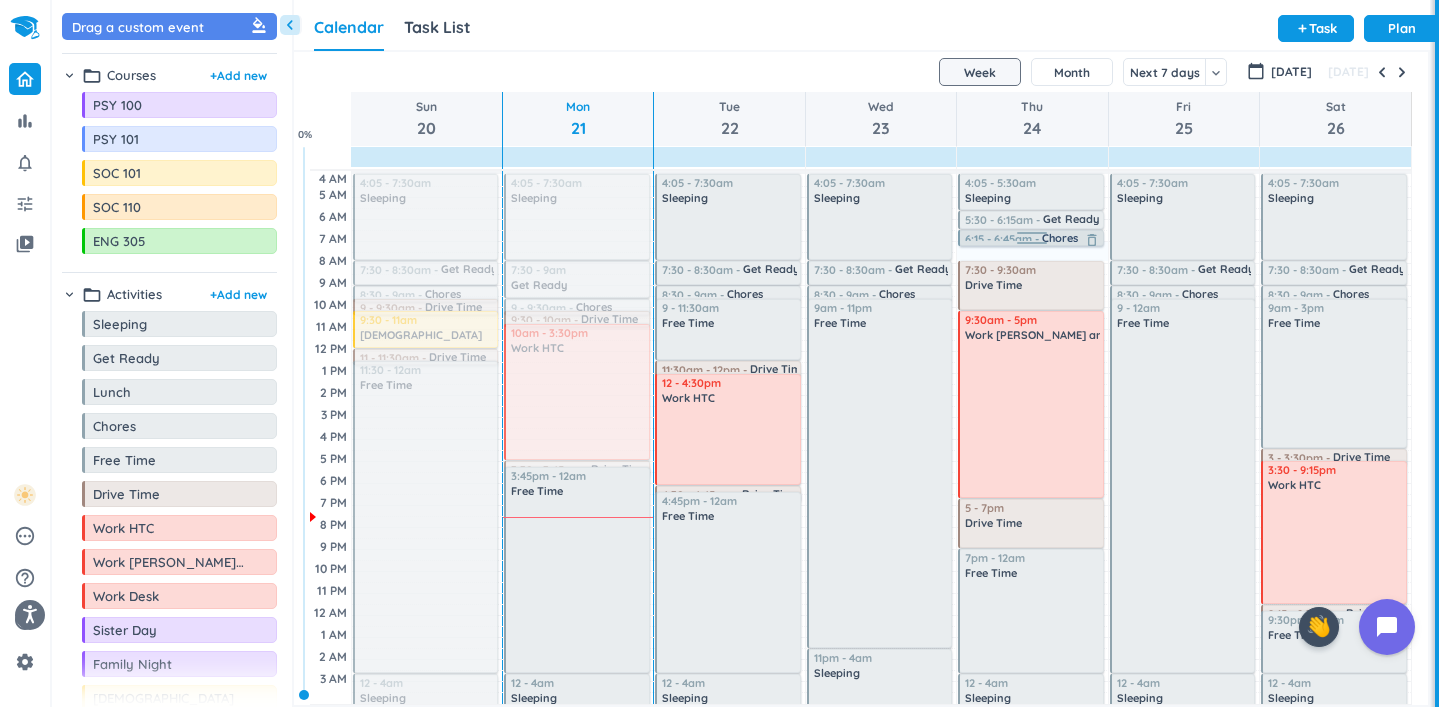 click on "45m Past due Plan Adjust Awake Time 4:05 - 5:30am Sleeping delete_outline 5:30 - 6:15am Get Ready delete_outline 6:15 - 6:45am Chores delete_outline 7:30 - 9:30am Drive Time delete_outline 9:30am - 5pm Work [PERSON_NAME] and [PERSON_NAME] delete_outline 5 - 7pm Drive Time delete_outline 7pm - 12am Free Time delete_outline 12 - 4am Sleeping delete_outline 6:15 - 6:45am Chores delete_outline" at bounding box center [1032, 437] 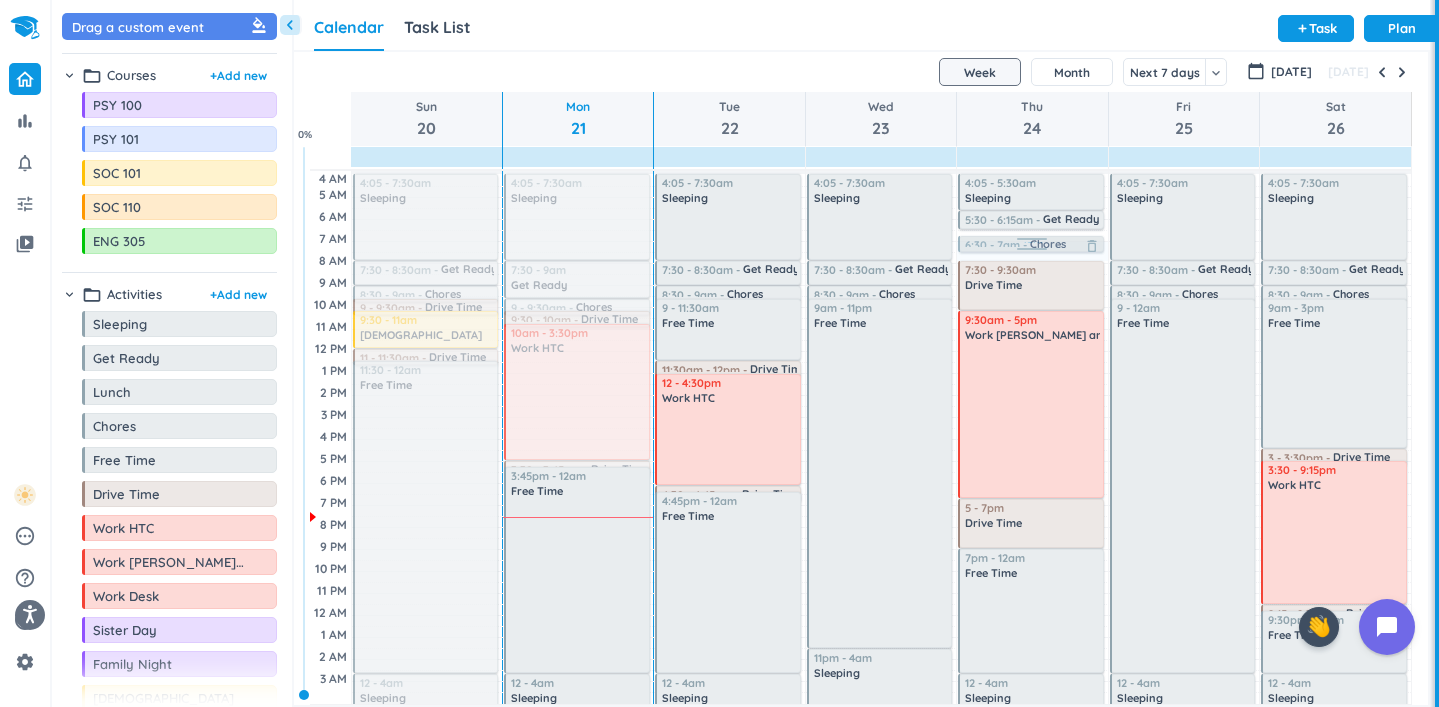 click on "45m Past due Plan Adjust Awake Time 4:05 - 5:30am Sleeping delete_outline 5:30 - 6:15am Get Ready delete_outline 6:15 - 6:45am Chores delete_outline 7:30 - 9:30am Drive Time delete_outline 9:30am - 5pm Work [PERSON_NAME] and [PERSON_NAME] delete_outline 5 - 7pm Drive Time delete_outline 7pm - 12am Free Time delete_outline 12 - 4am Sleeping delete_outline 6:30 - 7am Chores delete_outline" at bounding box center (1032, 437) 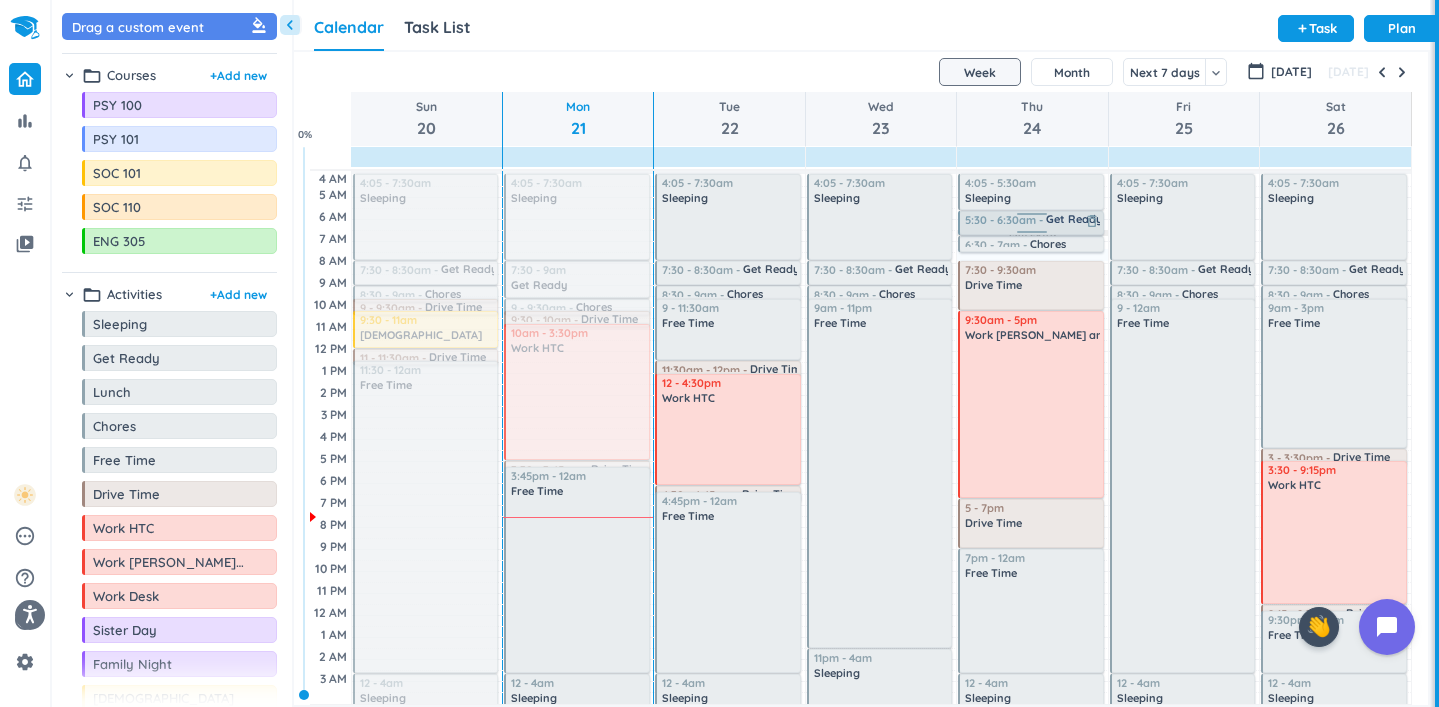 click on "30m Past due Plan 15m Extra Adjust Awake Time 4:05 - 5:30am Sleeping delete_outline 5:30 - 6:15am Get Ready delete_outline 6:30 - 7am Chores delete_outline 7:30 - 9:30am Drive Time delete_outline 9:30am - 5pm Work [PERSON_NAME] and [PERSON_NAME] delete_outline 5 - 7pm Drive Time delete_outline 7pm - 12am Free Time delete_outline 12 - 4am Sleeping delete_outline 5:30 - 6:30am Get Ready delete_outline" at bounding box center [1032, 437] 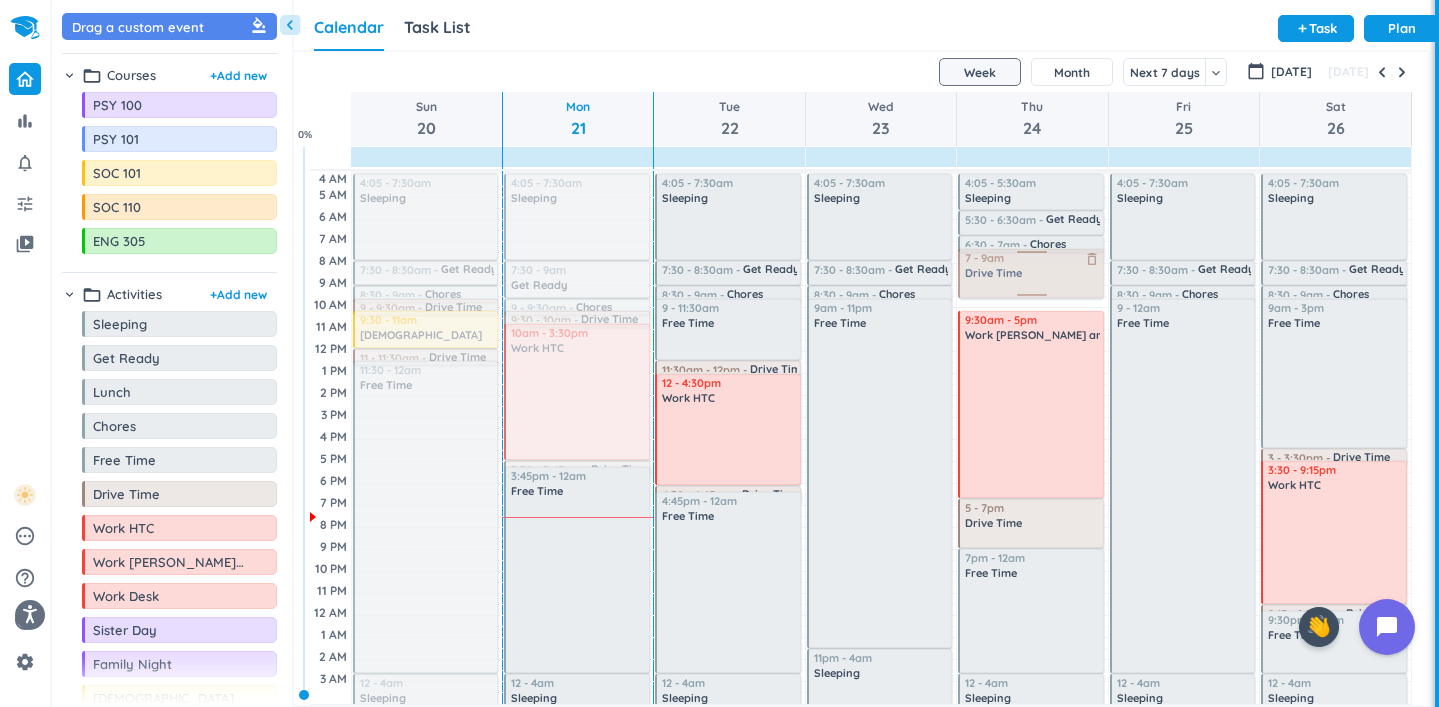drag, startPoint x: 1048, startPoint y: 282, endPoint x: 1045, endPoint y: 272, distance: 10.440307 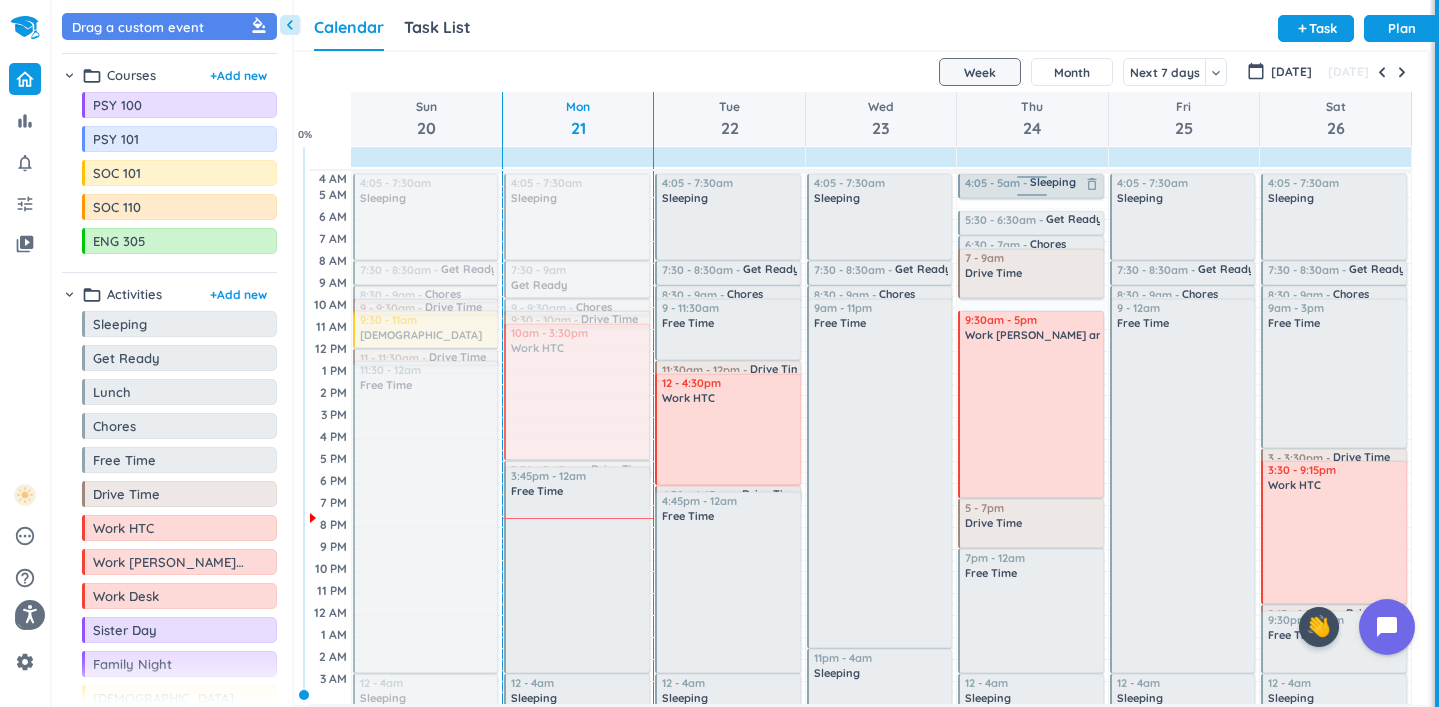 drag, startPoint x: 1038, startPoint y: 208, endPoint x: 1032, endPoint y: 196, distance: 13.416408 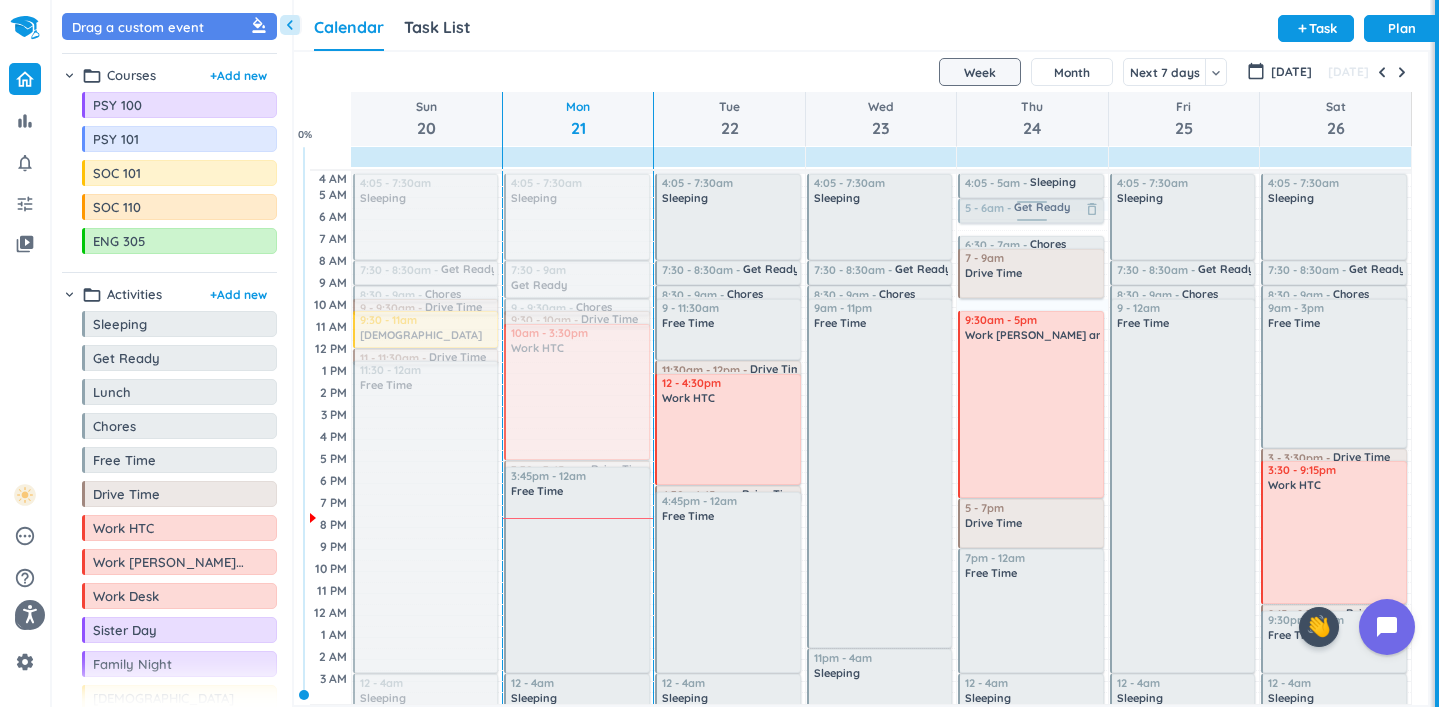 drag, startPoint x: 1059, startPoint y: 224, endPoint x: 1056, endPoint y: 207, distance: 17.262676 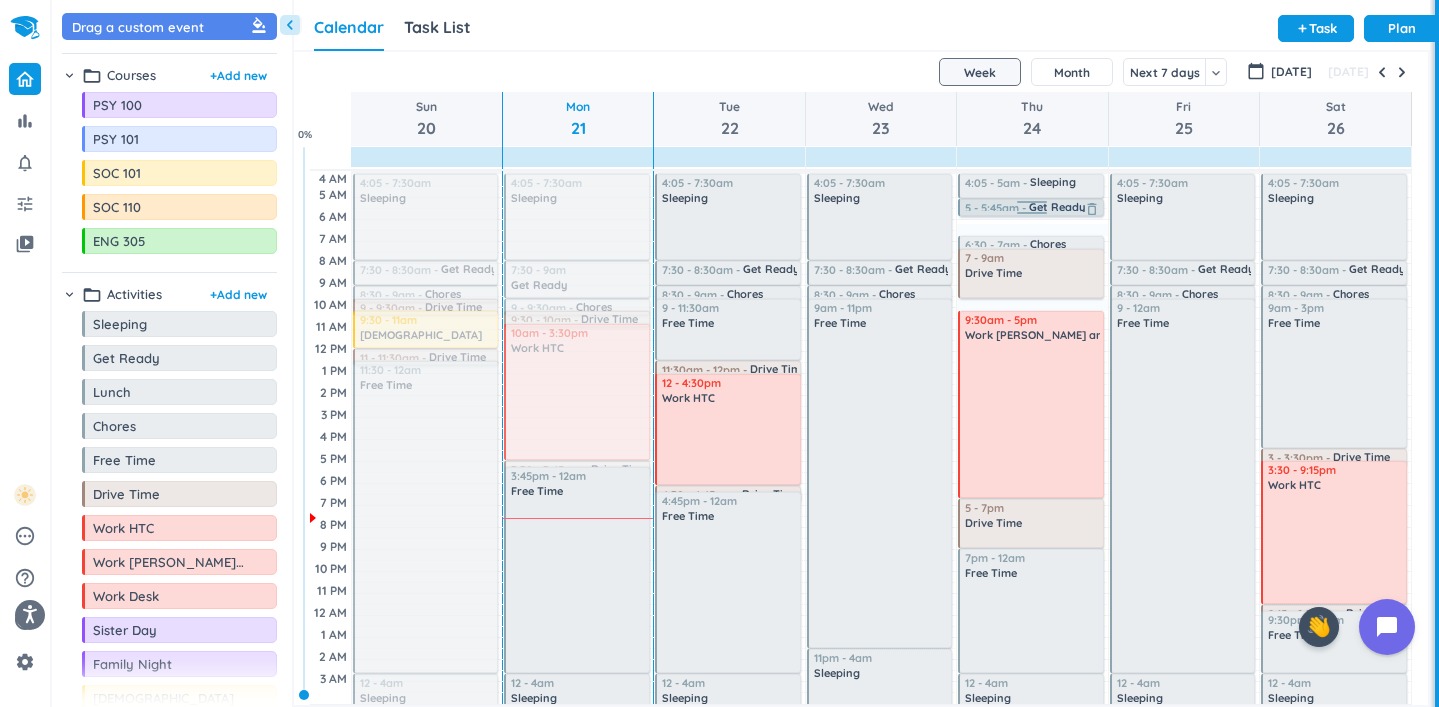 click on "30m Past due Plan 30m Past due Plan Adjust Awake Time 4:05 - 5am Sleeping delete_outline 5 - 6am Get Ready delete_outline 6:30 - 7am Chores delete_outline 7 - 9am Drive Time delete_outline 9:30am - 5pm Work [PERSON_NAME] and [PERSON_NAME] delete_outline 5 - 7pm Drive Time delete_outline 7pm - 12am Free Time delete_outline 12 - 4am Sleeping delete_outline 5 - 5:45am Get Ready delete_outline" at bounding box center (1032, 437) 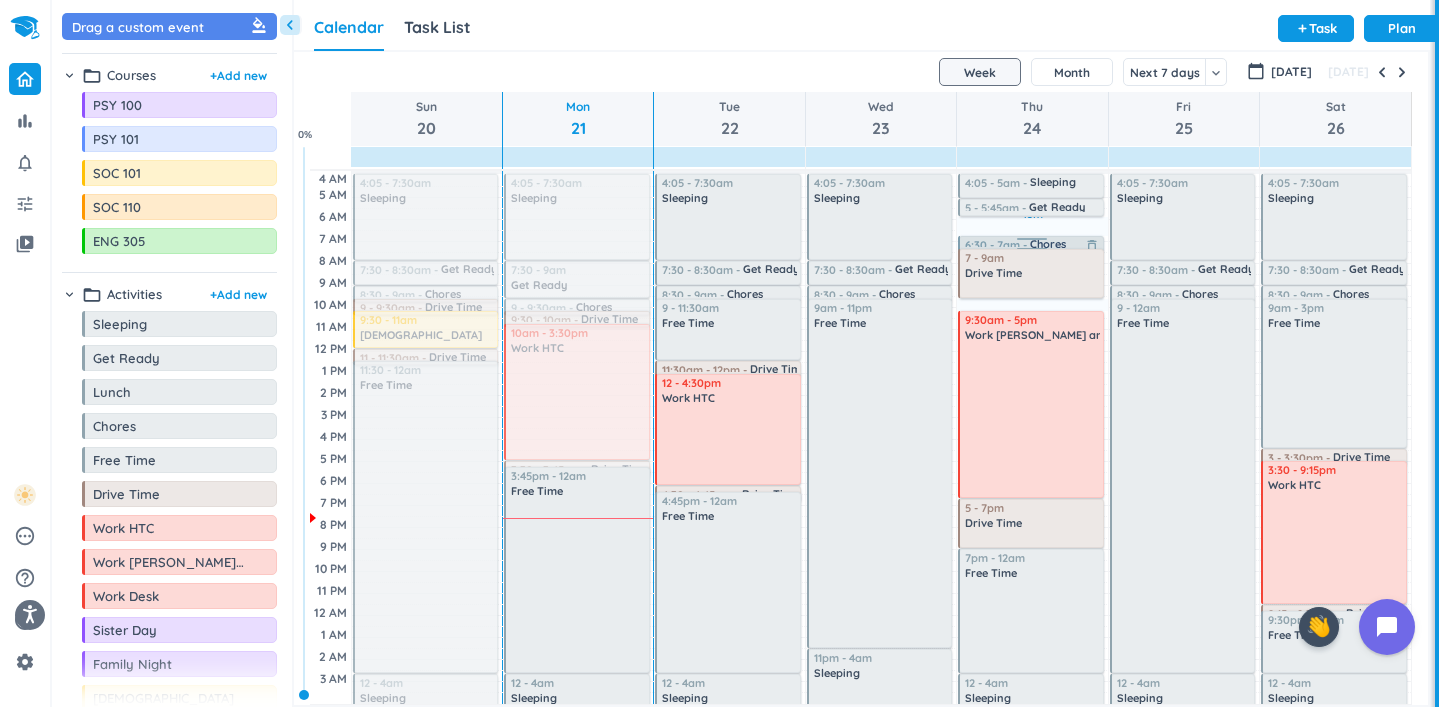 click at bounding box center [1031, 242] 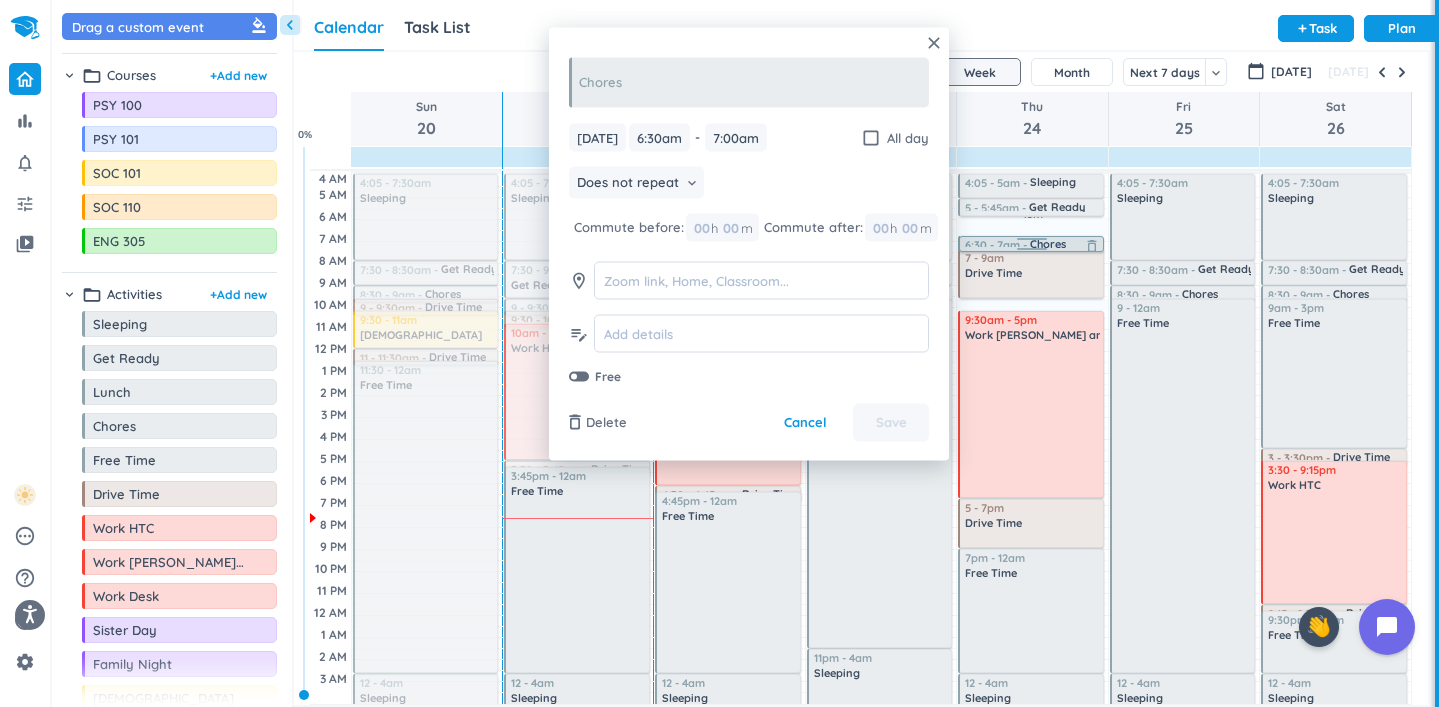 click at bounding box center [1031, 242] 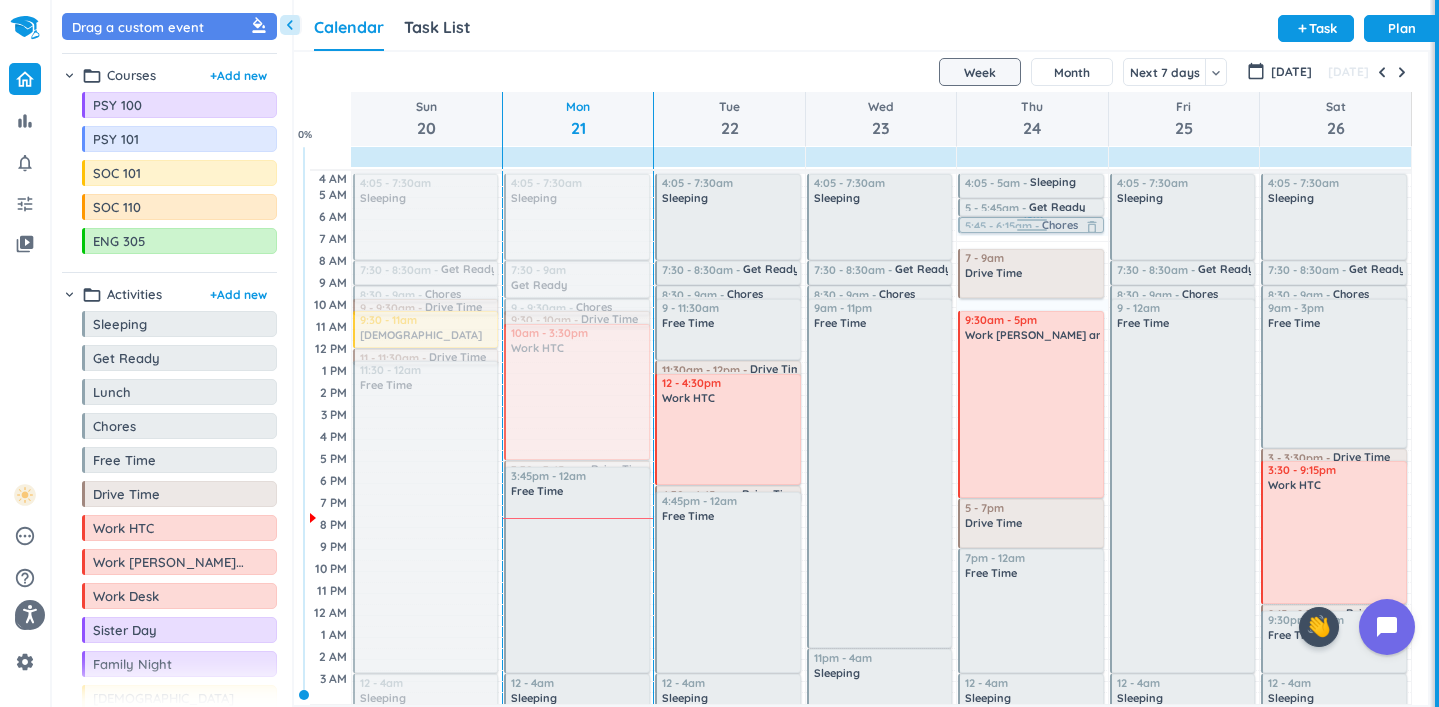 drag, startPoint x: 1079, startPoint y: 246, endPoint x: 1070, endPoint y: 230, distance: 18.35756 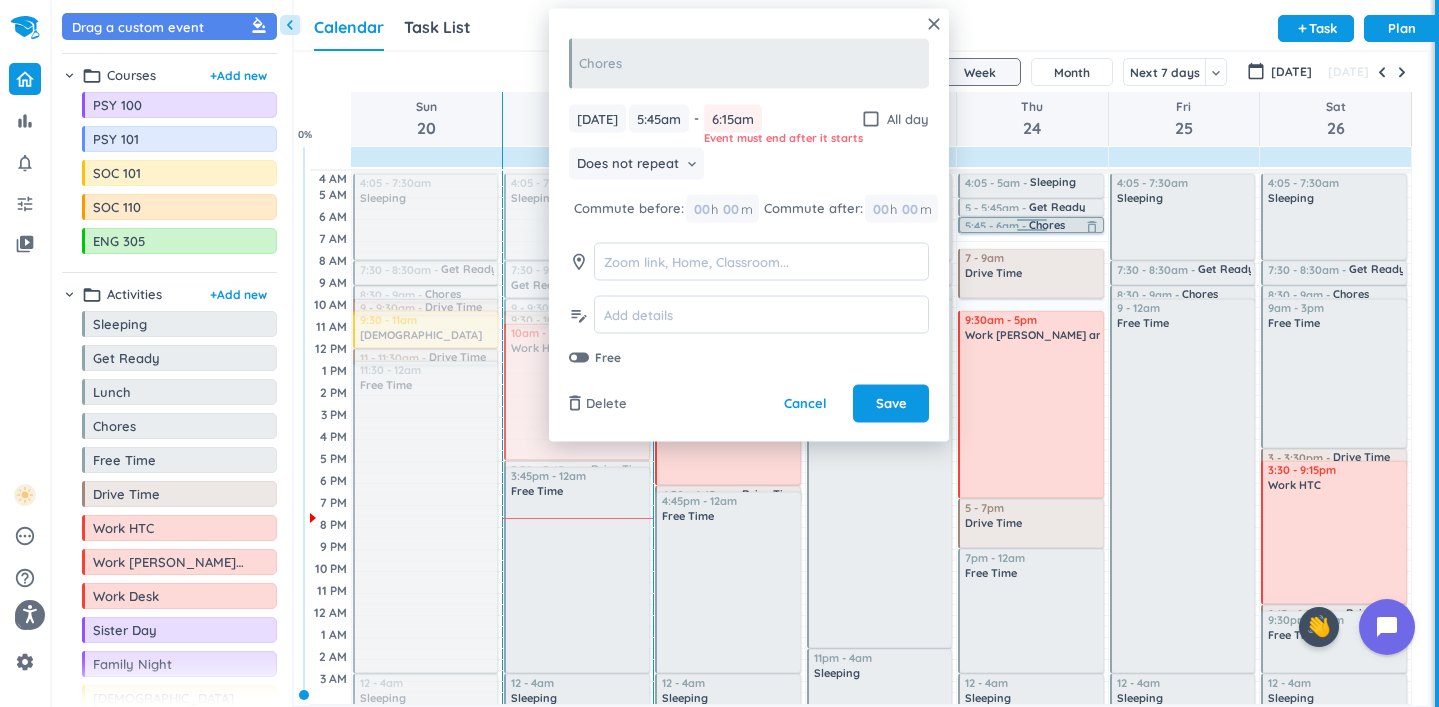 click on "45m Past due Plan 30m Past due Plan Adjust Awake Time 4:05 - 5am Sleeping delete_outline 5 - 5:45am Get Ready delete_outline 5:45 - 6:15am Chores delete_outline 7 - 9am Drive Time delete_outline 9:30am - 5pm Work [PERSON_NAME] and [PERSON_NAME] delete_outline 5 - 7pm Drive Time delete_outline 7pm - 12am Free Time delete_outline 12 - 4am Sleeping delete_outline 5:45 - 6am Chores delete_outline" at bounding box center [1032, 437] 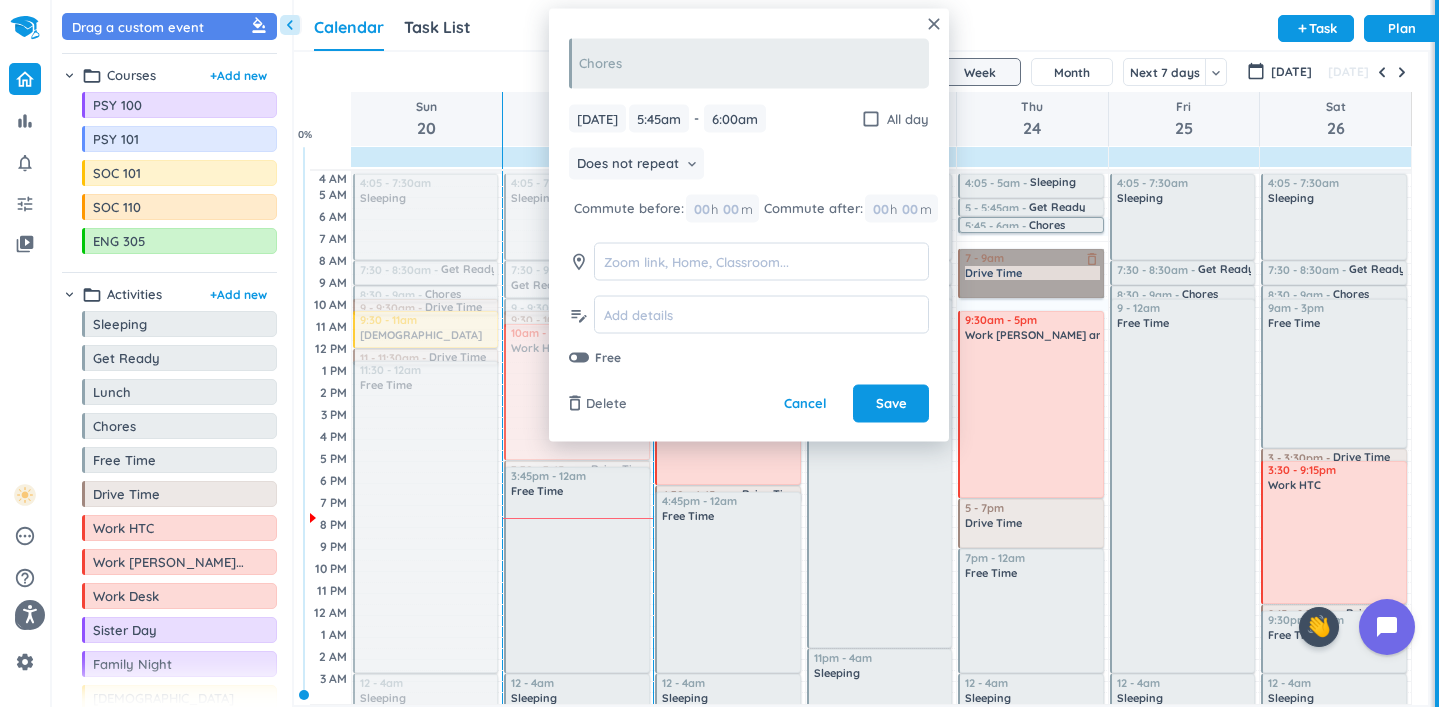 click on "7 - 9am Drive Time delete_outline" at bounding box center [1031, 273] 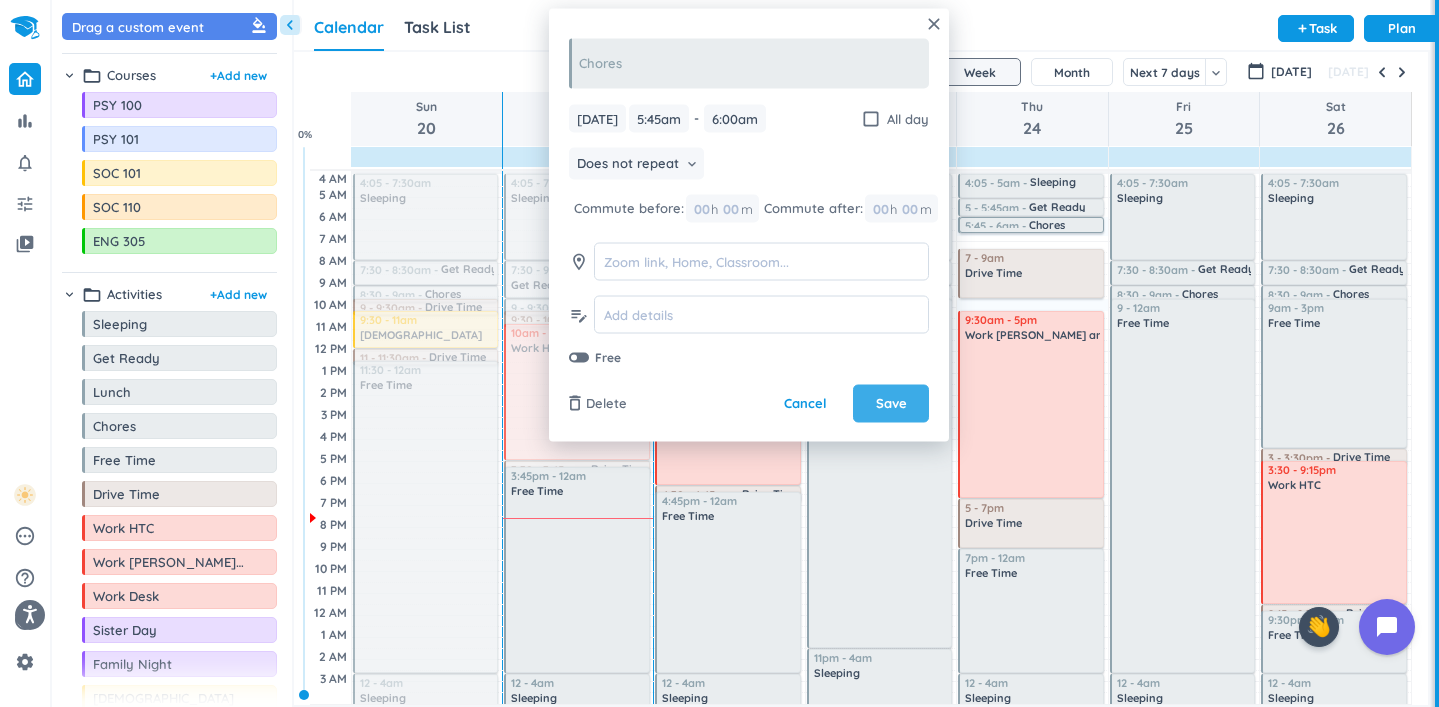 click on "Save" at bounding box center (891, 404) 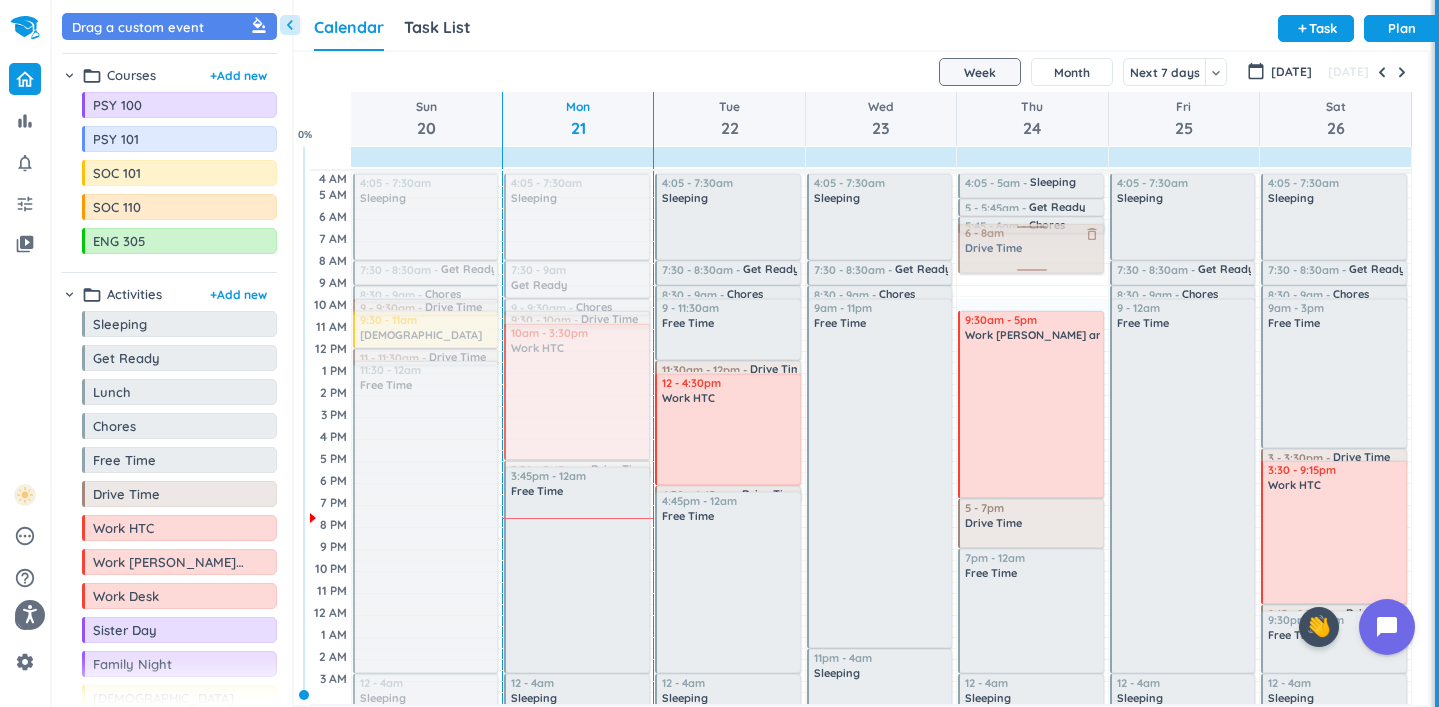 drag, startPoint x: 1054, startPoint y: 276, endPoint x: 1045, endPoint y: 248, distance: 29.410883 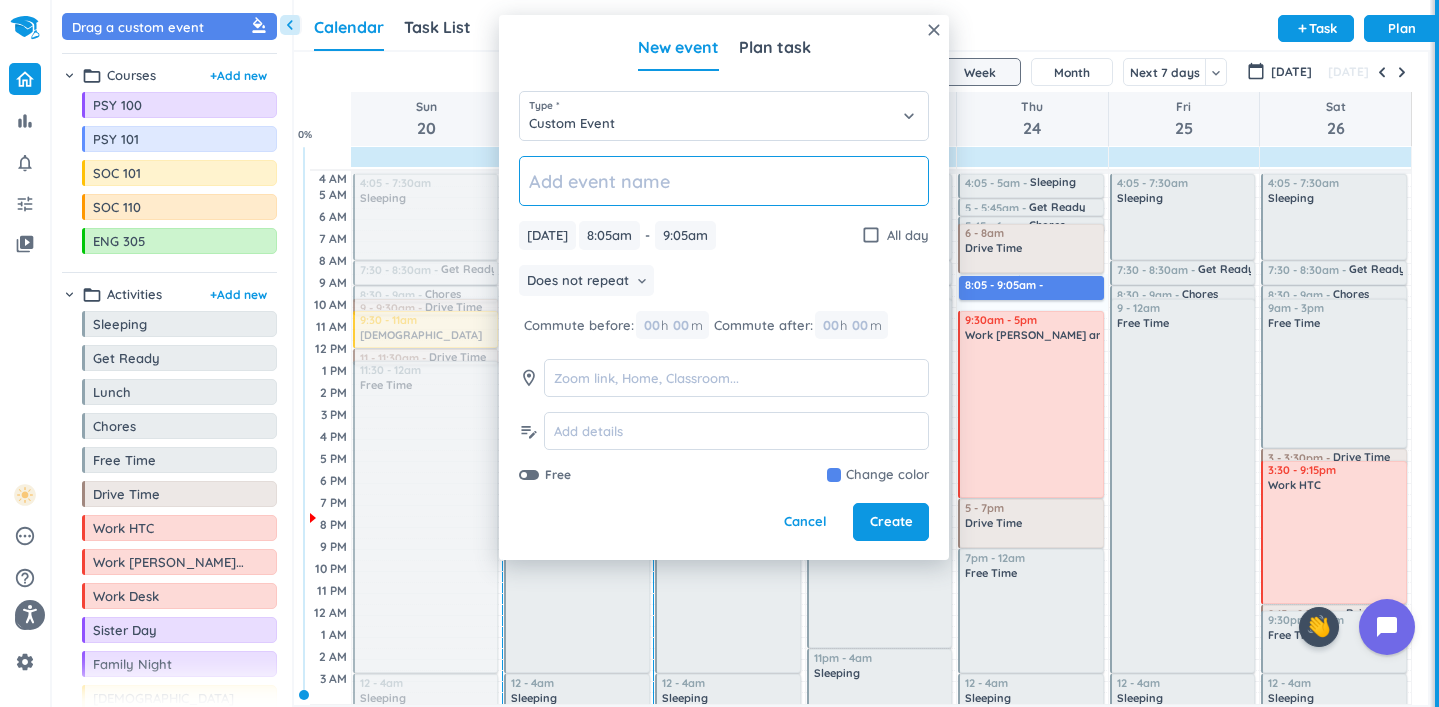 click 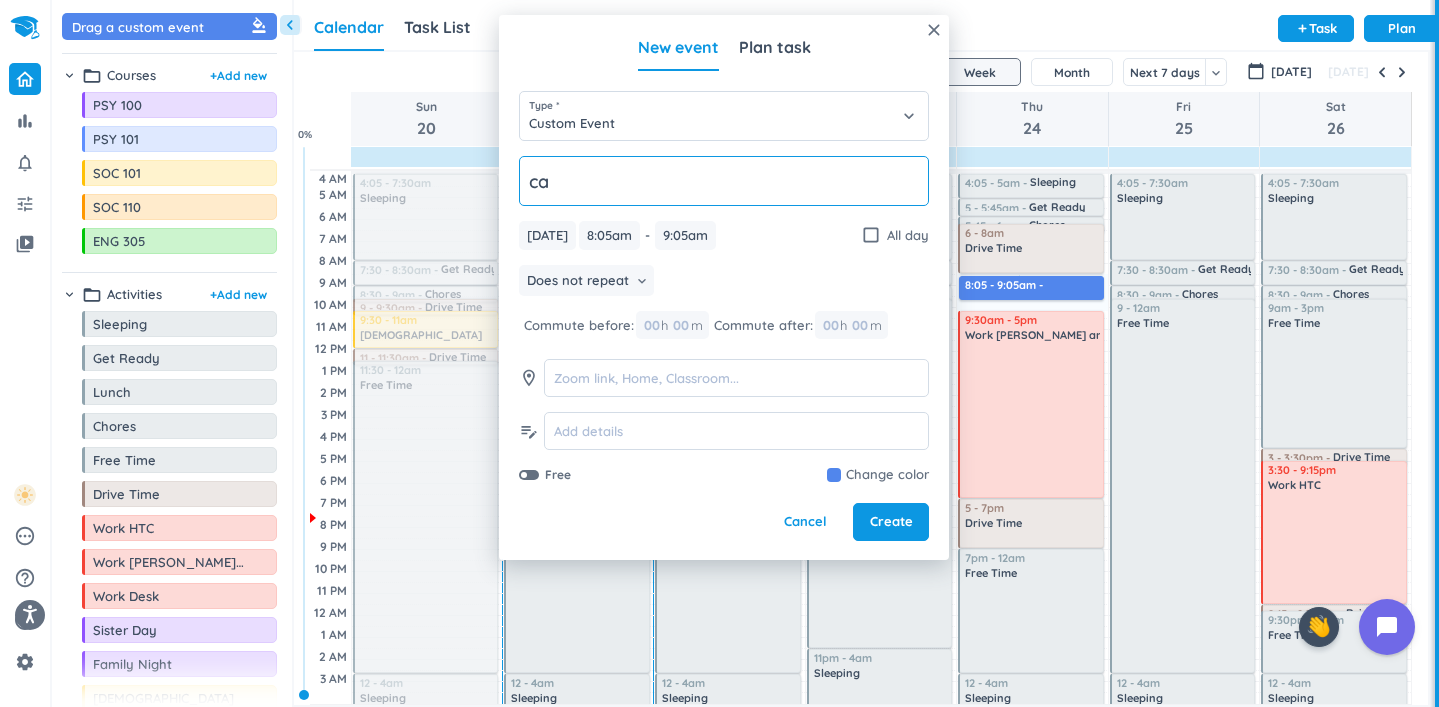 type on "c" 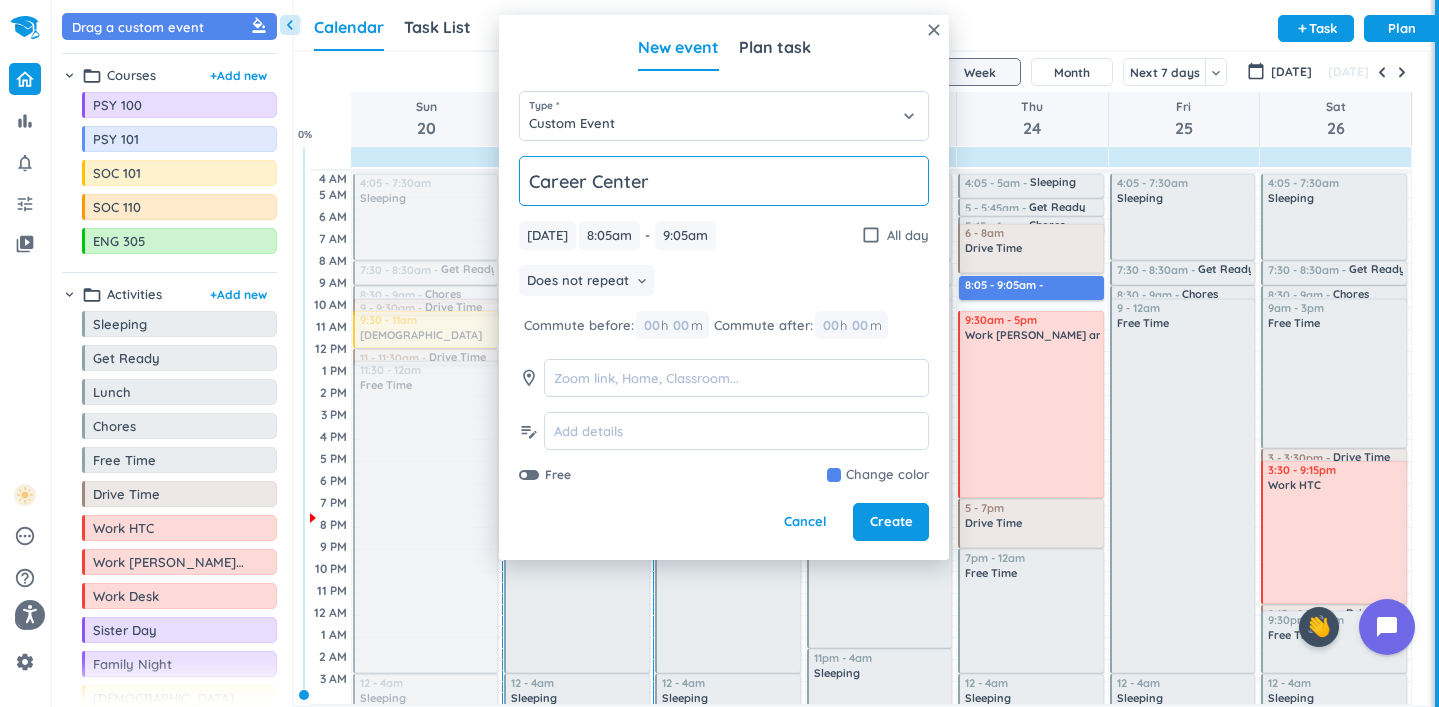 type on "Career Center" 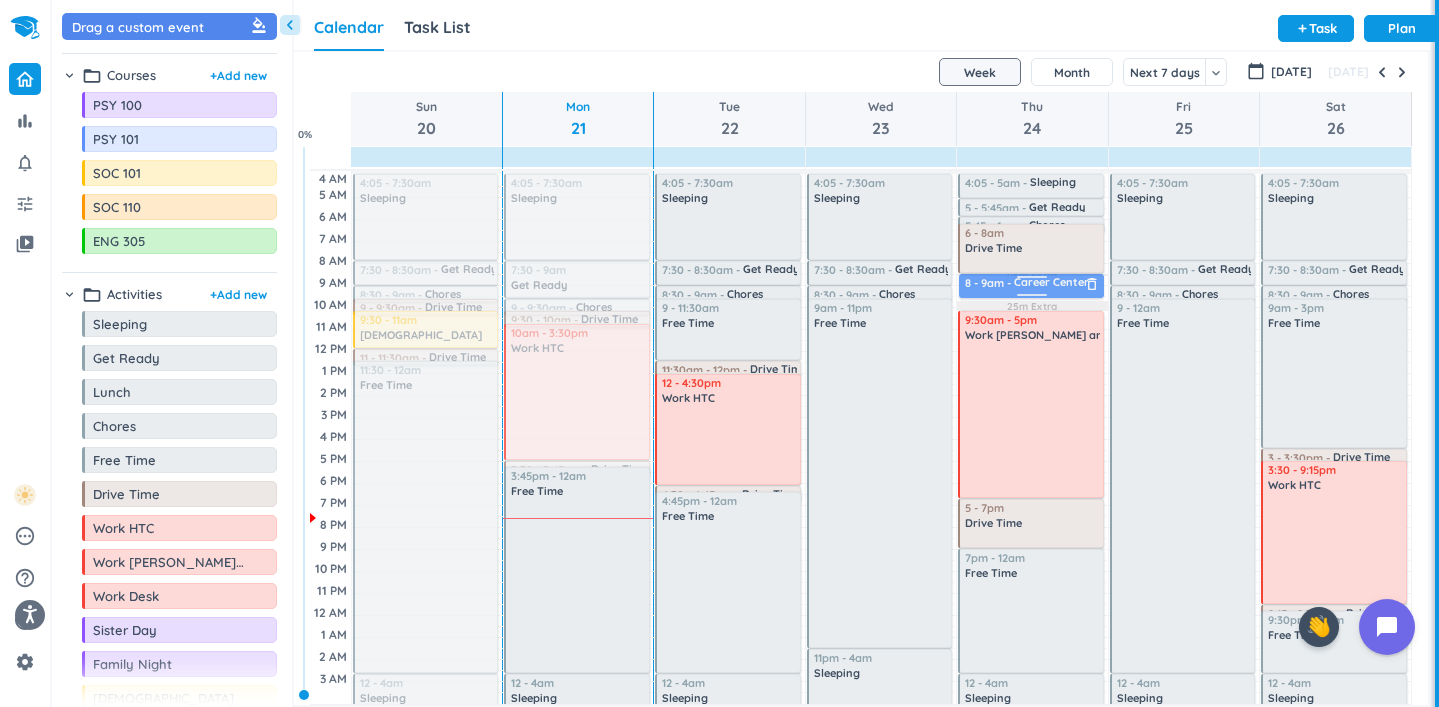 click on "05m Extra 25m Extra Adjust Awake Time 4:05 - 5am Sleeping delete_outline 5 - 5:45am Get Ready delete_outline 5:45 - 6am Chores delete_outline 6 - 8am Drive Time delete_outline 8:05 - 9:05am Career Center delete_outline 9:30am - 5pm Work [PERSON_NAME] and [PERSON_NAME] delete_outline 5 - 7pm Drive Time delete_outline 7pm - 12am Free Time delete_outline 12 - 4am Sleeping delete_outline 8 - 9am Career Center delete_outline" at bounding box center (1032, 437) 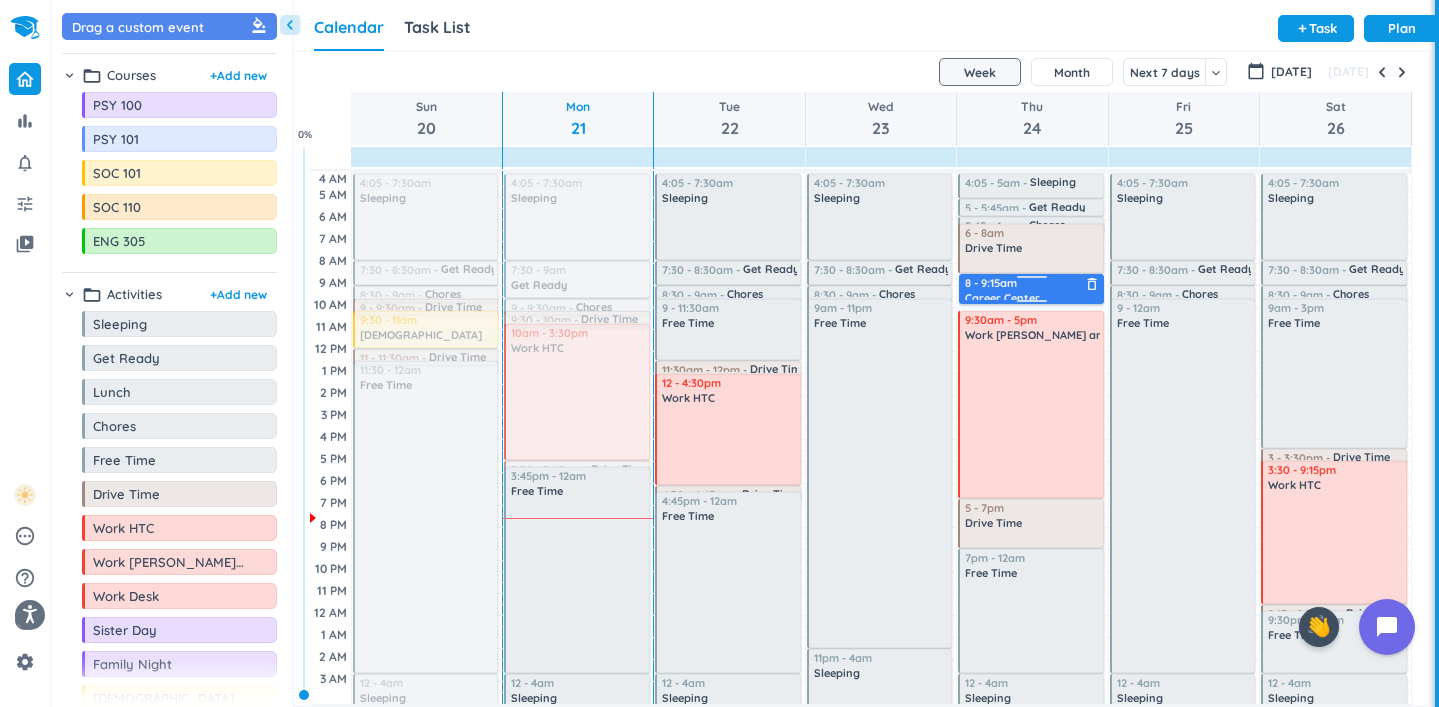 click on "30m Past due Plan Adjust Awake Time 4:05 - 5am Sleeping delete_outline 5 - 5:45am Get Ready delete_outline 5:45 - 6am Chores delete_outline 6 - 8am Drive Time delete_outline 8 - 9am Career Center delete_outline 9:30am - 5pm Work [PERSON_NAME] and [PERSON_NAME] delete_outline 5 - 7pm Drive Time delete_outline 7pm - 12am Free Time delete_outline 12 - 4am Sleeping delete_outline 8 - 9:15am Career Center delete_outline" at bounding box center [1032, 437] 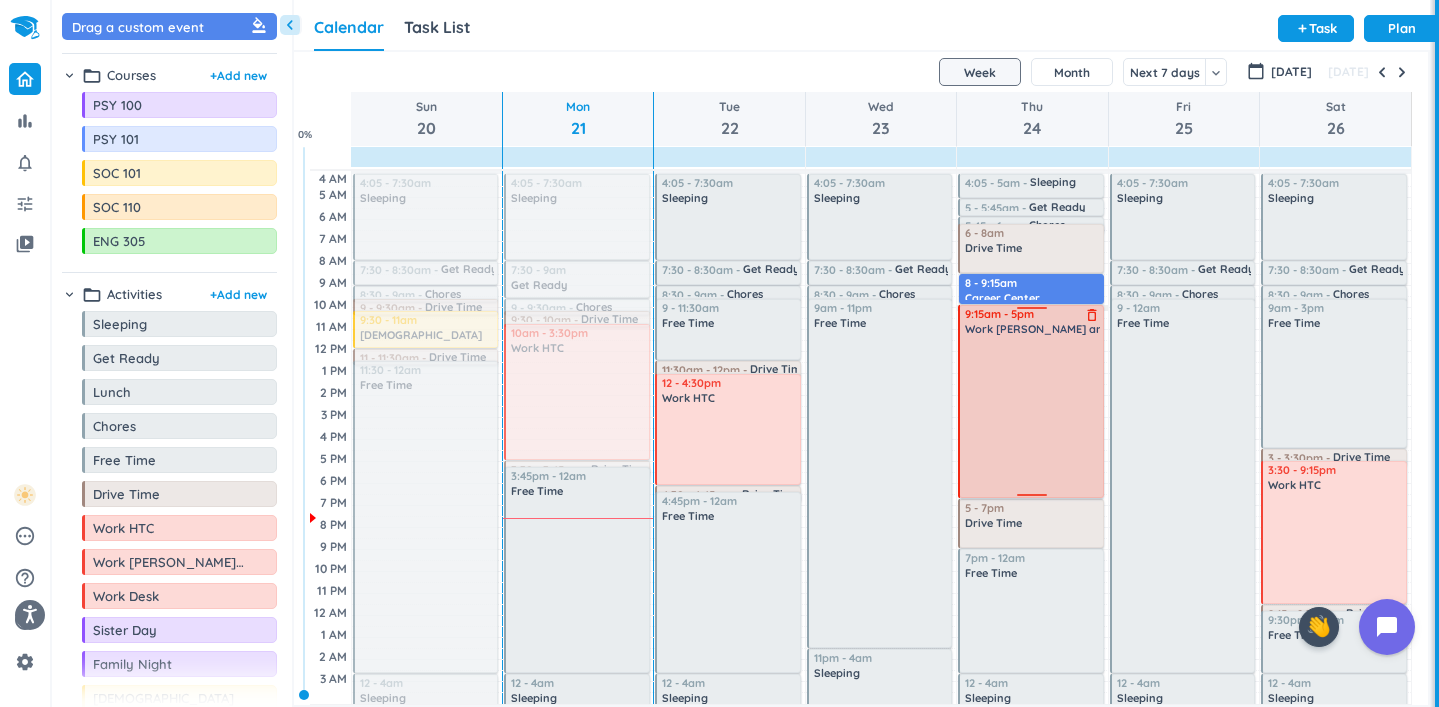 click on "15m Extra Adjust Awake Time 4:05 - 5am Sleeping delete_outline 5 - 5:45am Get Ready delete_outline 5:45 - 6am Chores delete_outline 6 - 8am Drive Time delete_outline 8 - 9:15am Career Center delete_outline 9:30am - 5pm Work [PERSON_NAME] and [PERSON_NAME] delete_outline 5 - 7pm Drive Time delete_outline 7pm - 12am Free Time delete_outline 12 - 4am Sleeping delete_outline 9:15am - 5pm Work [PERSON_NAME] and [PERSON_NAME] delete_outline" at bounding box center [1032, 437] 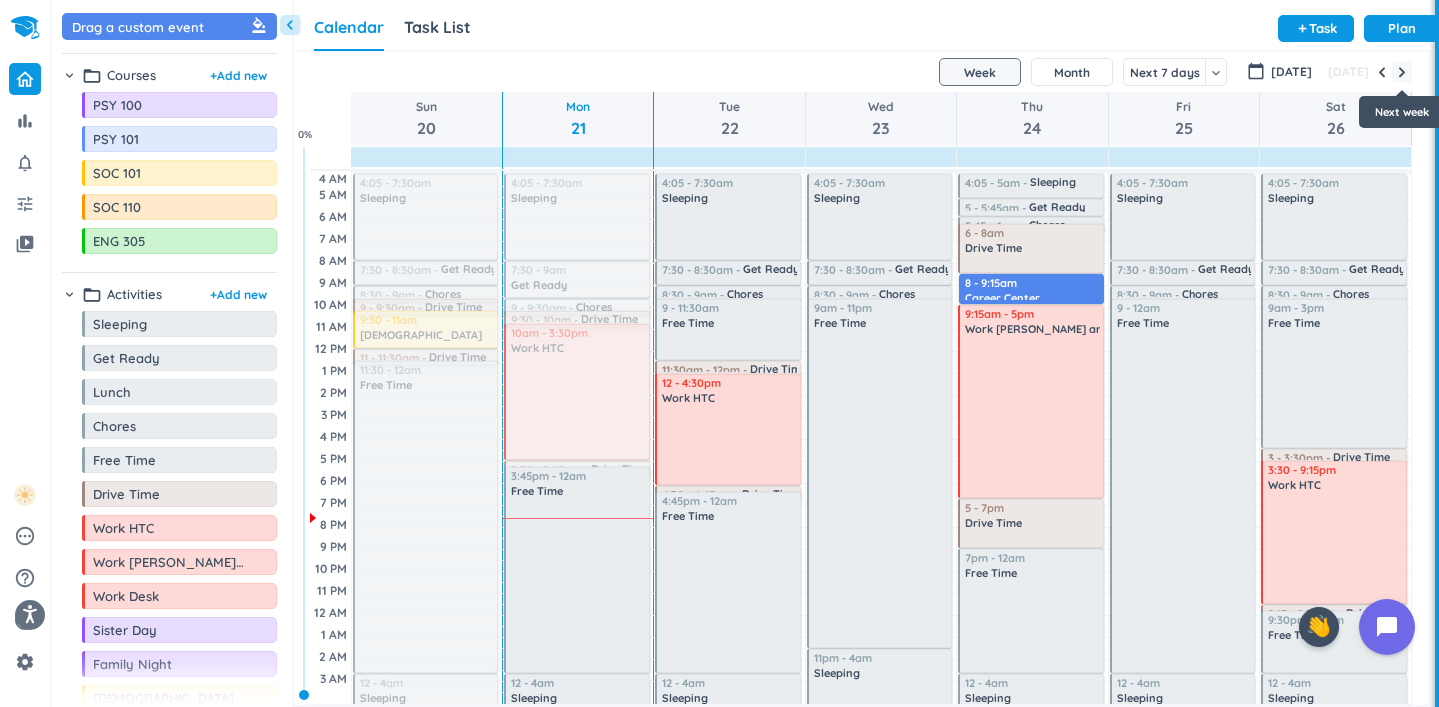 click at bounding box center [1402, 72] 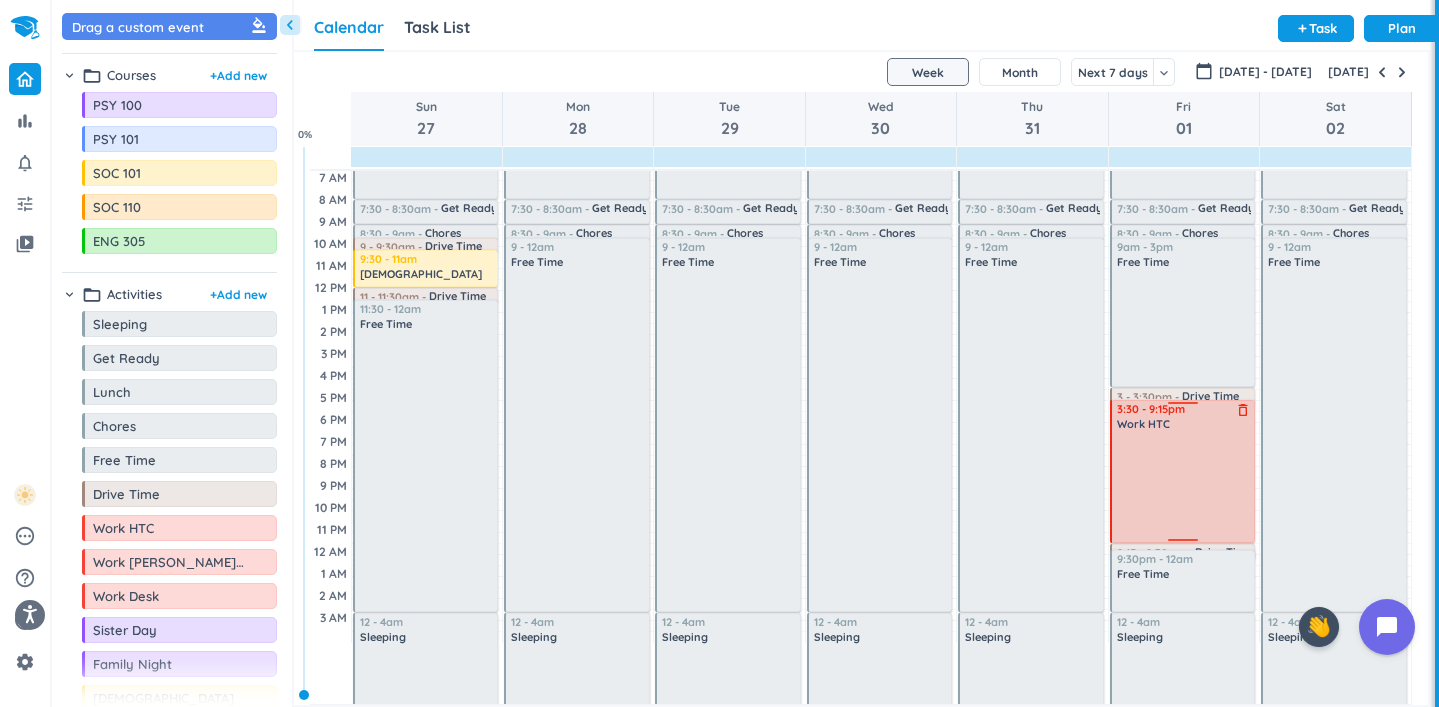 scroll, scrollTop: 0, scrollLeft: 0, axis: both 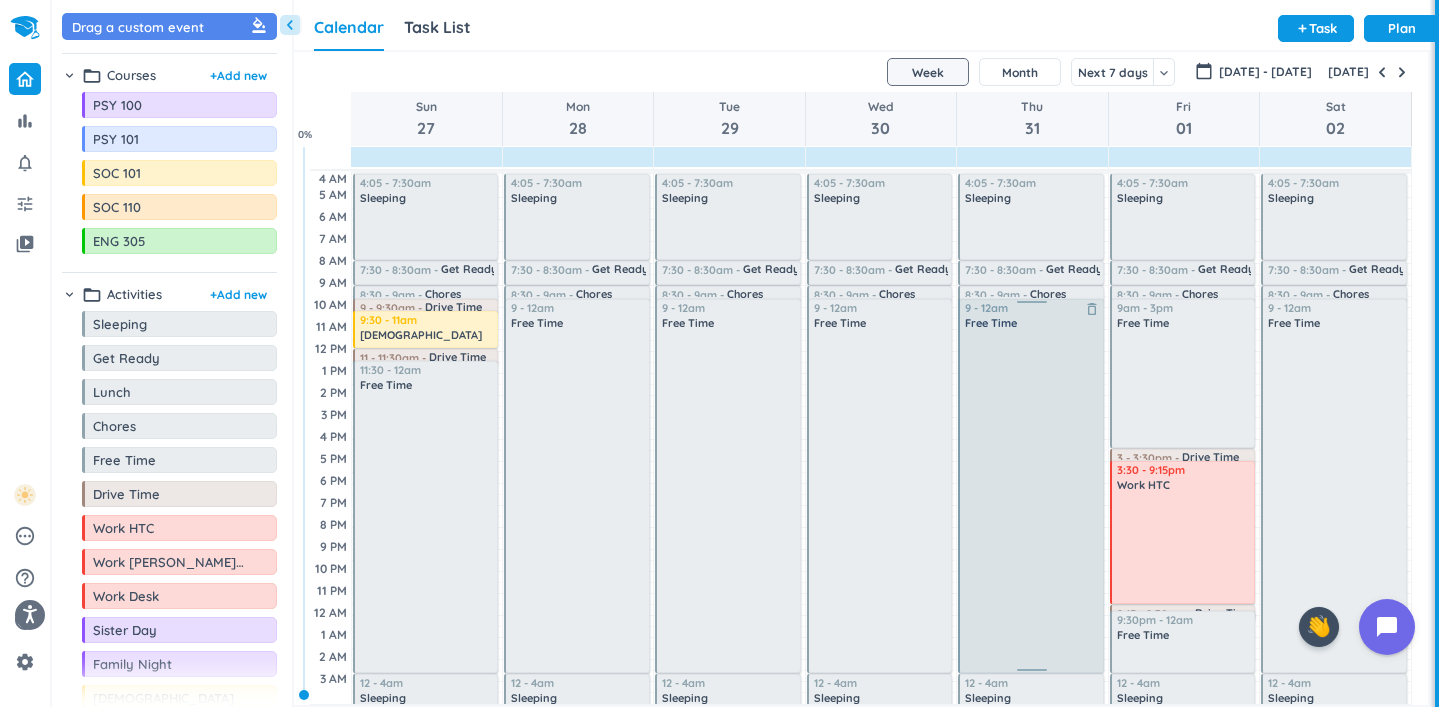 click on "delete_outline" at bounding box center (1092, 309) 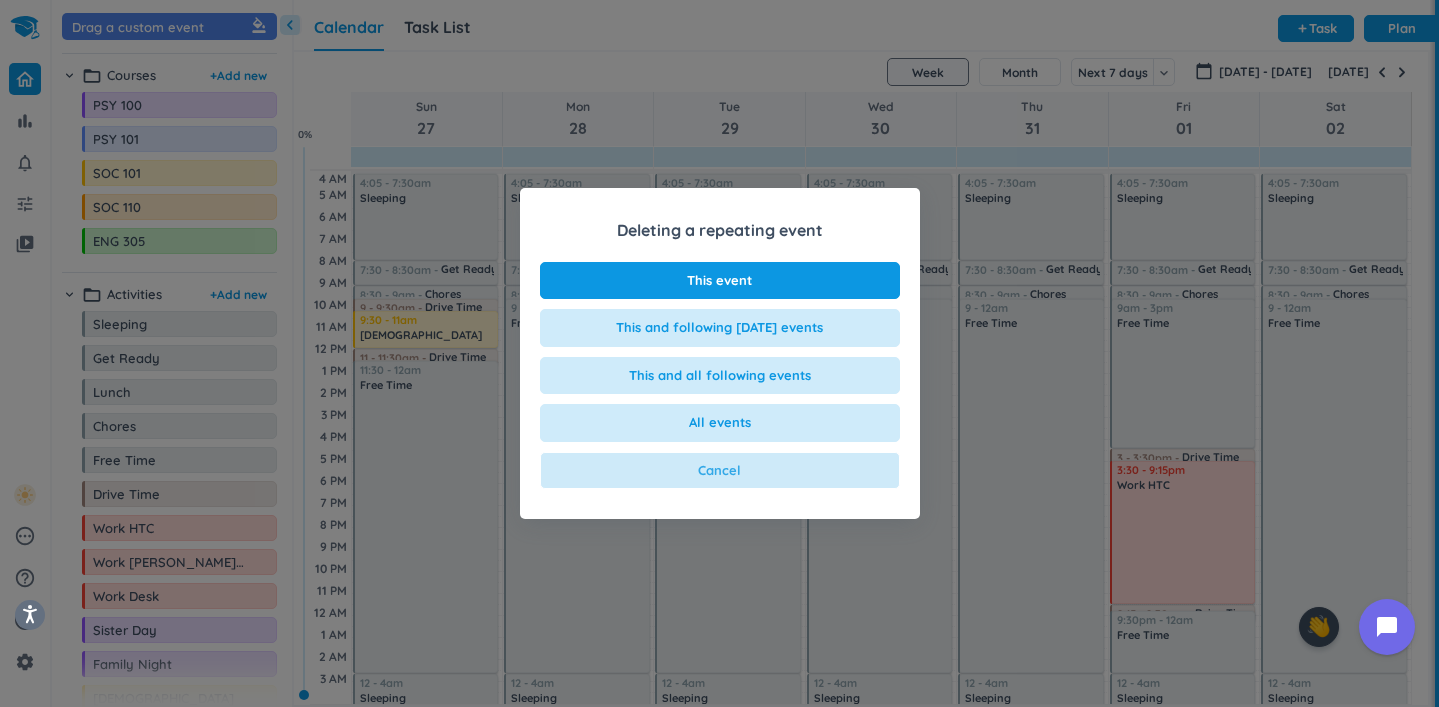 click on "Cancel" at bounding box center [720, 471] 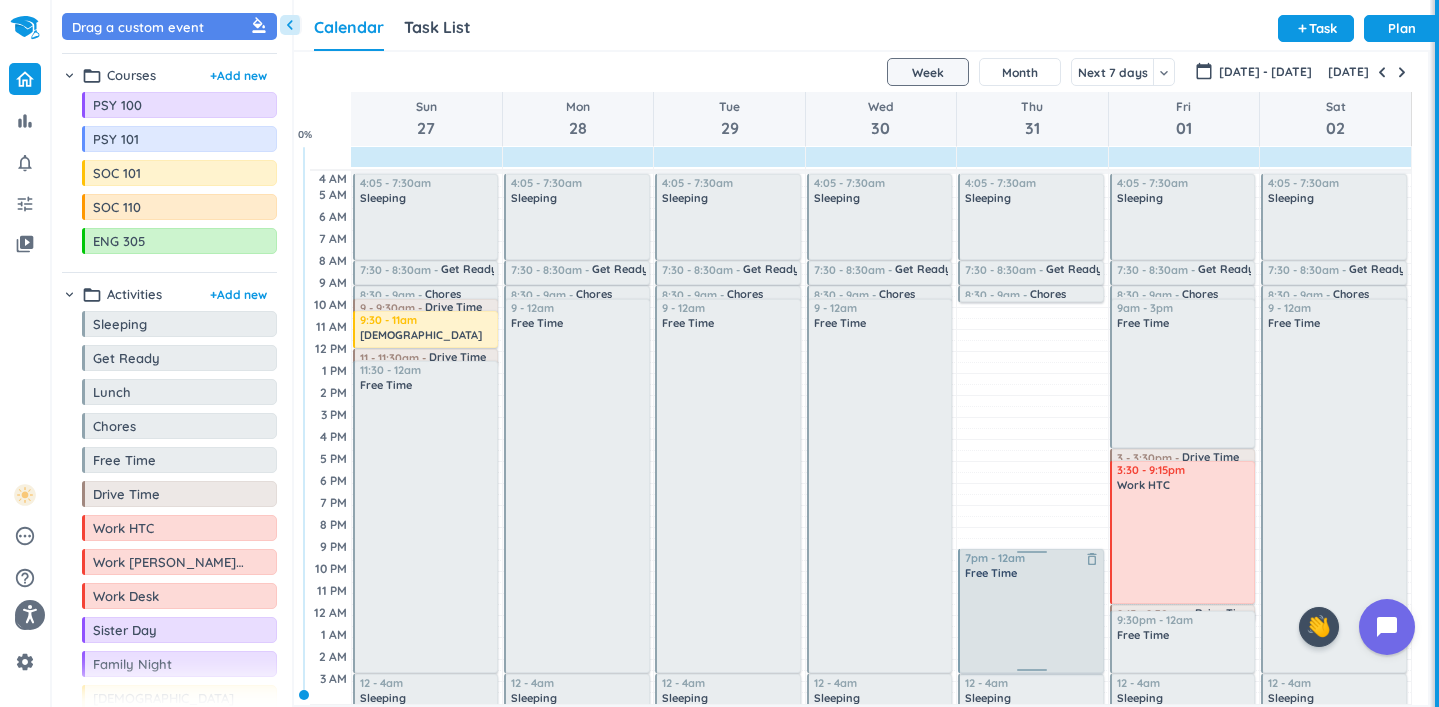drag, startPoint x: 1033, startPoint y: 303, endPoint x: 1071, endPoint y: 553, distance: 252.8715 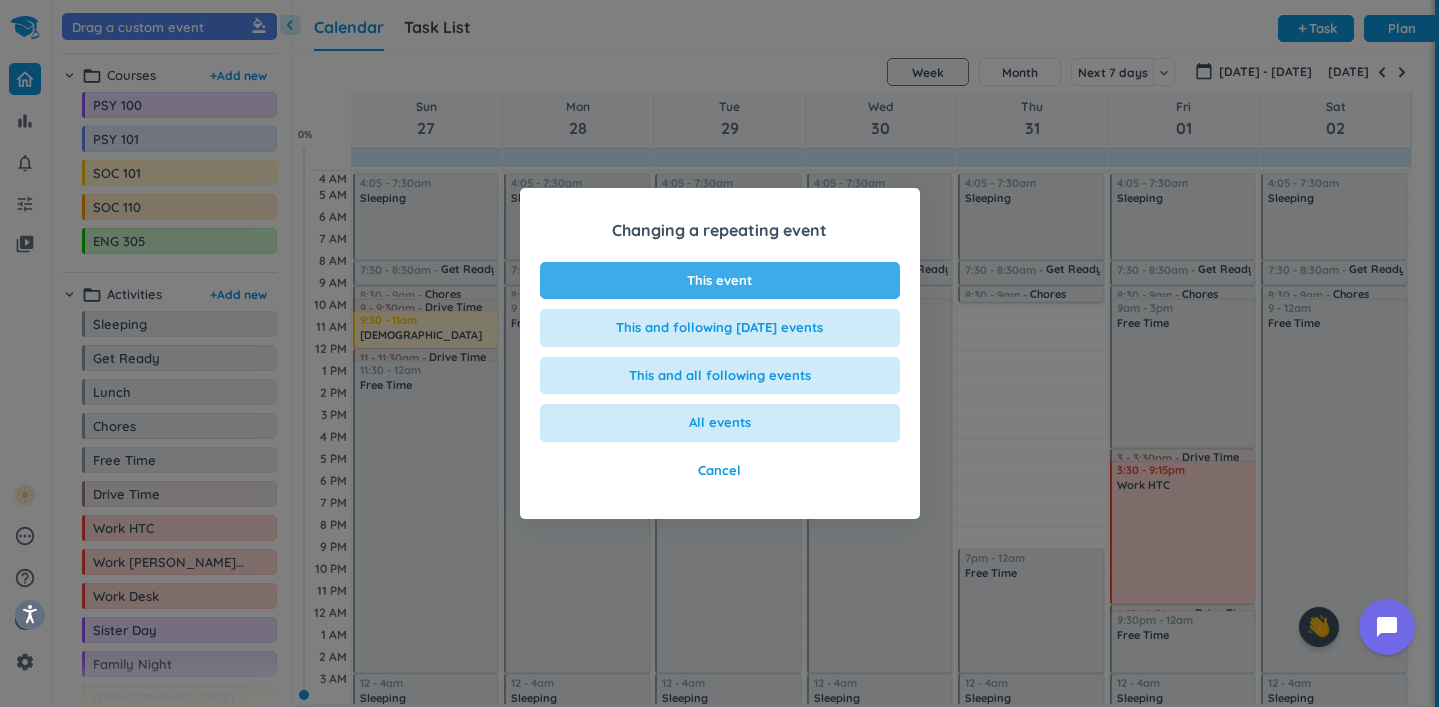 click on "This event" at bounding box center [720, 281] 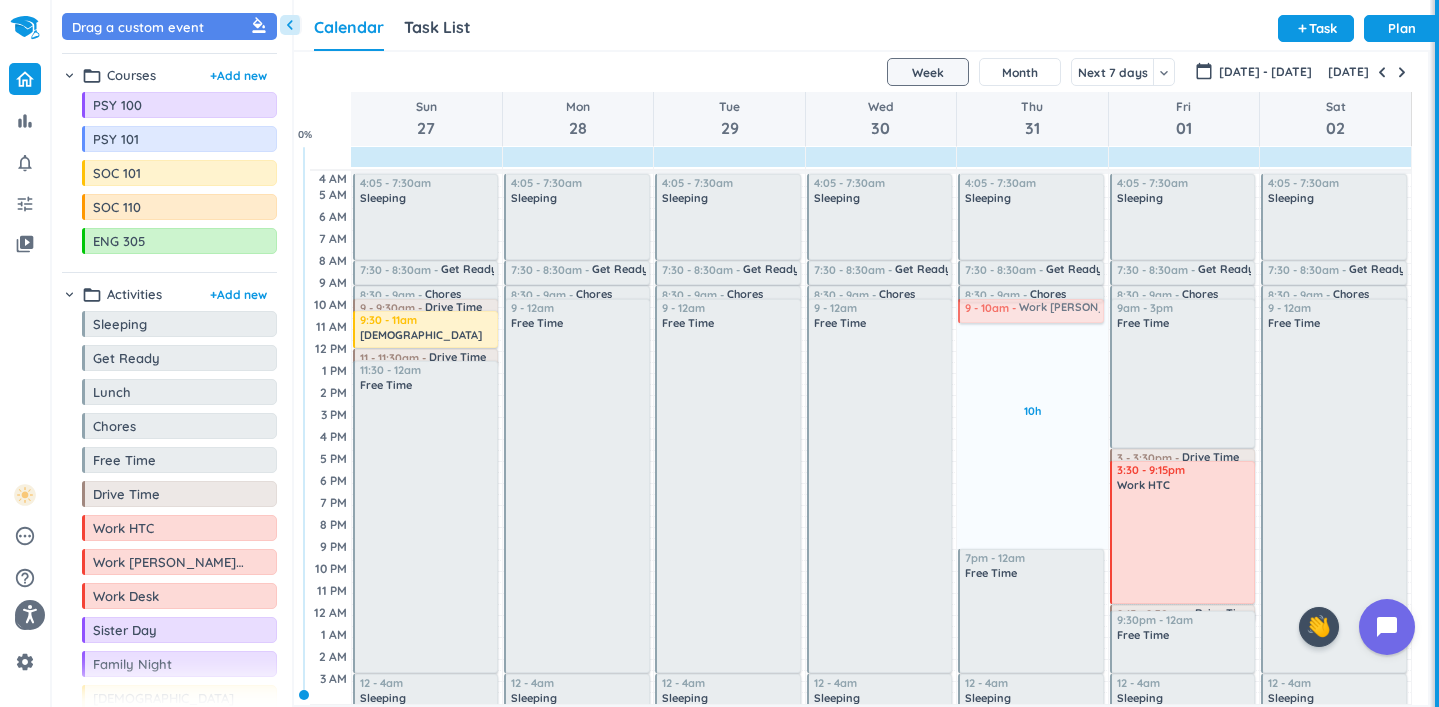 drag, startPoint x: 110, startPoint y: 567, endPoint x: 1019, endPoint y: 300, distance: 947.40173 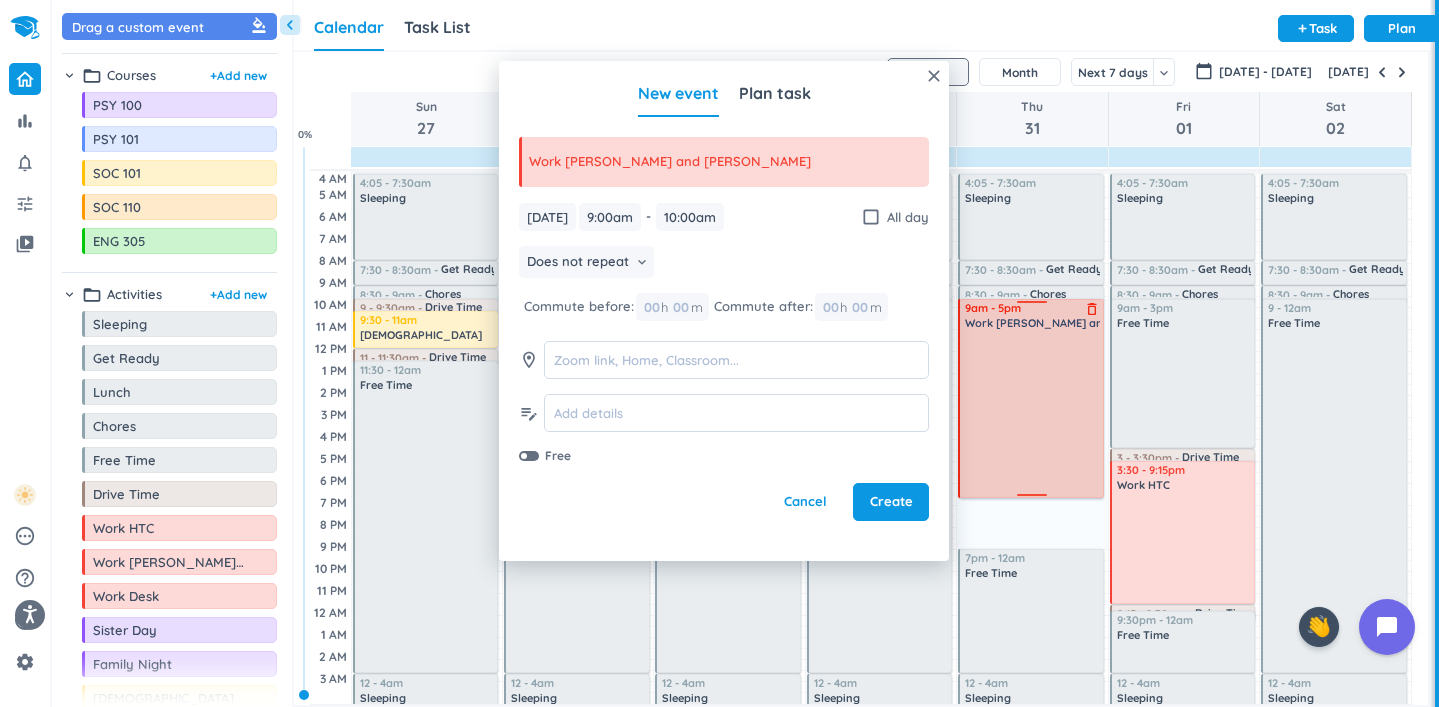 drag, startPoint x: 1029, startPoint y: 319, endPoint x: 1028, endPoint y: 494, distance: 175.00285 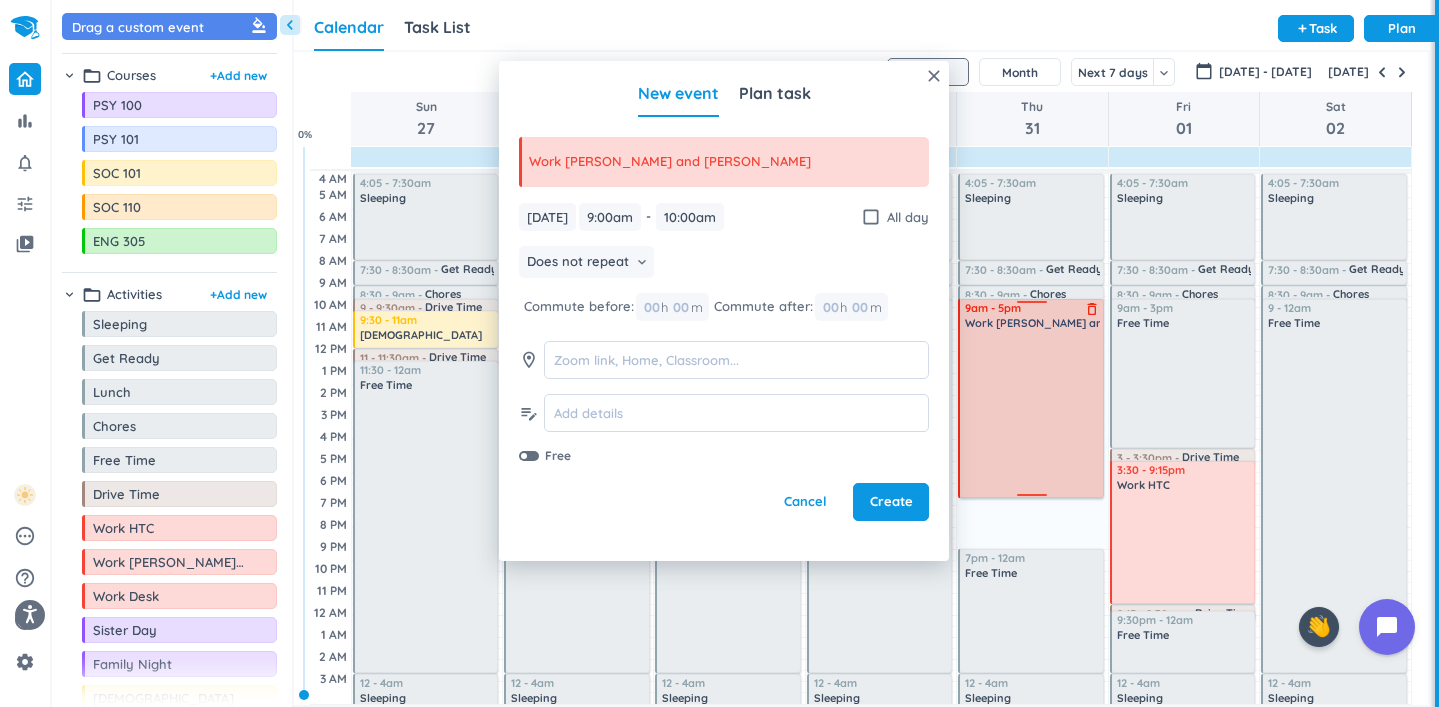 click on "10h  Past due Plan Adjust Awake Time 4:05 - 7:30am Sleeping delete_outline 7:30 - 8:30am Get Ready delete_outline 8:30 - 9am Chores delete_outline 9 - 10am Work [PERSON_NAME] and [PERSON_NAME] delete_outline 7pm - 12am Free Time delete_outline 12 - 4am Sleeping delete_outline 9am - 5pm Work [PERSON_NAME] and [PERSON_NAME] delete_outline" at bounding box center [1032, 437] 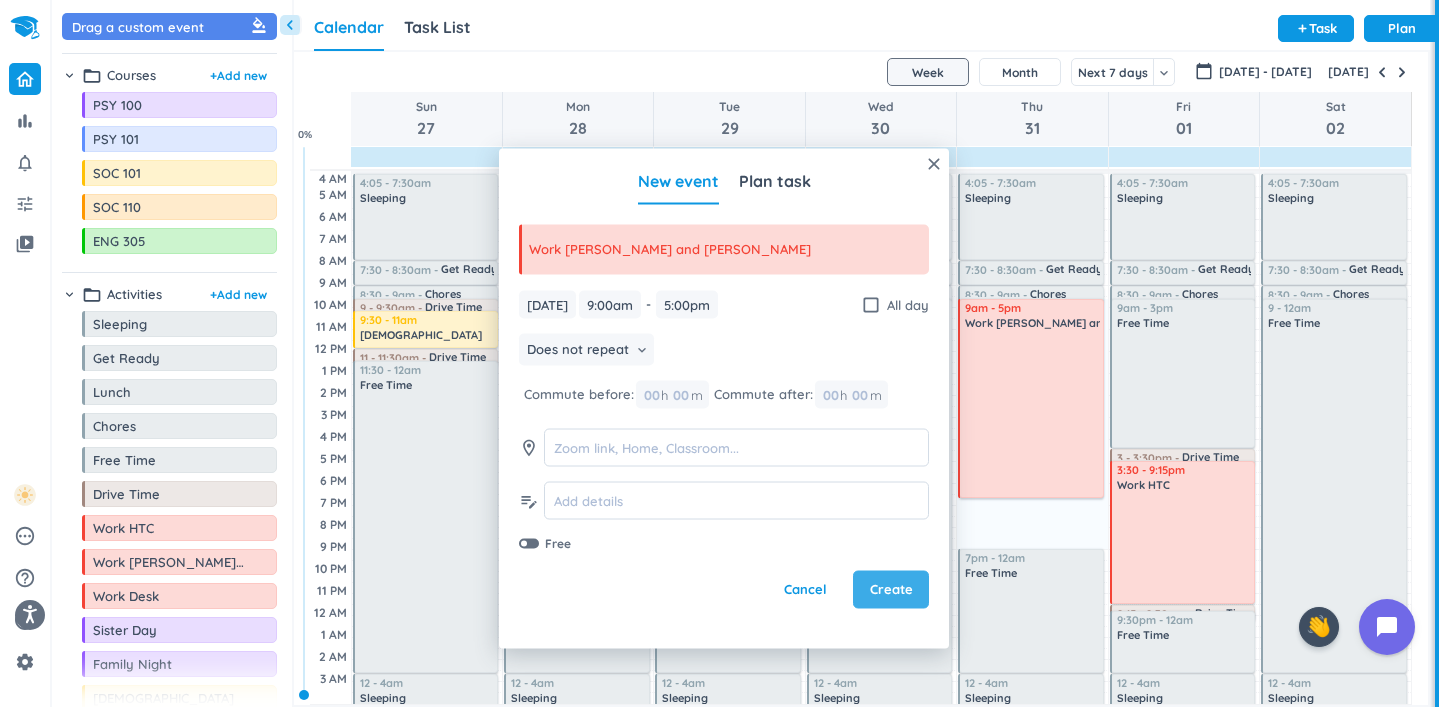 click on "Create" at bounding box center (891, 590) 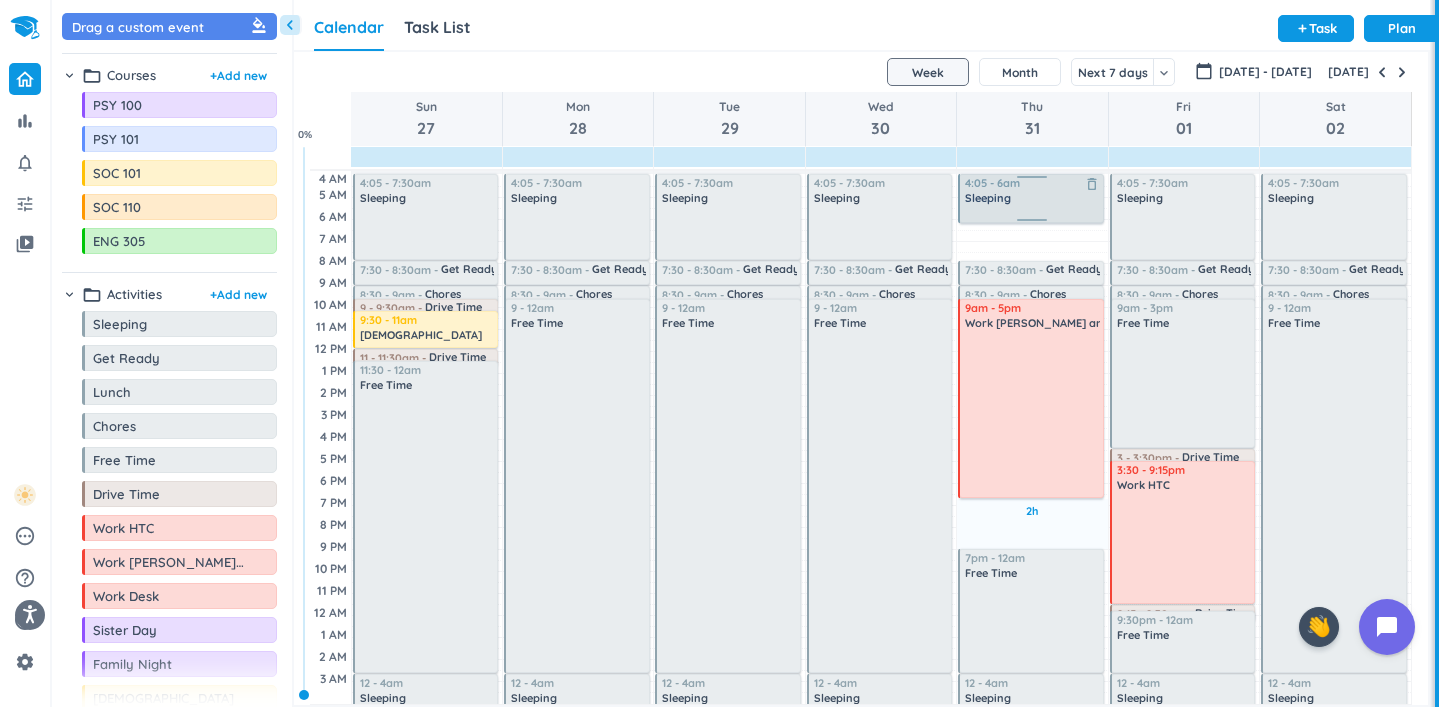 drag, startPoint x: 1029, startPoint y: 256, endPoint x: 1036, endPoint y: 216, distance: 40.60788 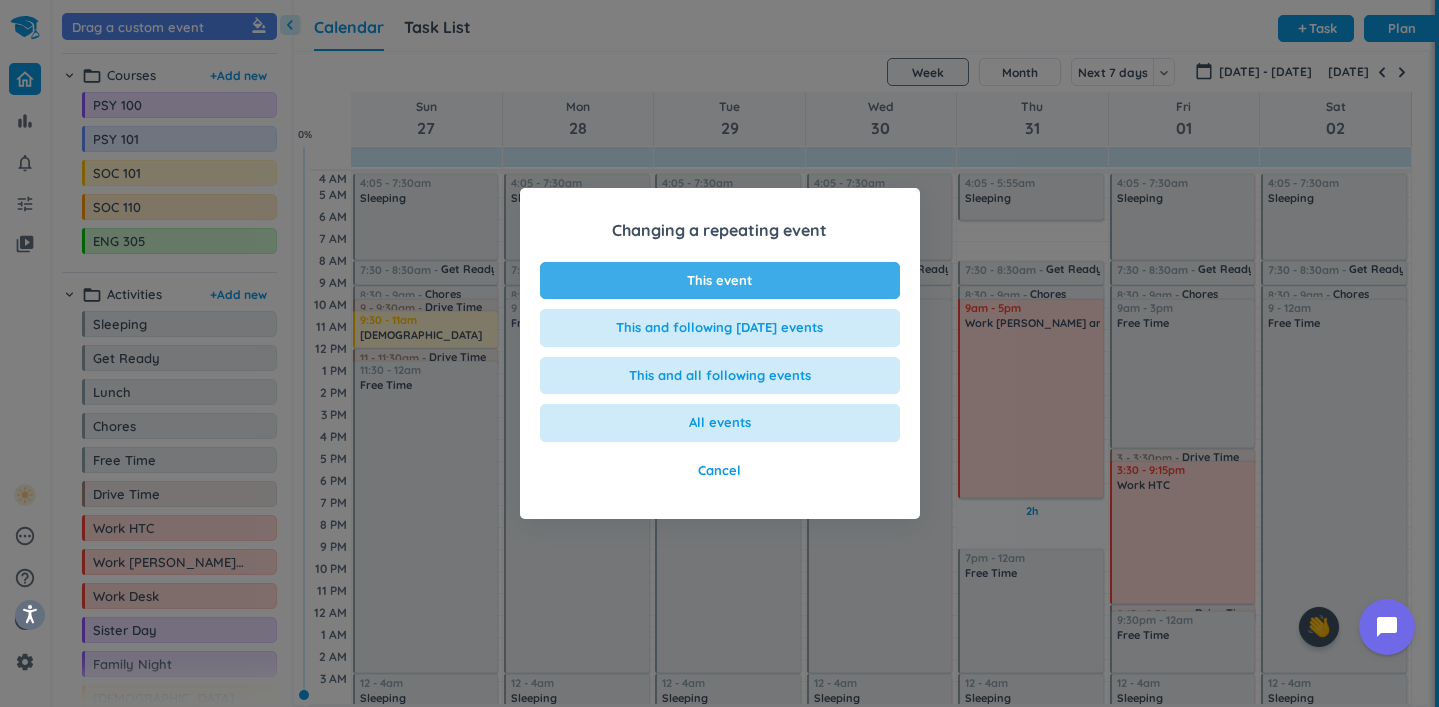 click on "This event" at bounding box center (720, 281) 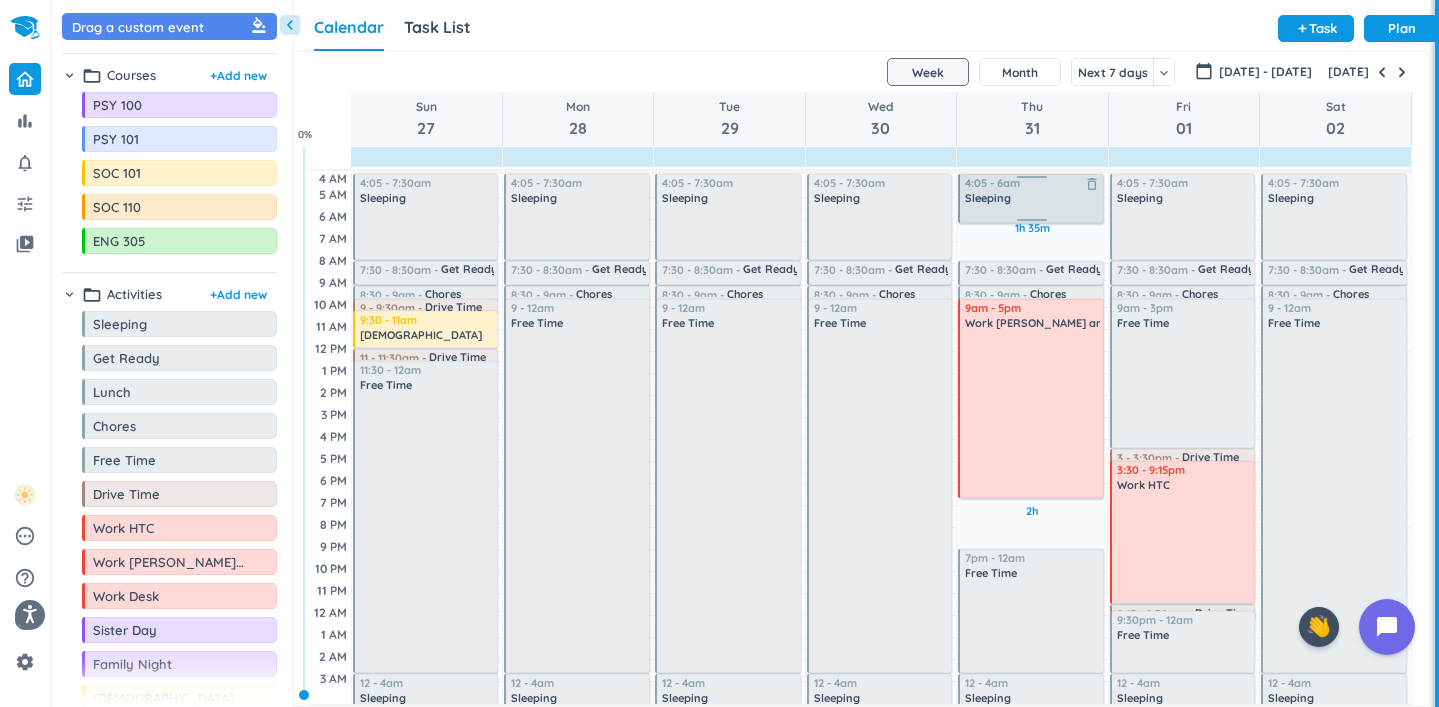 click on "1h 35m Past due Plan 2h  Past due Plan Adjust Awake Time 4:05 - 5:55am Sleeping delete_outline 7:30 - 8:30am Get Ready delete_outline 8:30 - 9am Chores delete_outline 9am - 5pm Work [PERSON_NAME] and [PERSON_NAME] delete_outline 7pm - 12am Free Time delete_outline 12 - 4am Sleeping delete_outline 4:05 - 6am Sleeping delete_outline" at bounding box center [1032, 437] 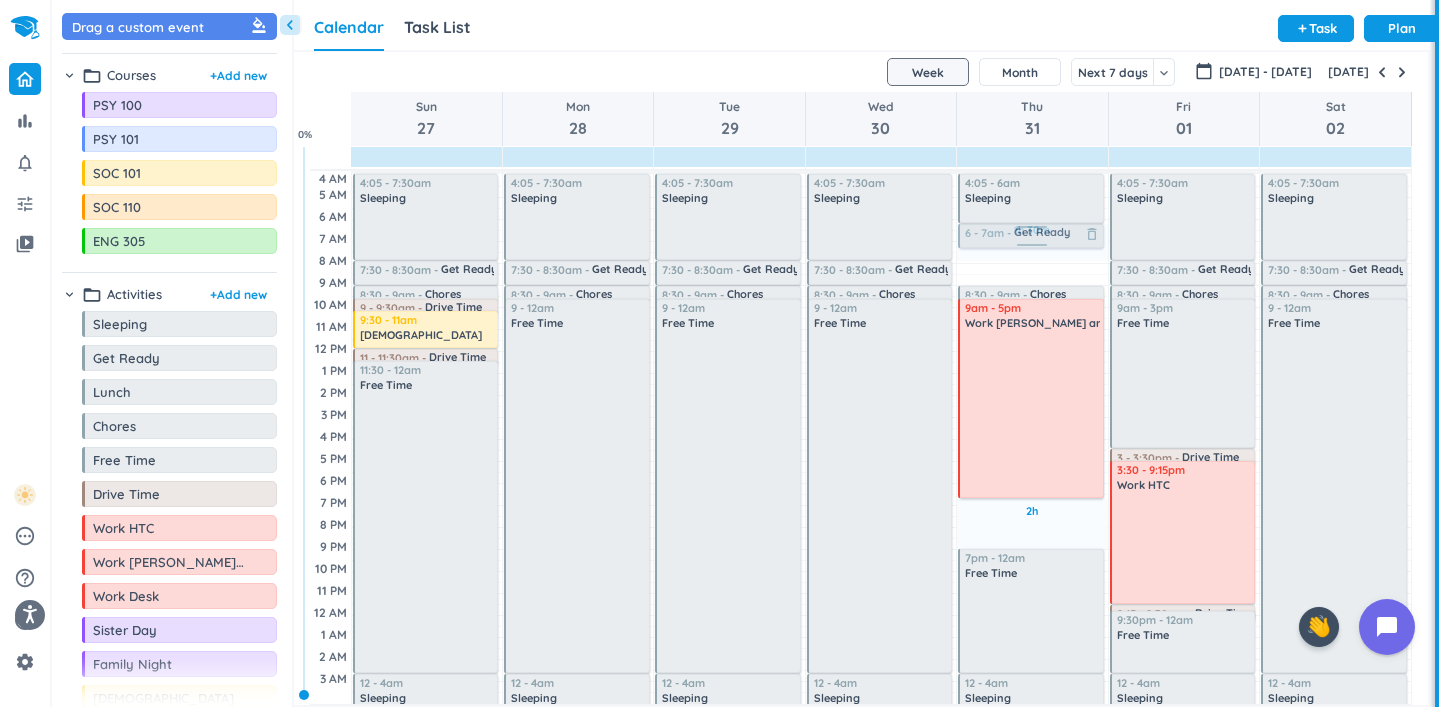 drag, startPoint x: 1066, startPoint y: 278, endPoint x: 1065, endPoint y: 239, distance: 39.012817 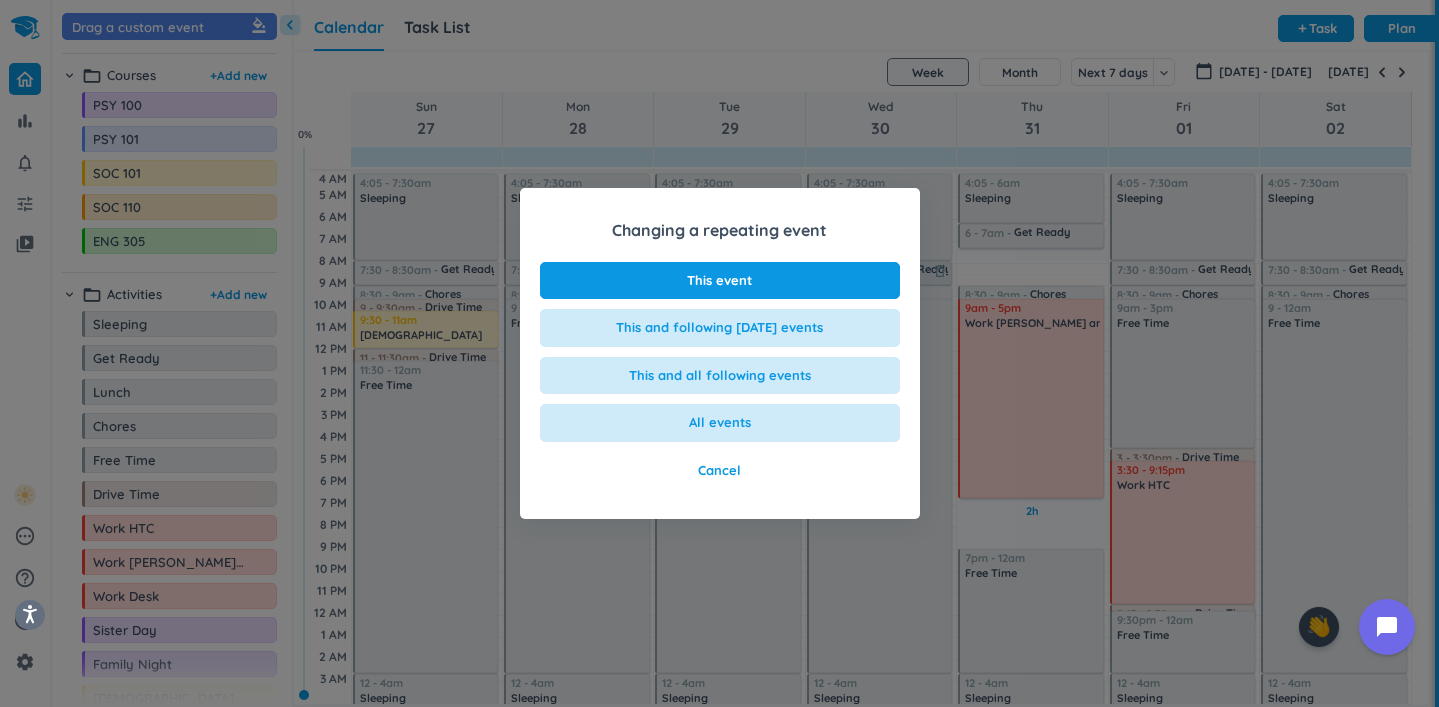 click on "This event" at bounding box center (720, 281) 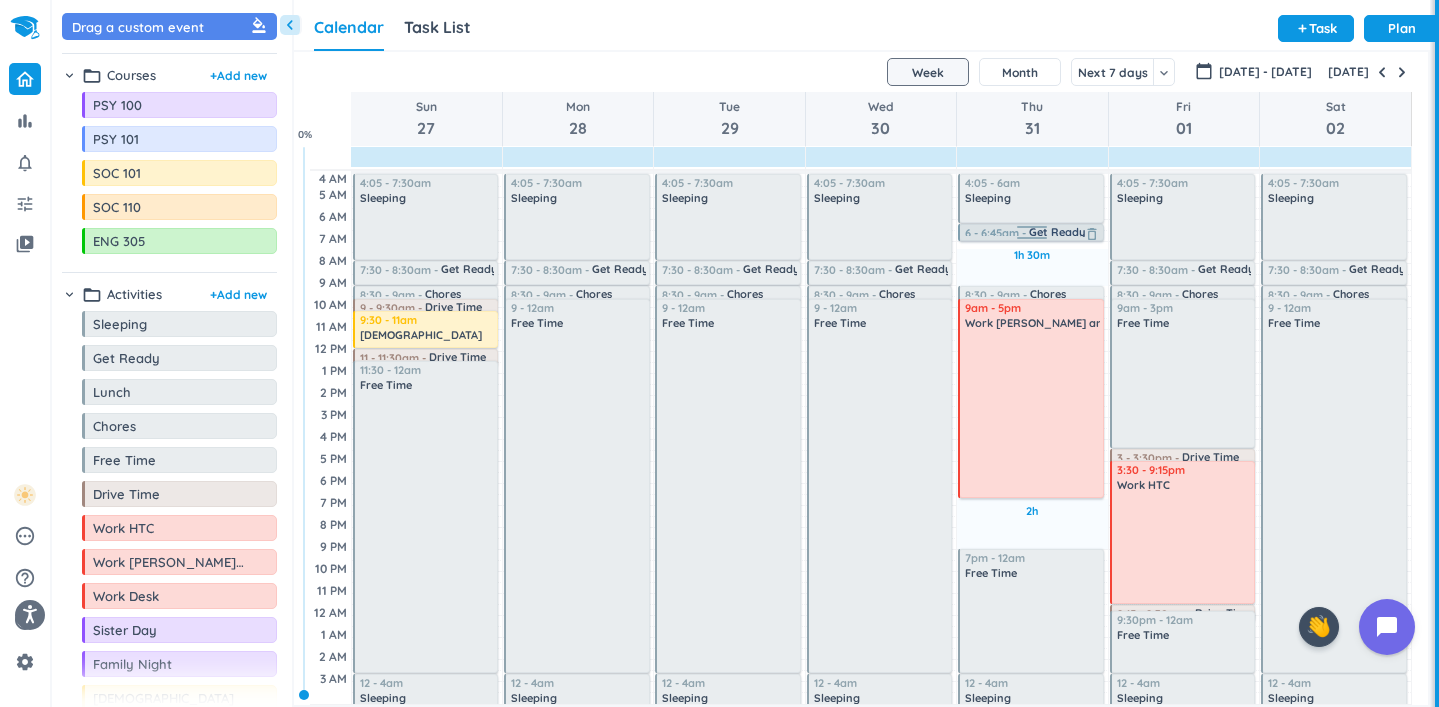 click on "1h 30m Past due Plan 2h  Past due Plan Adjust Awake Time 4:05 - 6am Sleeping delete_outline 6 - 7am Get Ready delete_outline 8:30 - 9am Chores delete_outline 9am - 5pm Work [PERSON_NAME] and [PERSON_NAME] delete_outline 7pm - 12am Free Time delete_outline 12 - 4am Sleeping delete_outline 6 - 6:45am Get Ready delete_outline" at bounding box center (1032, 437) 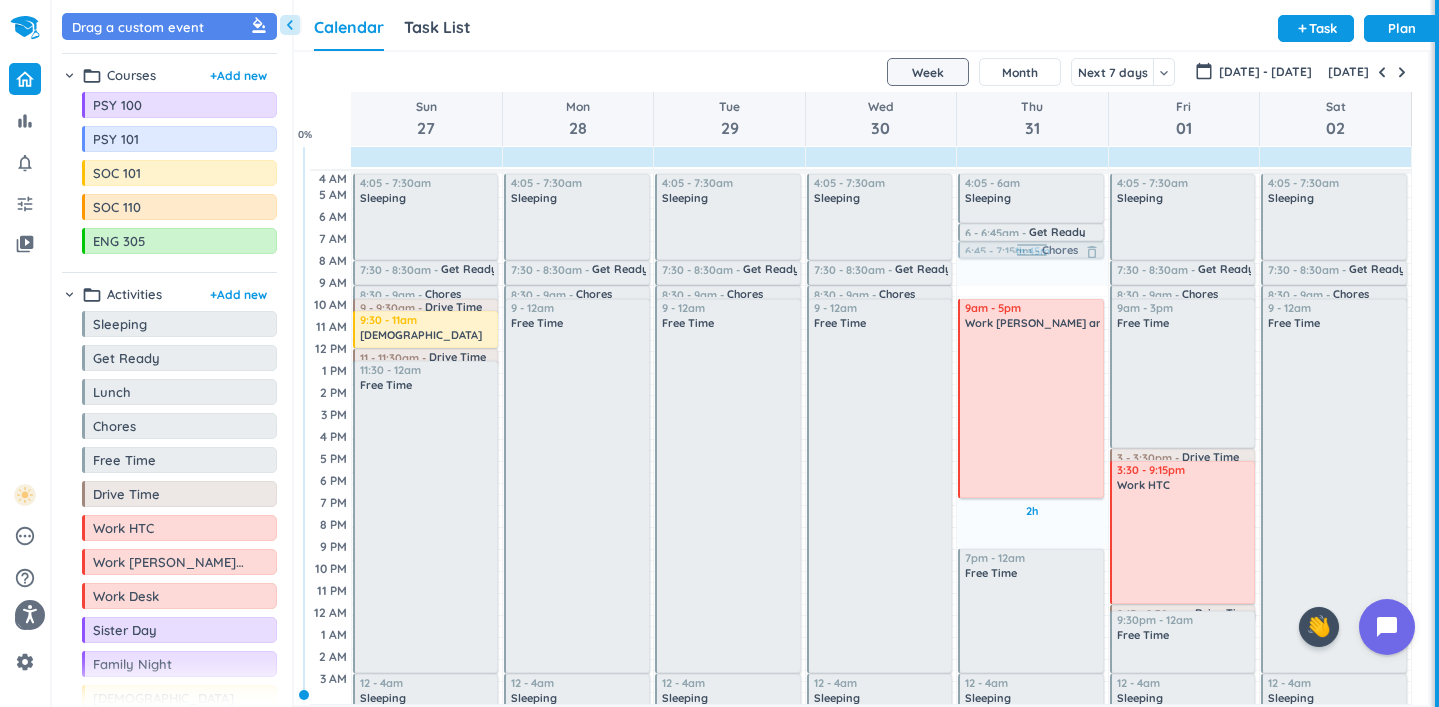 drag, startPoint x: 1069, startPoint y: 296, endPoint x: 1068, endPoint y: 256, distance: 40.012497 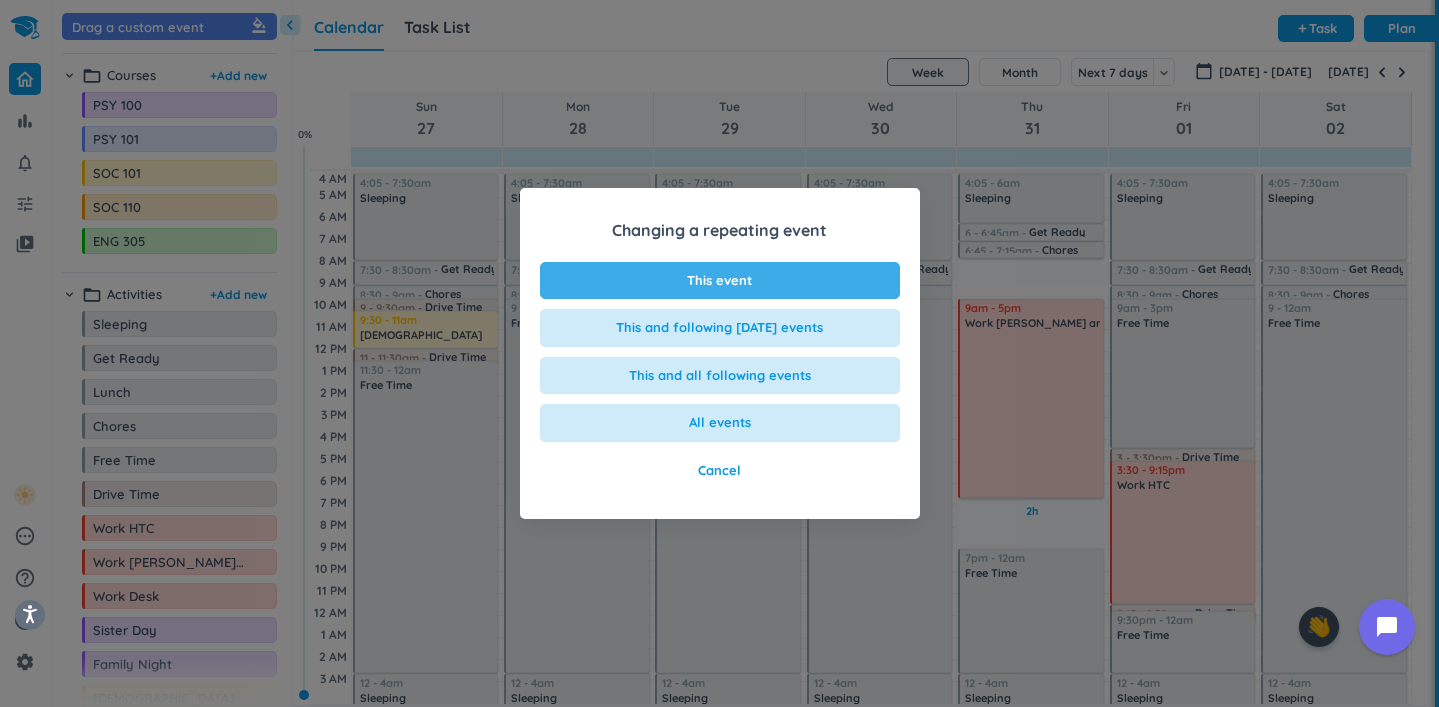 click on "This event" at bounding box center (720, 281) 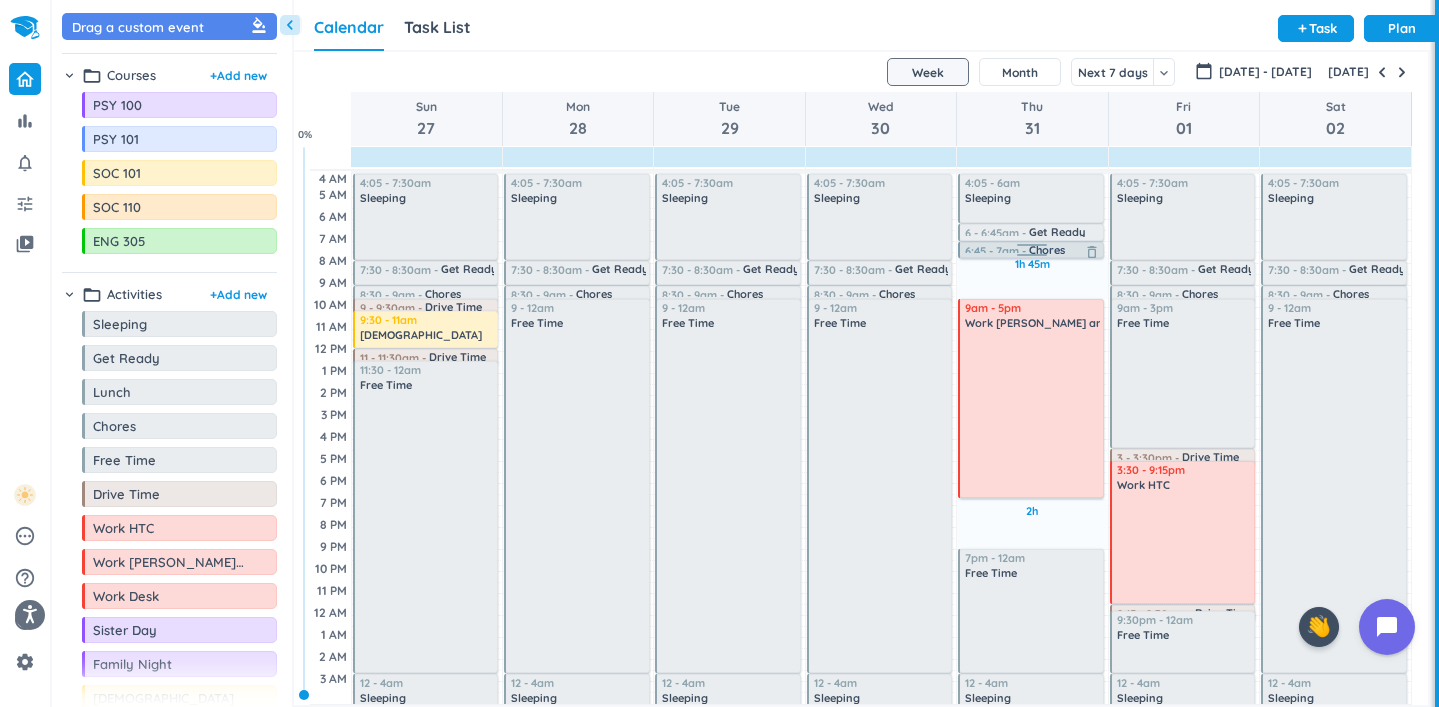 click on "1h 45m Past due Plan 2h  Past due Plan Adjust Awake Time 4:05 - 6am Sleeping delete_outline 6 - 6:45am Get Ready delete_outline 6:45 - 7:15am Chores delete_outline 9am - 5pm Work [PERSON_NAME] and [PERSON_NAME] delete_outline 7pm - 12am Free Time delete_outline 12 - 4am Sleeping delete_outline 6:45 - 7am Chores delete_outline" at bounding box center (1032, 437) 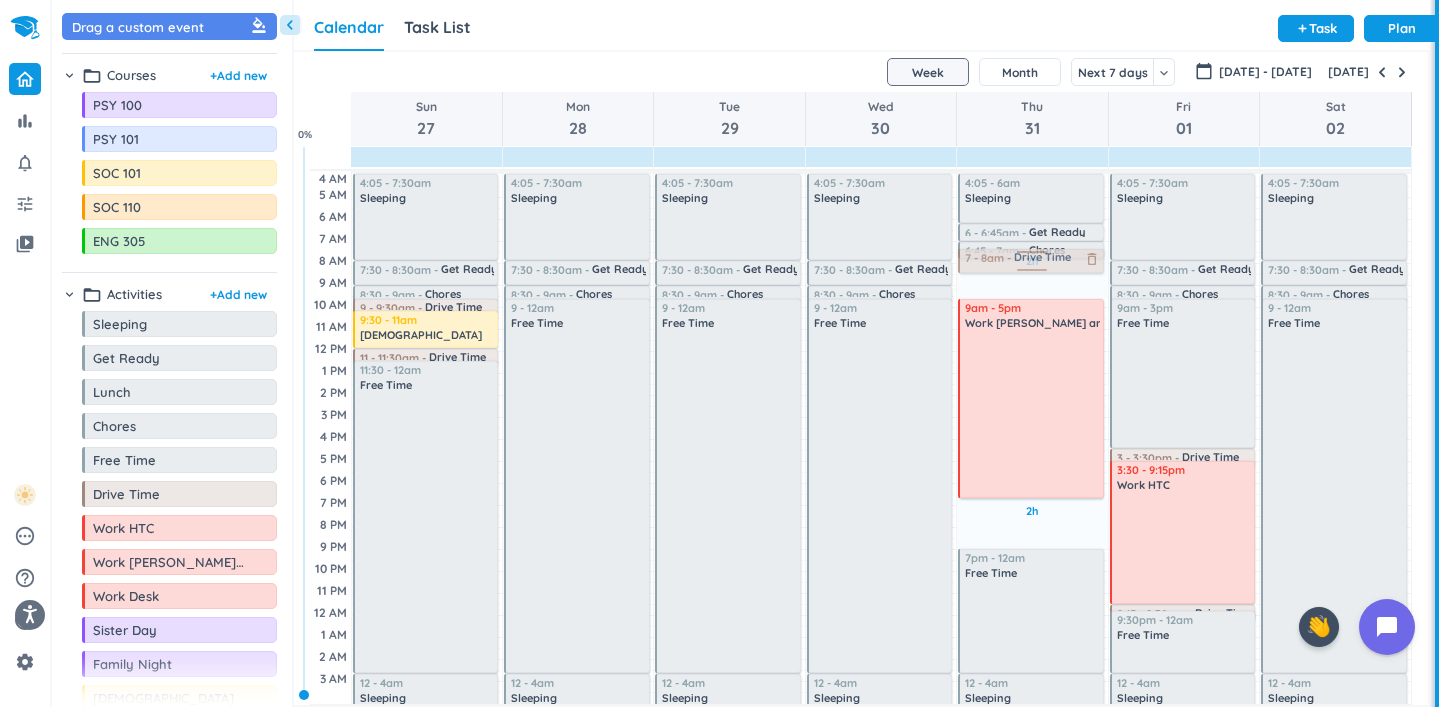 drag, startPoint x: 138, startPoint y: 506, endPoint x: 1062, endPoint y: 250, distance: 958.8076 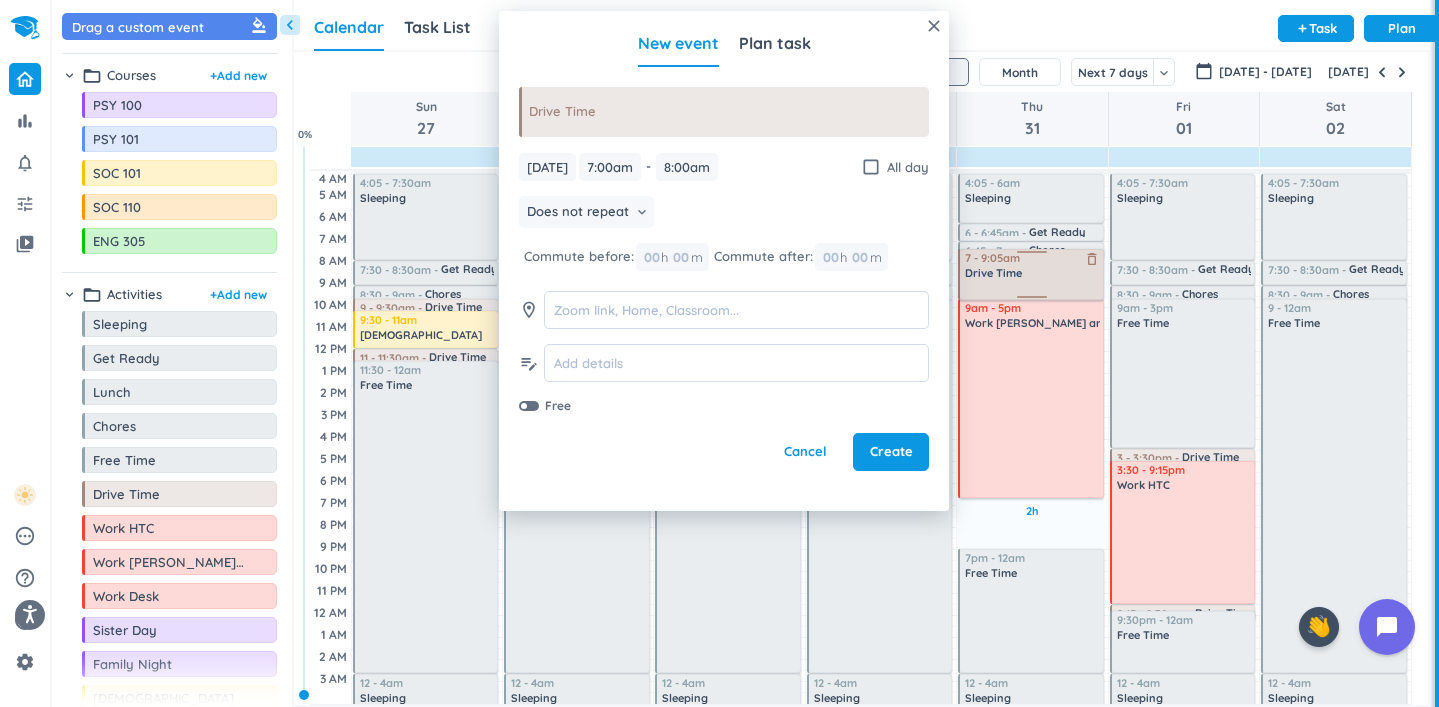 drag, startPoint x: 1040, startPoint y: 271, endPoint x: 1049, endPoint y: 296, distance: 26.57066 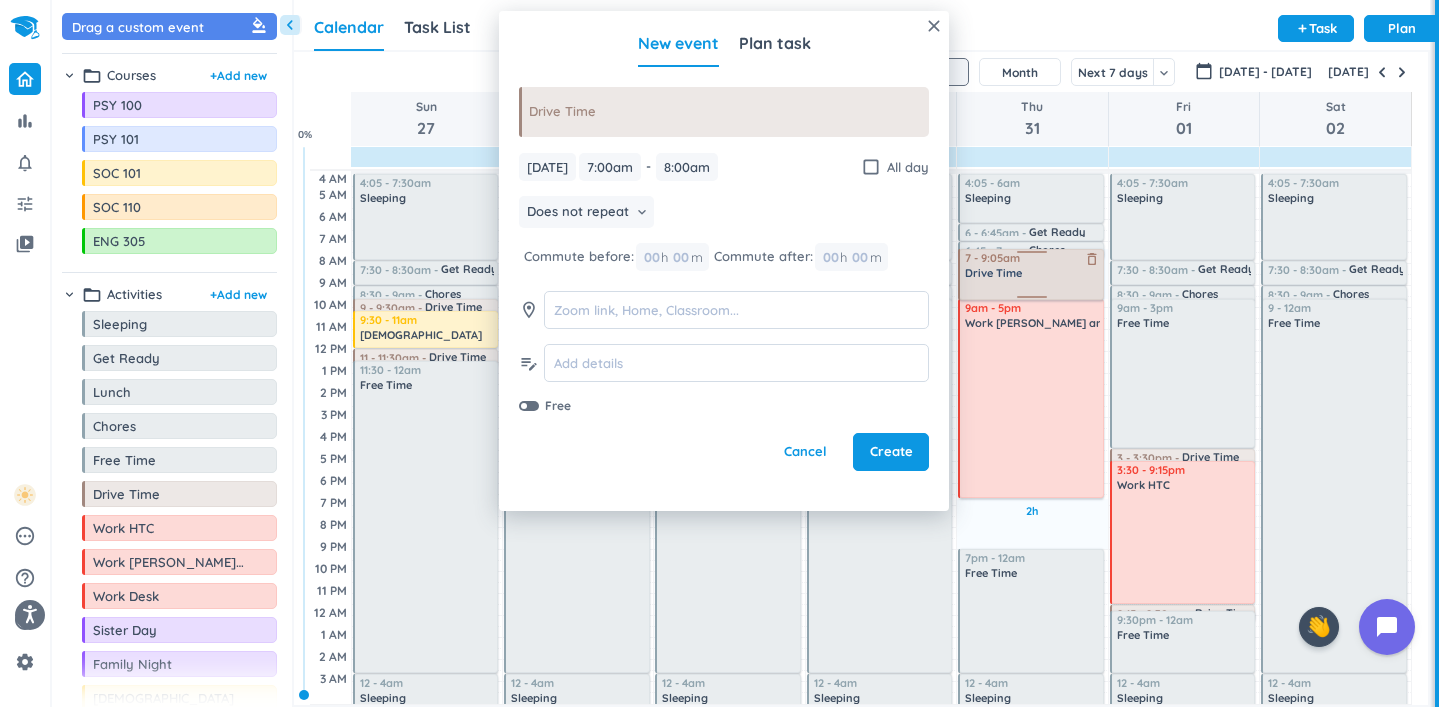 click on "2h  Past due Plan 2h  Past due Plan Adjust Awake Time 4:05 - 6am Sleeping delete_outline 6 - 6:45am Get Ready delete_outline 6:45 - 7am Chores delete_outline 7 - 8am Drive Time delete_outline 9am - 5pm Work [PERSON_NAME] and [PERSON_NAME] delete_outline 7pm - 12am Free Time delete_outline 12 - 4am Sleeping delete_outline 7 - 9:05am Drive Time delete_outline" at bounding box center [1032, 437] 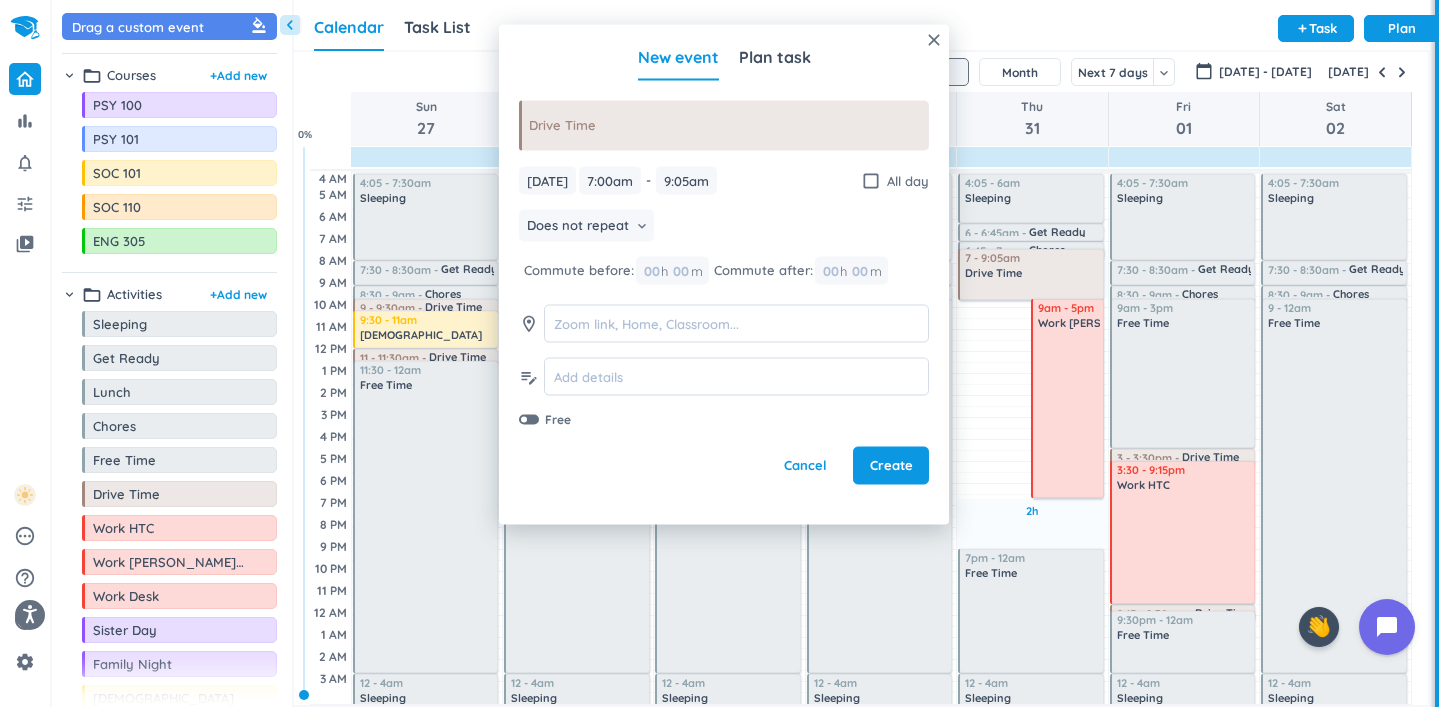 click at bounding box center (0, 0) 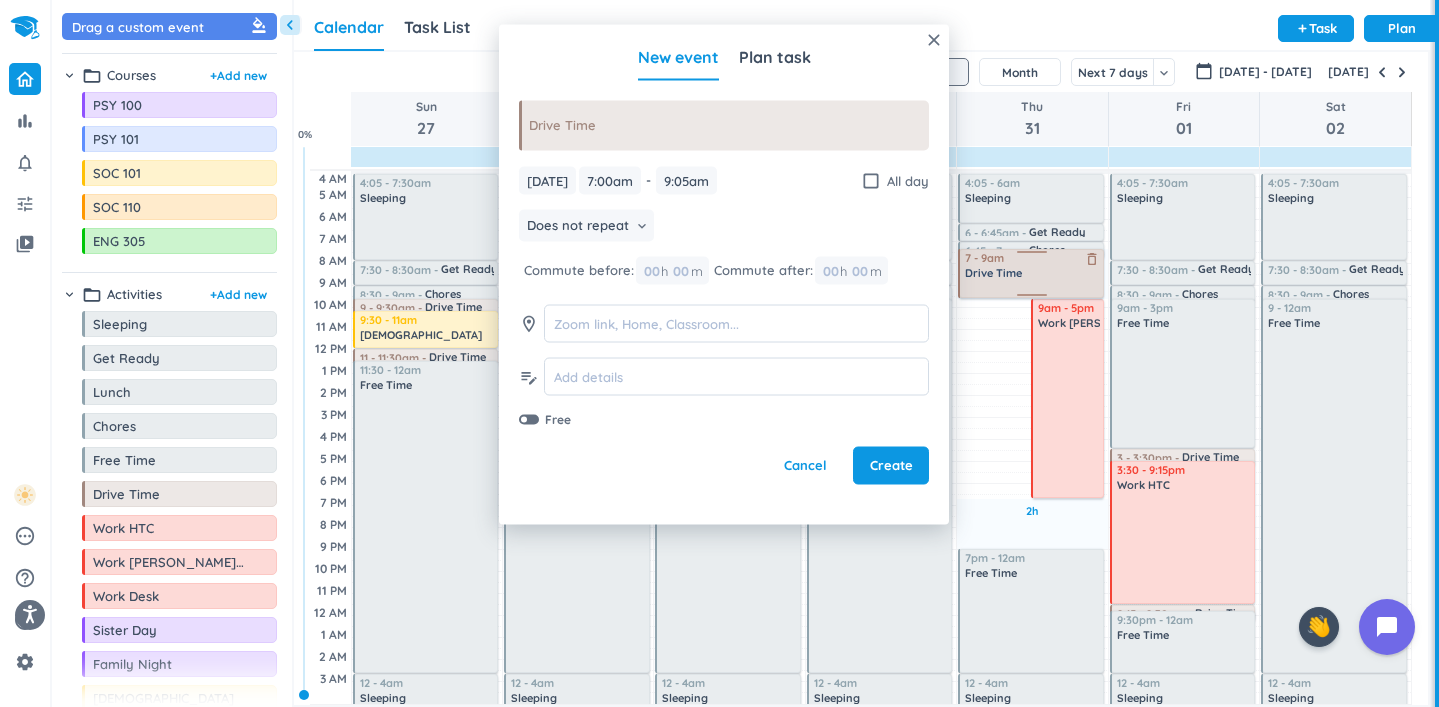 click on "2h  Past due Plan 2h  Past due Plan Adjust Awake Time 7 - 9:05am Drive Time delete_outline 9am - 5pm Work [PERSON_NAME] and [PERSON_NAME] delete_outline 4:05 - 6am Sleeping delete_outline 6 - 6:45am Get Ready delete_outline 6:45 - 7am Chores delete_outline 7pm - 12am Free Time delete_outline 12 - 4am Sleeping delete_outline 7 - 9am Drive Time delete_outline" at bounding box center [1032, 437] 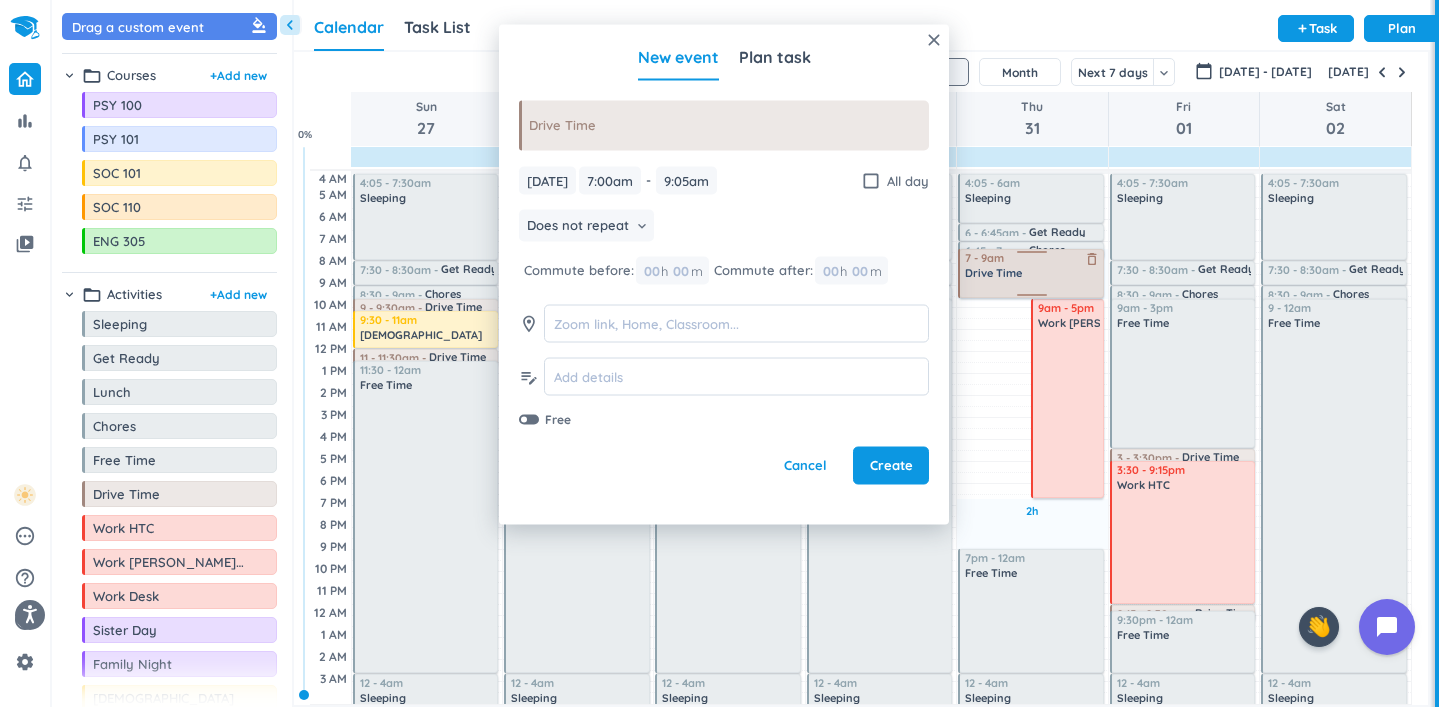 type on "9:00am" 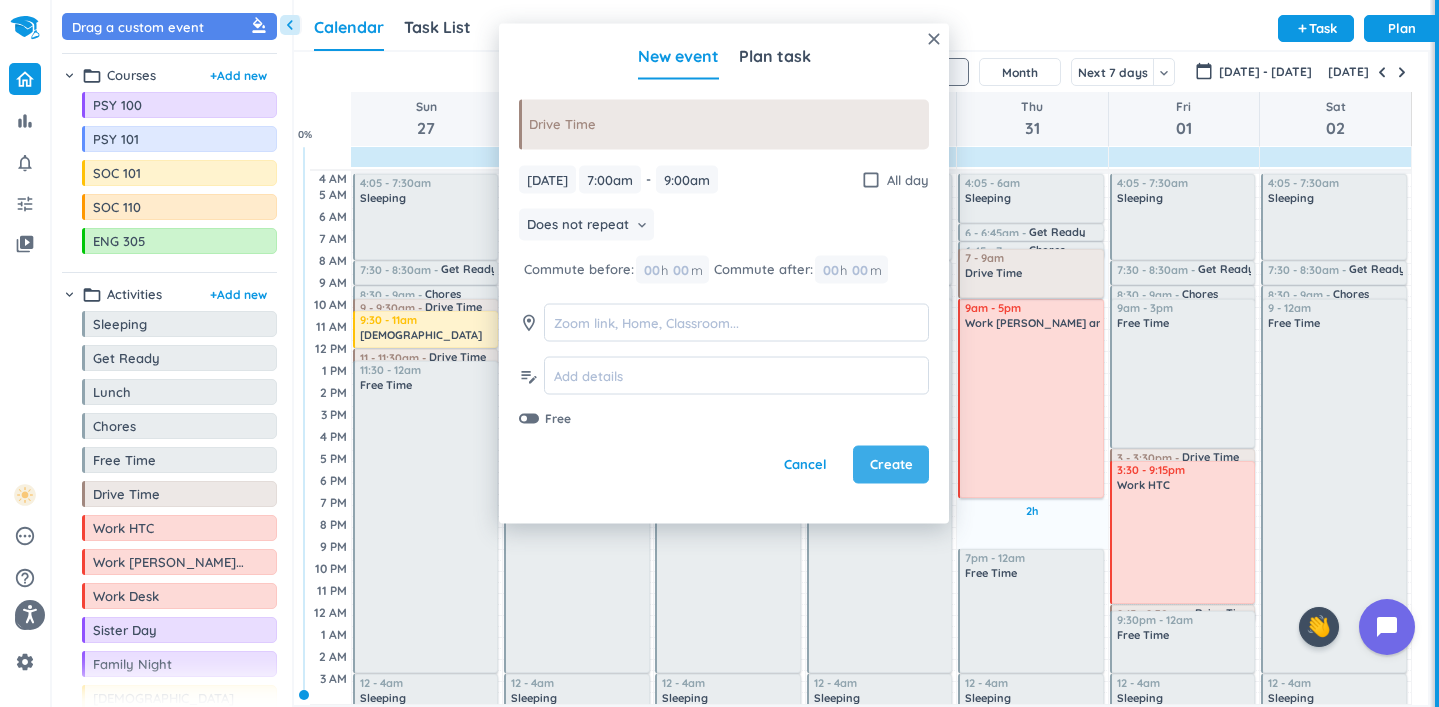click on "Create" at bounding box center [891, 465] 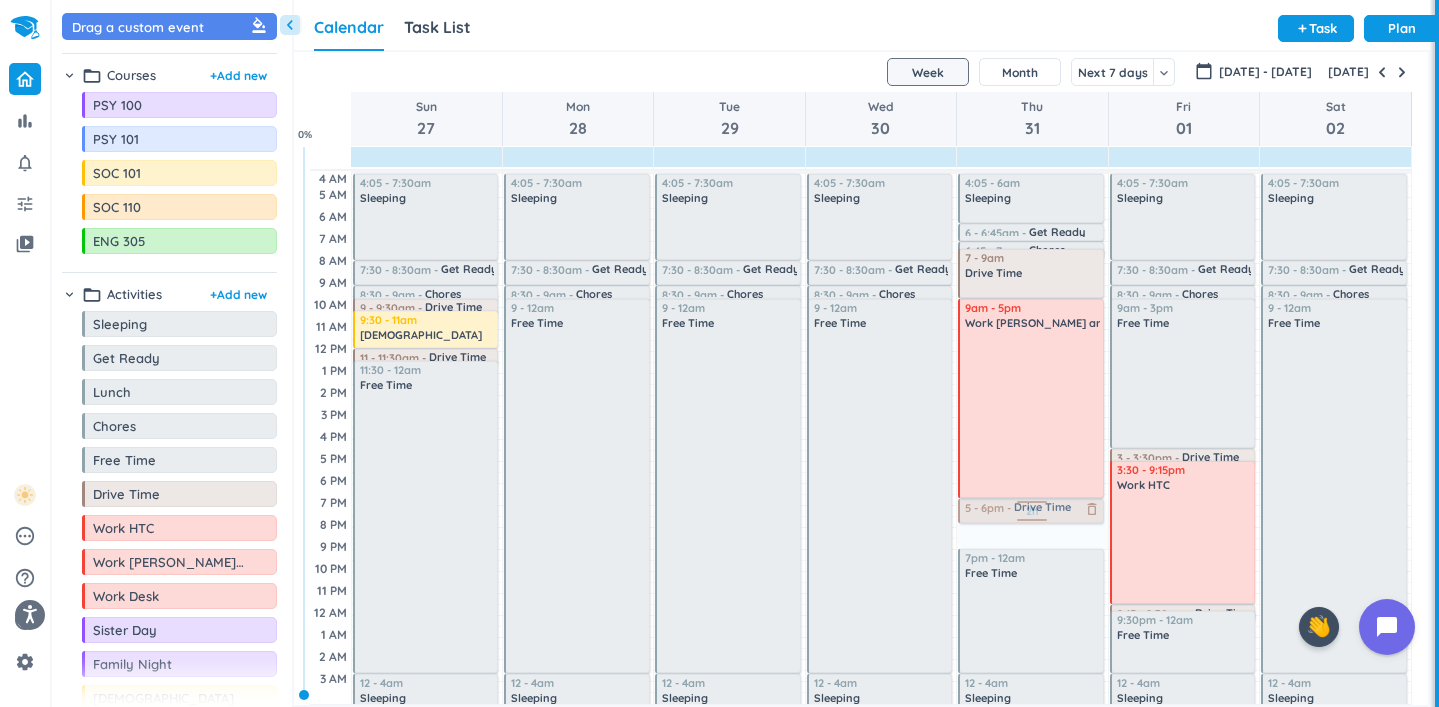 drag, startPoint x: 128, startPoint y: 498, endPoint x: 1060, endPoint y: 500, distance: 932.00214 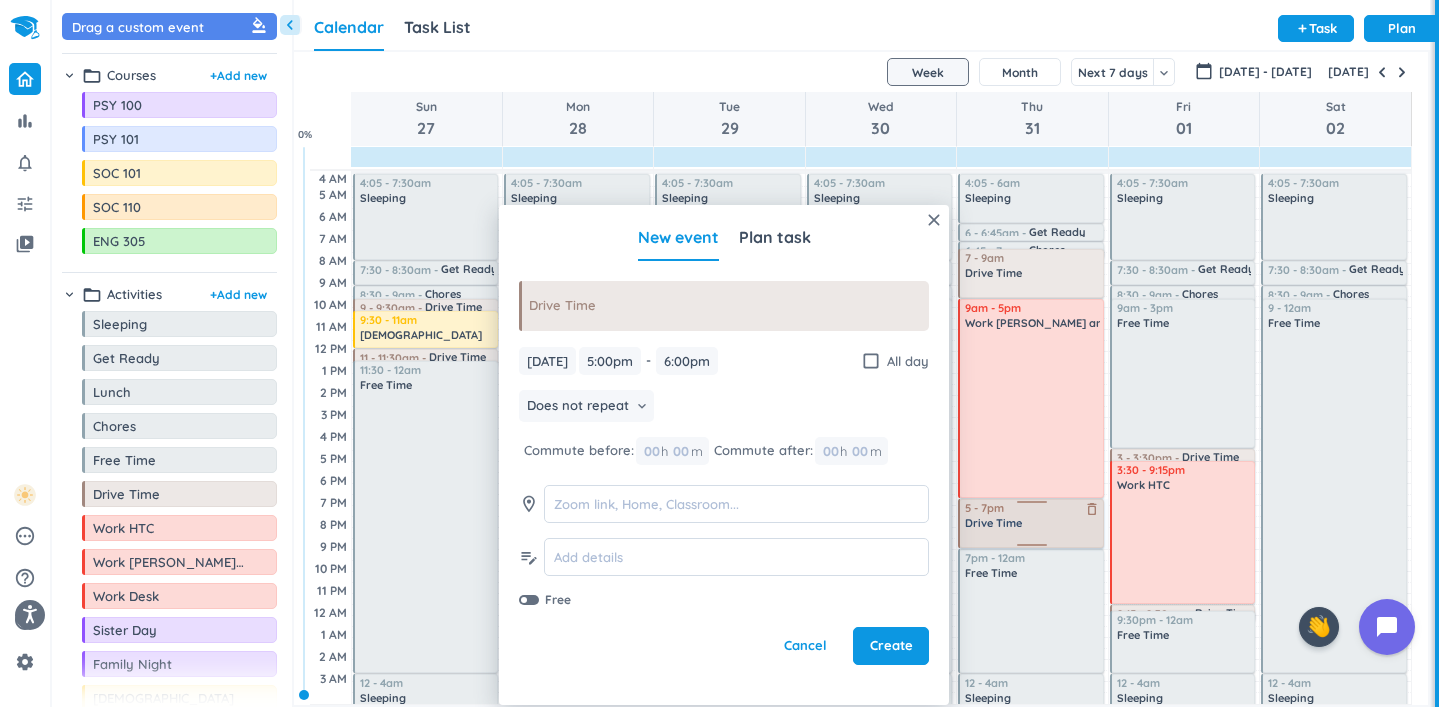 drag, startPoint x: 1029, startPoint y: 521, endPoint x: 1034, endPoint y: 546, distance: 25.495098 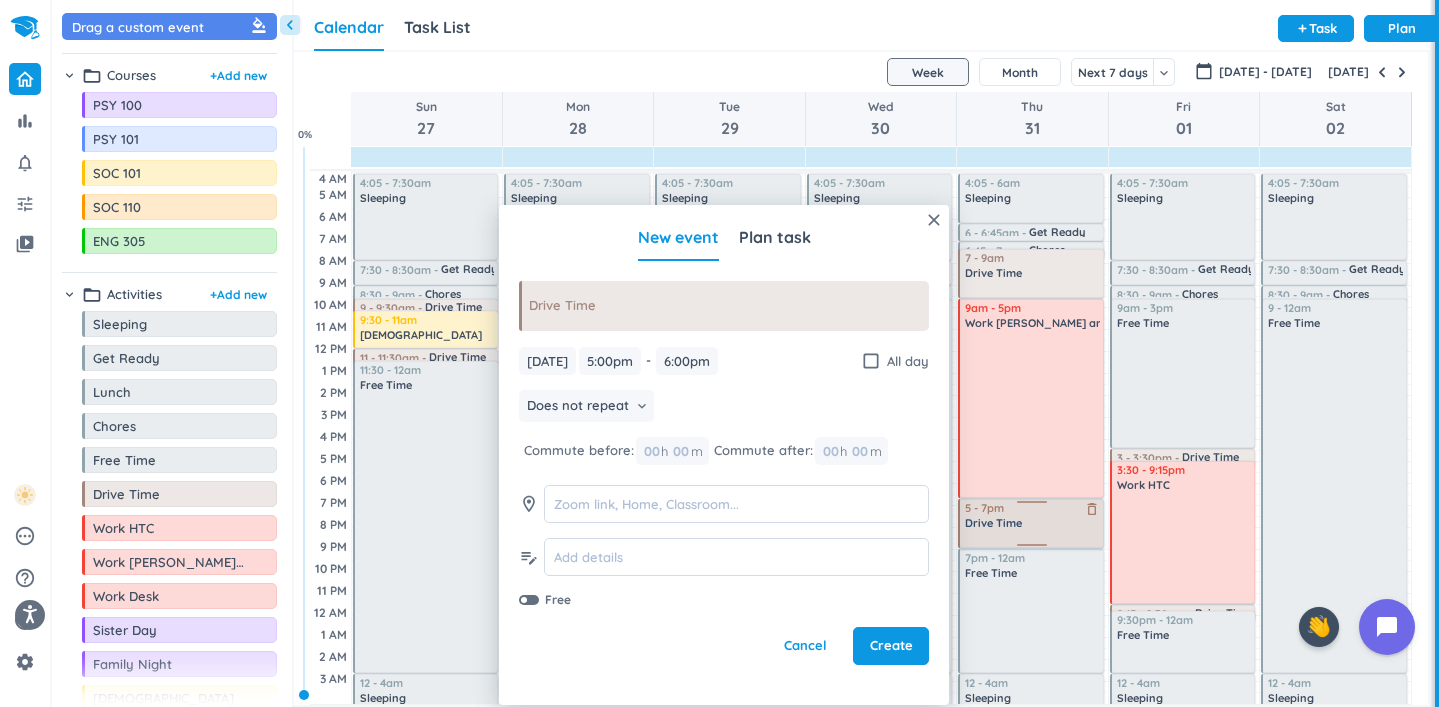 click on "2h  Past due Plan Adjust Awake Time 4:05 - 6am Sleeping delete_outline 6 - 6:45am Get Ready delete_outline 6:45 - 7am Chores delete_outline 7 - 9am Drive Time delete_outline 9am - 5pm Work [PERSON_NAME] and [PERSON_NAME] delete_outline 5 - 6pm Drive Time delete_outline 7pm - 12am Free Time delete_outline 12 - 4am Sleeping delete_outline 5 - 7pm Drive Time delete_outline" at bounding box center (1032, 437) 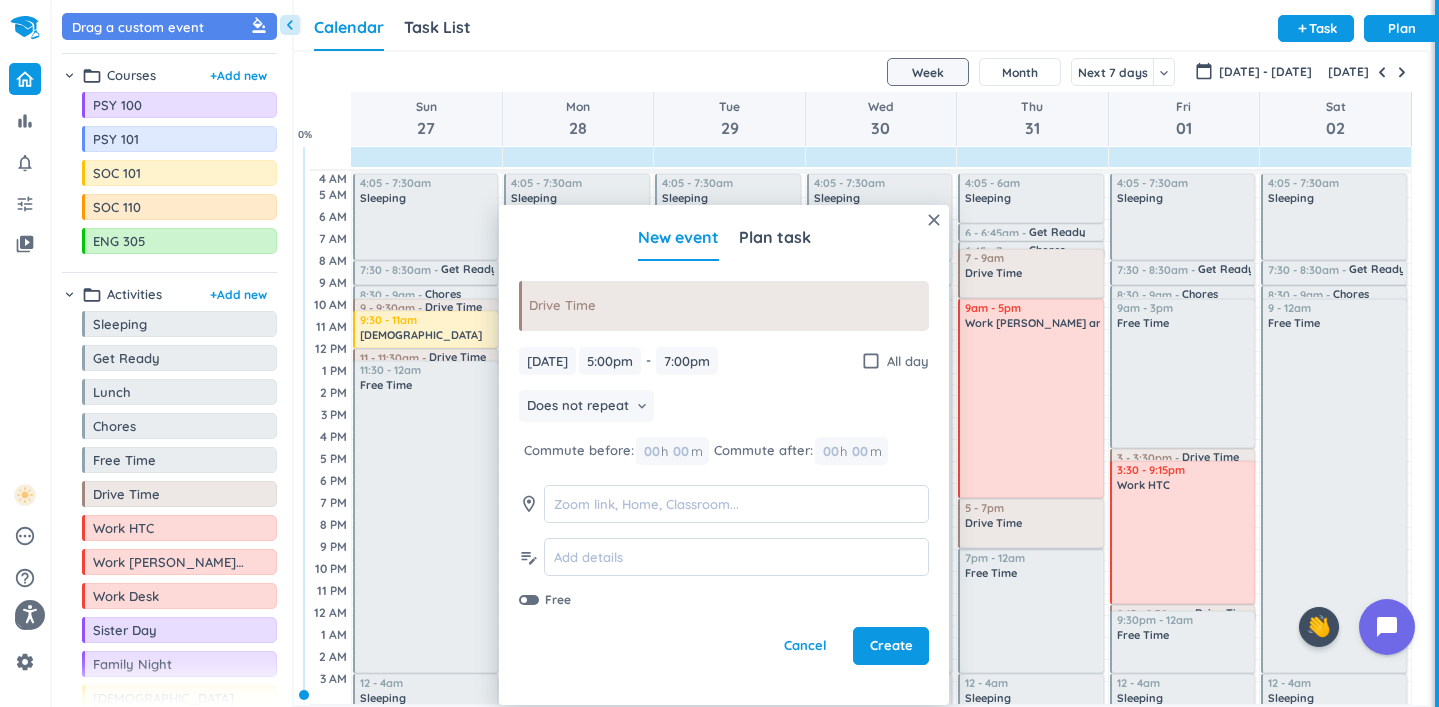 type on "7:00pm" 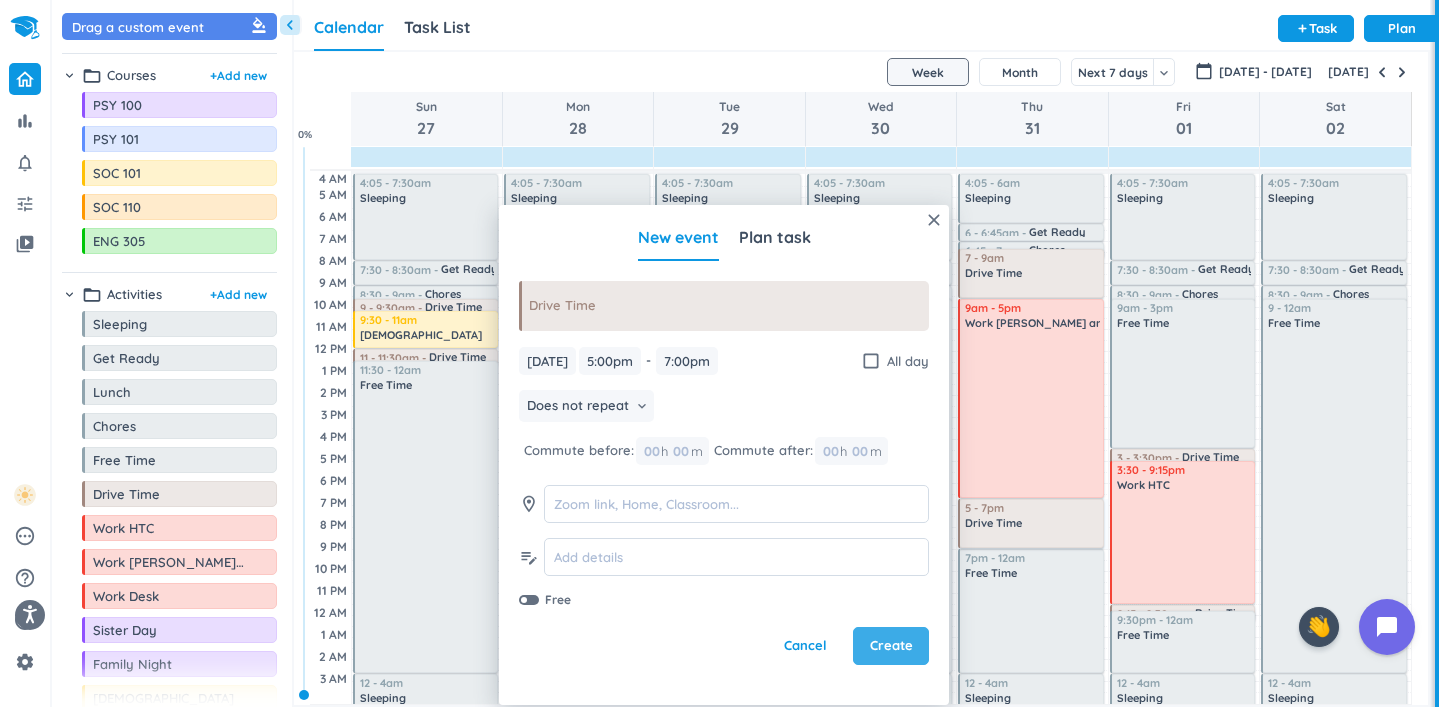 click on "Create" at bounding box center (891, 646) 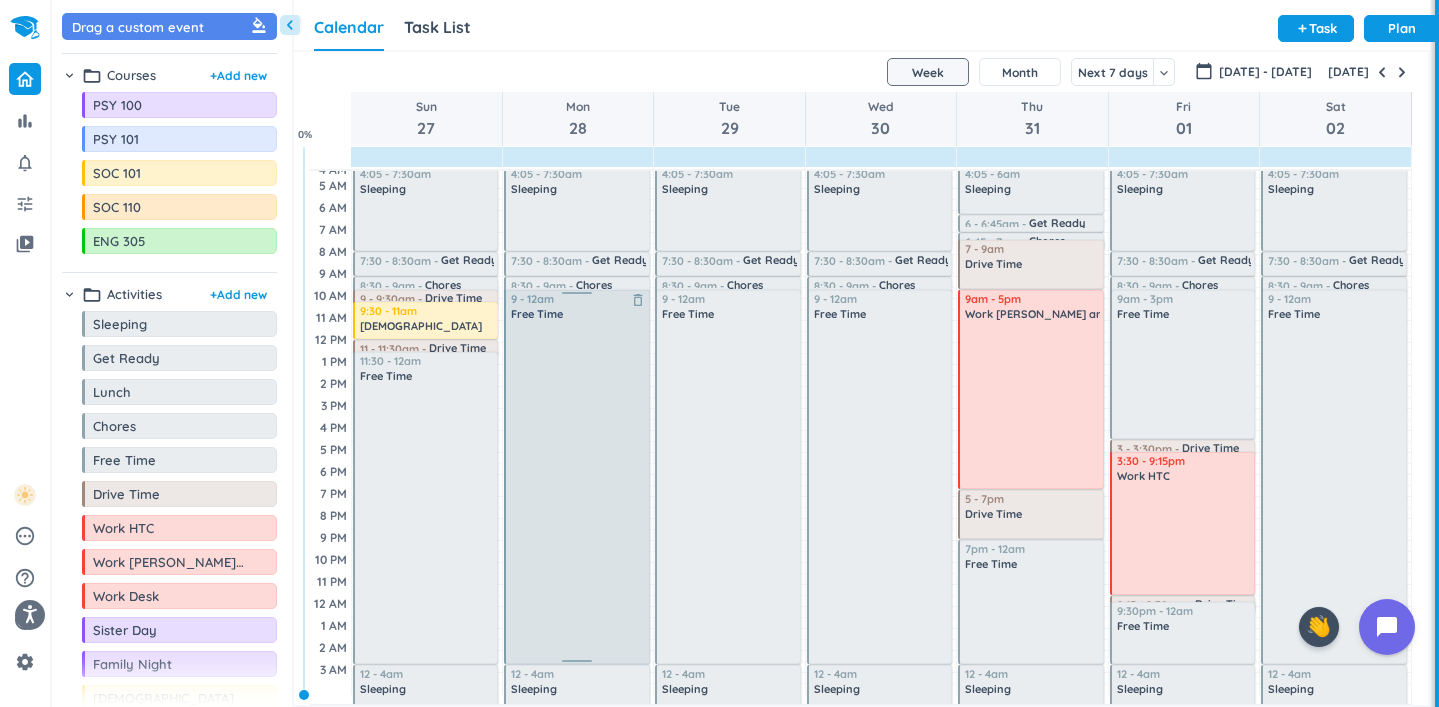 scroll, scrollTop: 0, scrollLeft: 0, axis: both 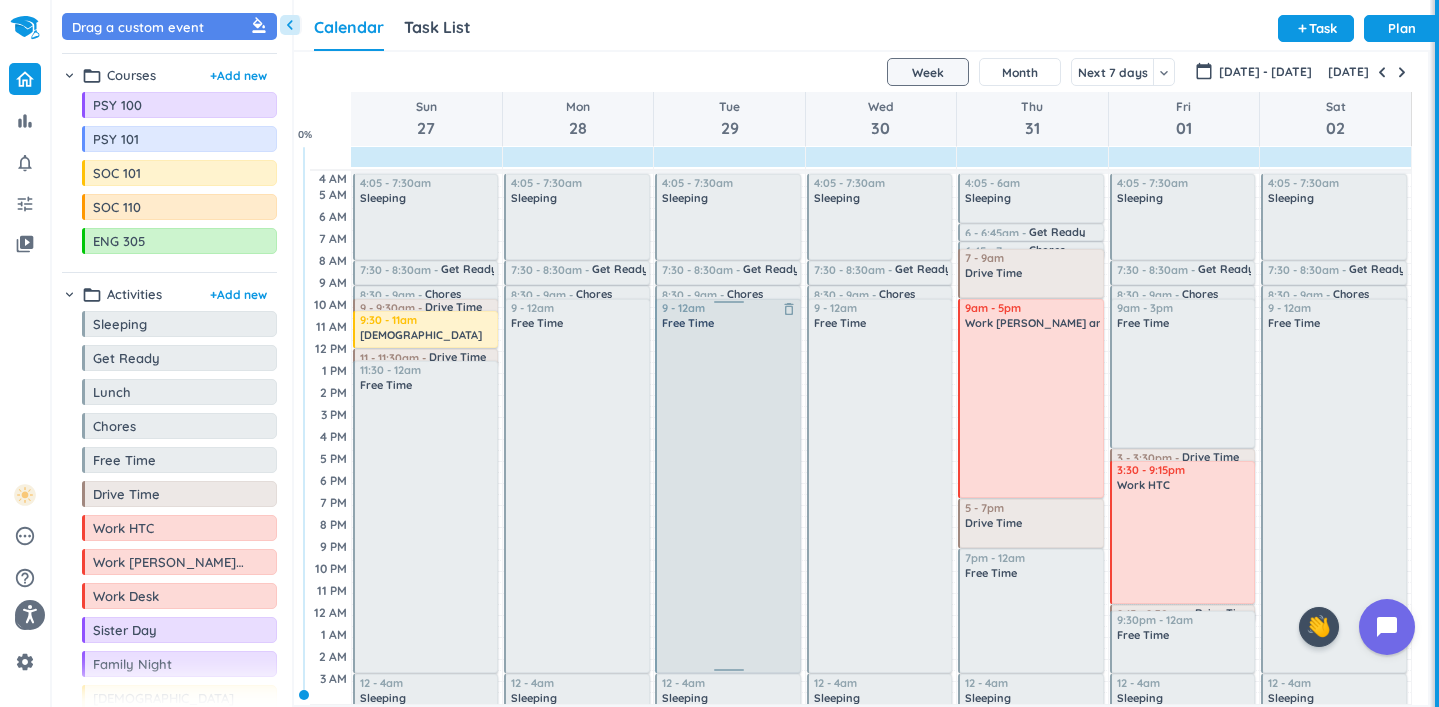 click on "delete_outline" at bounding box center (789, 309) 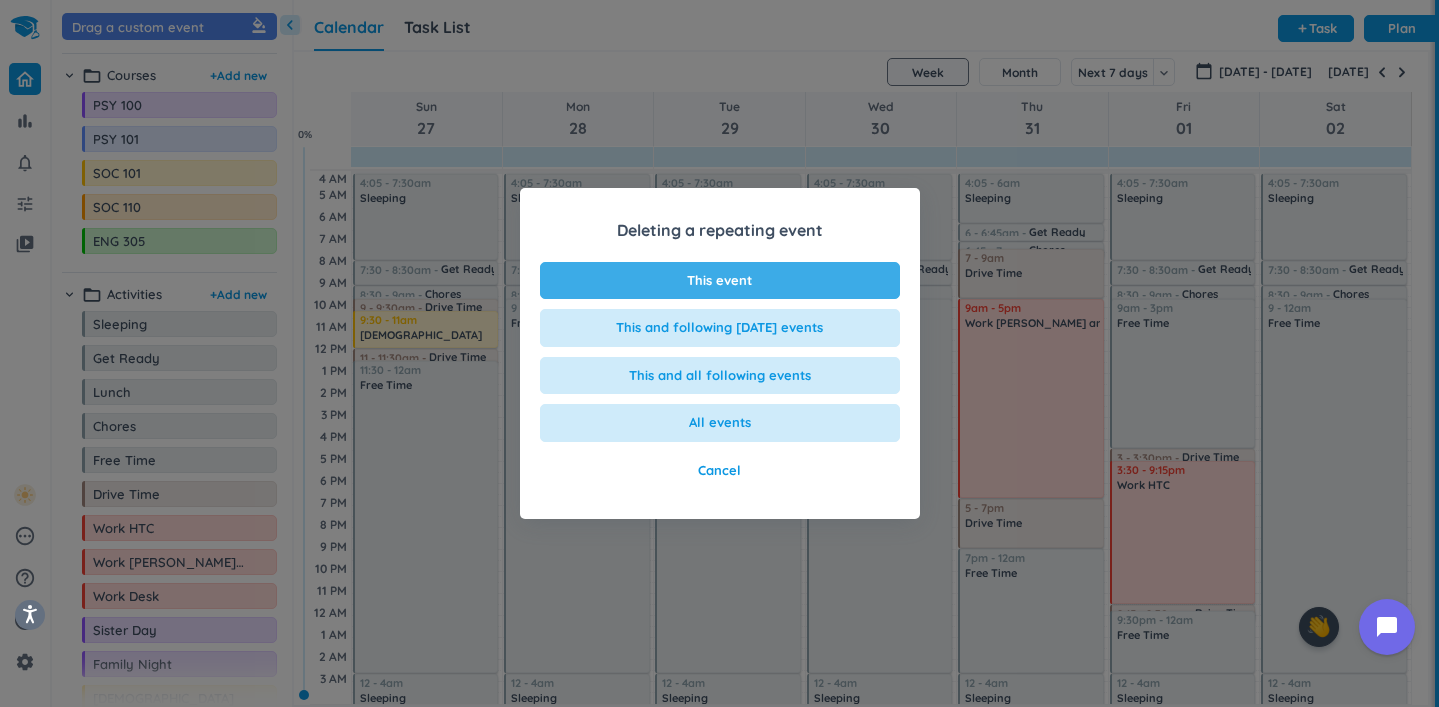 click on "This event" at bounding box center (720, 281) 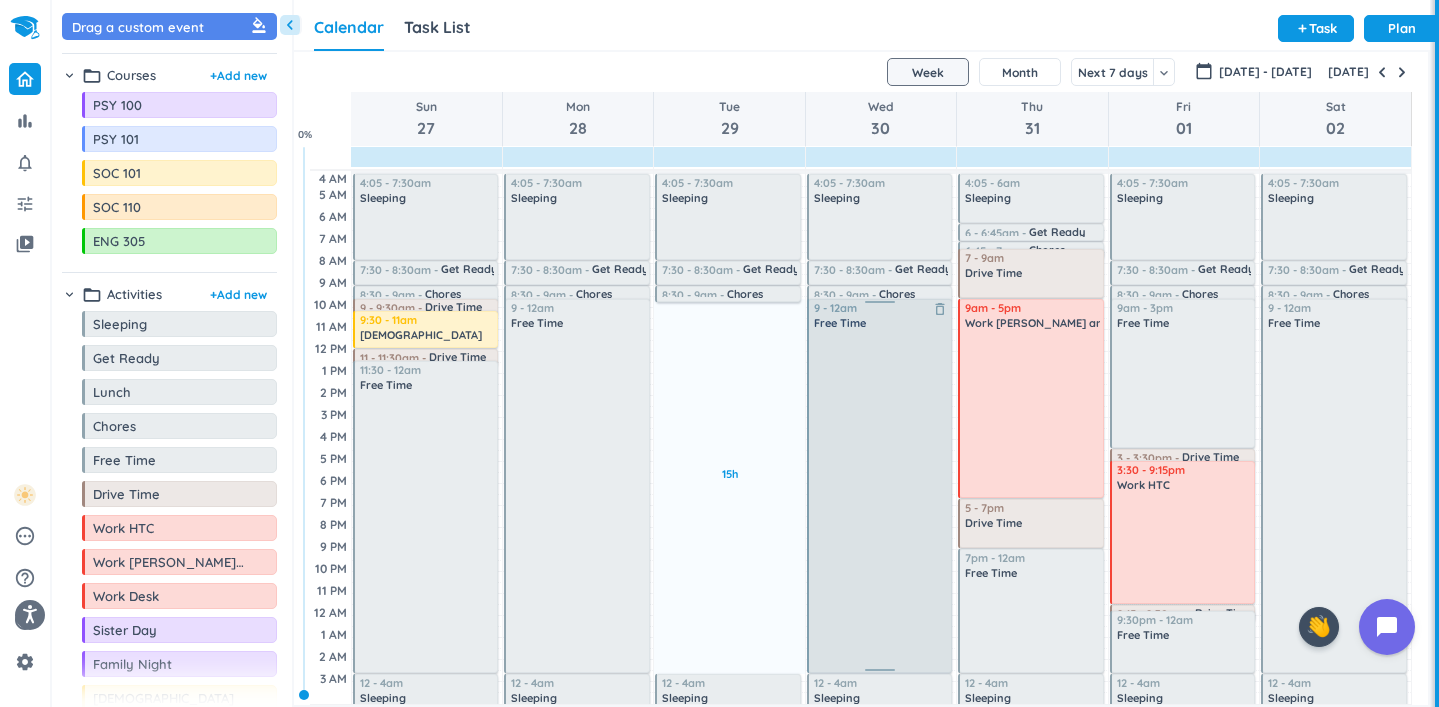 click on "delete_outline" at bounding box center (940, 309) 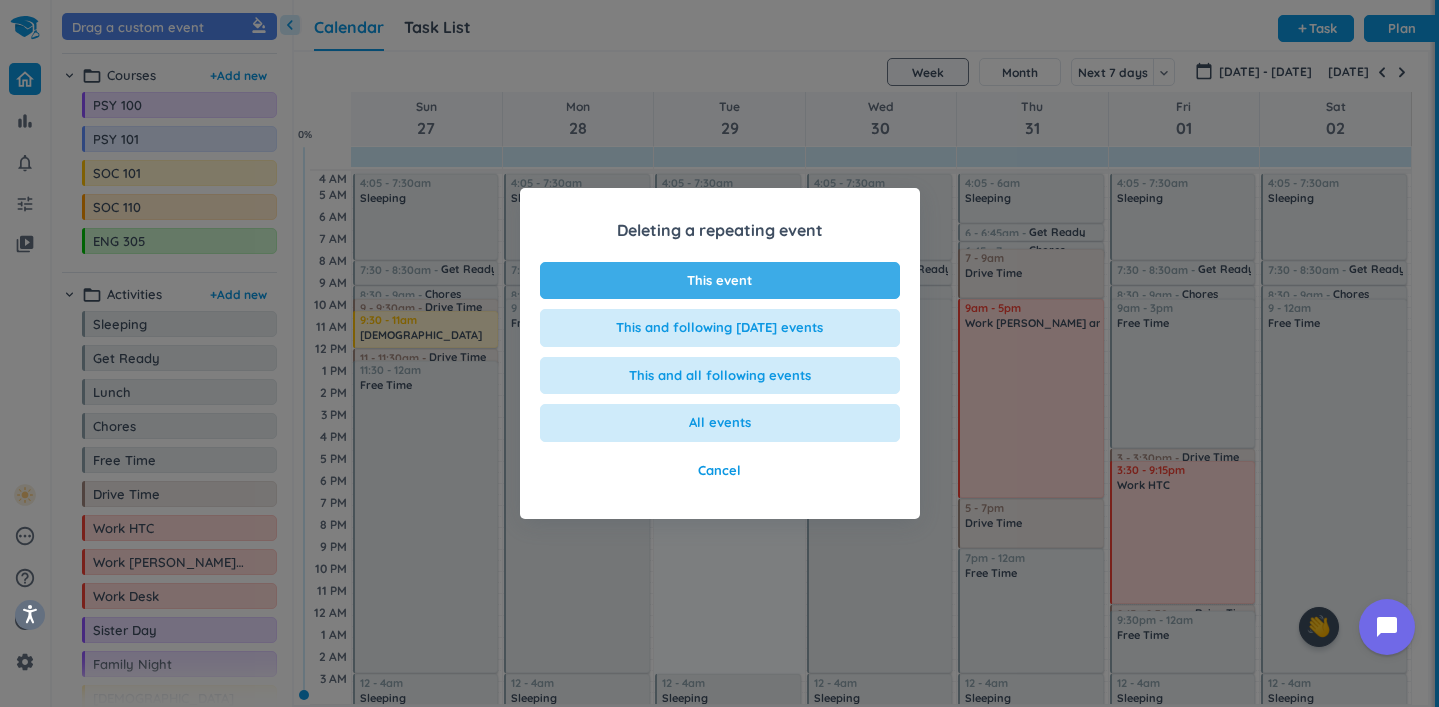 click on "This event" at bounding box center (720, 281) 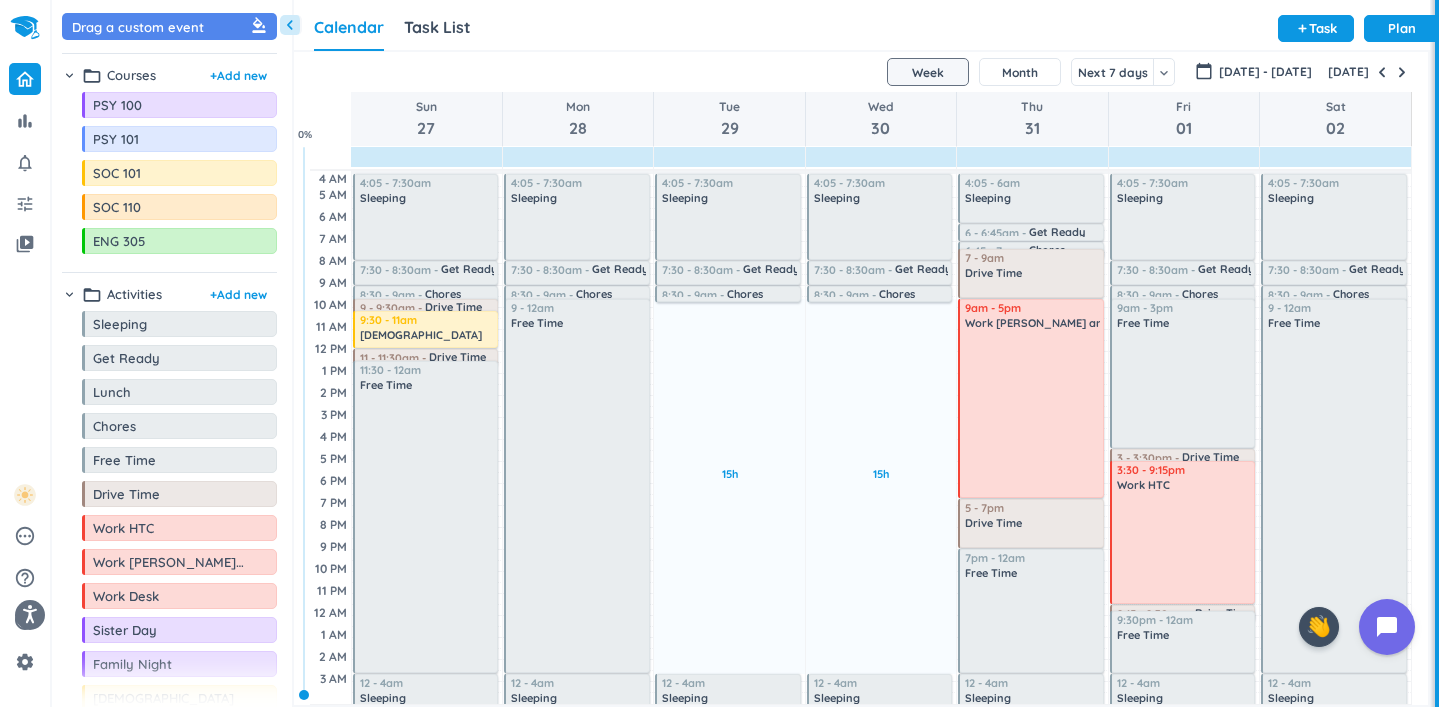 scroll, scrollTop: 131, scrollLeft: 0, axis: vertical 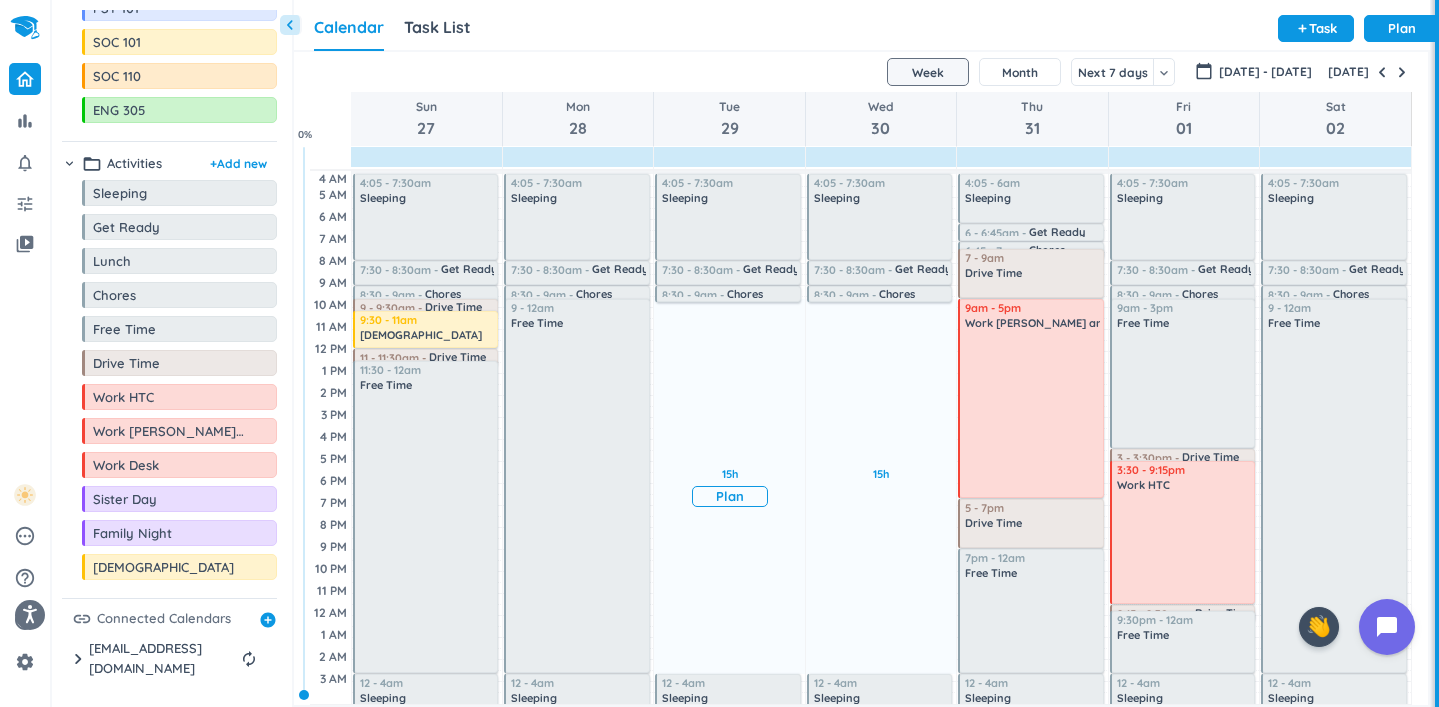 click on "15h  Past due Plan" at bounding box center [729, 486] 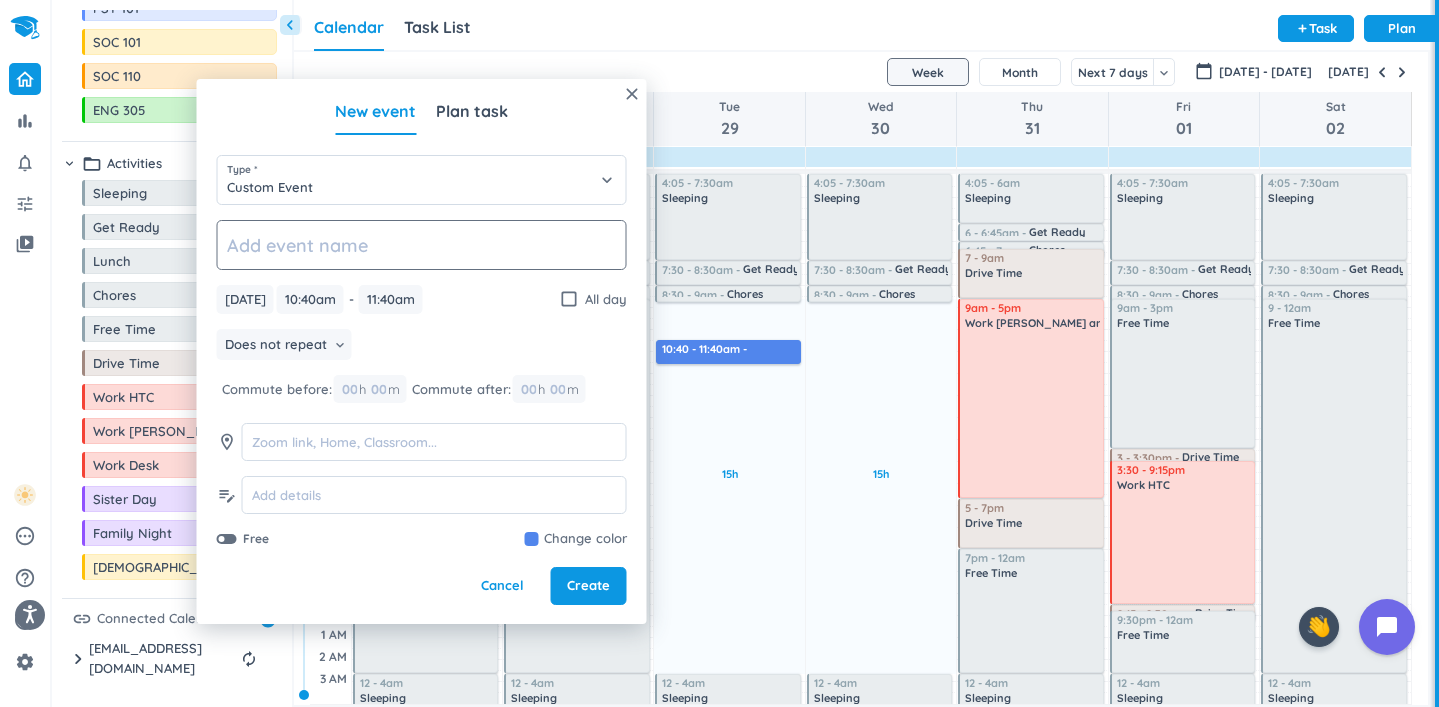 click 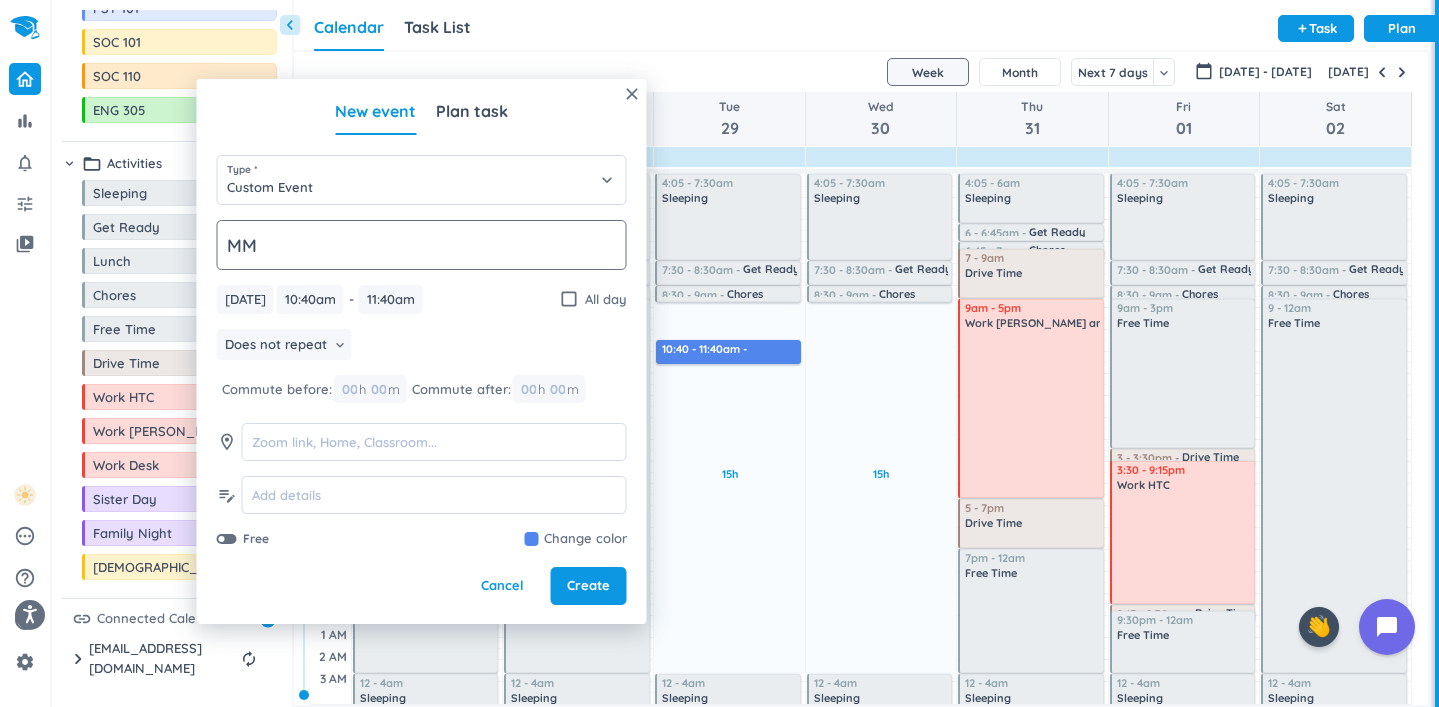 type on "M" 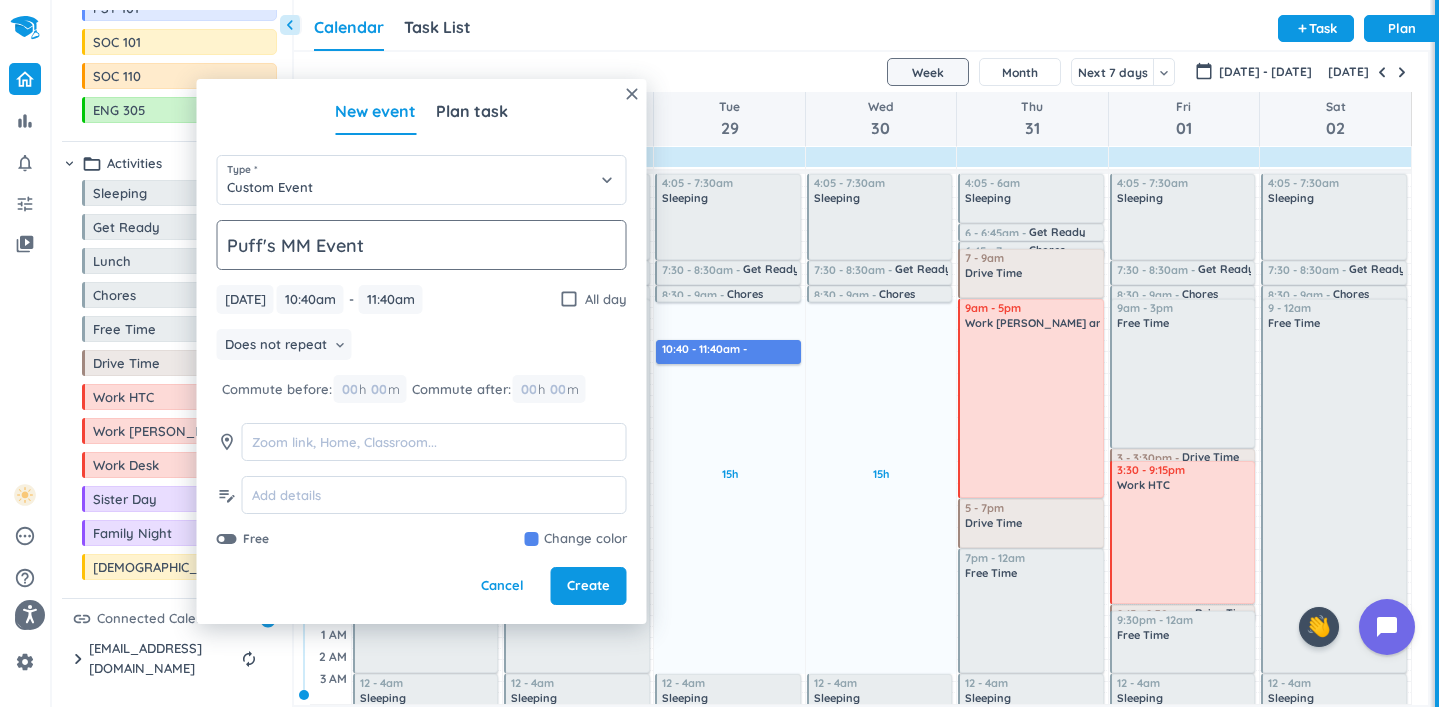 type on "Puff's MM Event" 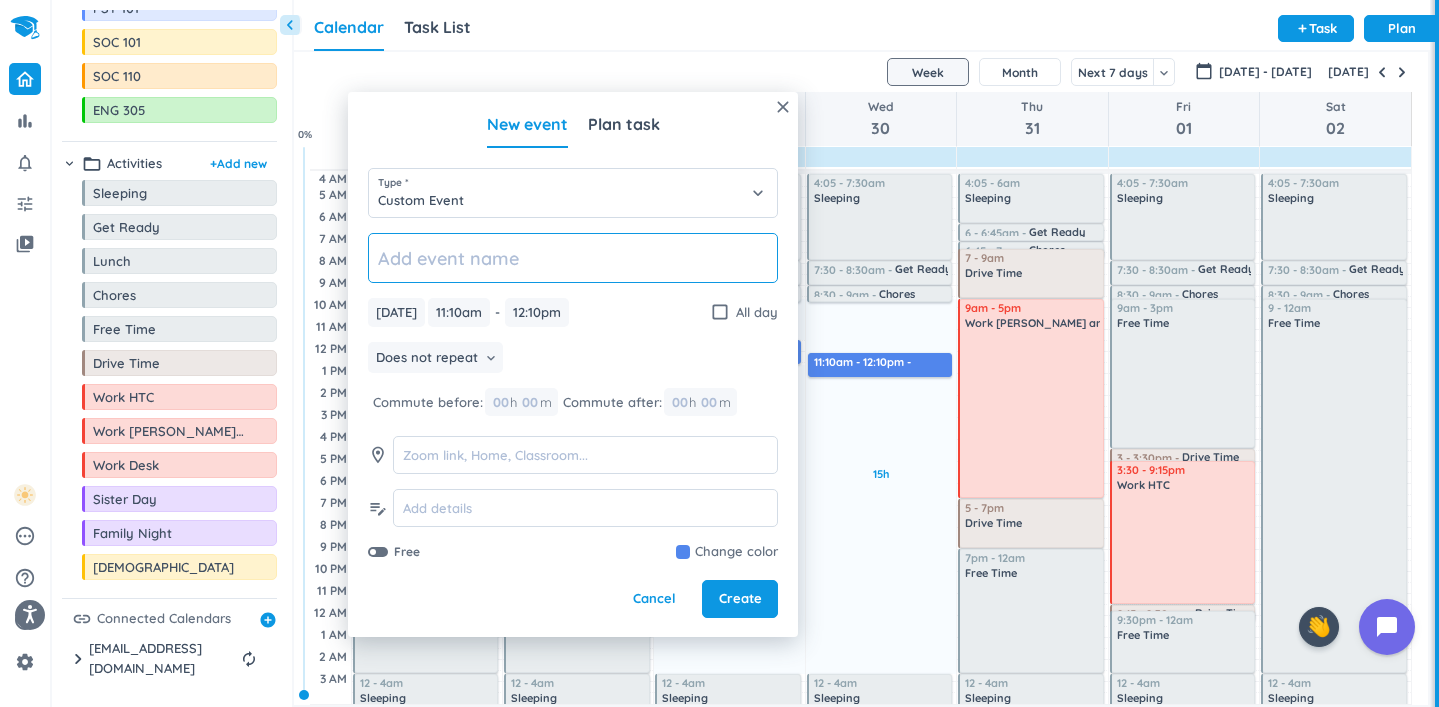 click 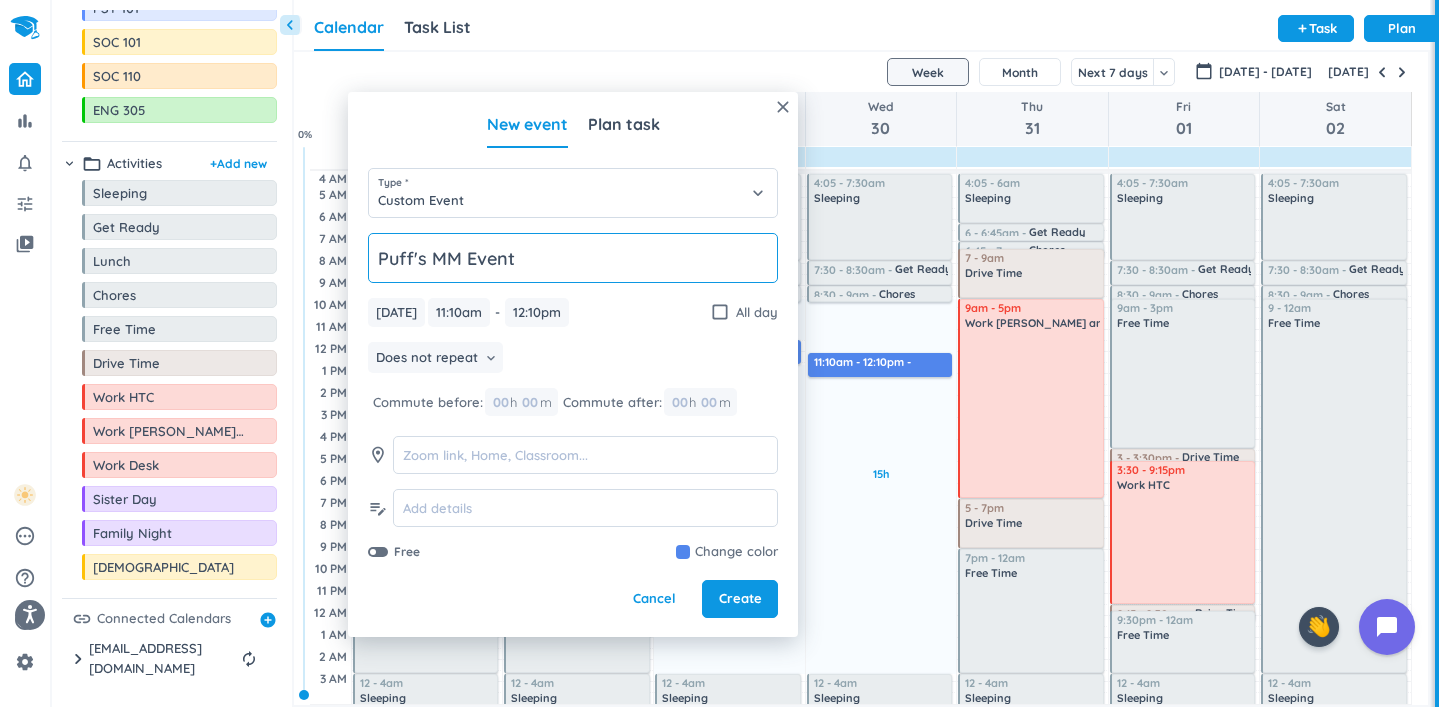type on "Puff's MM Event" 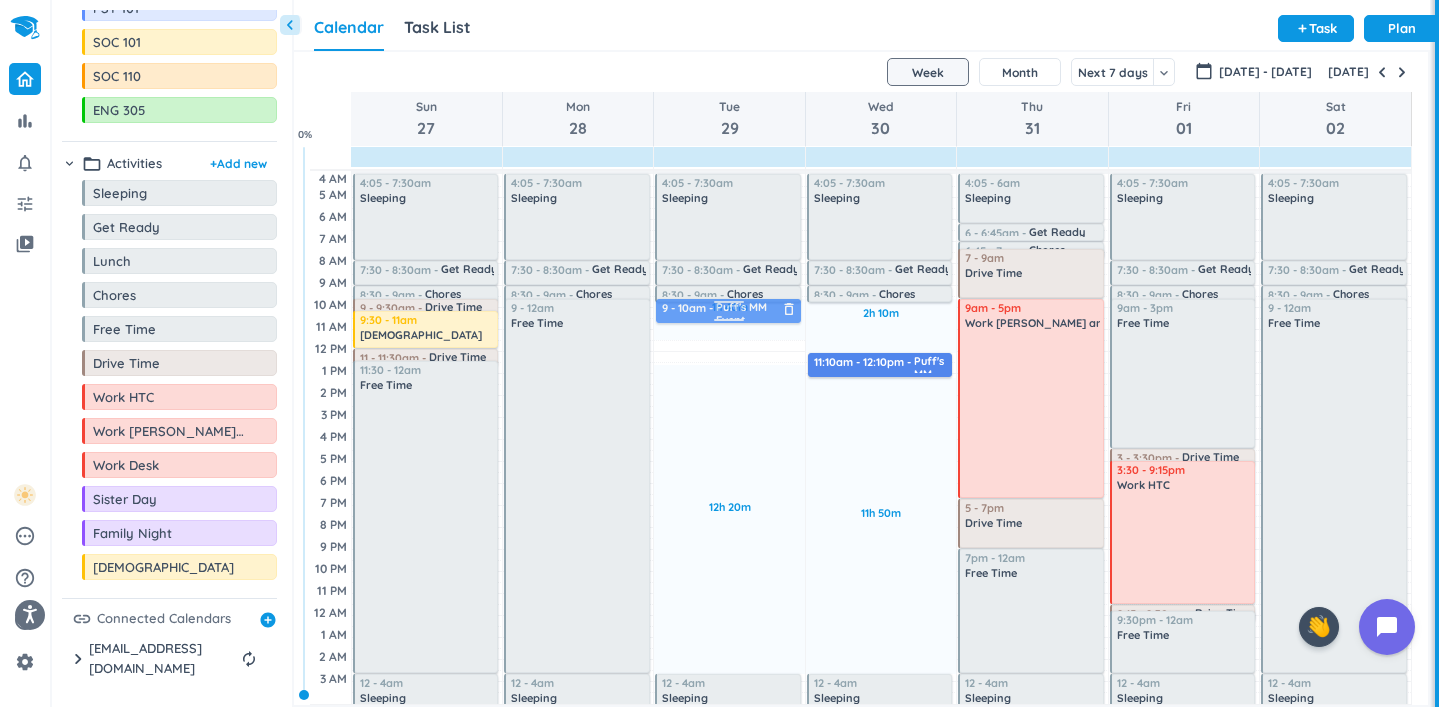drag, startPoint x: 766, startPoint y: 353, endPoint x: 764, endPoint y: 311, distance: 42.047592 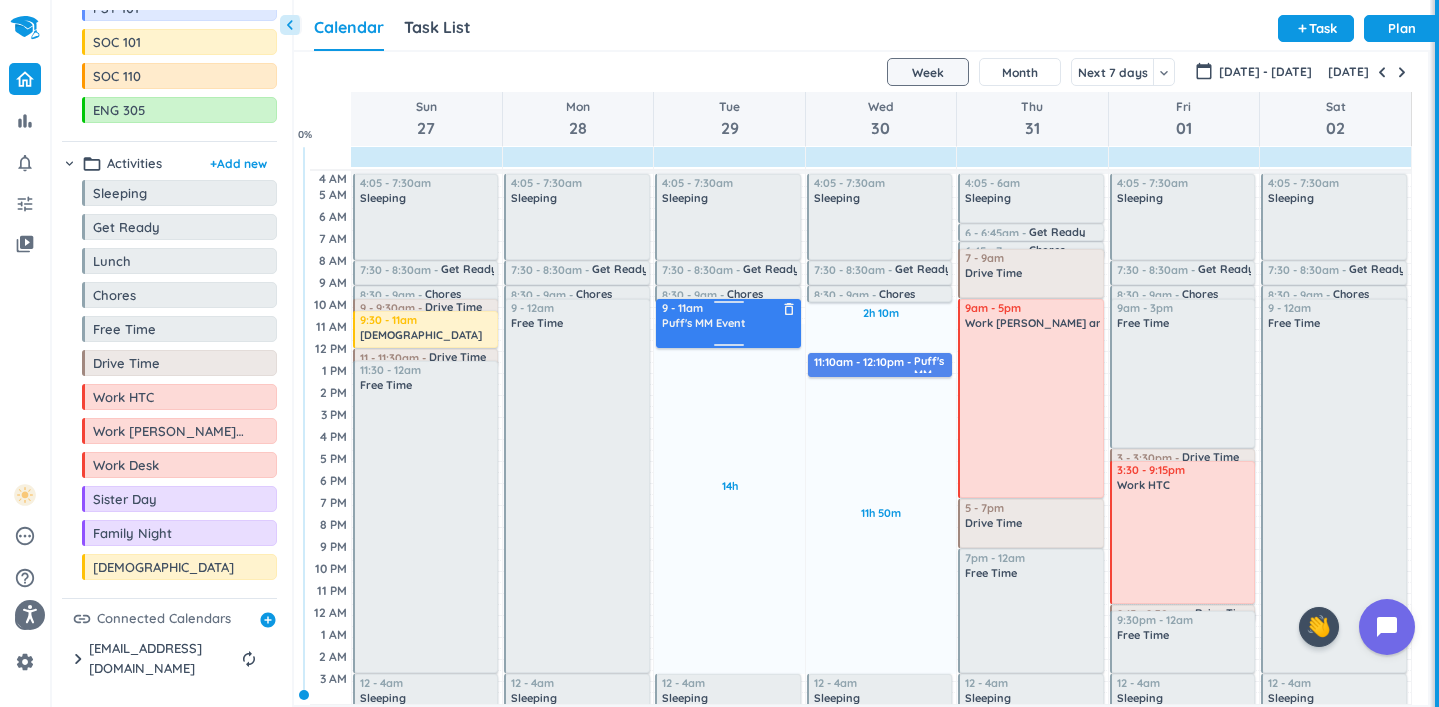 drag, startPoint x: 730, startPoint y: 322, endPoint x: 735, endPoint y: 347, distance: 25.495098 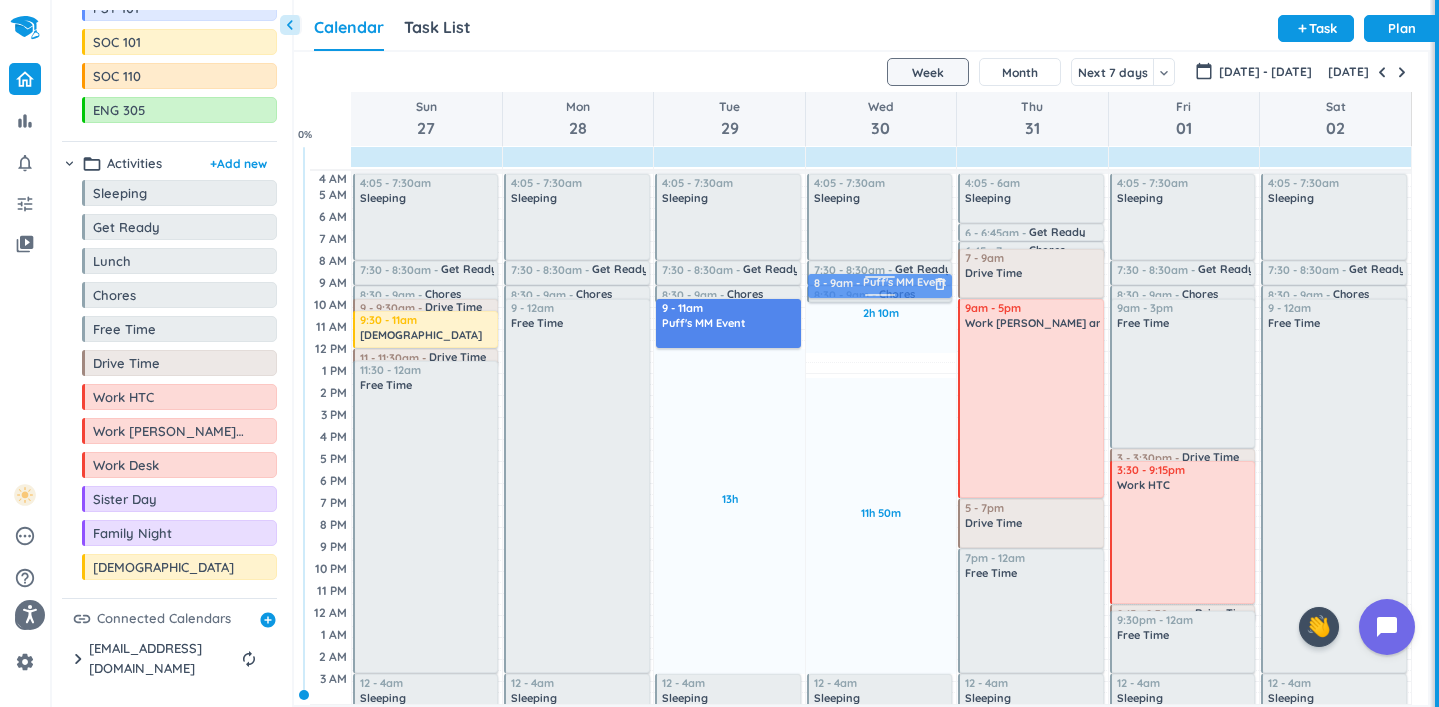 drag, startPoint x: 854, startPoint y: 364, endPoint x: 850, endPoint y: 282, distance: 82.0975 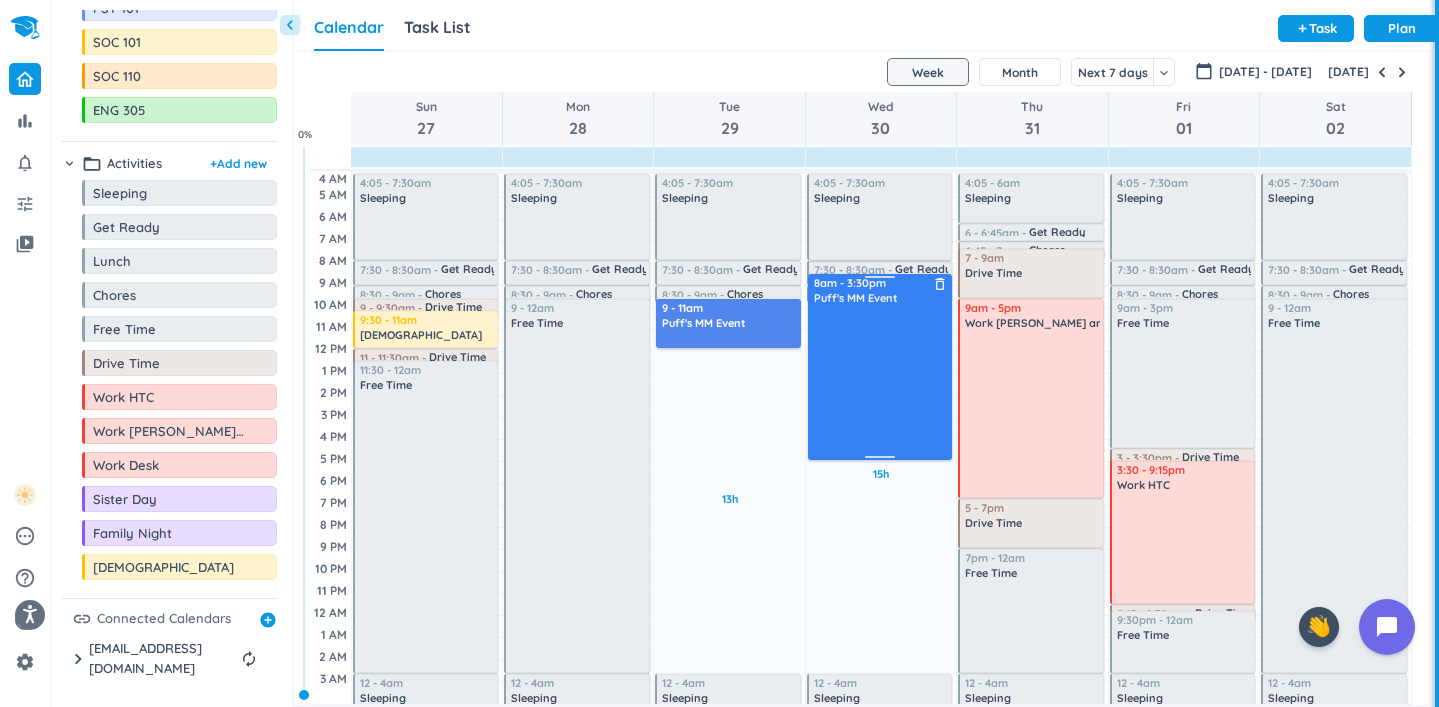 drag, startPoint x: 914, startPoint y: 297, endPoint x: 927, endPoint y: 457, distance: 160.52725 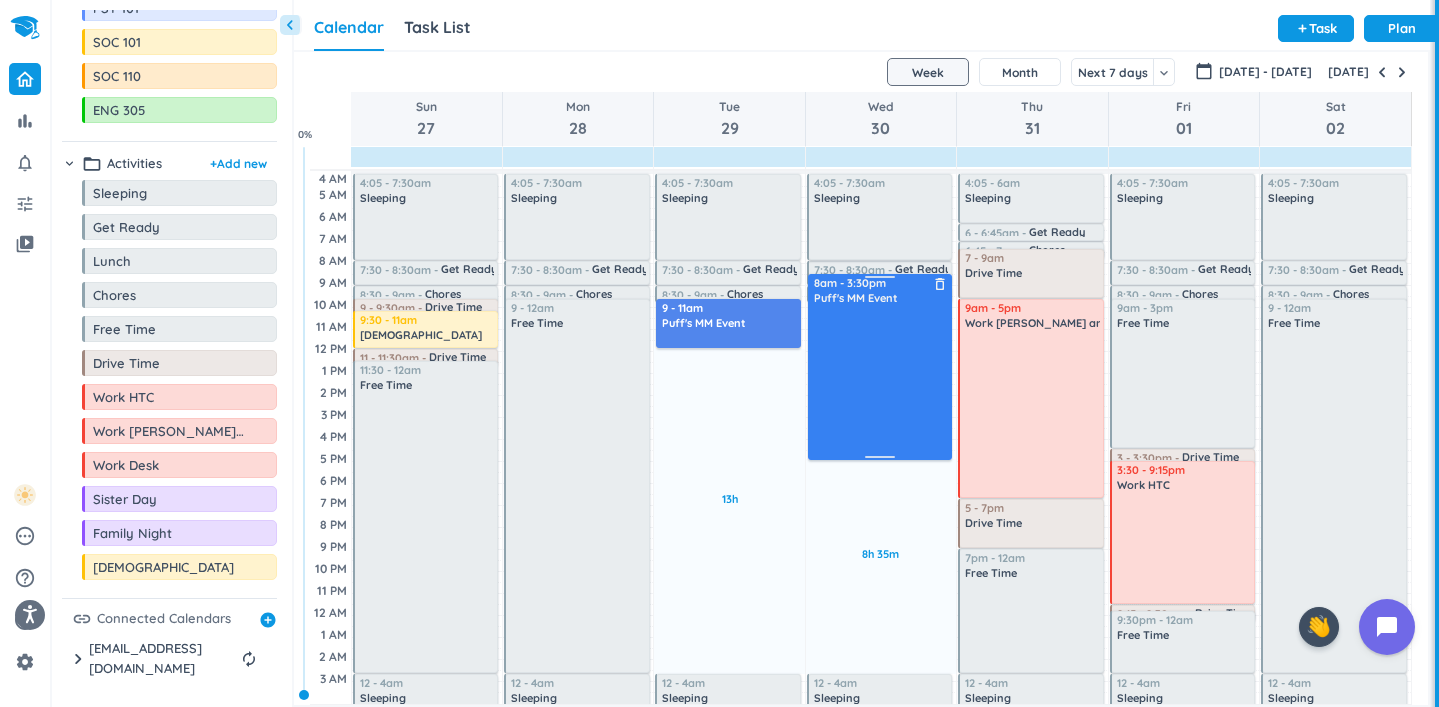 click on "8h 35m Past due Plan Adjust Awake Time 7:30 - 8:30am Get Ready delete_outline 8am - 3:25pm Puff's MM Event delete_outline 8:30 - 9am Chores delete_outline 4:05 - 7:30am Sleeping delete_outline 12 - 4am Sleeping delete_outline 8am - 3:30pm Puff's MM Event delete_outline" at bounding box center [881, 437] 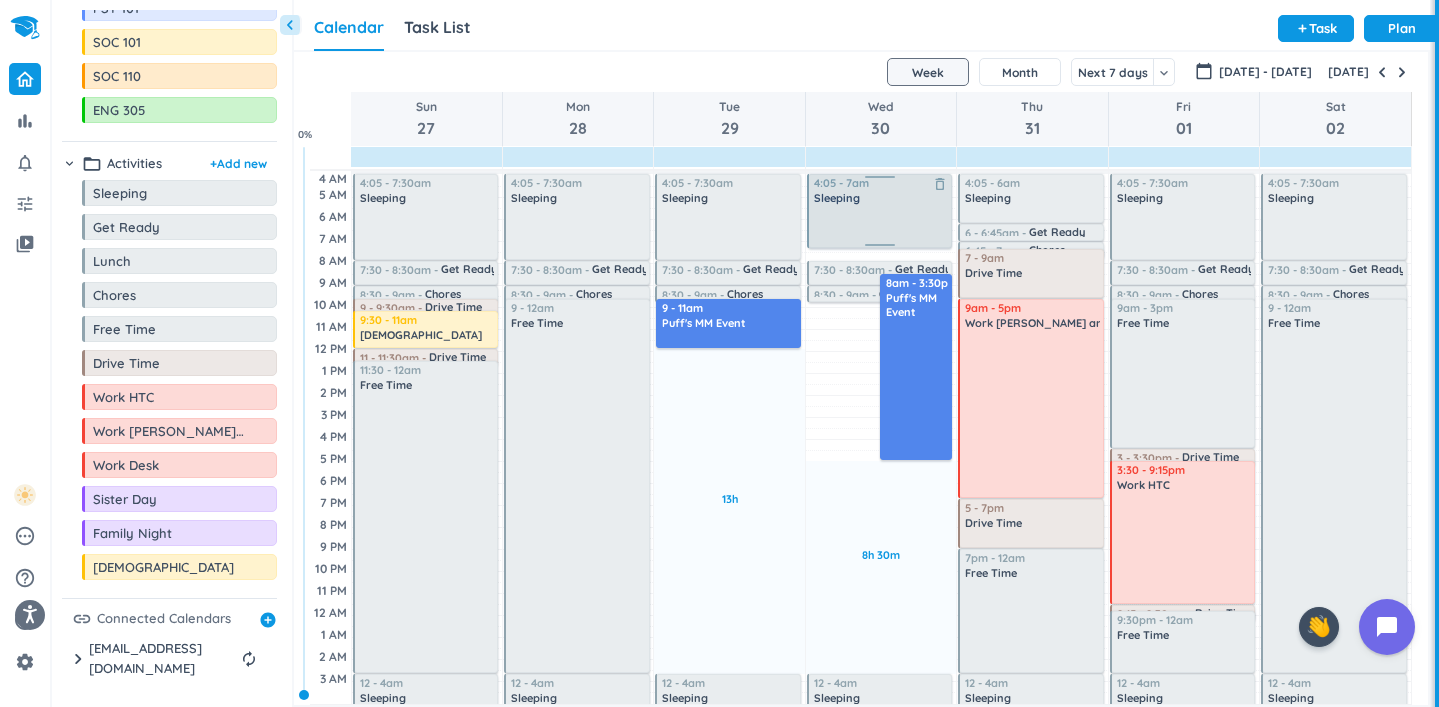 drag, startPoint x: 879, startPoint y: 257, endPoint x: 879, endPoint y: 246, distance: 11 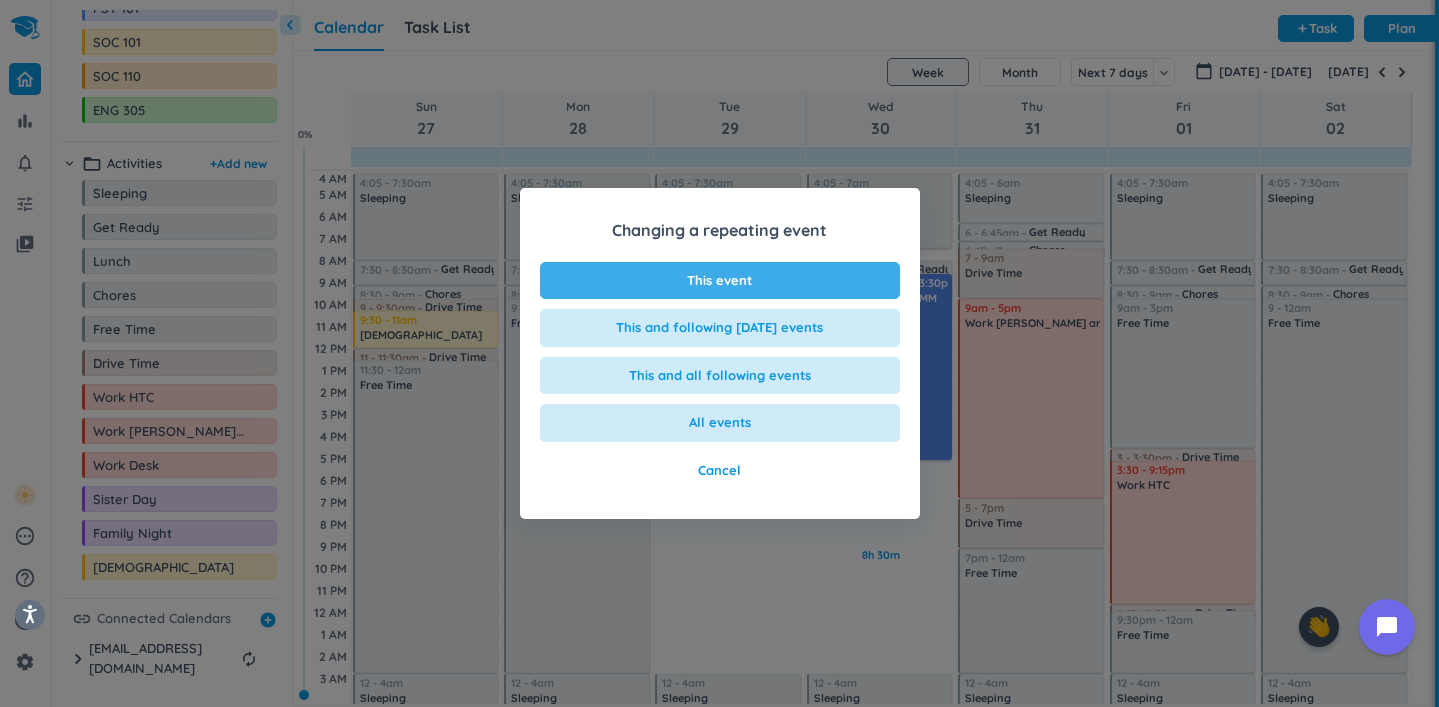 click on "This event" at bounding box center (720, 281) 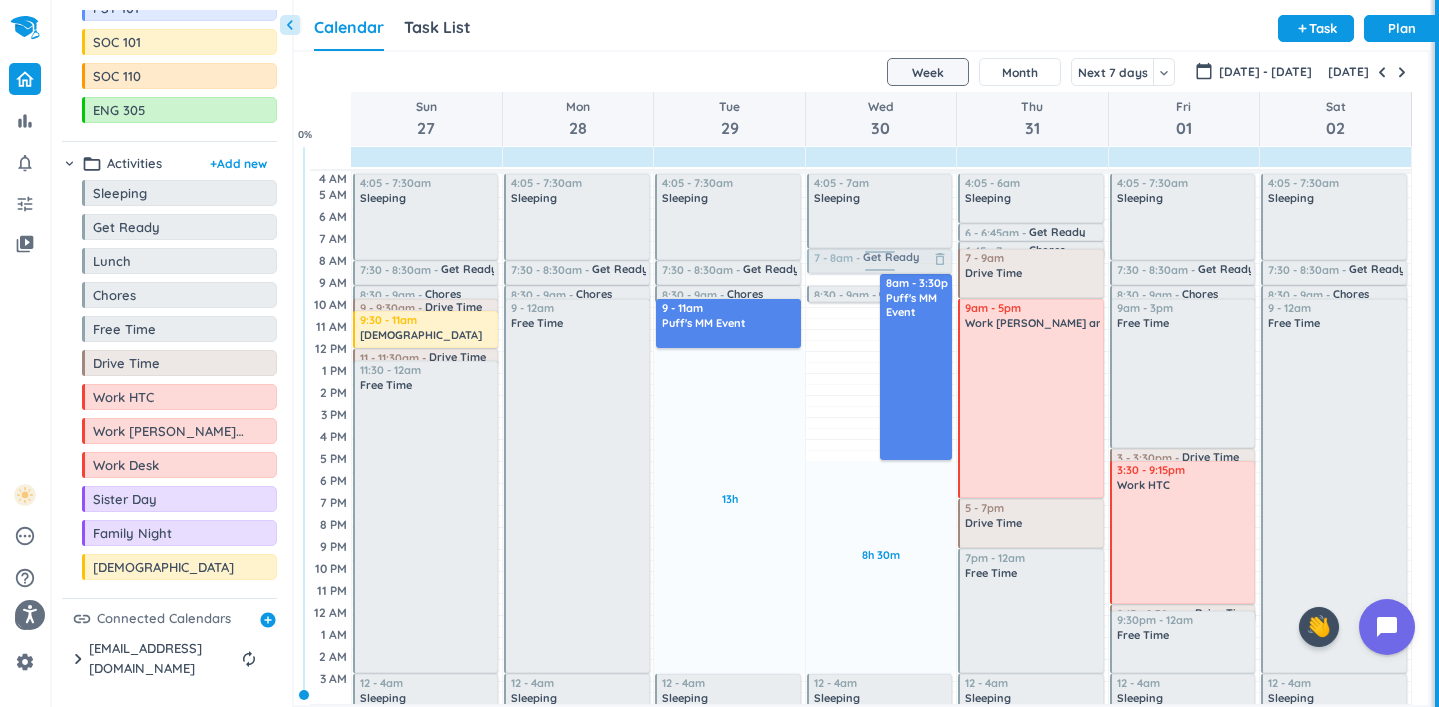 drag, startPoint x: 830, startPoint y: 274, endPoint x: 827, endPoint y: 256, distance: 18.248287 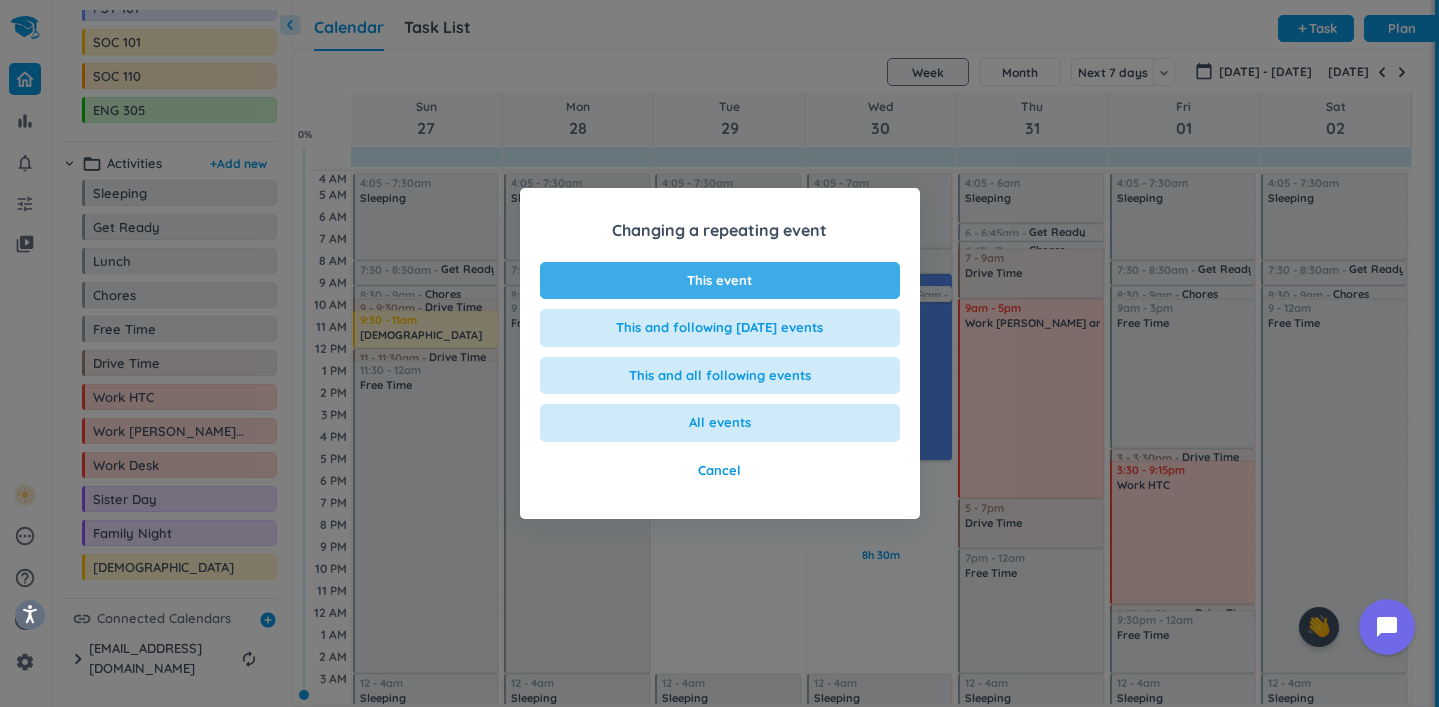 click on "This event" at bounding box center [720, 281] 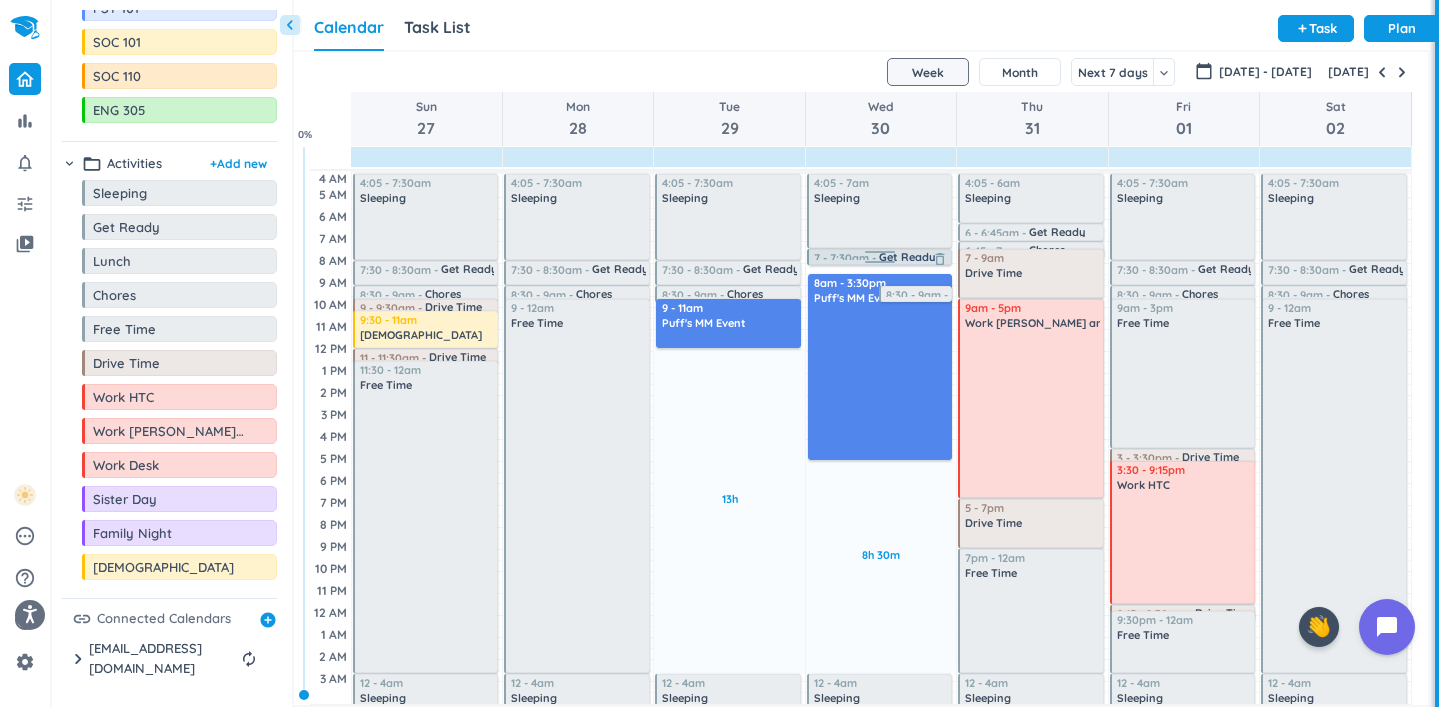drag, startPoint x: 888, startPoint y: 270, endPoint x: 883, endPoint y: 258, distance: 13 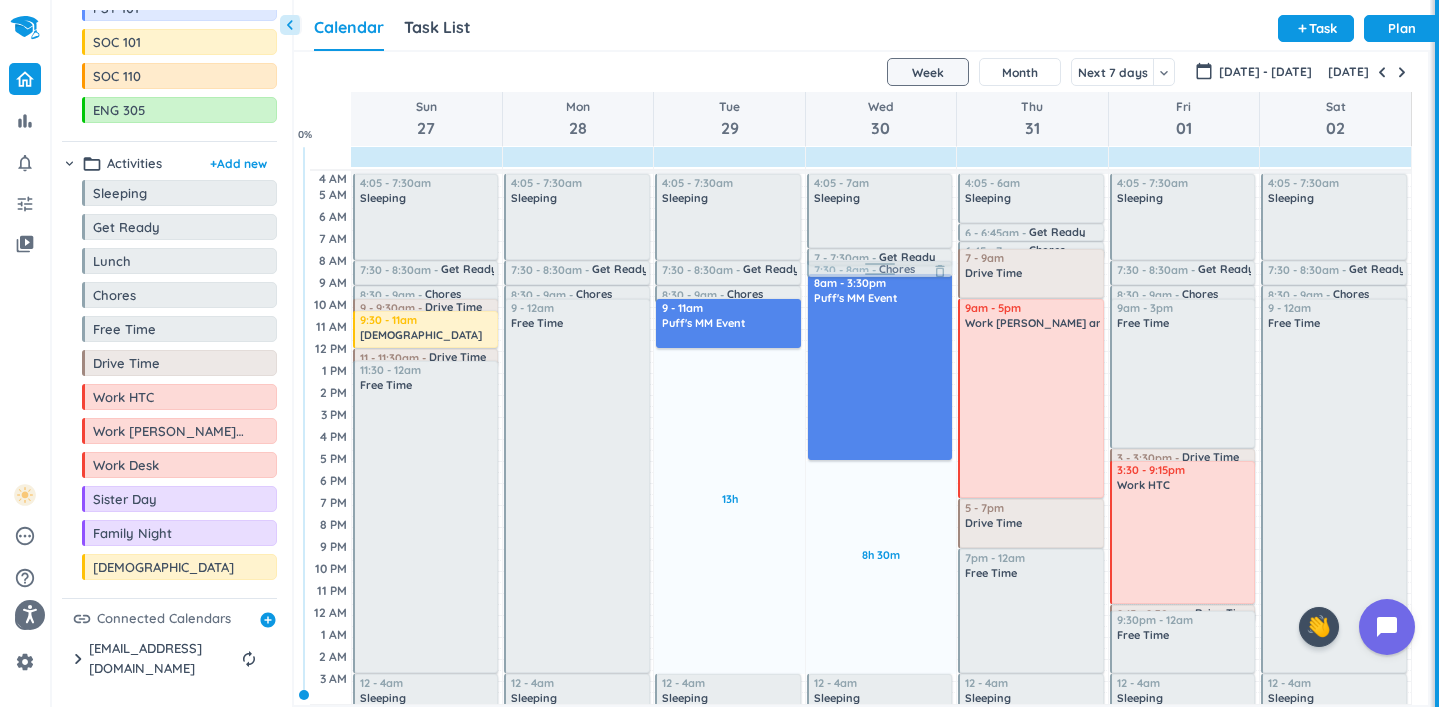 drag, startPoint x: 918, startPoint y: 296, endPoint x: 893, endPoint y: 275, distance: 32.649654 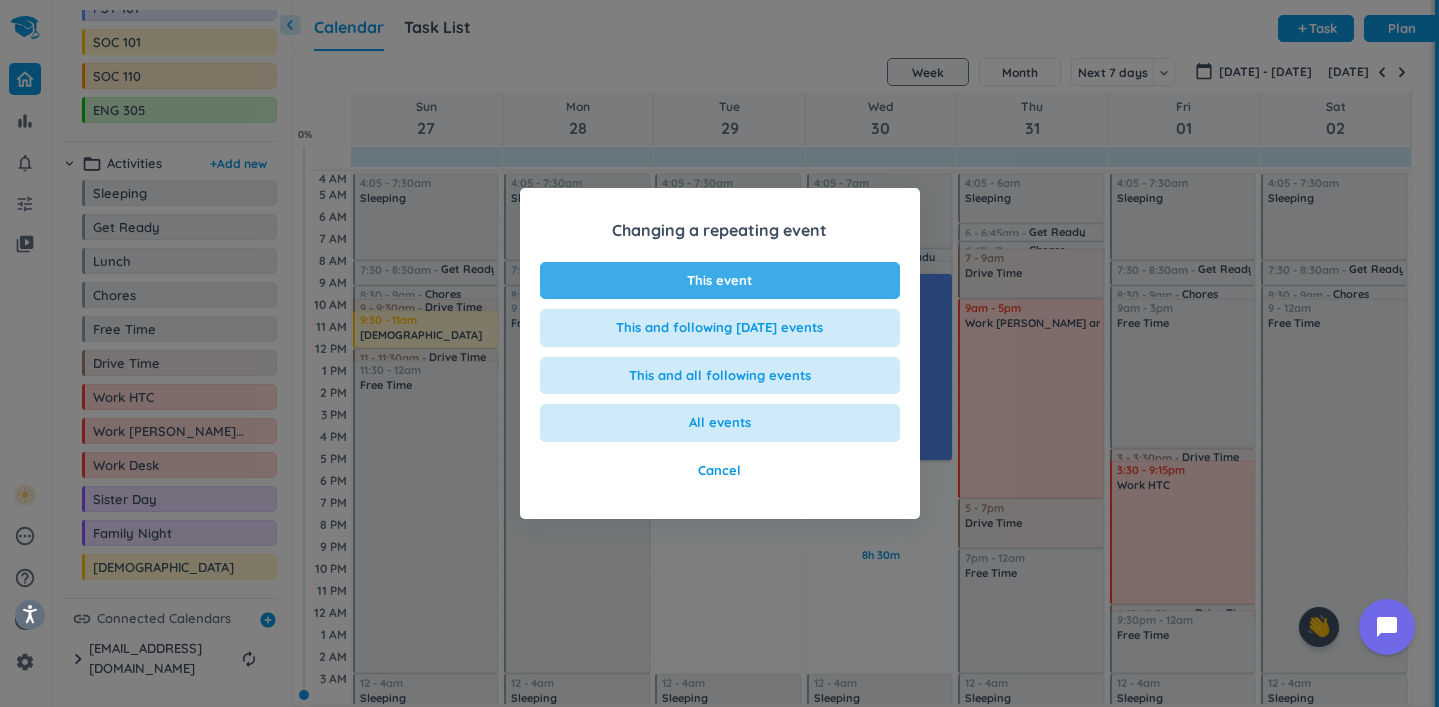 click on "This event" at bounding box center (720, 281) 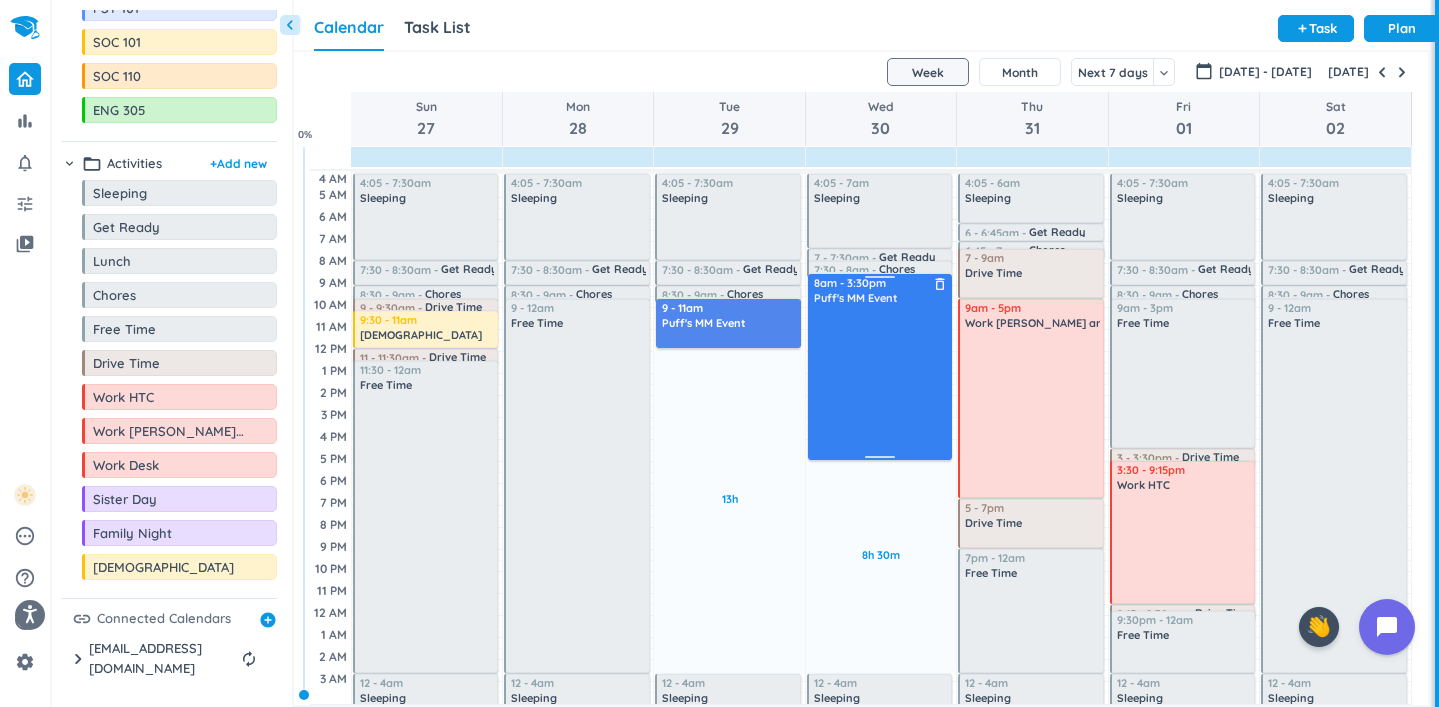 click on "8am - 3:30pm Puff's MM Event delete_outline" at bounding box center [880, 367] 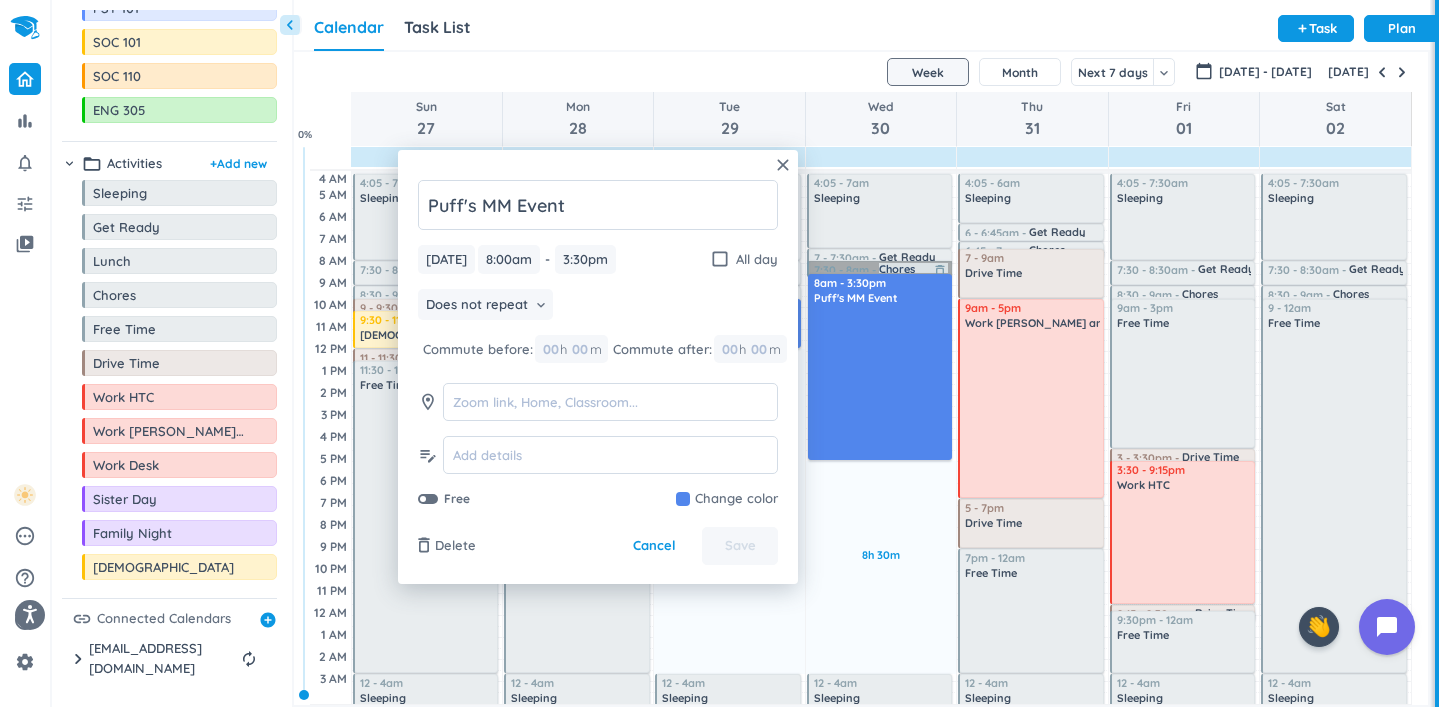click on "7:30 - 8am Chores delete_outline" at bounding box center [880, 269] 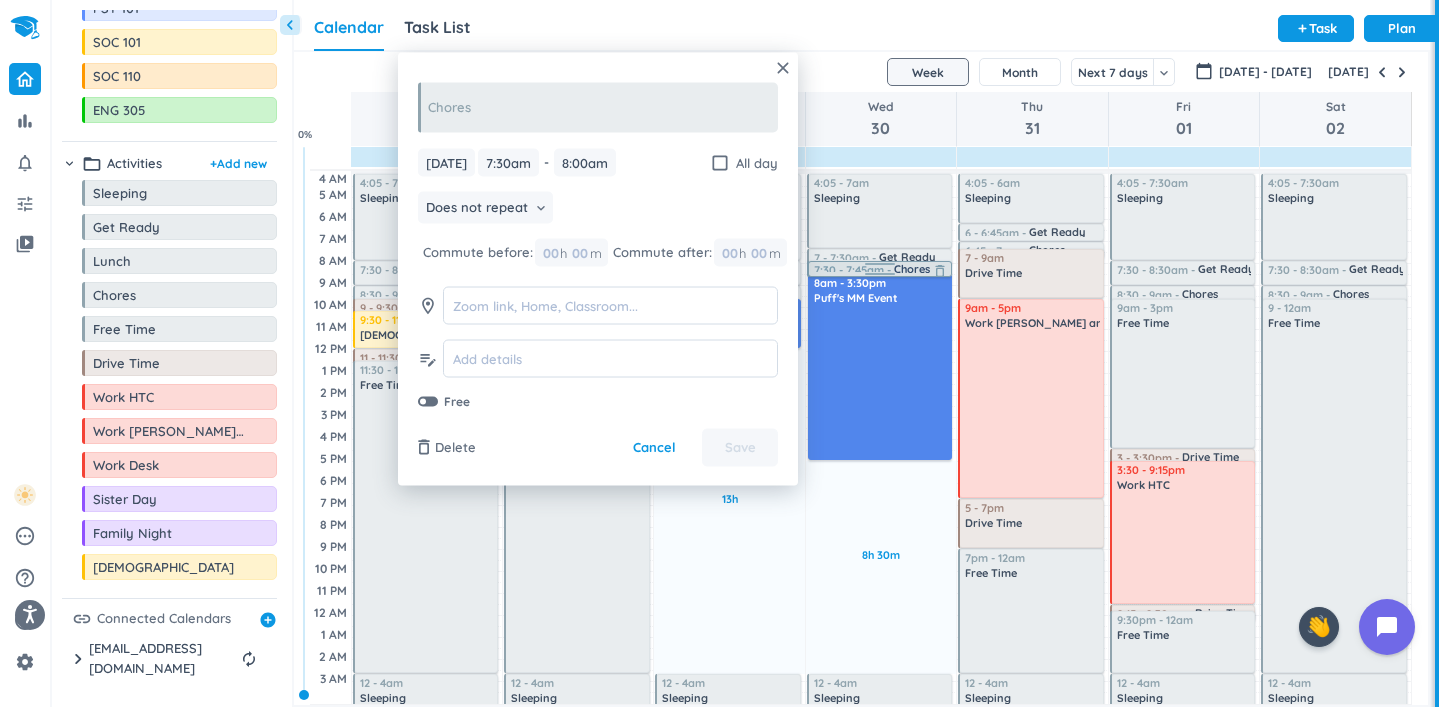 click on "8h 30m Past due Plan Adjust Awake Time 4:05 - 7am Sleeping delete_outline 7 - 7:30am Get Ready delete_outline 7:30 - 8am Chores delete_outline 8am - 3:30pm Puff's MM Event delete_outline 12 - 4am Sleeping delete_outline 7:30 - 7:45am Chores delete_outline" at bounding box center (881, 437) 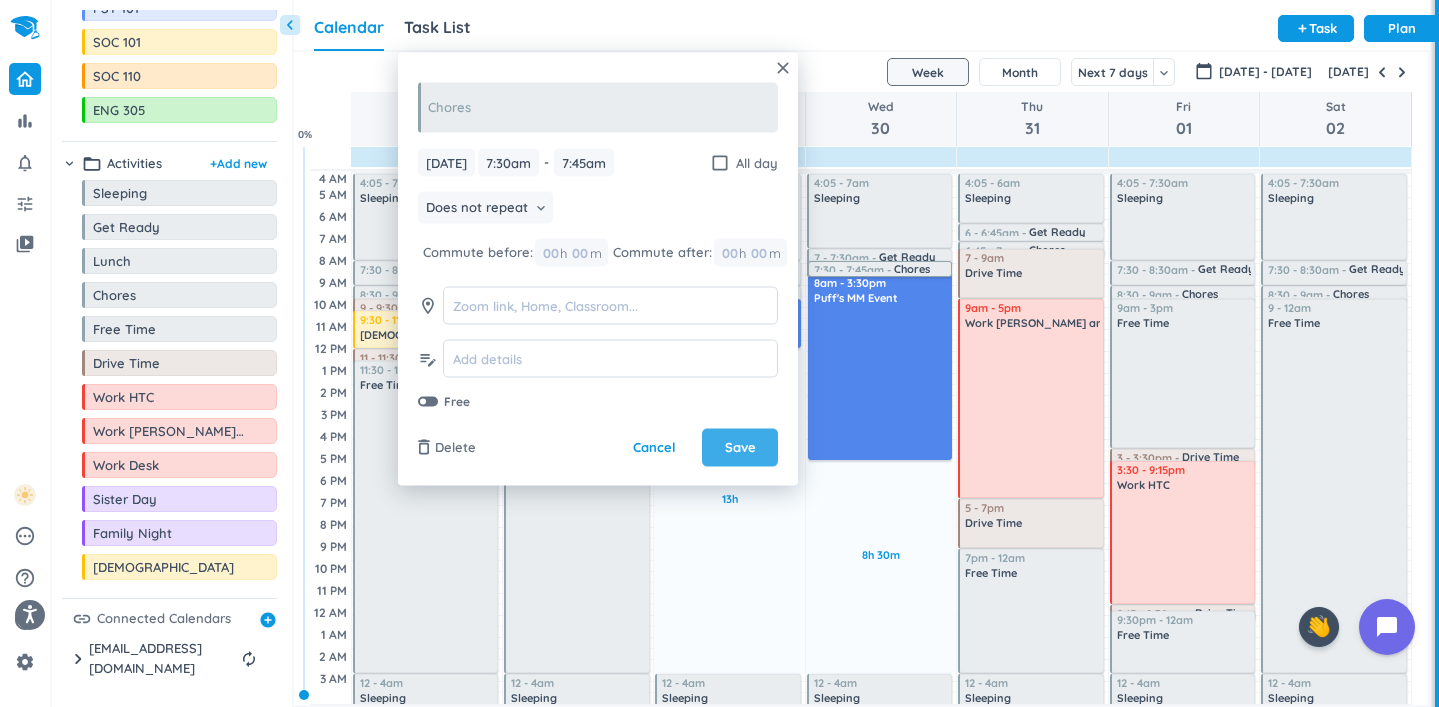 click on "Save" at bounding box center [740, 448] 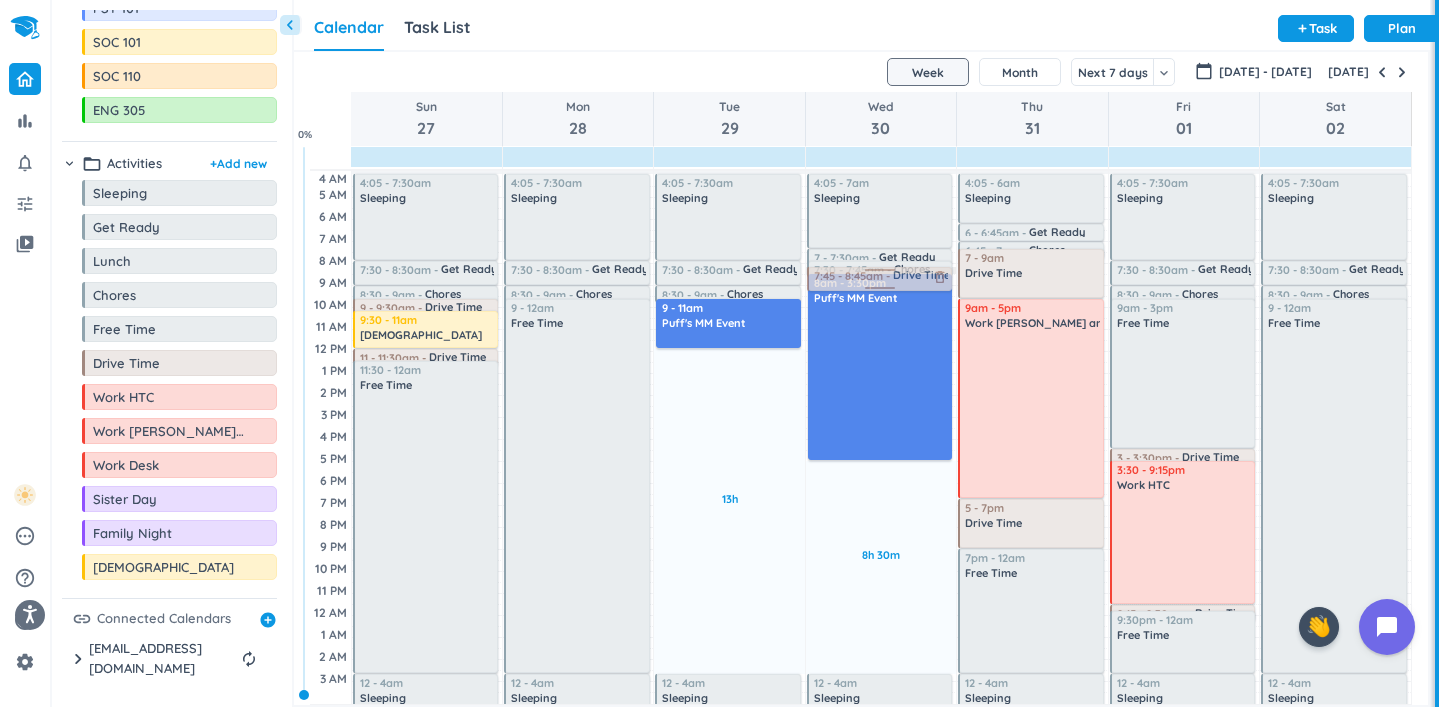 drag, startPoint x: 125, startPoint y: 360, endPoint x: 922, endPoint y: 269, distance: 802.1783 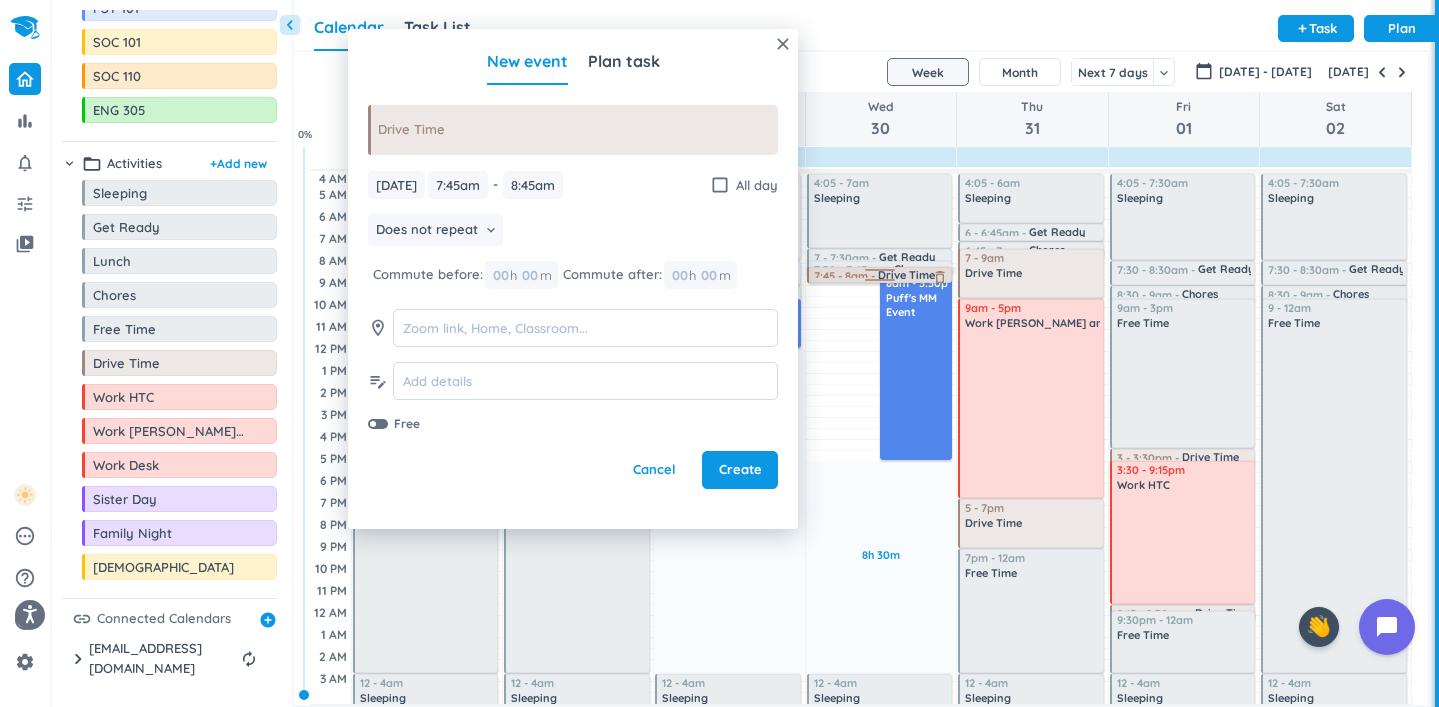 drag, startPoint x: 871, startPoint y: 288, endPoint x: 886, endPoint y: 269, distance: 24.207438 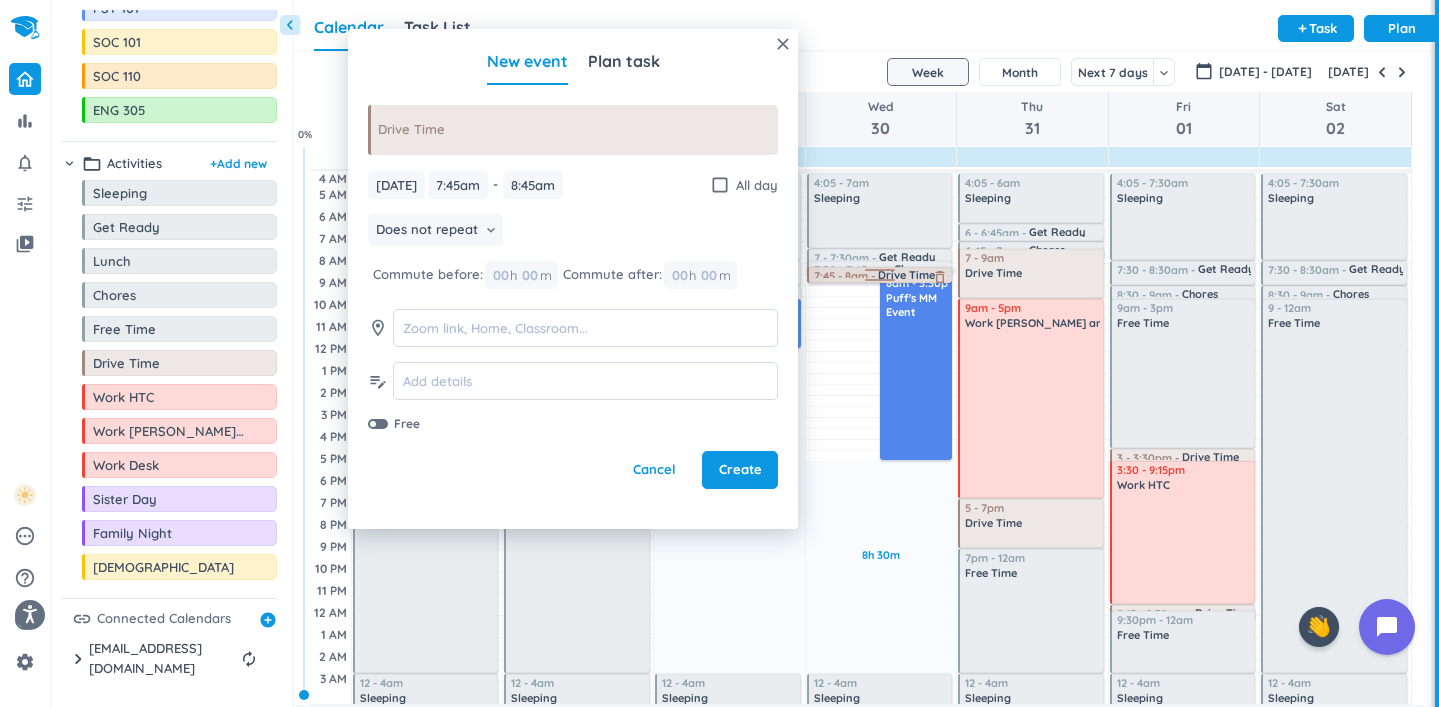 click on "8h 30m Past due Plan 15m Extra Adjust Awake Time 7:45 - 8:45am Drive Time delete_outline 8am - 3:30pm Puff's MM Event delete_outline 4:05 - 7am Sleeping delete_outline 7 - 7:30am Get Ready delete_outline 7:30 - 7:45am Chores delete_outline 12 - 4am Sleeping delete_outline 7:45 - 8am Drive Time delete_outline" at bounding box center (881, 437) 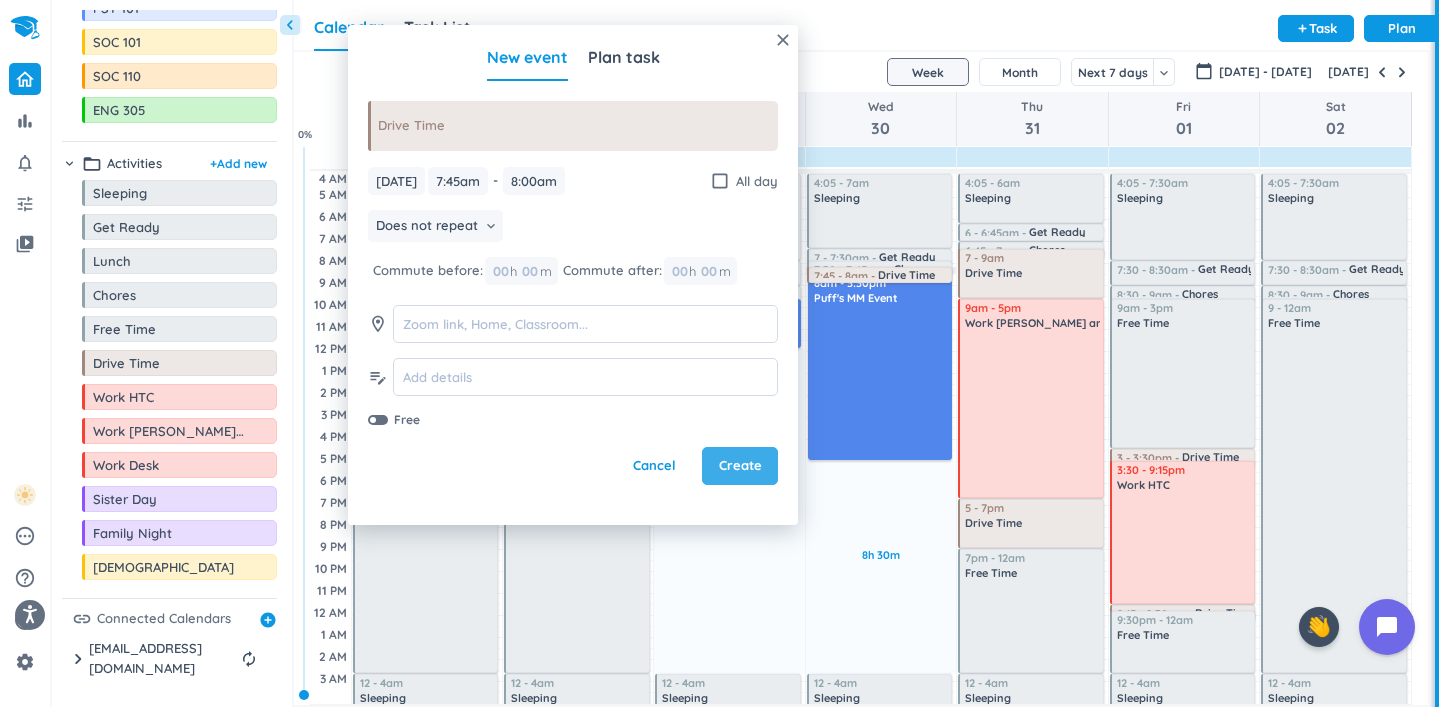 click on "Create" at bounding box center (740, 466) 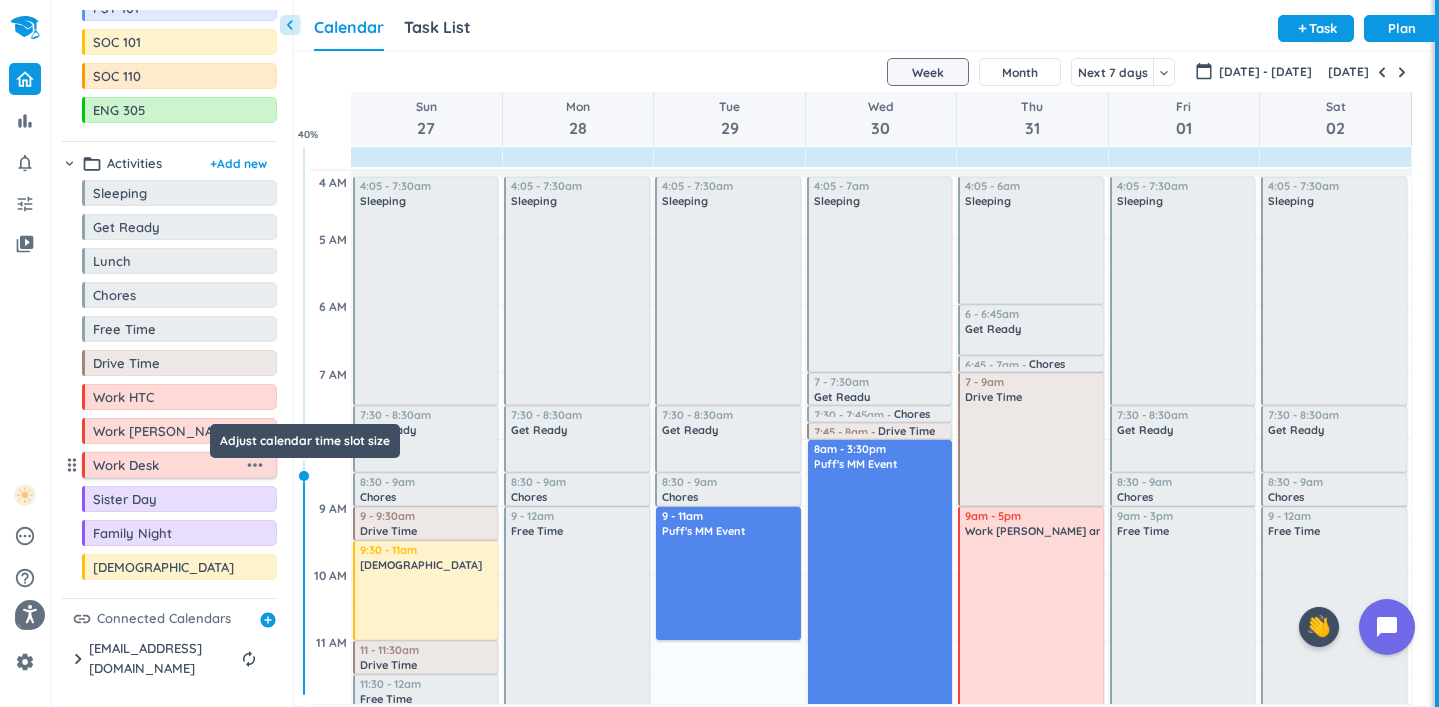 drag, startPoint x: 304, startPoint y: 693, endPoint x: 266, endPoint y: 470, distance: 226.2145 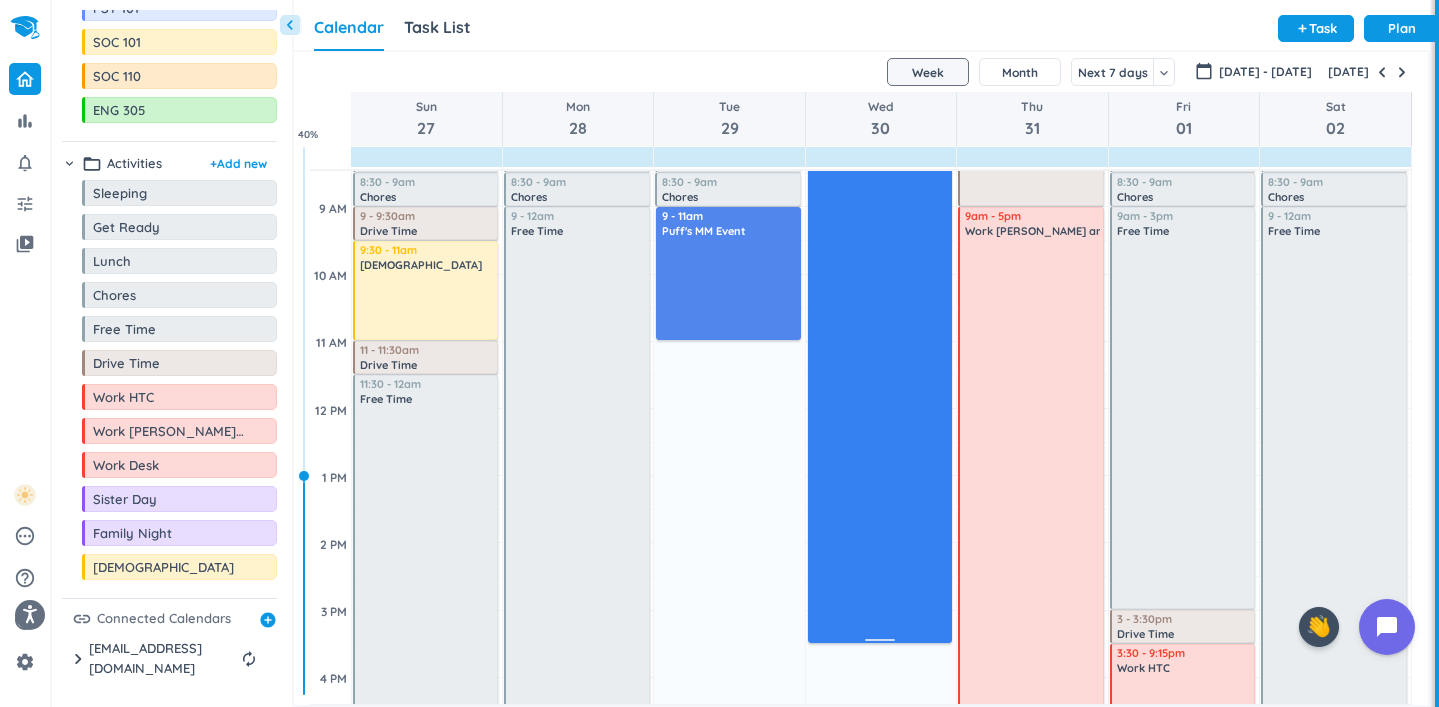 scroll, scrollTop: 0, scrollLeft: 0, axis: both 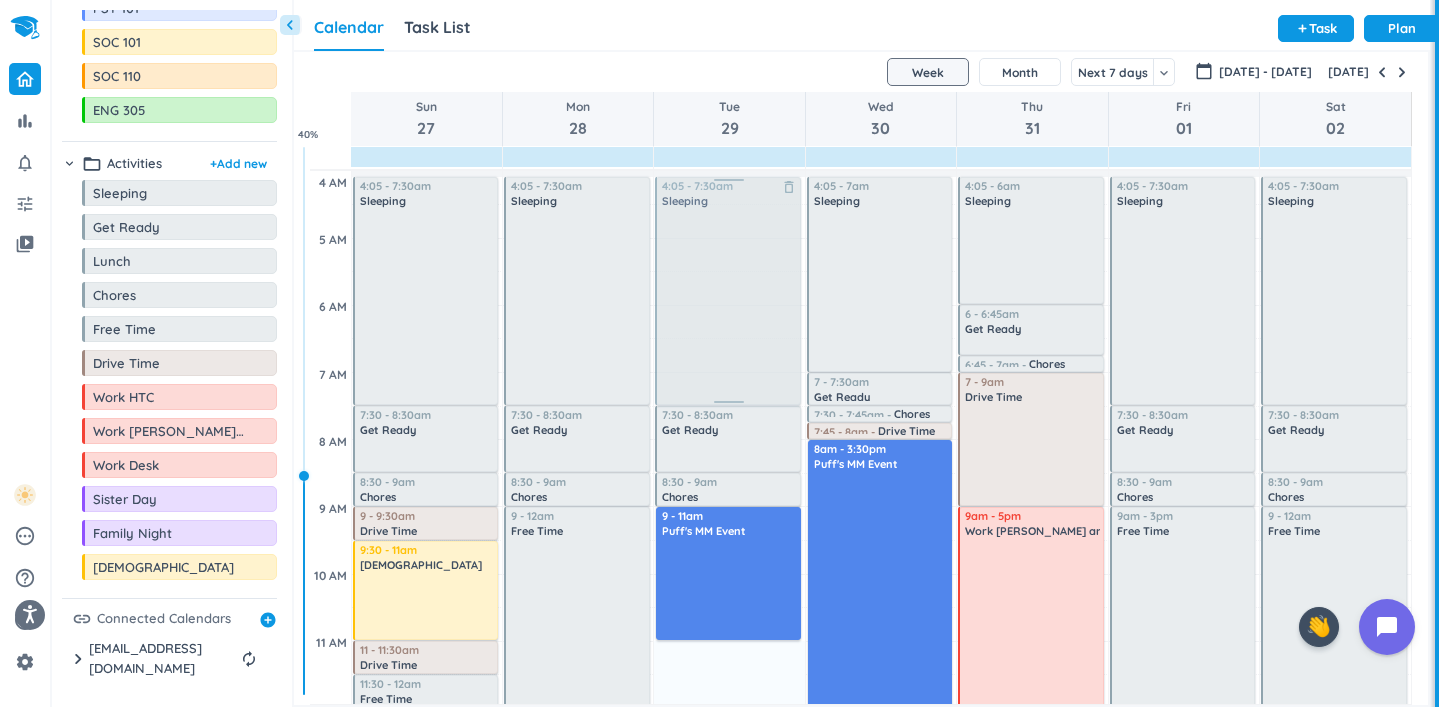 click on "13h  Past due Plan Adjust Awake Time 4:05 - 7:30am Sleeping delete_outline 7:30 - 8:30am Get Ready delete_outline 8:30 - 9am Chores delete_outline 9 - 11am Puff's MM Event  delete_outline 12 - 4am Sleeping delete_outline 4:05 - 7:30am Sleeping delete_outline" at bounding box center (729, 977) 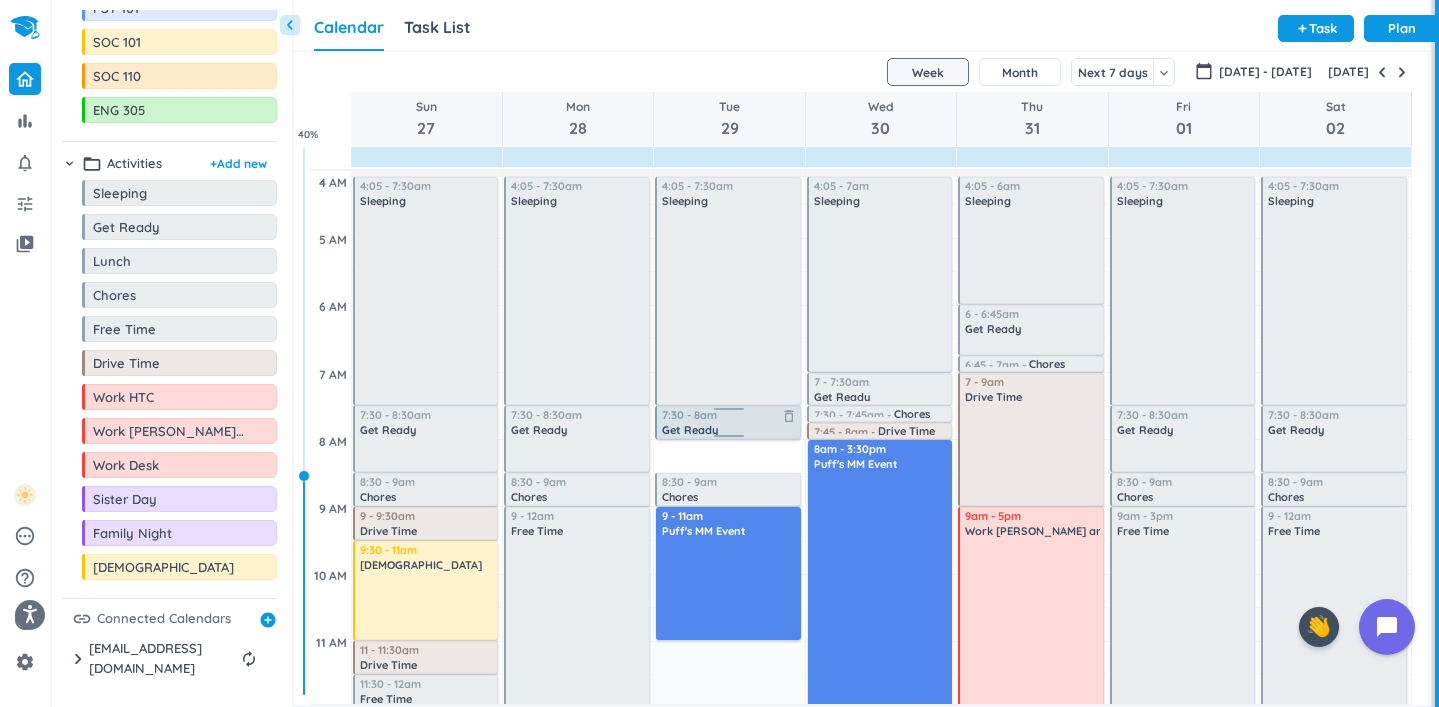drag, startPoint x: 730, startPoint y: 471, endPoint x: 726, endPoint y: 439, distance: 32.24903 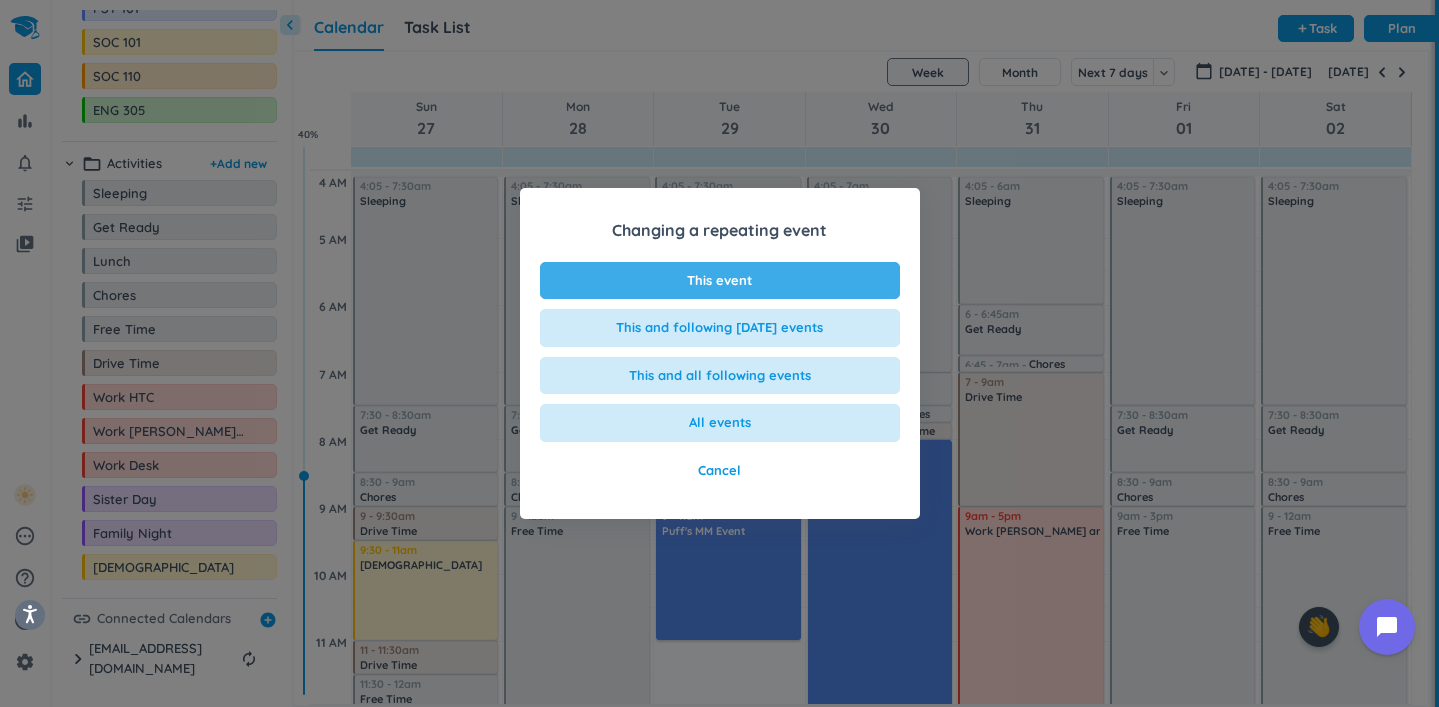 click on "This event" at bounding box center (719, 281) 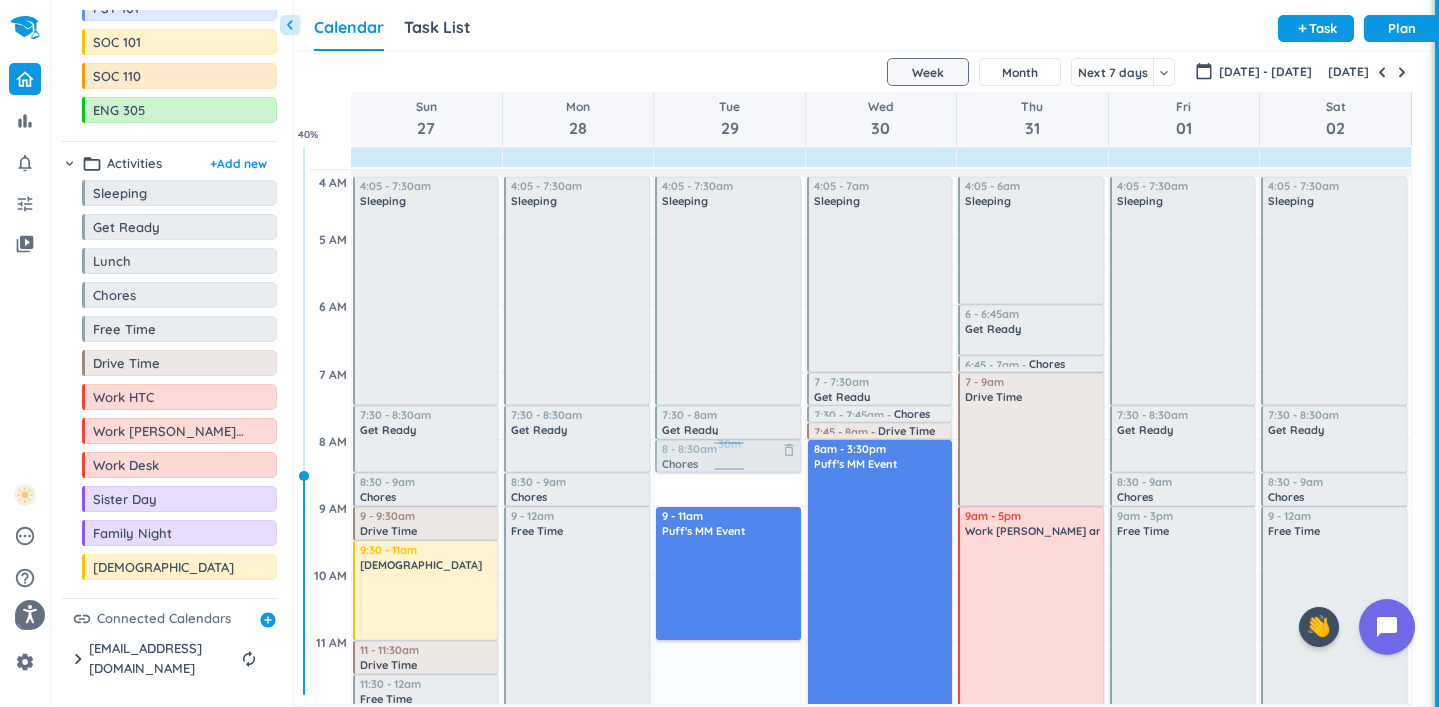 drag, startPoint x: 754, startPoint y: 486, endPoint x: 750, endPoint y: 451, distance: 35.22783 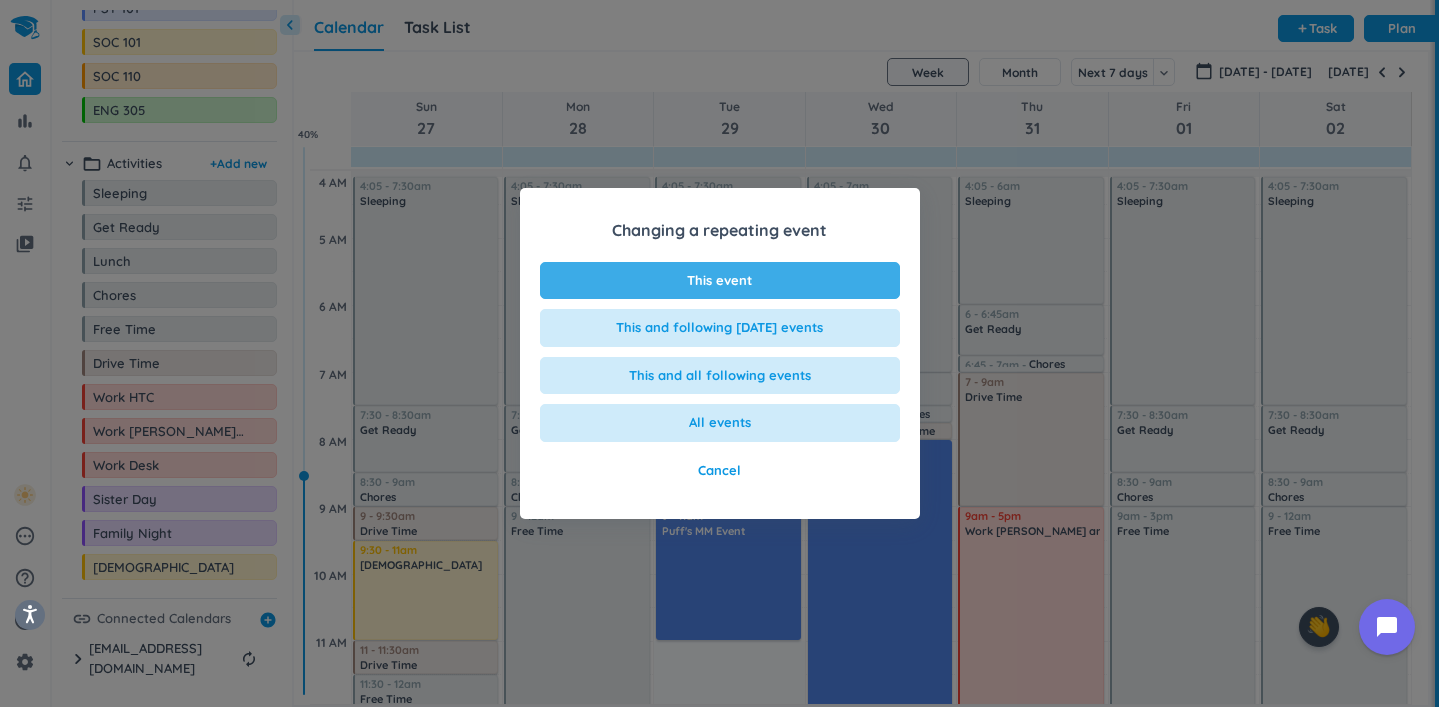 click on "This event" at bounding box center (720, 281) 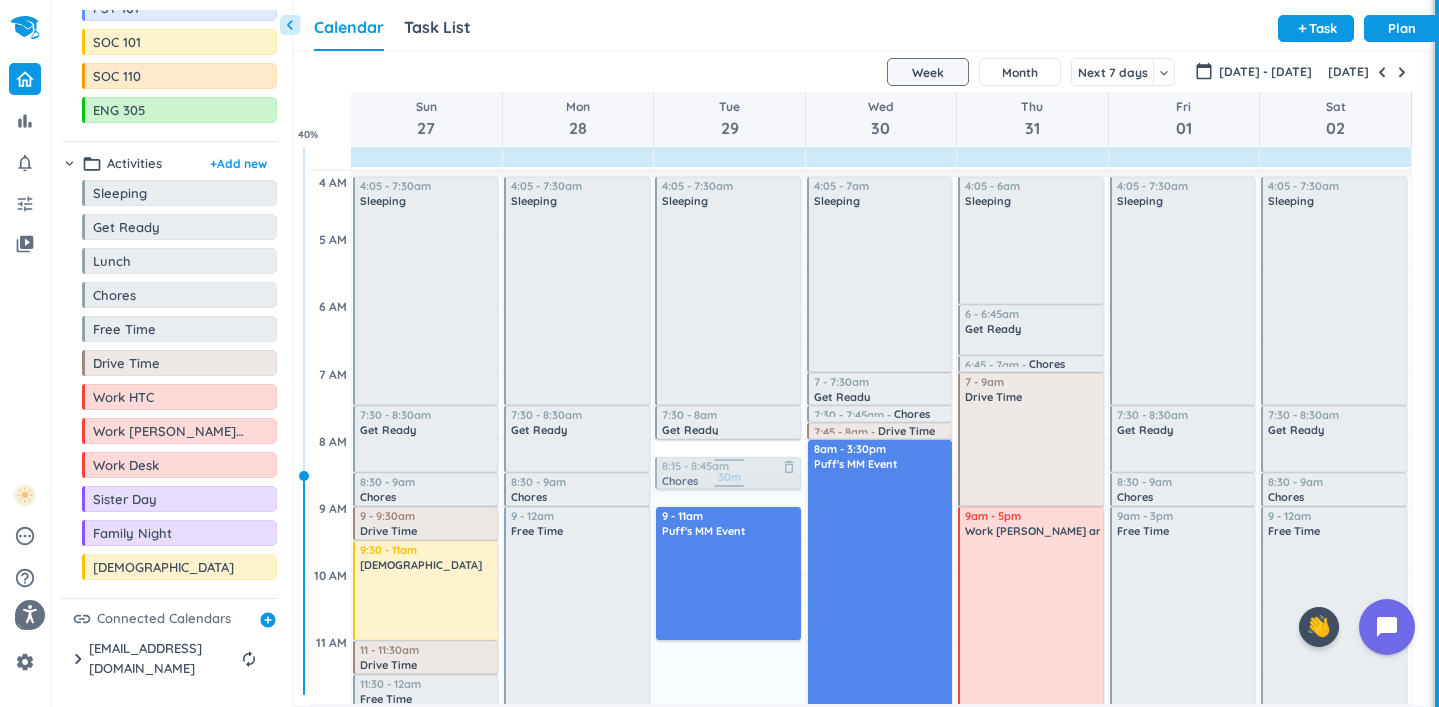 drag, startPoint x: 764, startPoint y: 452, endPoint x: 765, endPoint y: 465, distance: 13.038404 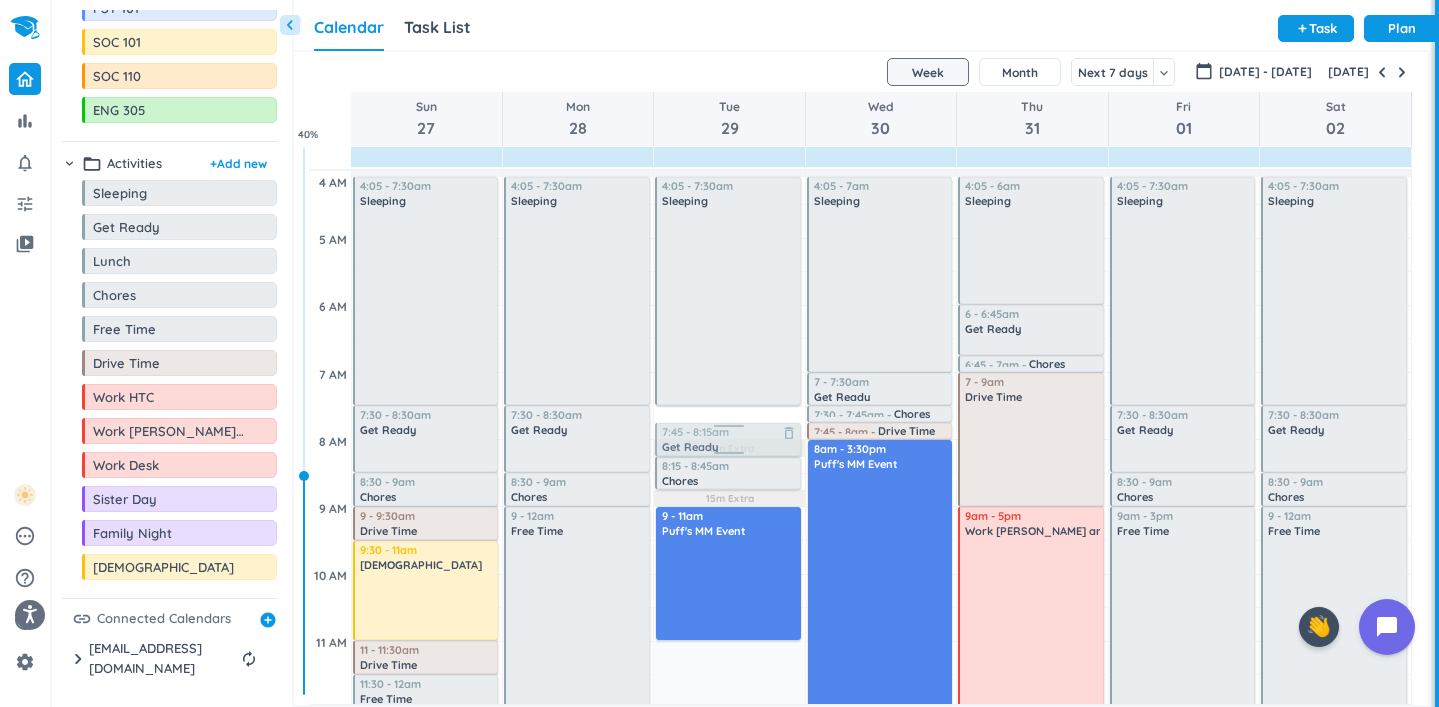 drag, startPoint x: 749, startPoint y: 424, endPoint x: 752, endPoint y: 444, distance: 20.22375 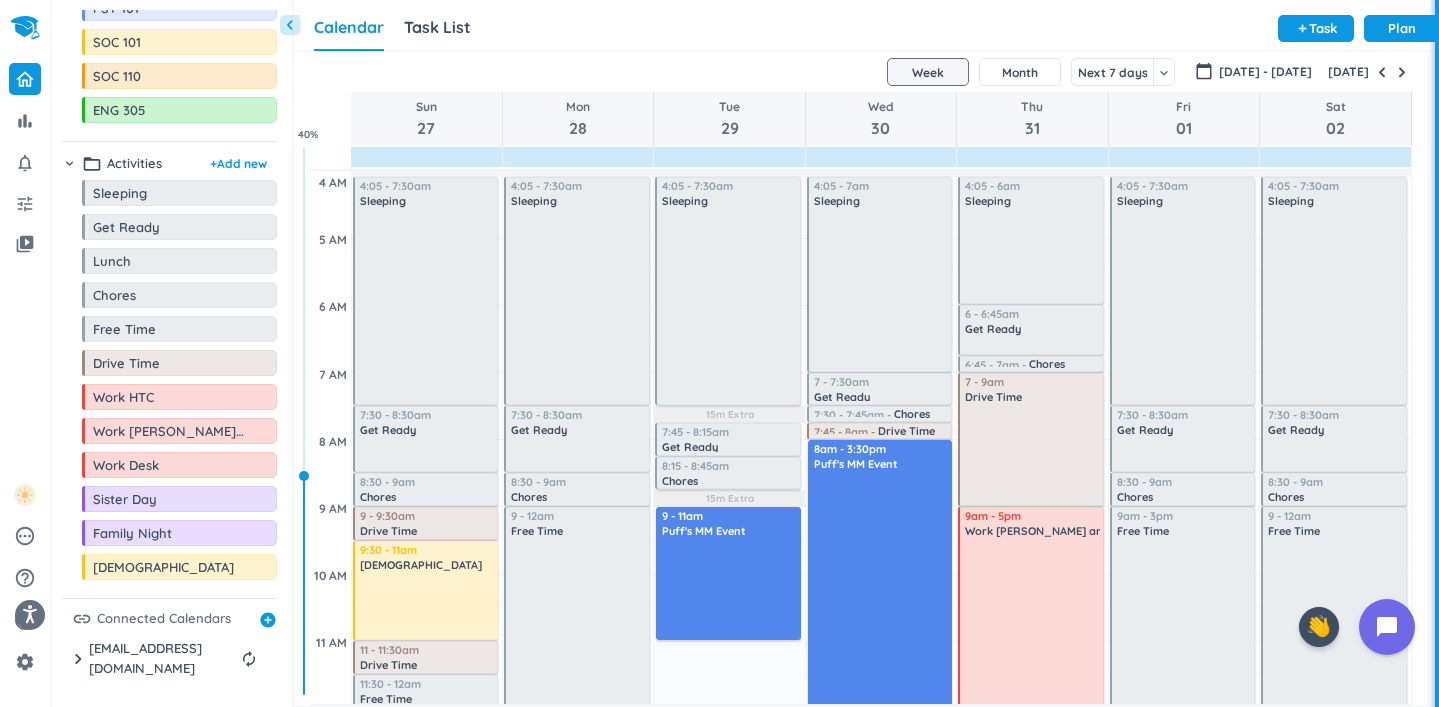 click at bounding box center [729, 305] 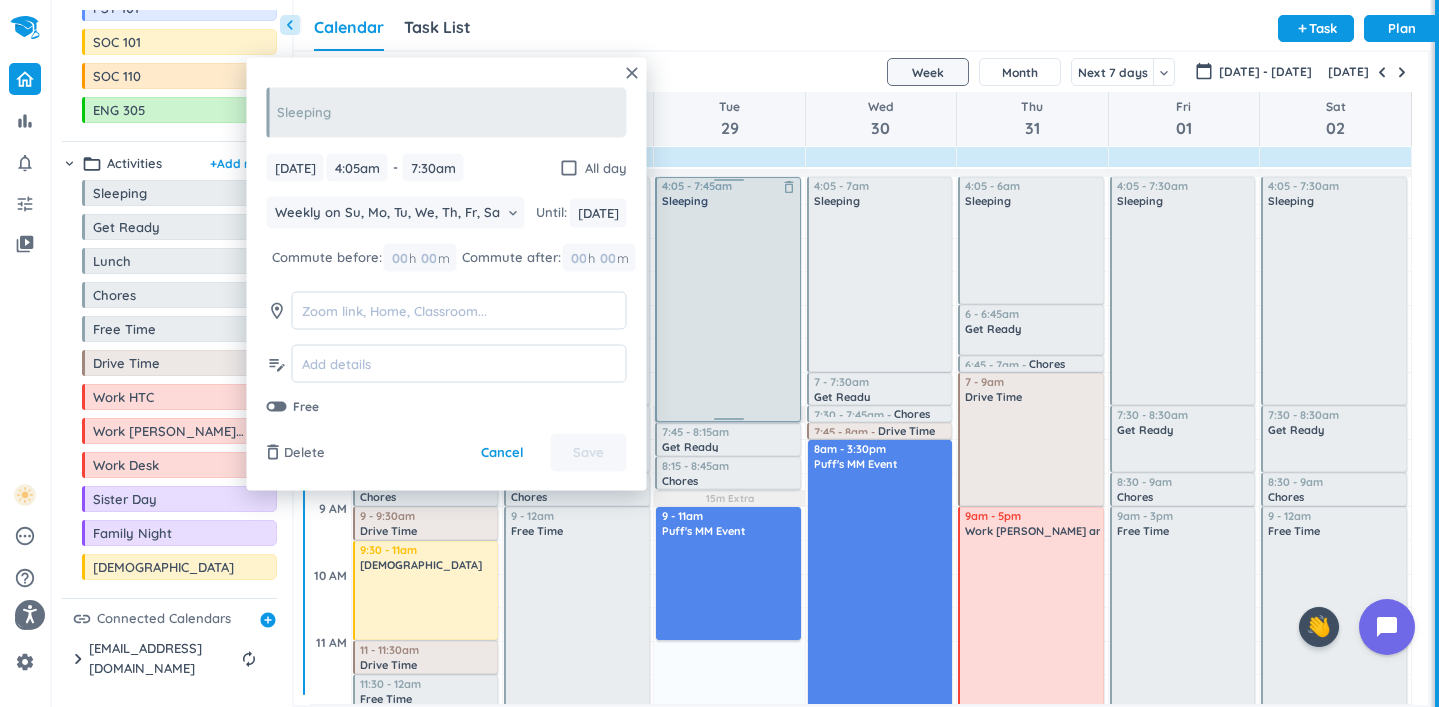 drag, startPoint x: 725, startPoint y: 404, endPoint x: 729, endPoint y: 422, distance: 18.439089 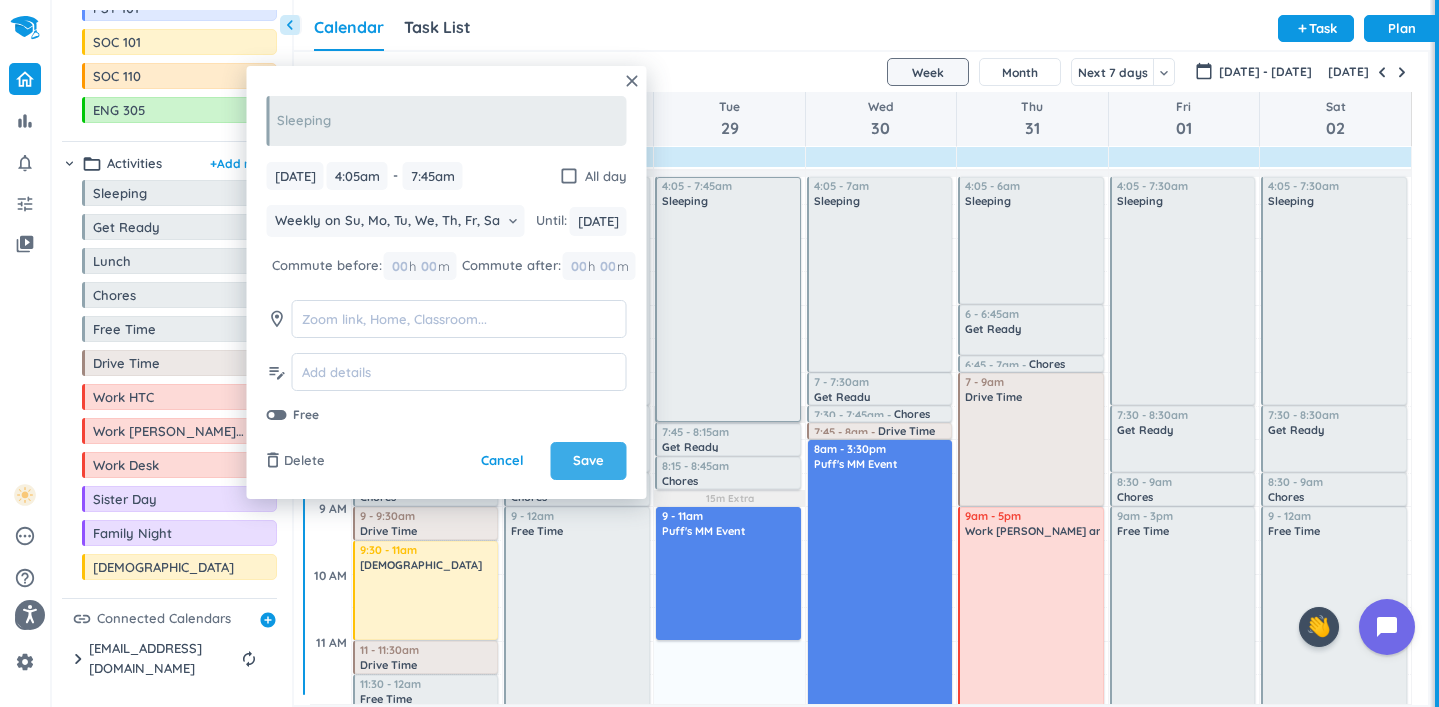 click on "Save" at bounding box center (589, 461) 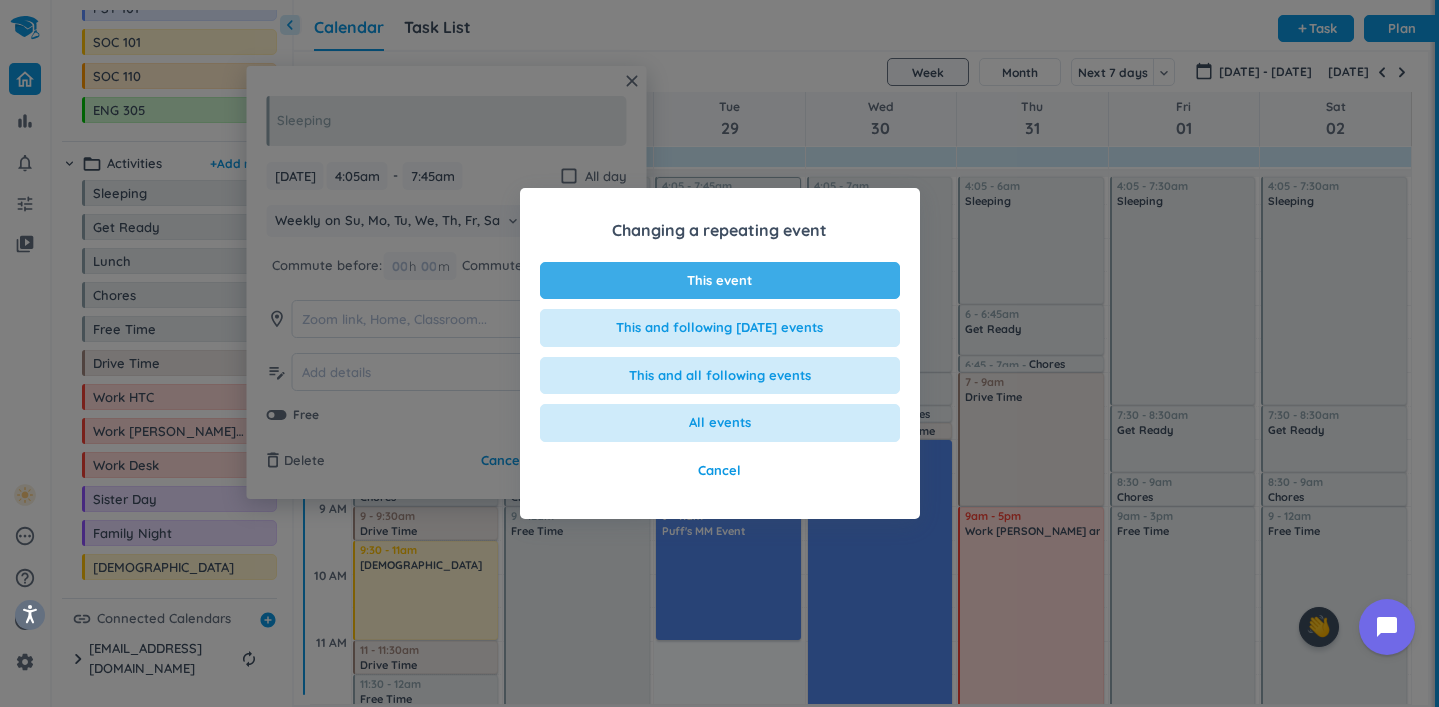 click on "This event" at bounding box center (720, 281) 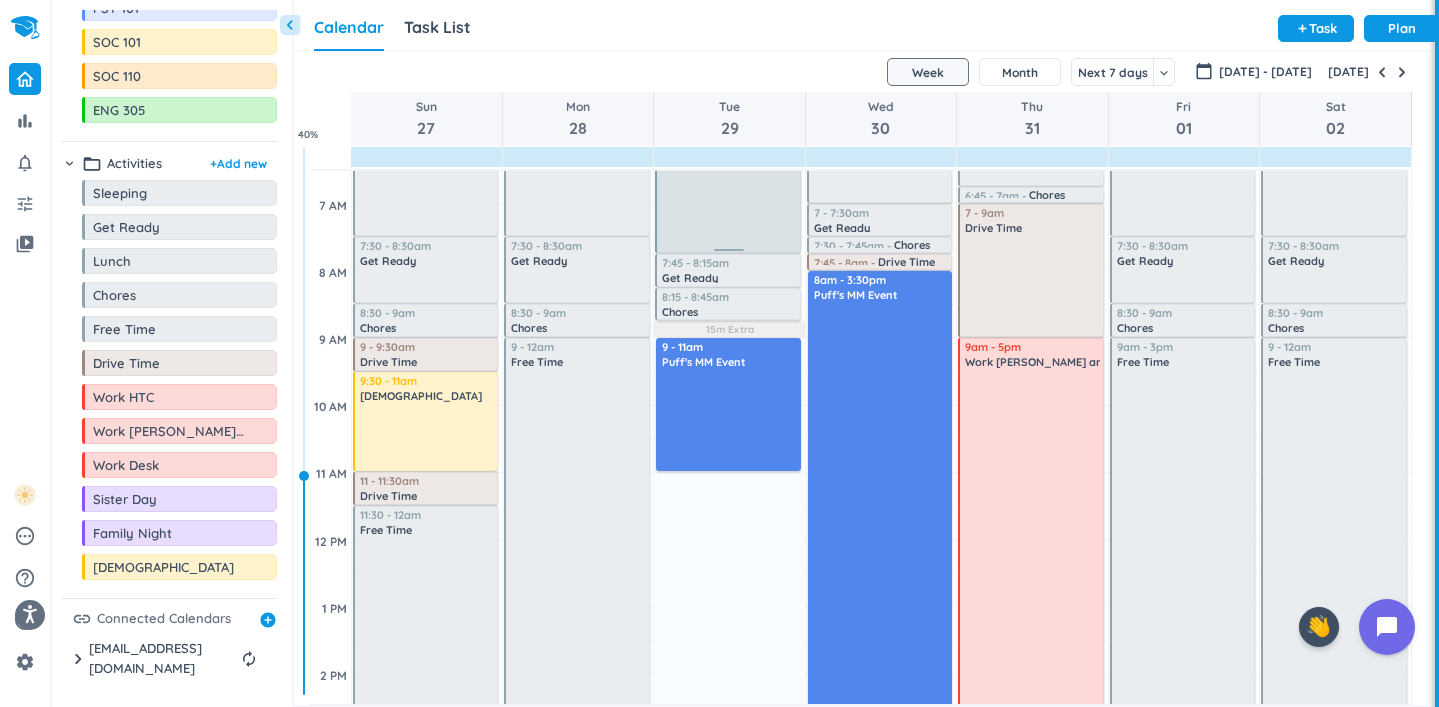 scroll, scrollTop: 170, scrollLeft: 0, axis: vertical 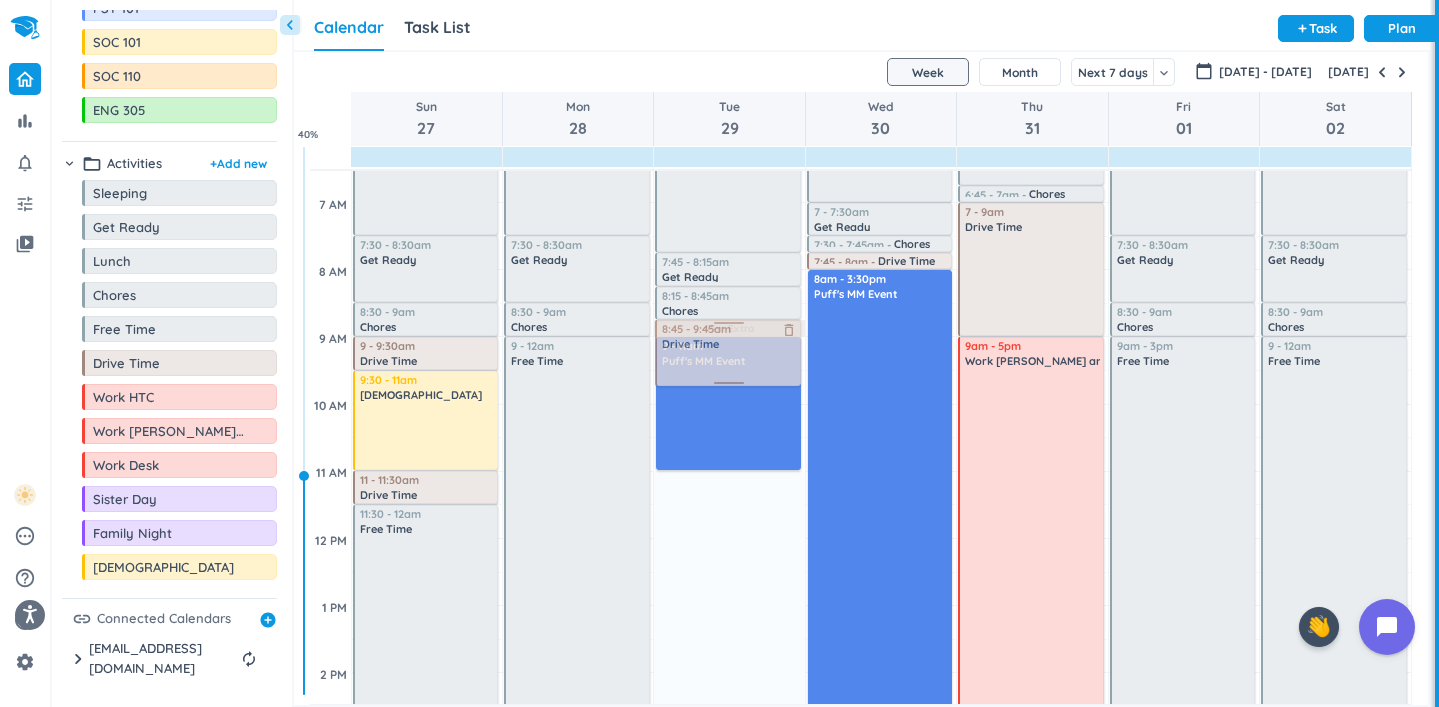 drag, startPoint x: 127, startPoint y: 380, endPoint x: 763, endPoint y: 323, distance: 638.54913 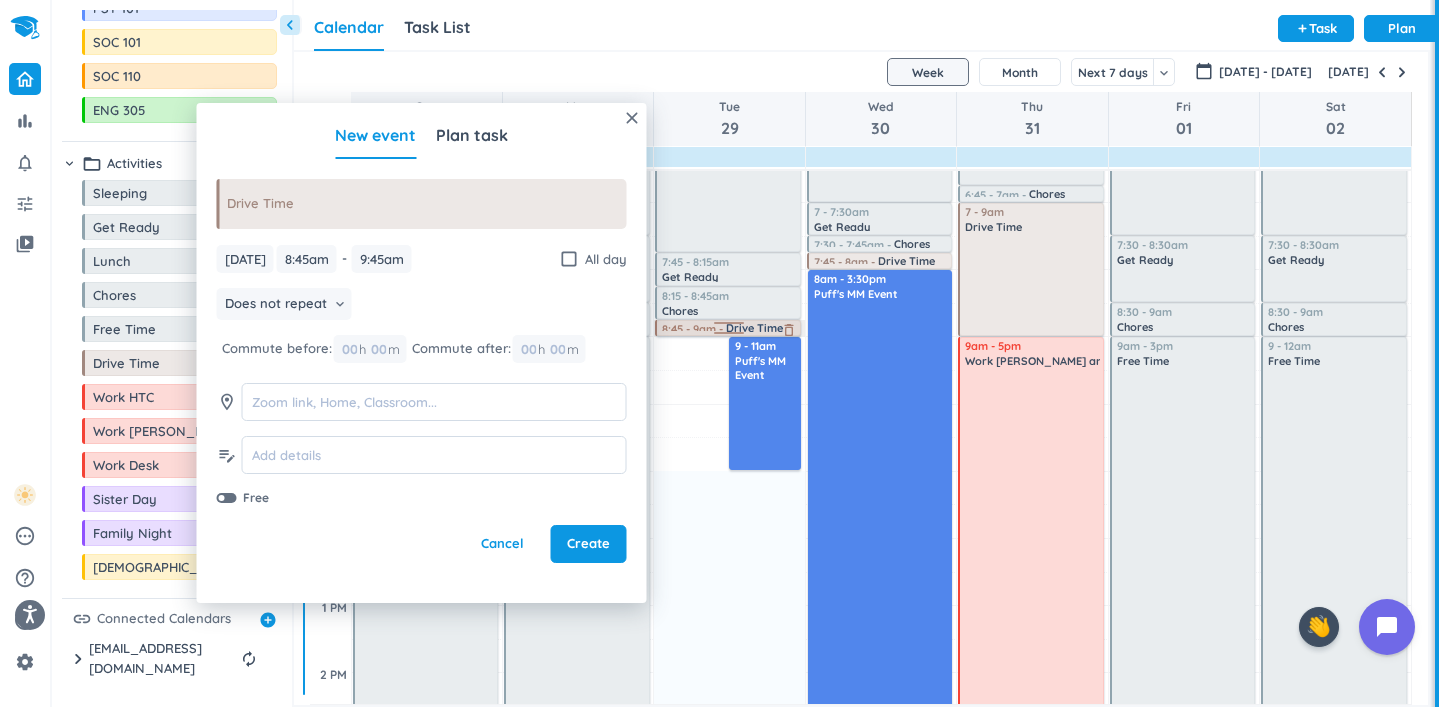drag, startPoint x: 718, startPoint y: 383, endPoint x: 707, endPoint y: 337, distance: 47.296936 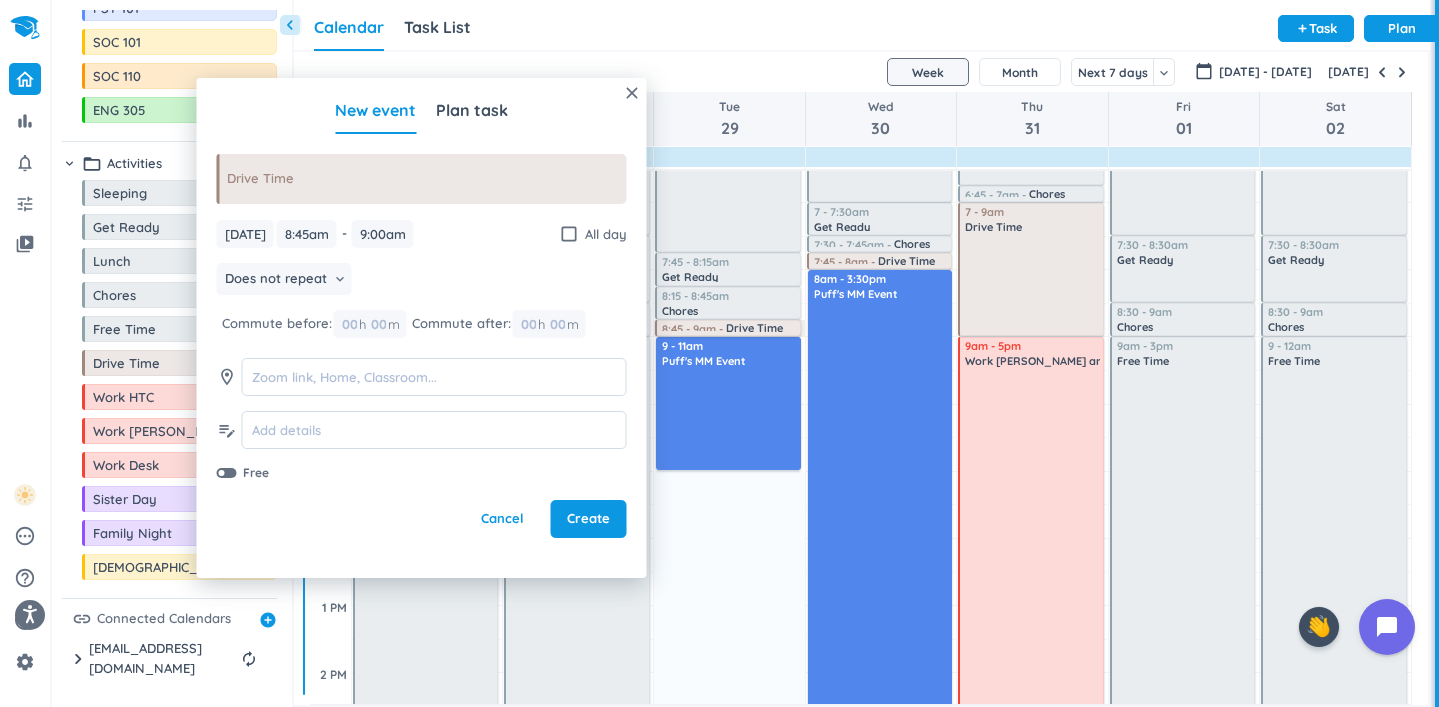 type on "9:00am" 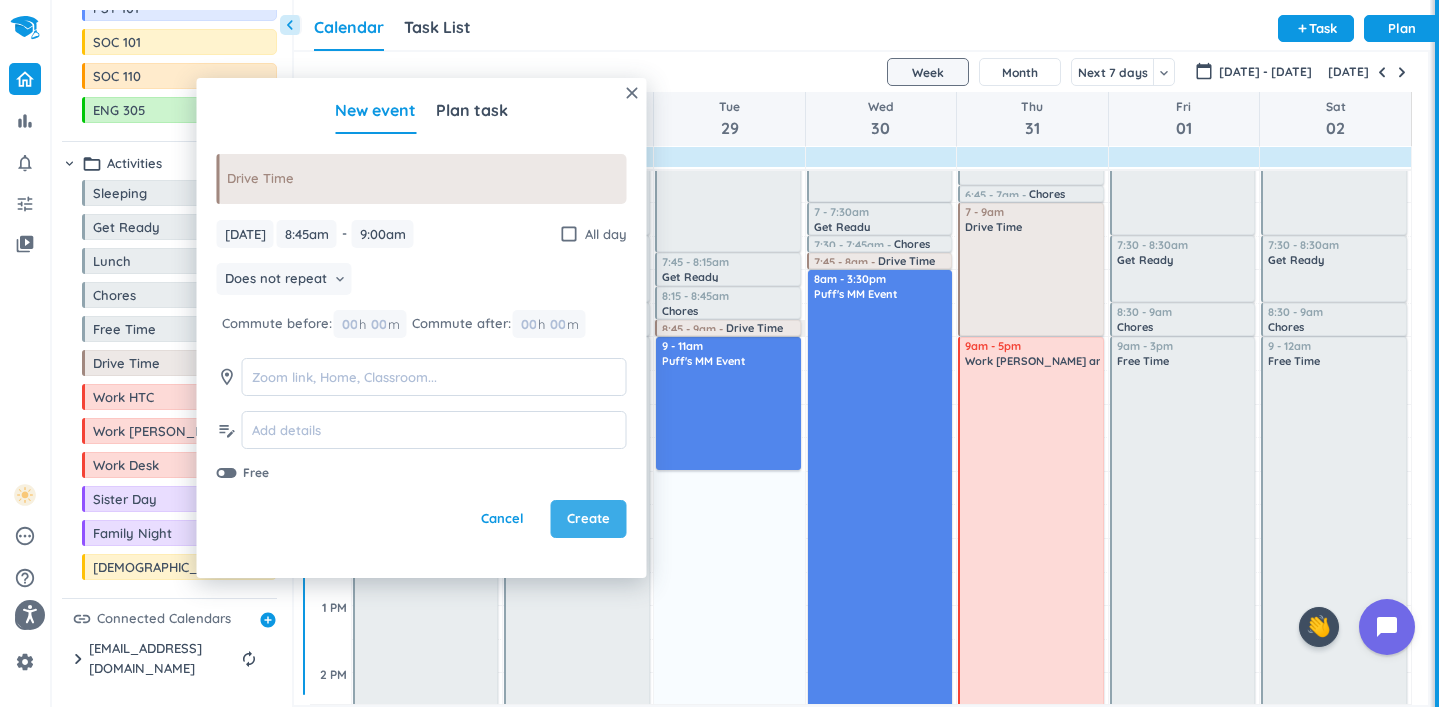 click on "Create" at bounding box center [588, 519] 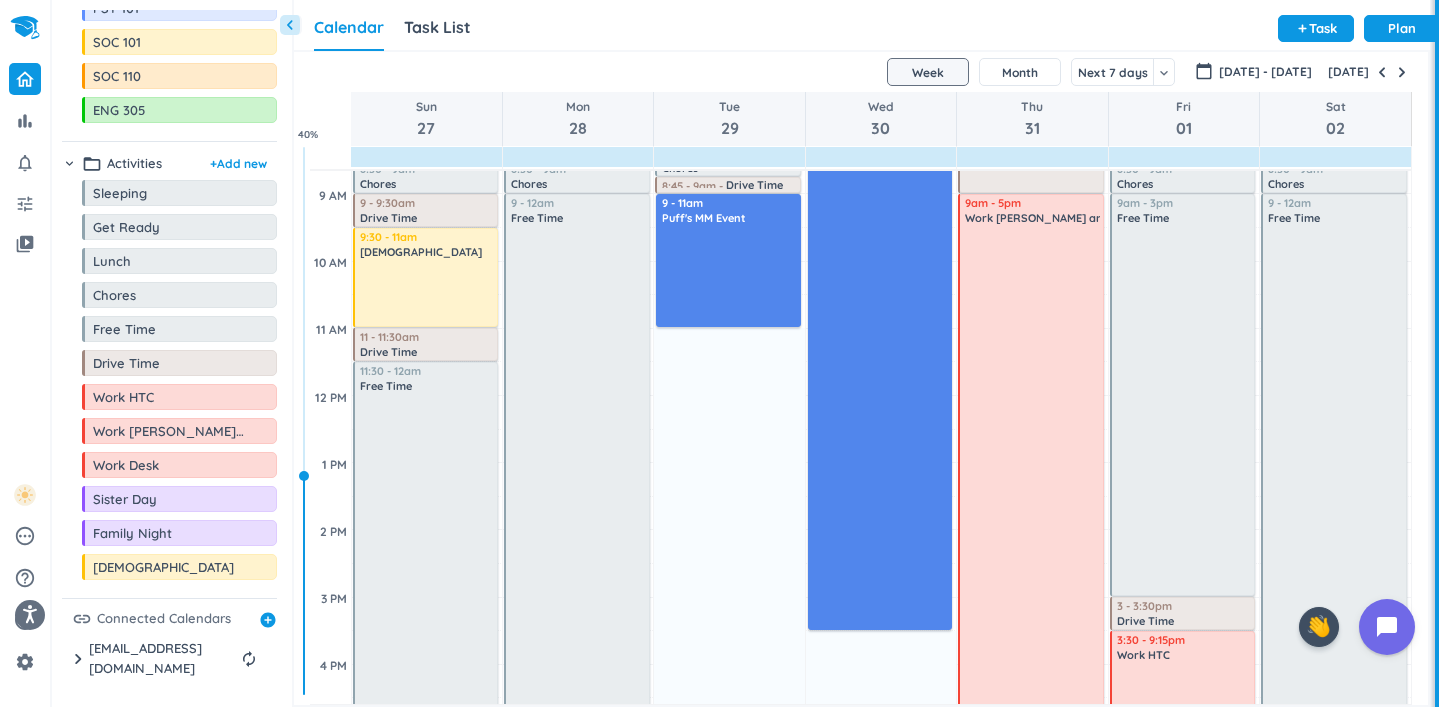 scroll, scrollTop: 315, scrollLeft: 0, axis: vertical 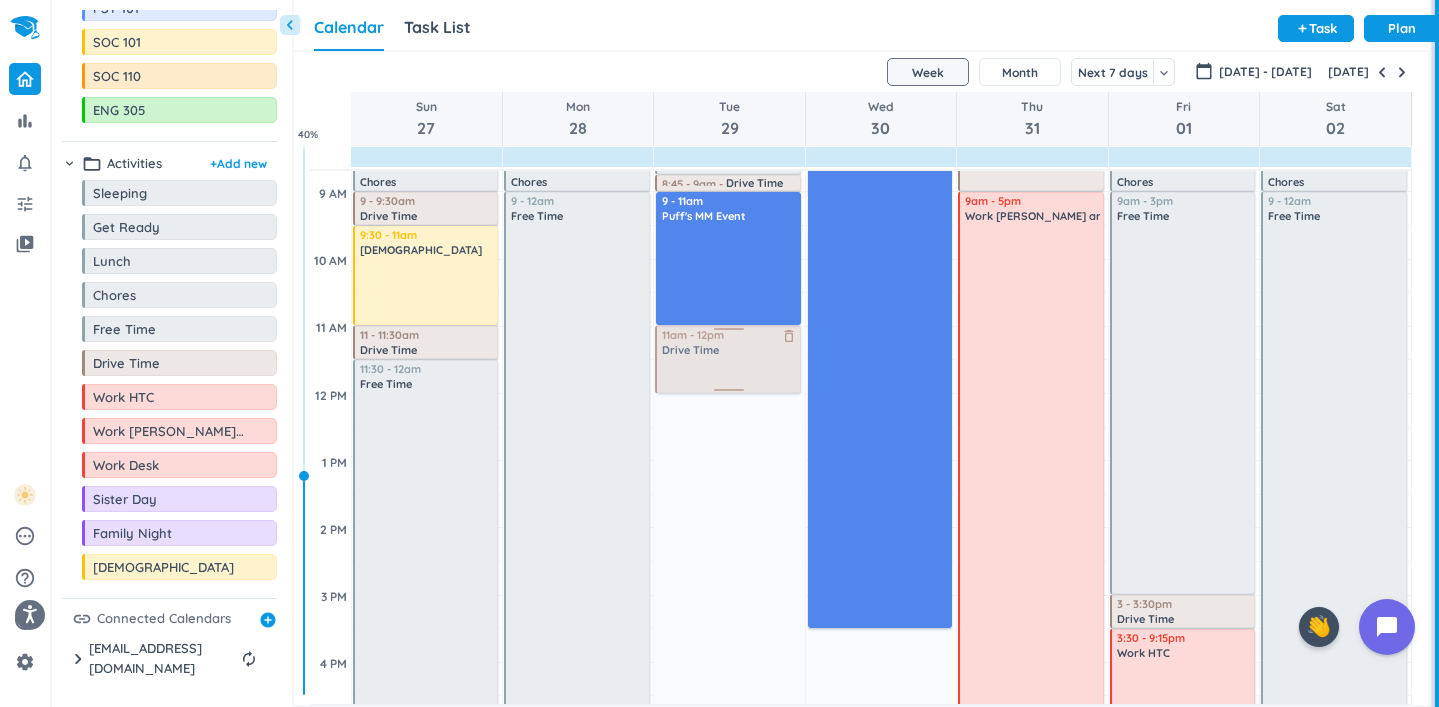 drag, startPoint x: 120, startPoint y: 376, endPoint x: 732, endPoint y: 328, distance: 613.87946 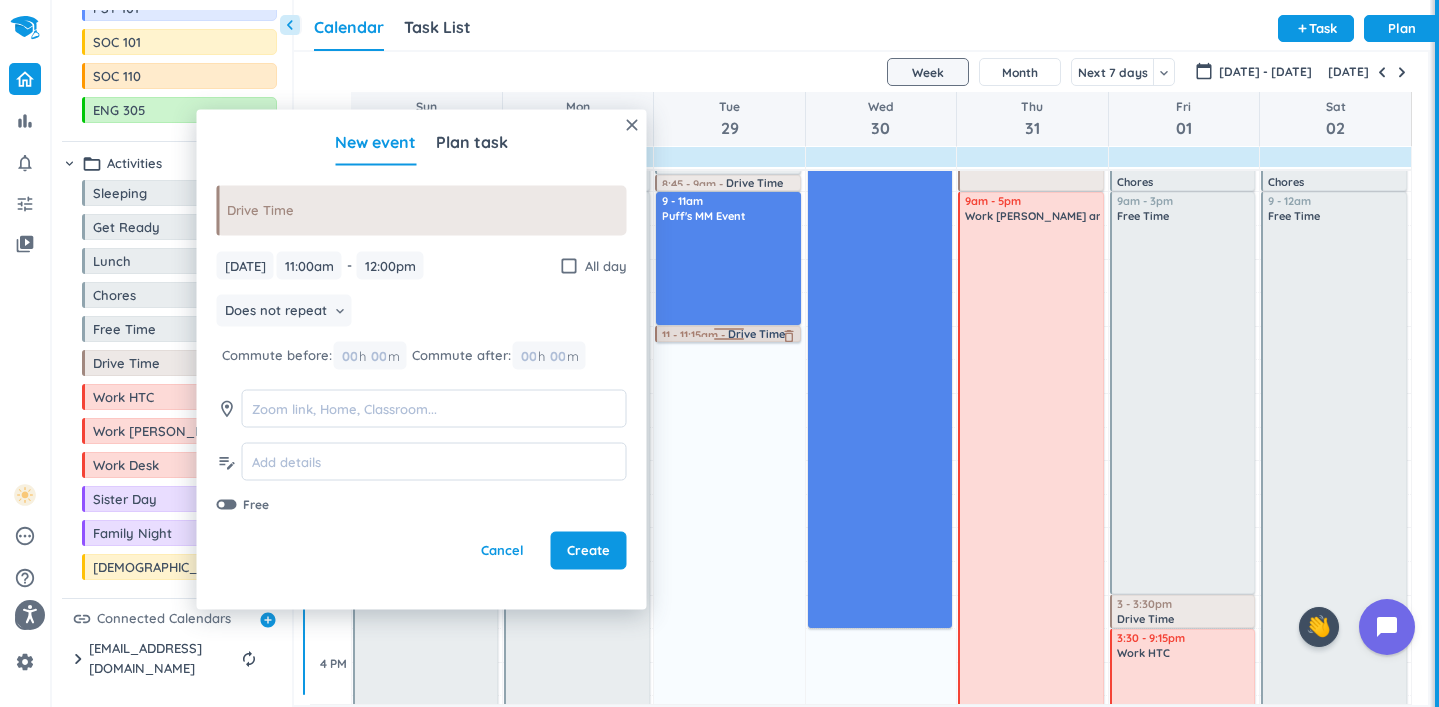 drag, startPoint x: 729, startPoint y: 391, endPoint x: 742, endPoint y: 339, distance: 53.600372 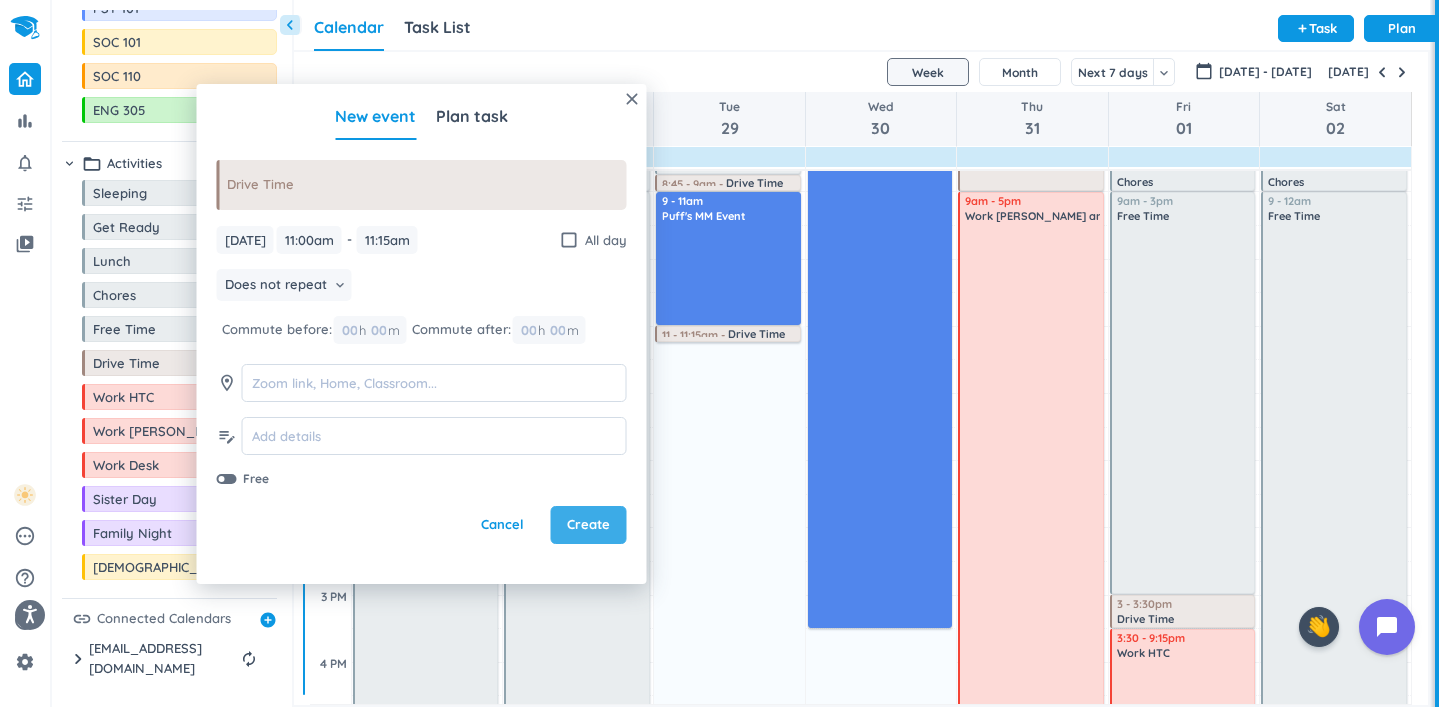 click on "Create" at bounding box center [588, 525] 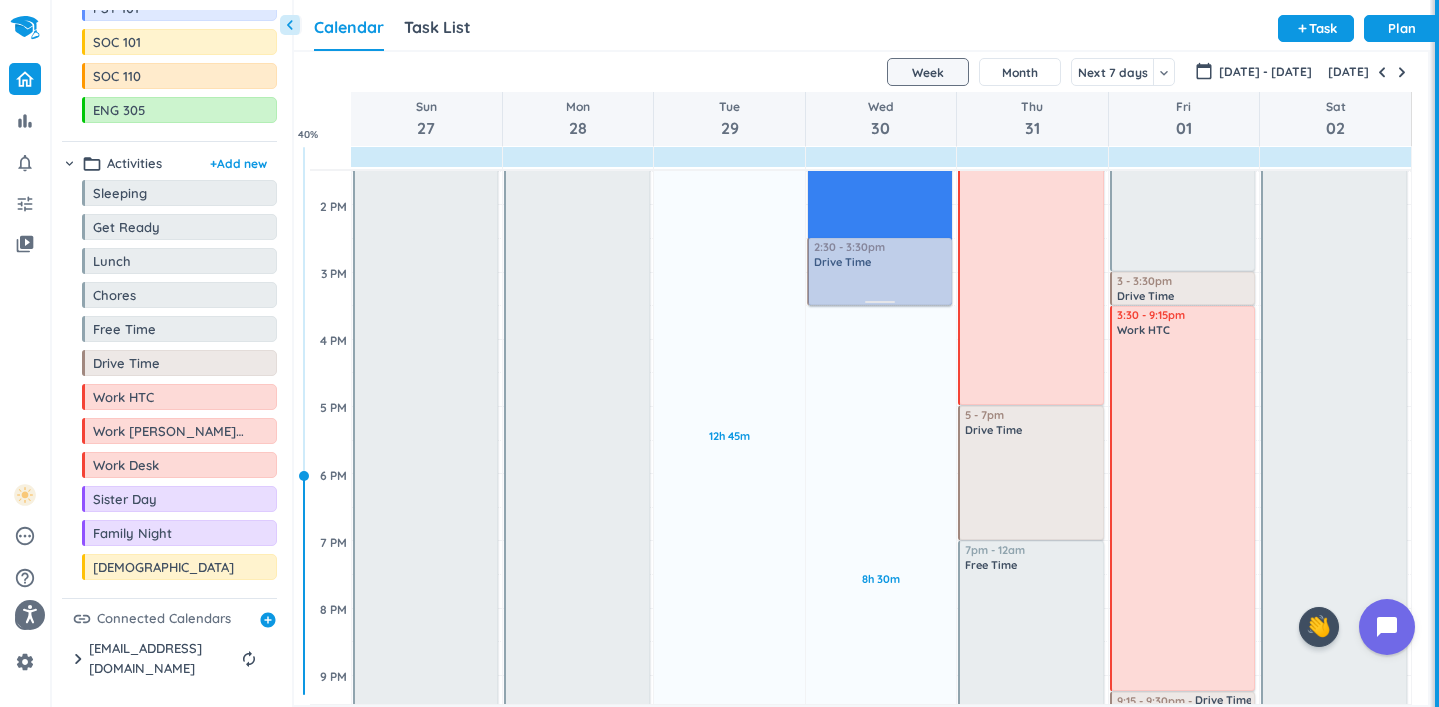 scroll, scrollTop: 638, scrollLeft: 0, axis: vertical 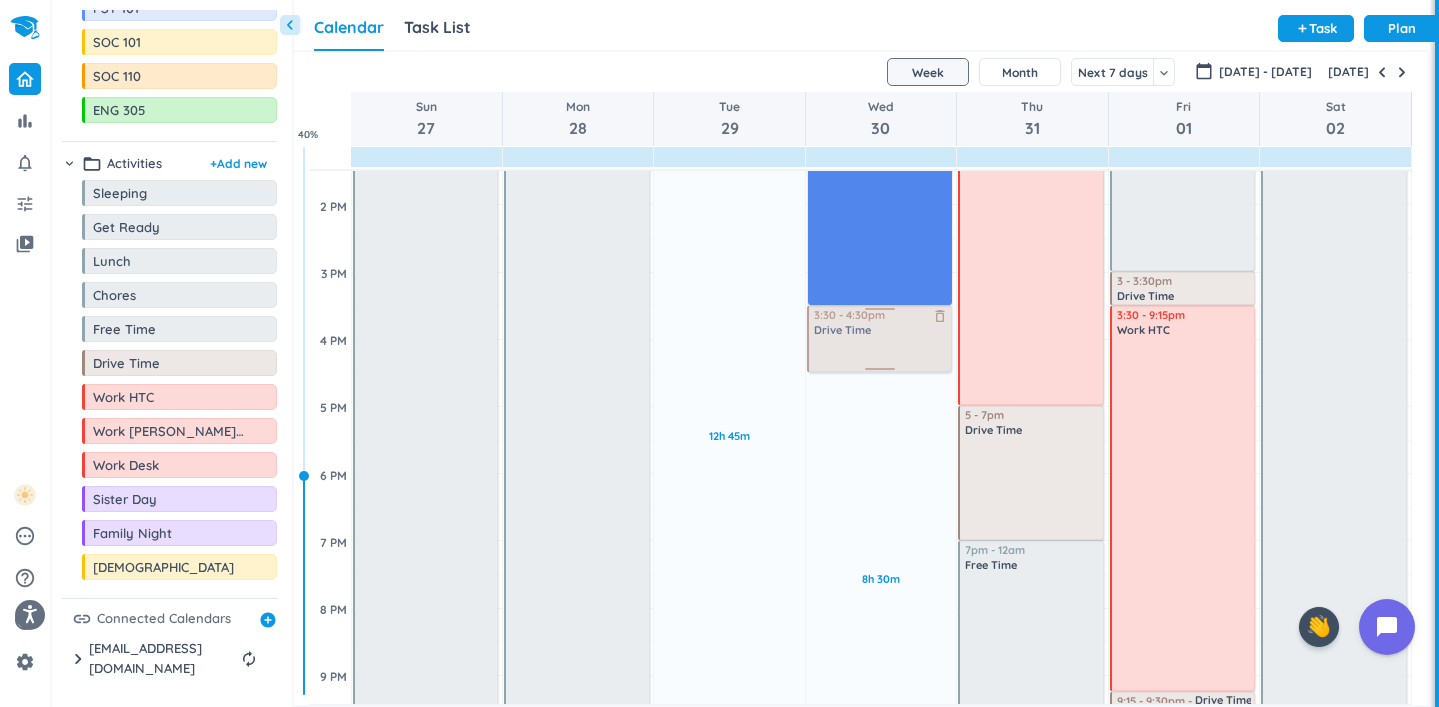 drag, startPoint x: 161, startPoint y: 368, endPoint x: 900, endPoint y: 309, distance: 741.35144 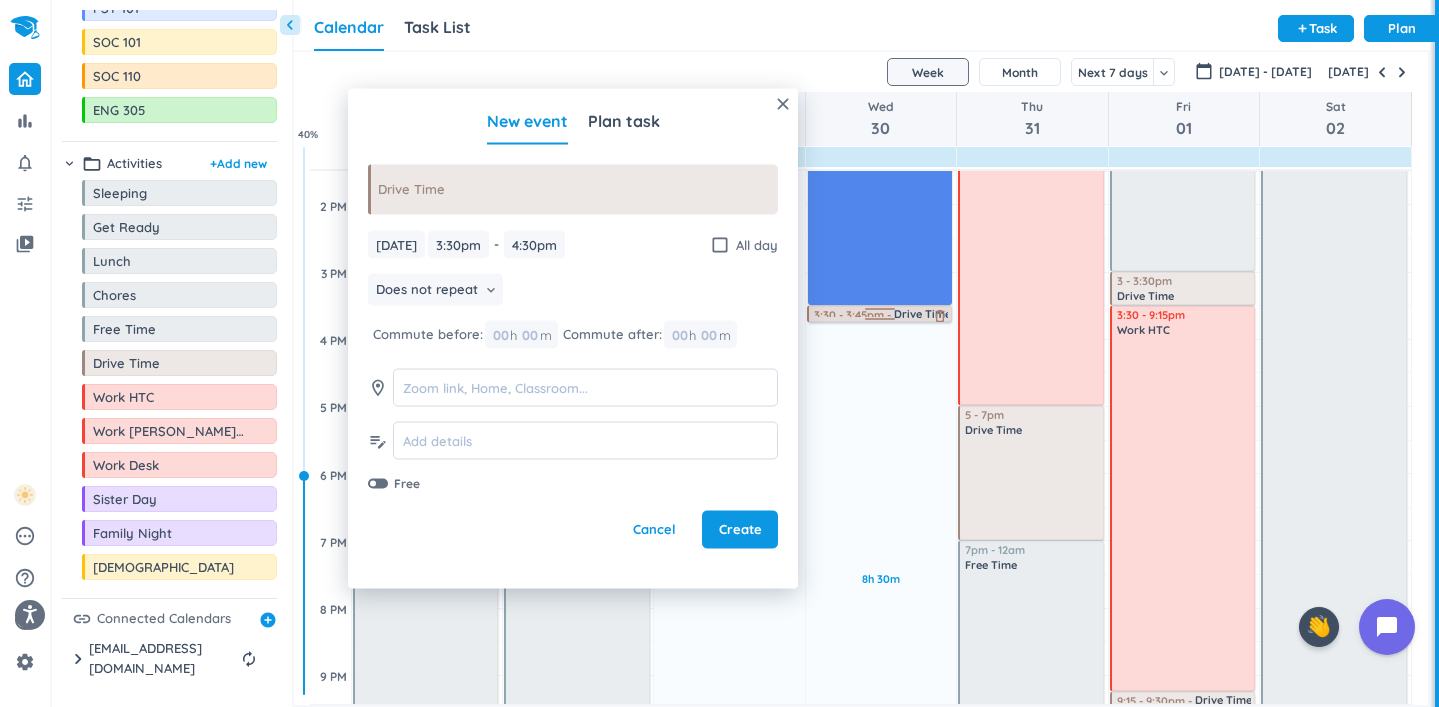 drag, startPoint x: 879, startPoint y: 369, endPoint x: 865, endPoint y: 321, distance: 50 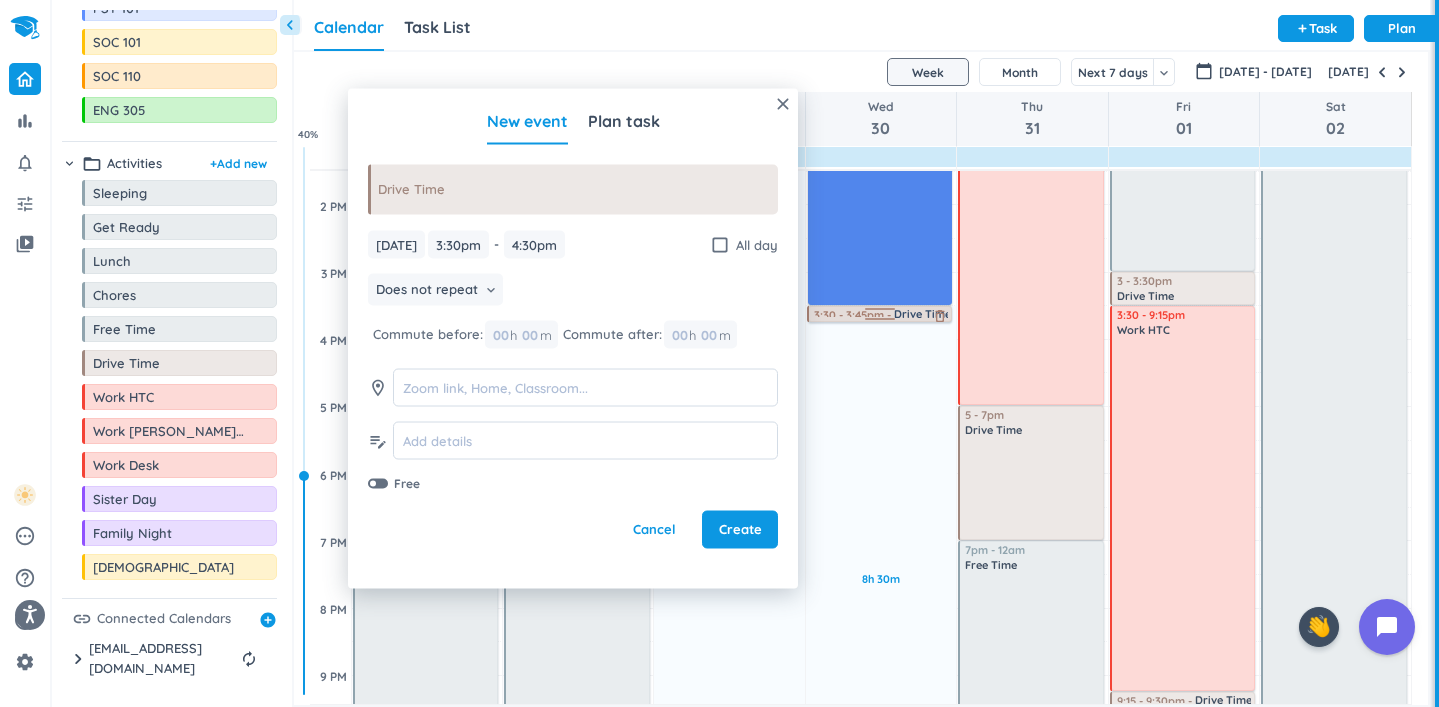 click on "8h 30m Past due Plan Adjust Awake Time 4:05 - 7am Sleeping delete_outline 7 - 7:30am Get Ready delete_outline 7:30 - 7:45am Chores delete_outline 7:45 - 8am Drive Time delete_outline 8am - 3:30pm Puff's MM Event delete_outline 3:30 - 4:30pm Drive Time delete_outline 12 - 4am Sleeping delete_outline 3:30 - 3:45pm Drive Time delete_outline" at bounding box center [881, 339] 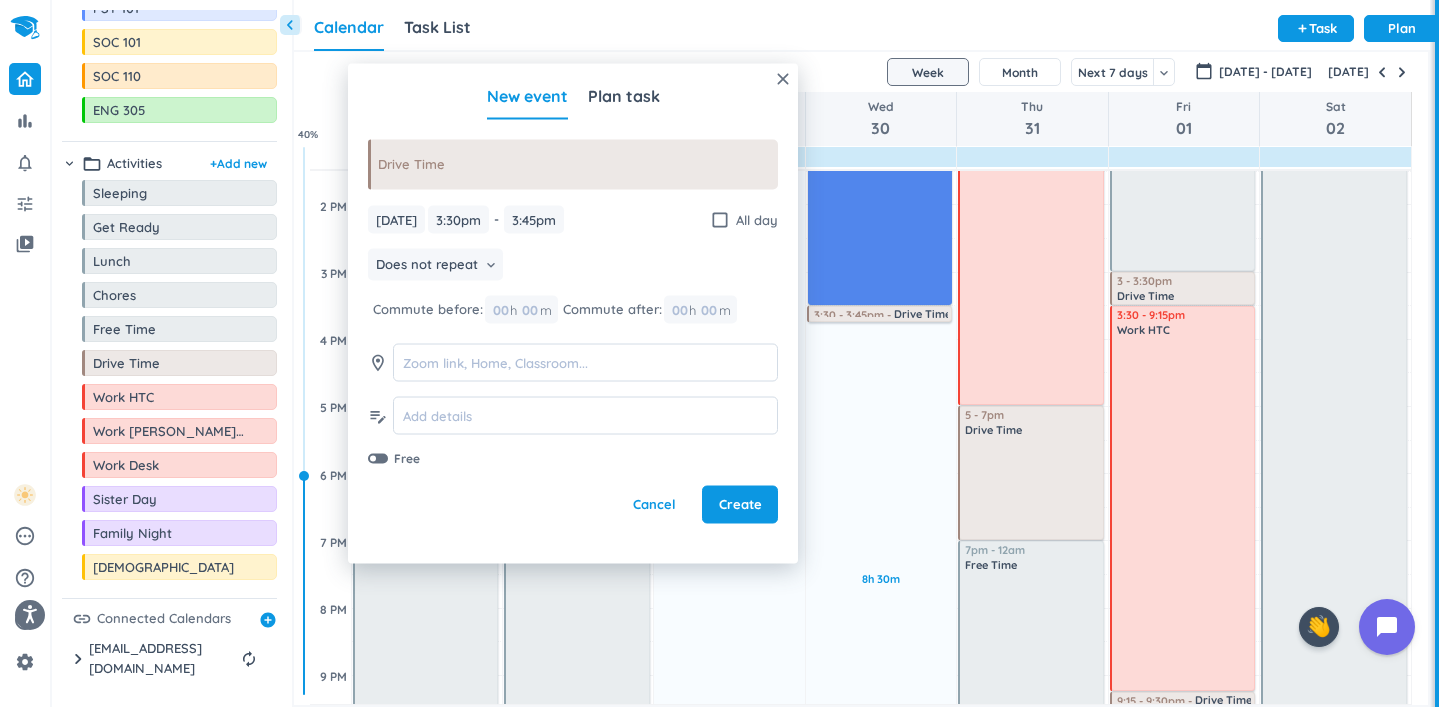 click on "close New event Plan task Drive Time [DATE] [DATE]   3:30pm 3:30pm - 3:45pm 3:45pm check_box_outline_blank All day Does not repeat keyboard_arrow_down Commute before: 00 h 00 m Commute after: 00 h 00 m room edit_note Free Cancel Create" at bounding box center (573, 314) 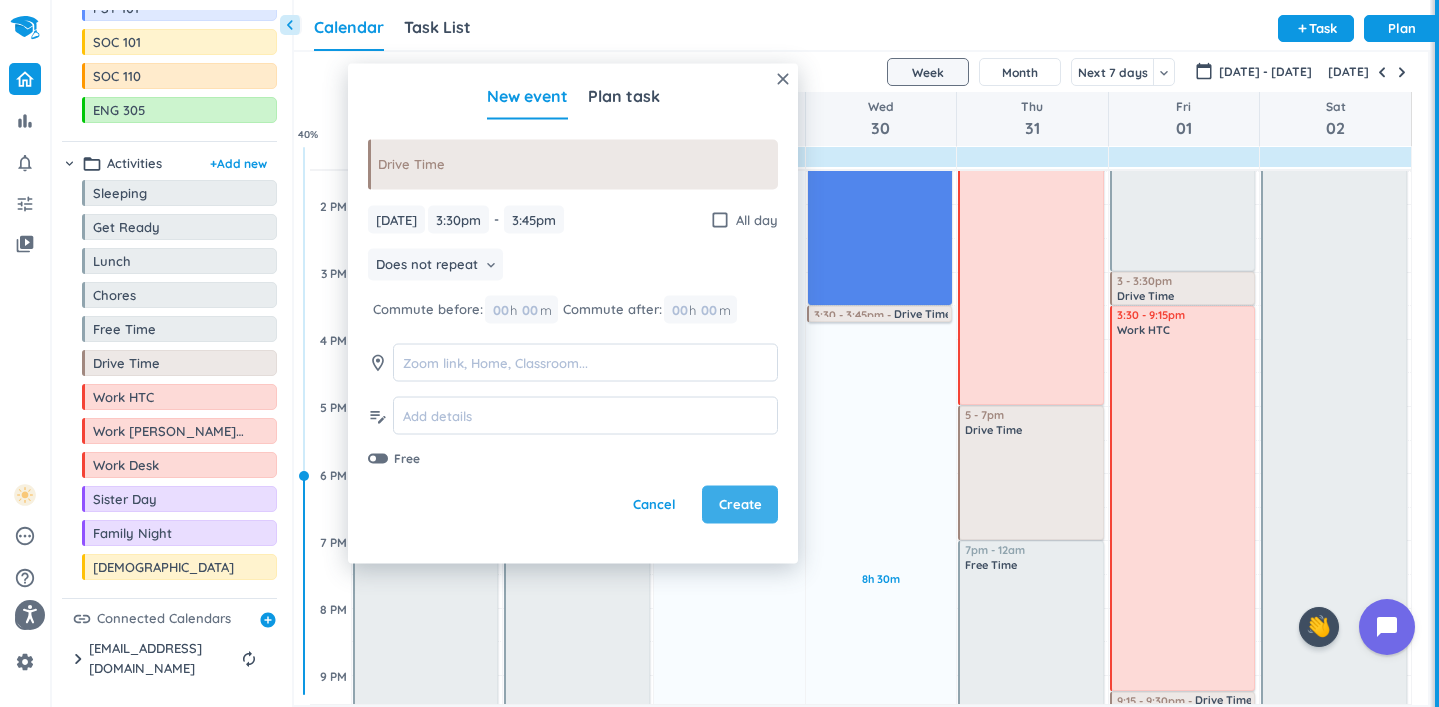 click on "Create" at bounding box center (740, 505) 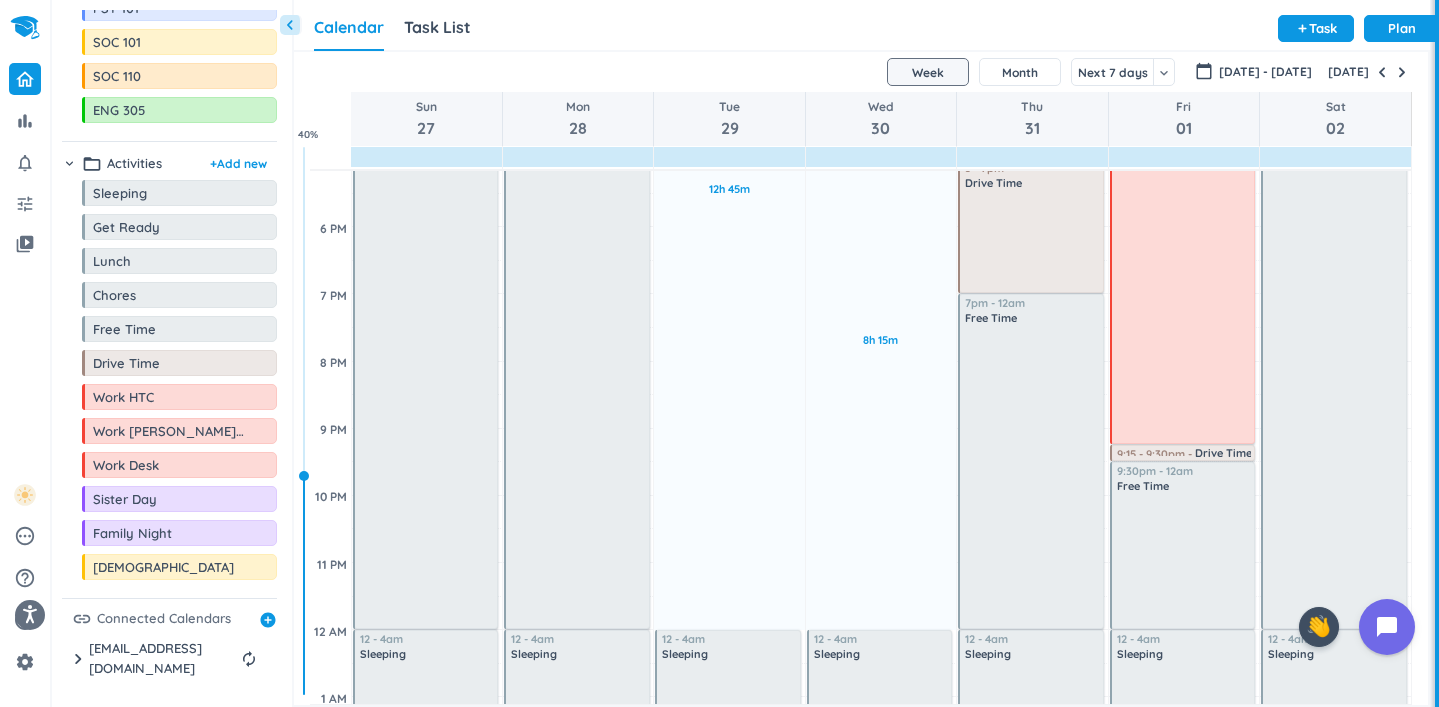scroll, scrollTop: 883, scrollLeft: 0, axis: vertical 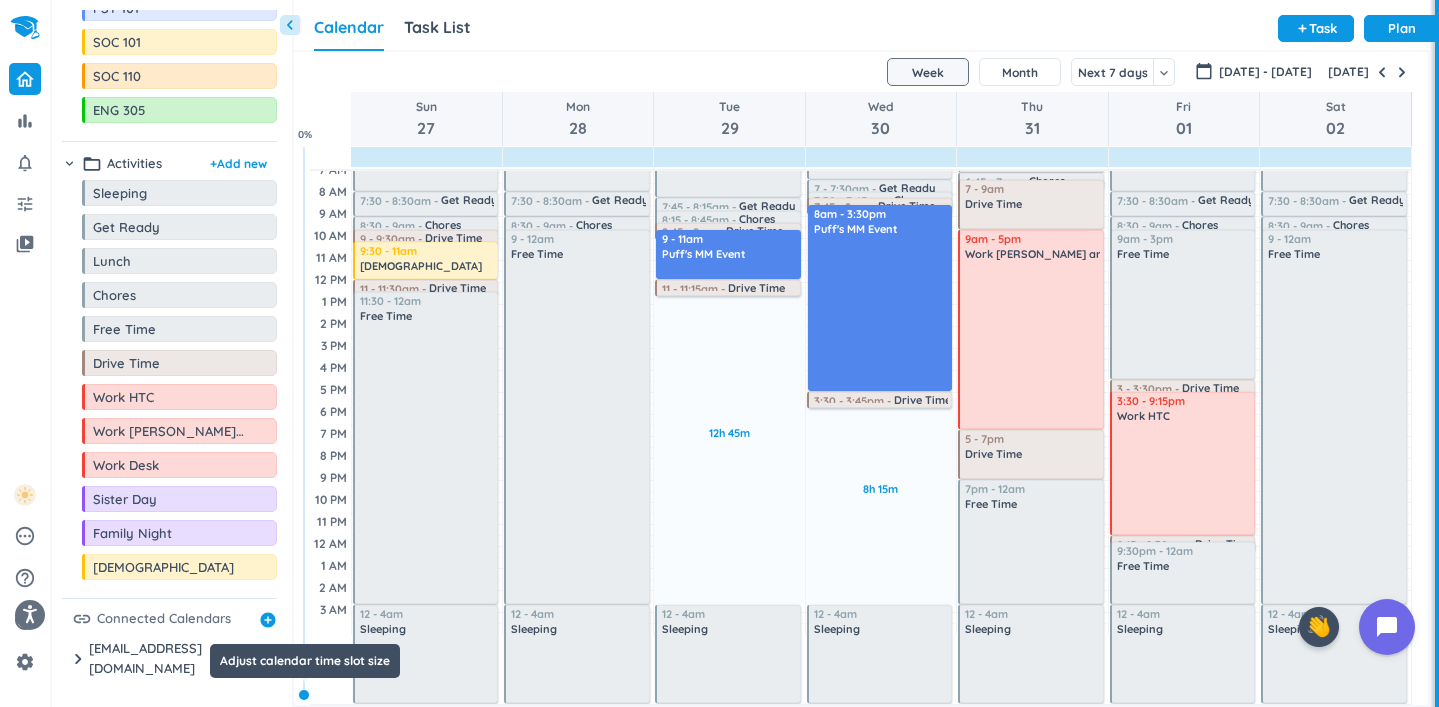 drag, startPoint x: 304, startPoint y: 478, endPoint x: 324, endPoint y: 787, distance: 309.64658 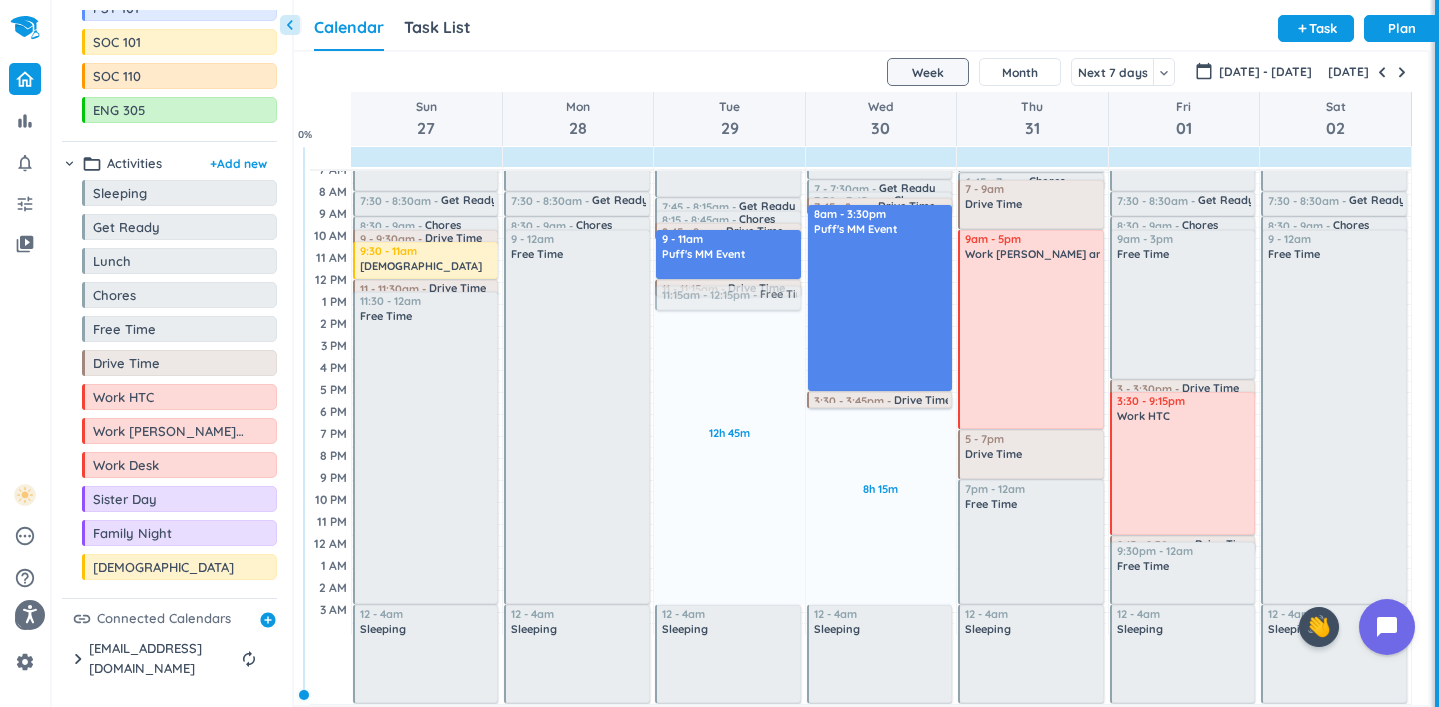 drag, startPoint x: 147, startPoint y: 345, endPoint x: 733, endPoint y: 287, distance: 588.86334 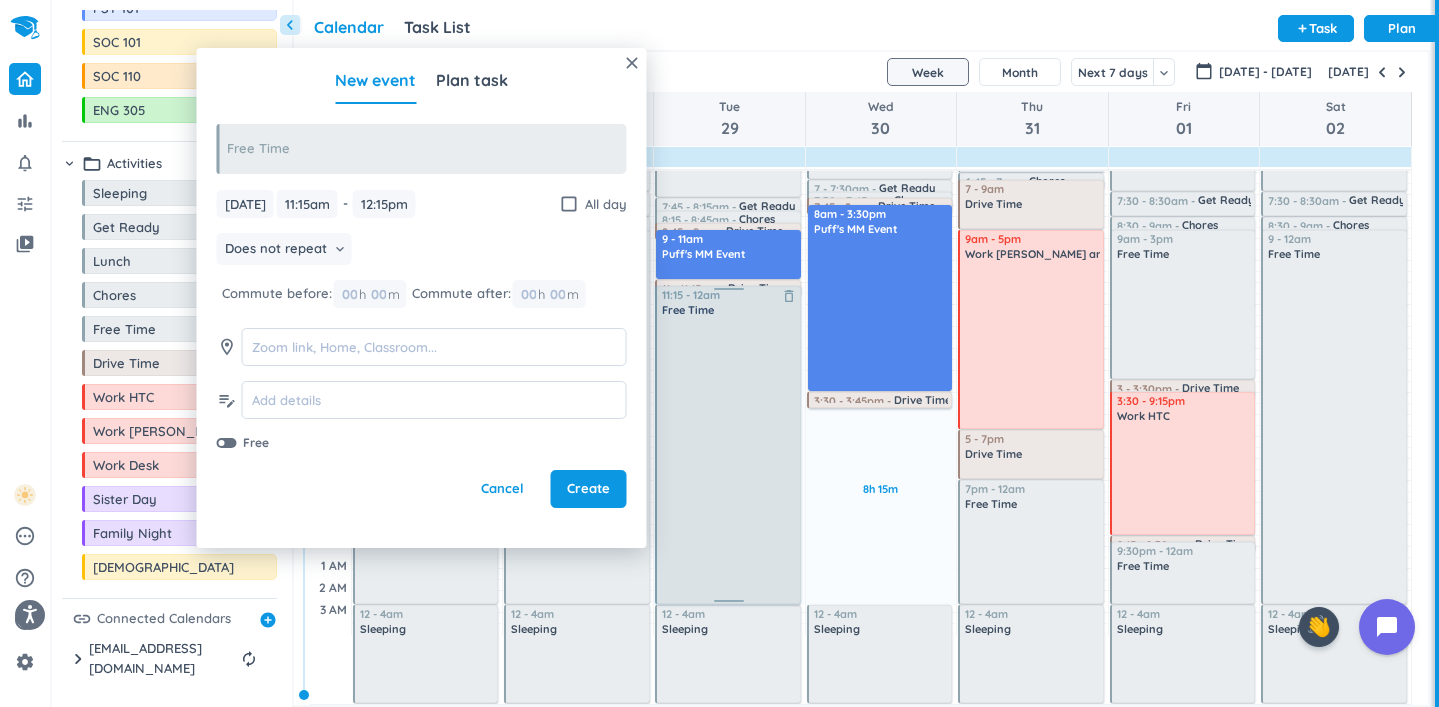 drag, startPoint x: 733, startPoint y: 308, endPoint x: 747, endPoint y: 601, distance: 293.3343 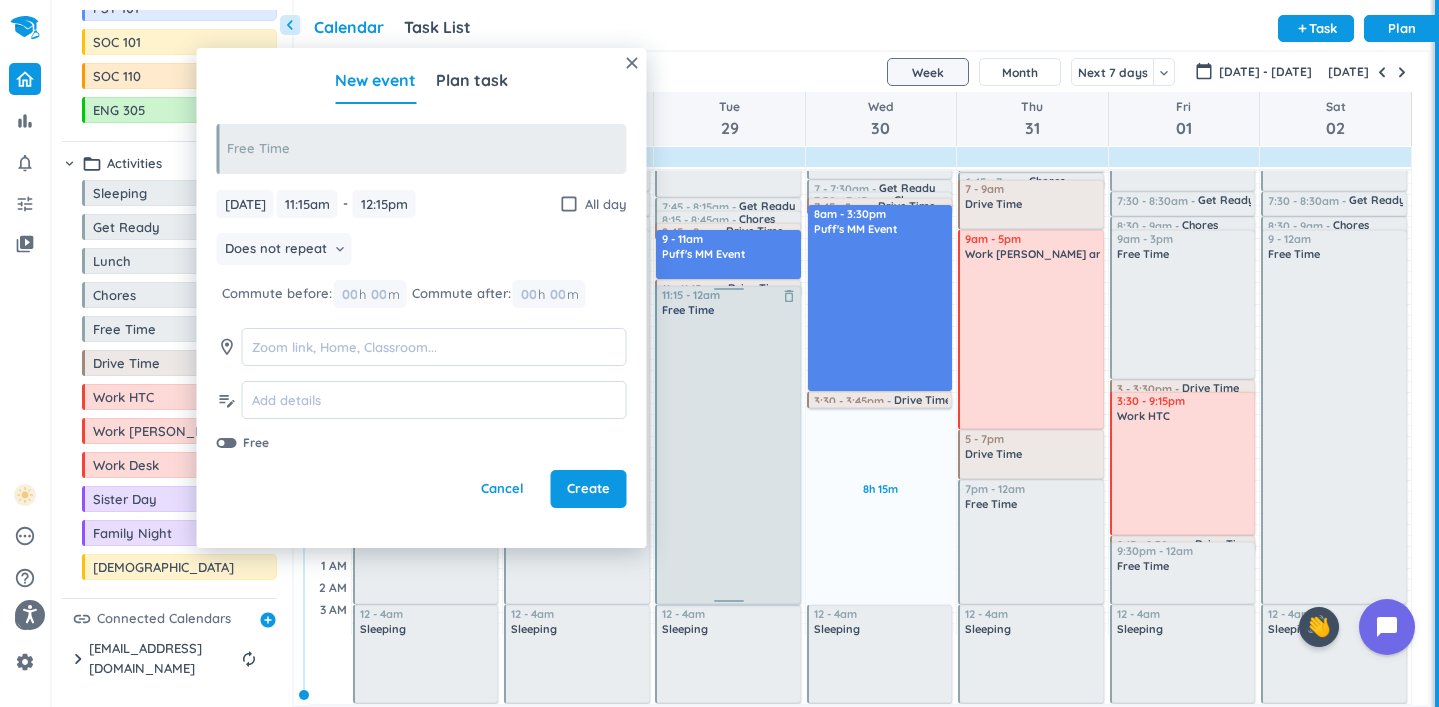 click on "12h 45m Past due Plan Adjust Awake Time 4:05 - 7:45am Sleeping delete_outline 7:45 - 8:15am Get Ready delete_outline 8:15 - 8:45am Chores delete_outline 8:45 - 9am Drive Time delete_outline 9 - 11am Puff's MM Event  delete_outline 11 - 11:15am Drive Time delete_outline 11:15am - 12:15pm Free Time delete_outline 12 - 4am Sleeping delete_outline 11:15 - 12am Free Time delete_outline" at bounding box center (729, 368) 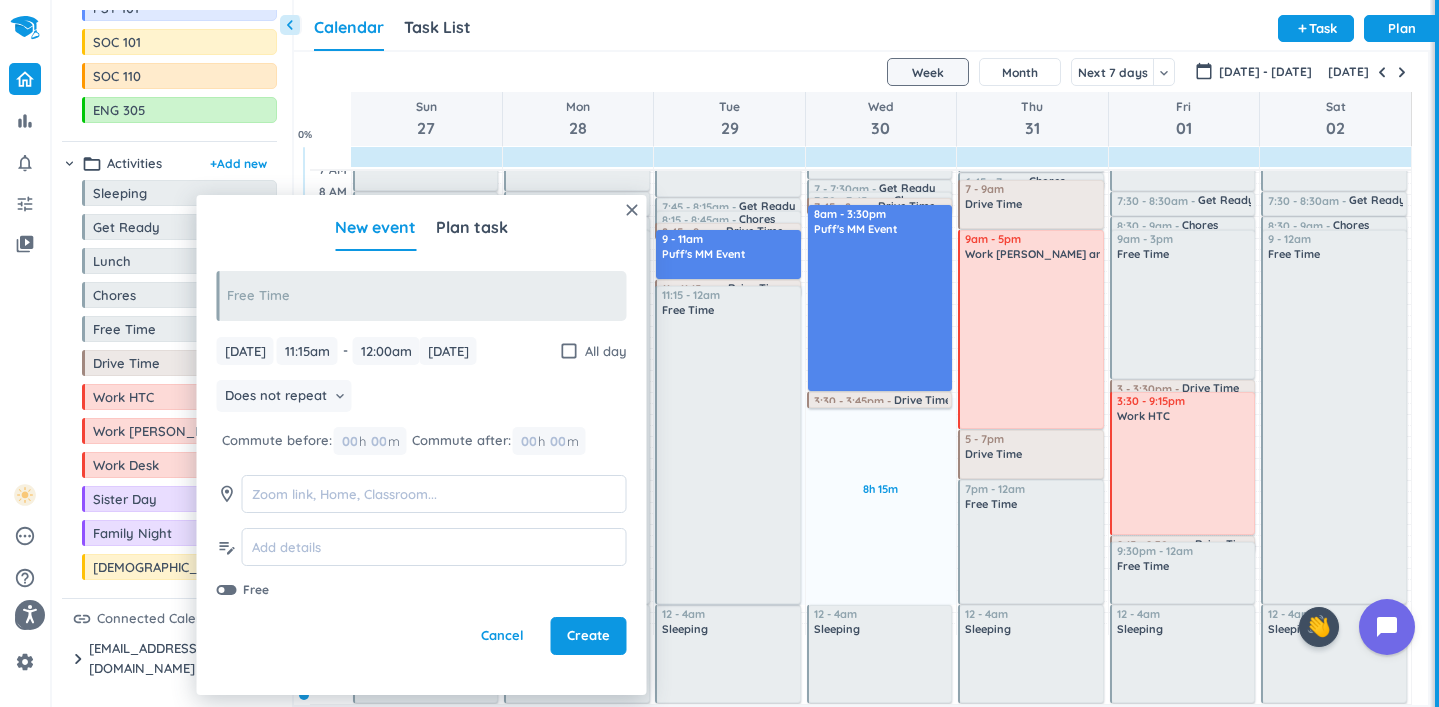 type on "12:00am" 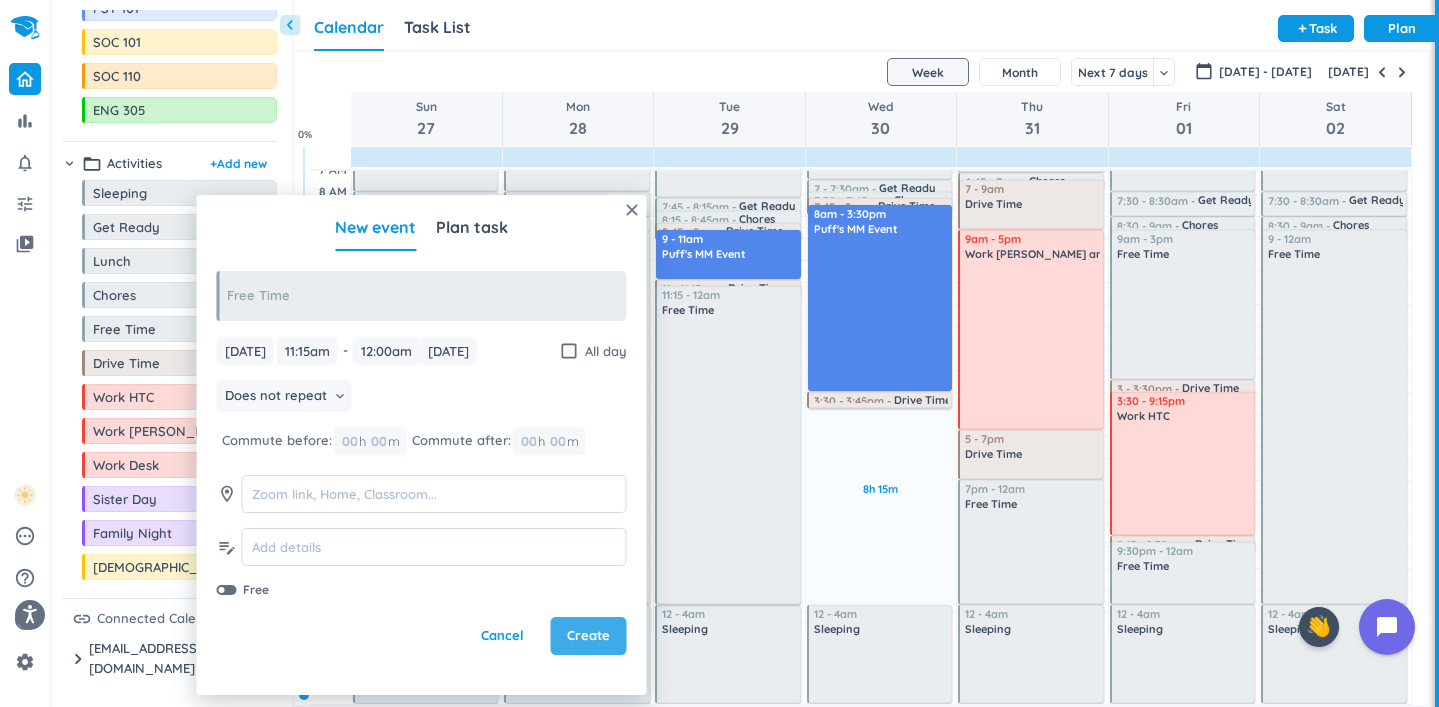 click on "Create" at bounding box center [589, 636] 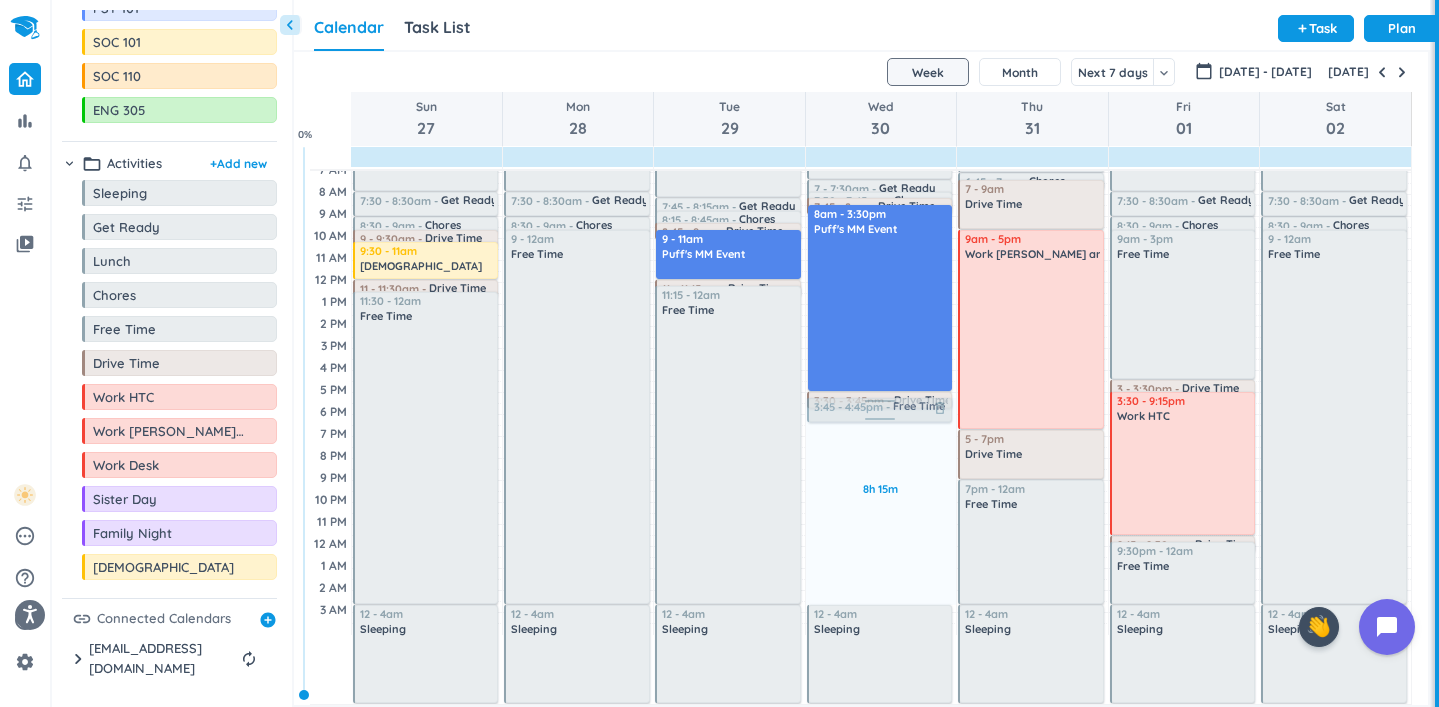 drag, startPoint x: 221, startPoint y: 472, endPoint x: 904, endPoint y: 400, distance: 686.78455 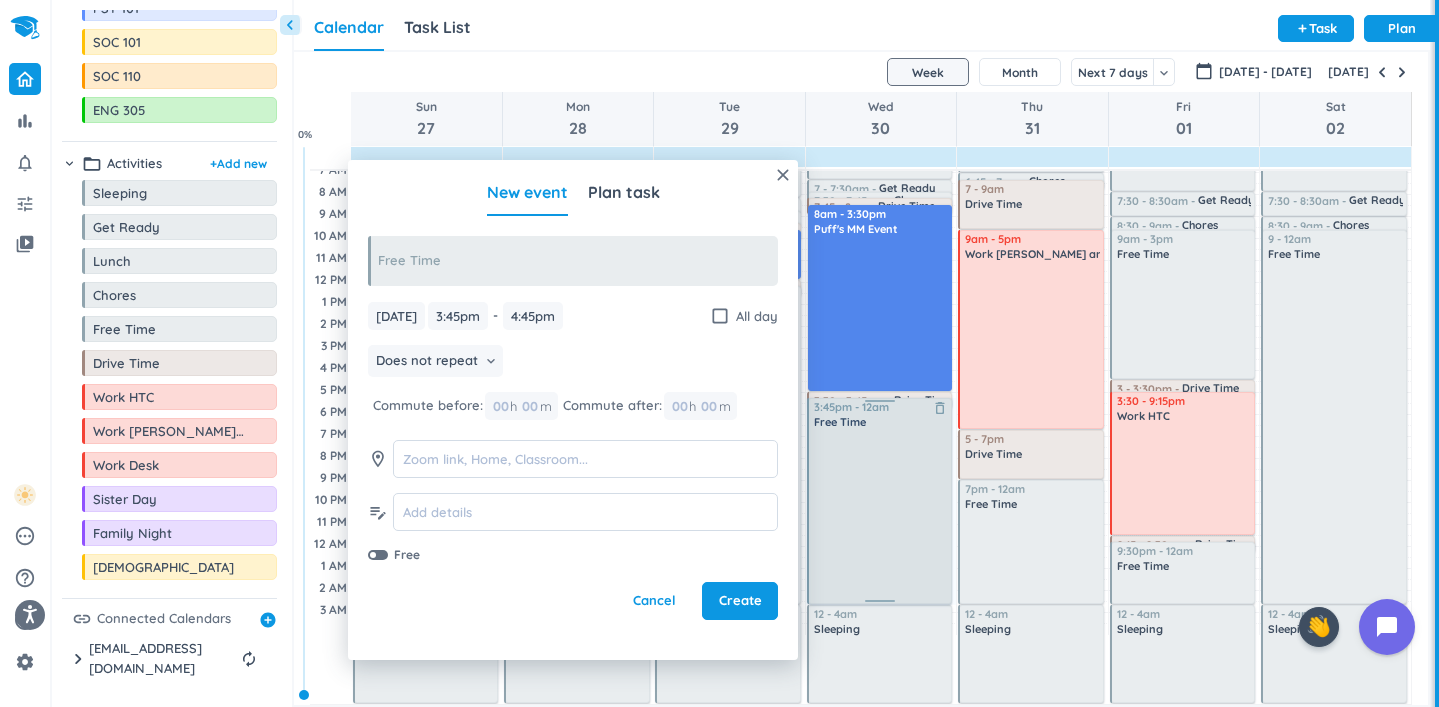 drag, startPoint x: 886, startPoint y: 420, endPoint x: 893, endPoint y: 601, distance: 181.13531 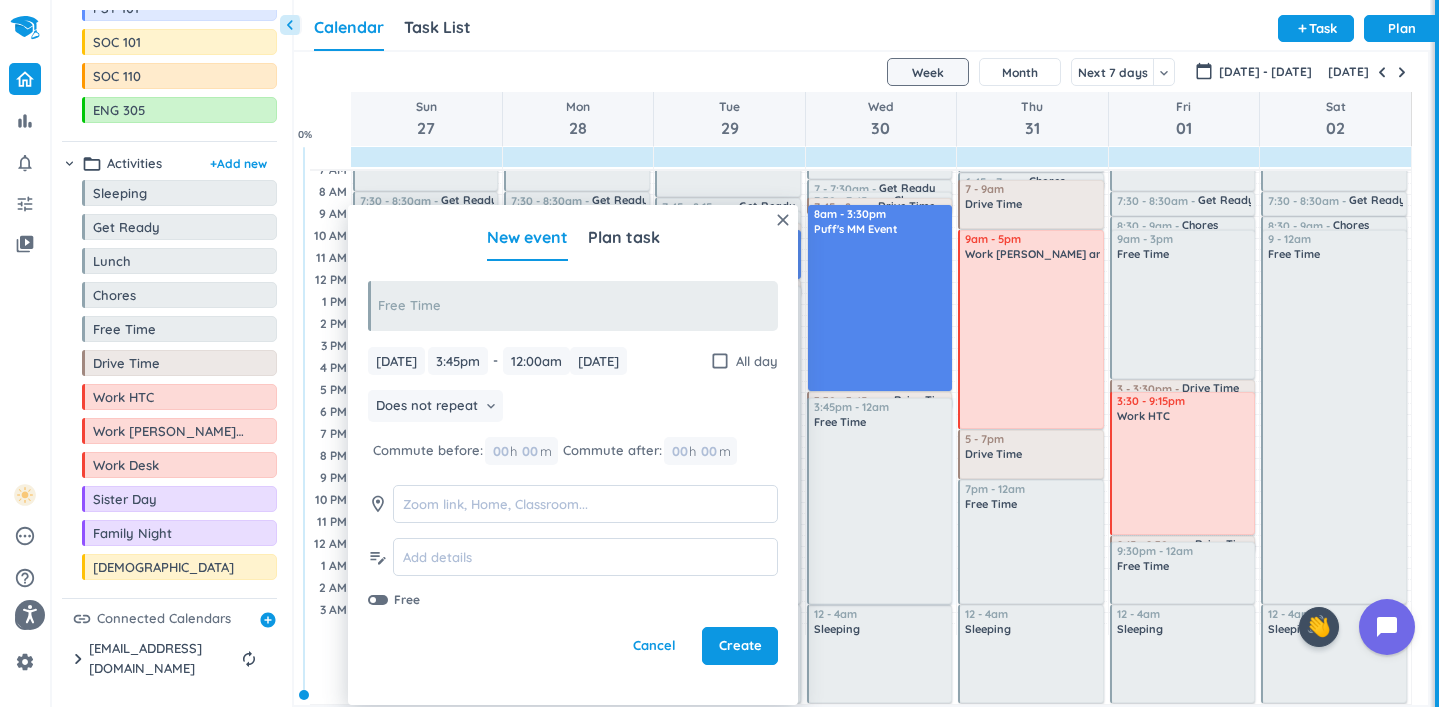 type on "12:00am" 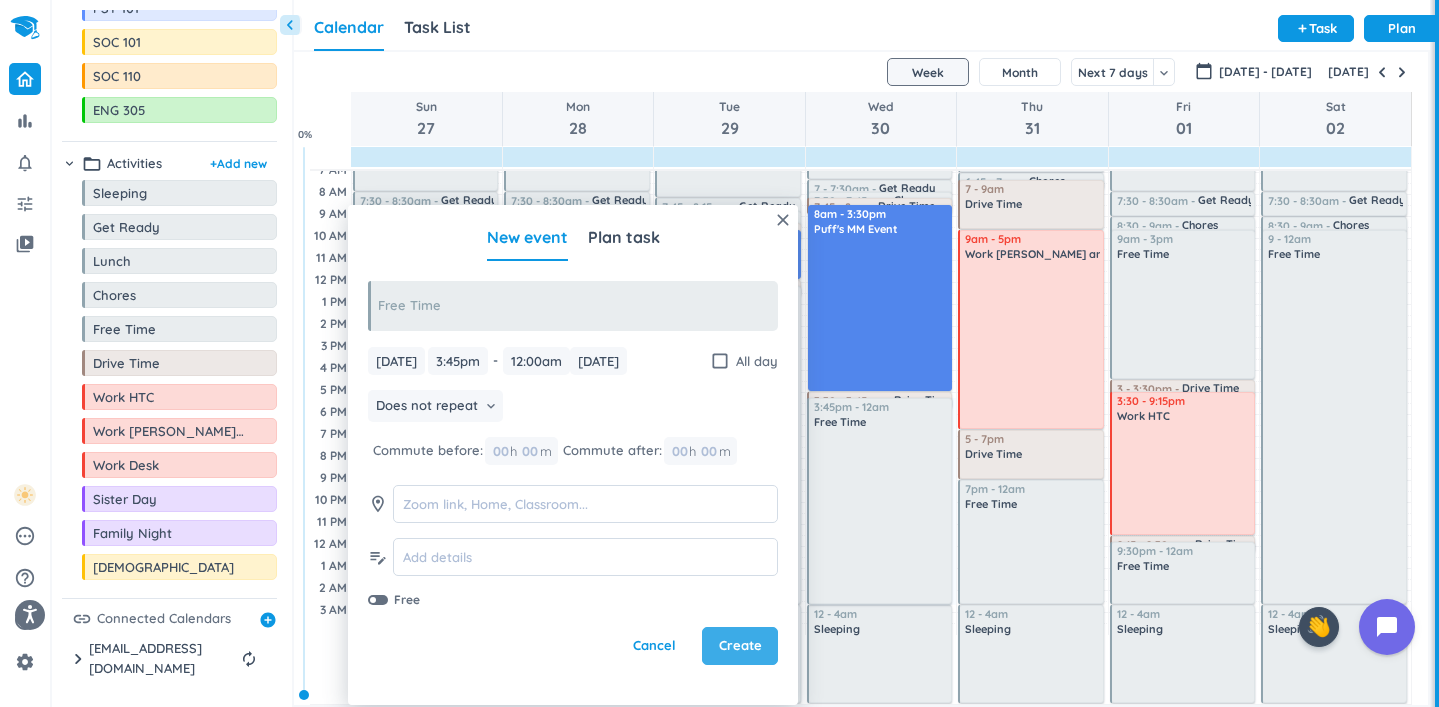 click on "Create" at bounding box center (740, 646) 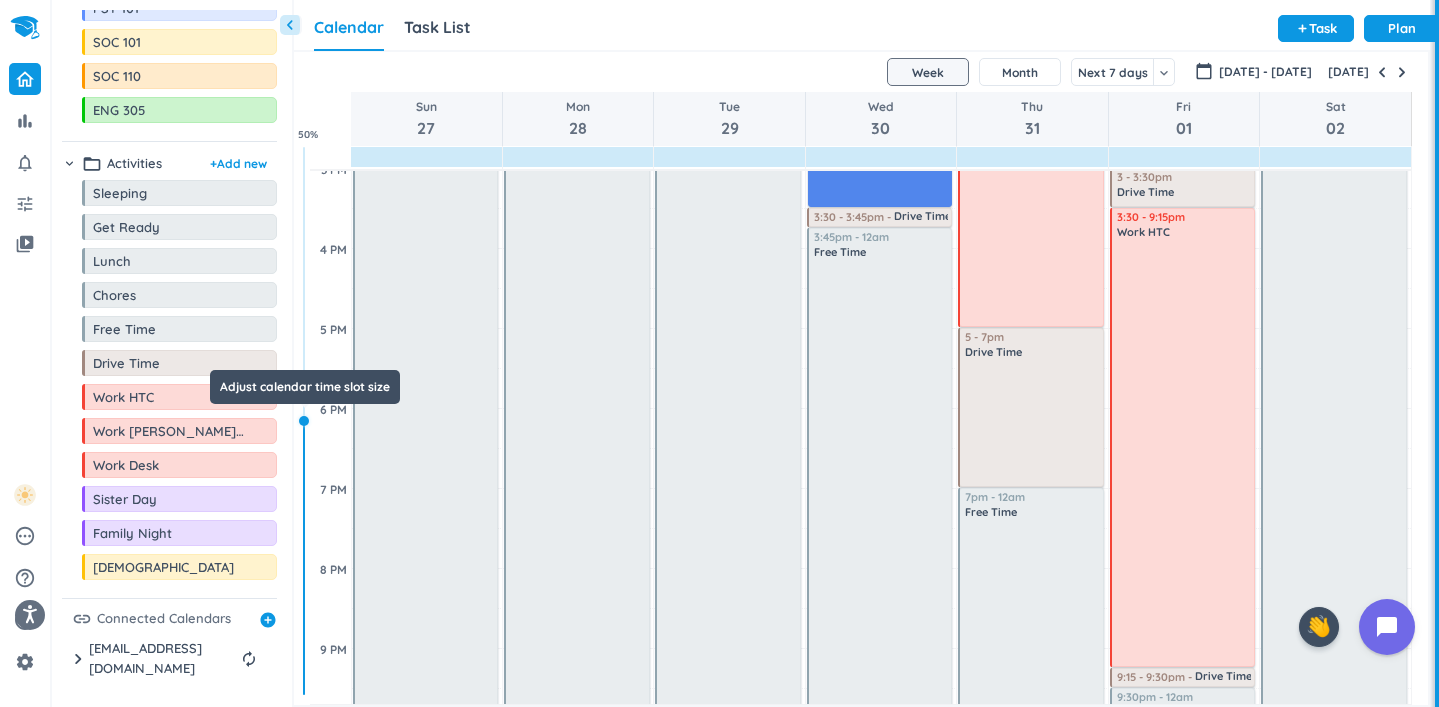 drag, startPoint x: 302, startPoint y: 692, endPoint x: 314, endPoint y: 418, distance: 274.26263 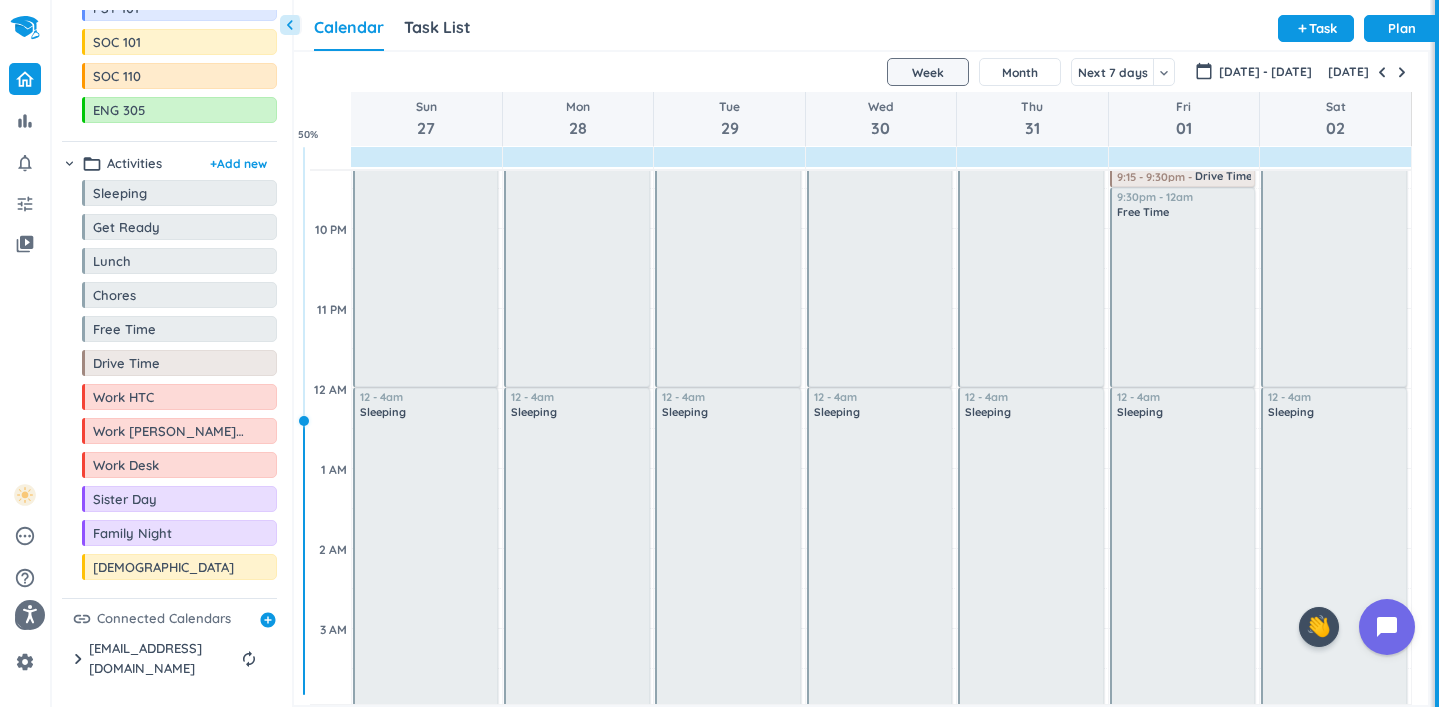 scroll, scrollTop: 1387, scrollLeft: 0, axis: vertical 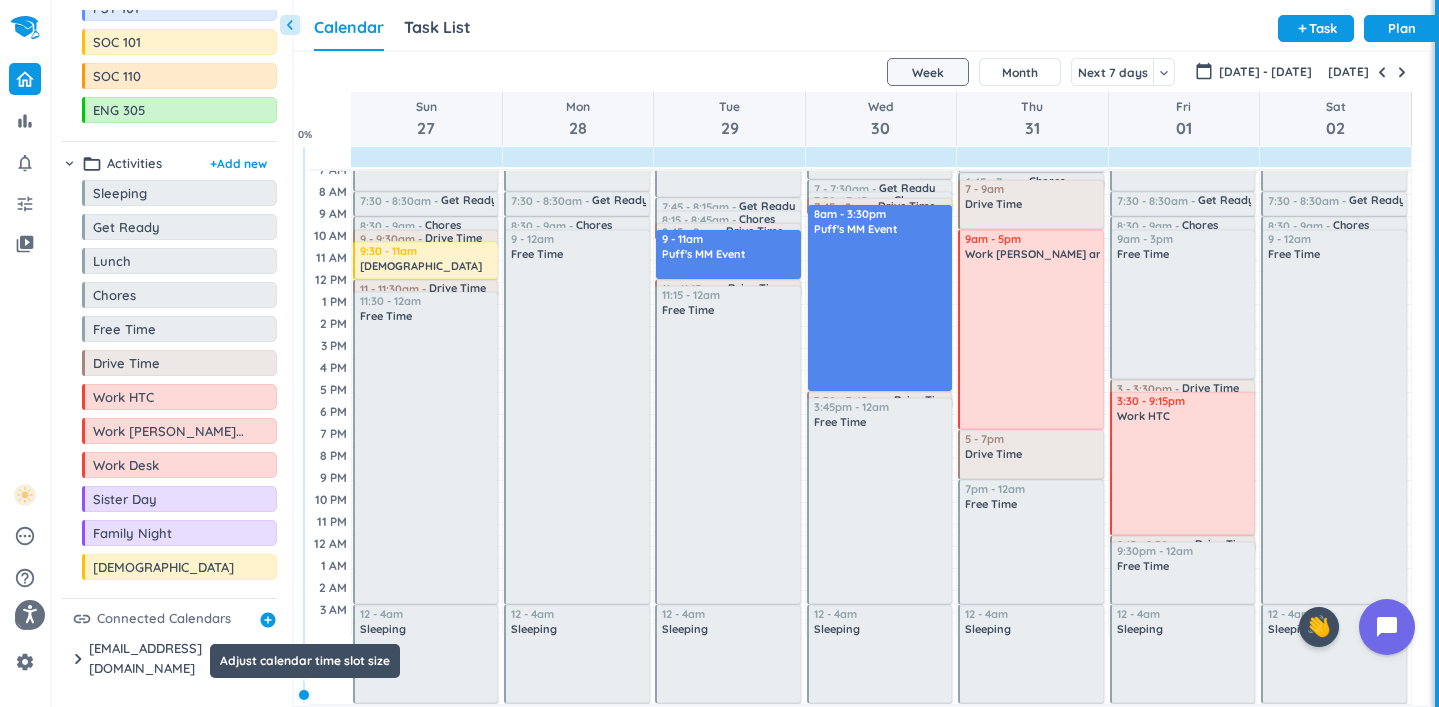 drag, startPoint x: 305, startPoint y: 422, endPoint x: 297, endPoint y: 730, distance: 308.10388 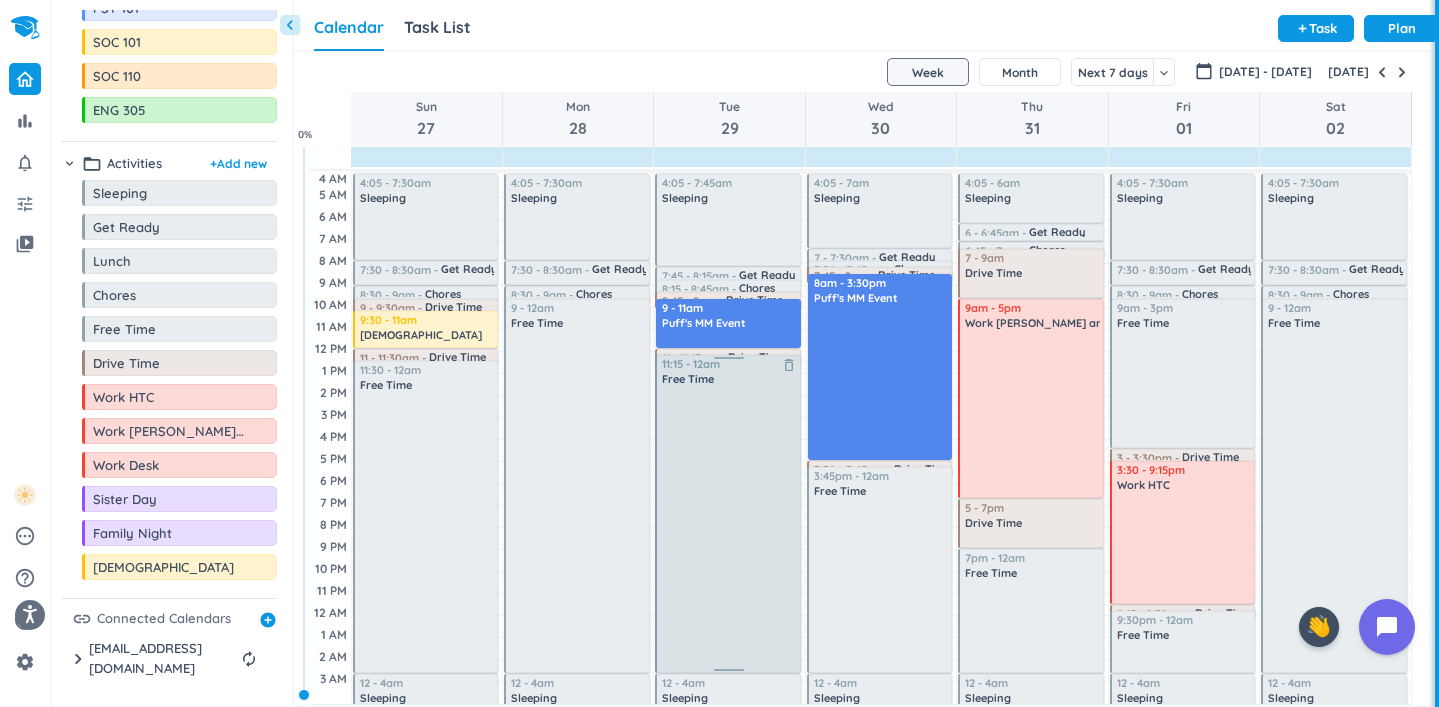 scroll, scrollTop: 1, scrollLeft: 0, axis: vertical 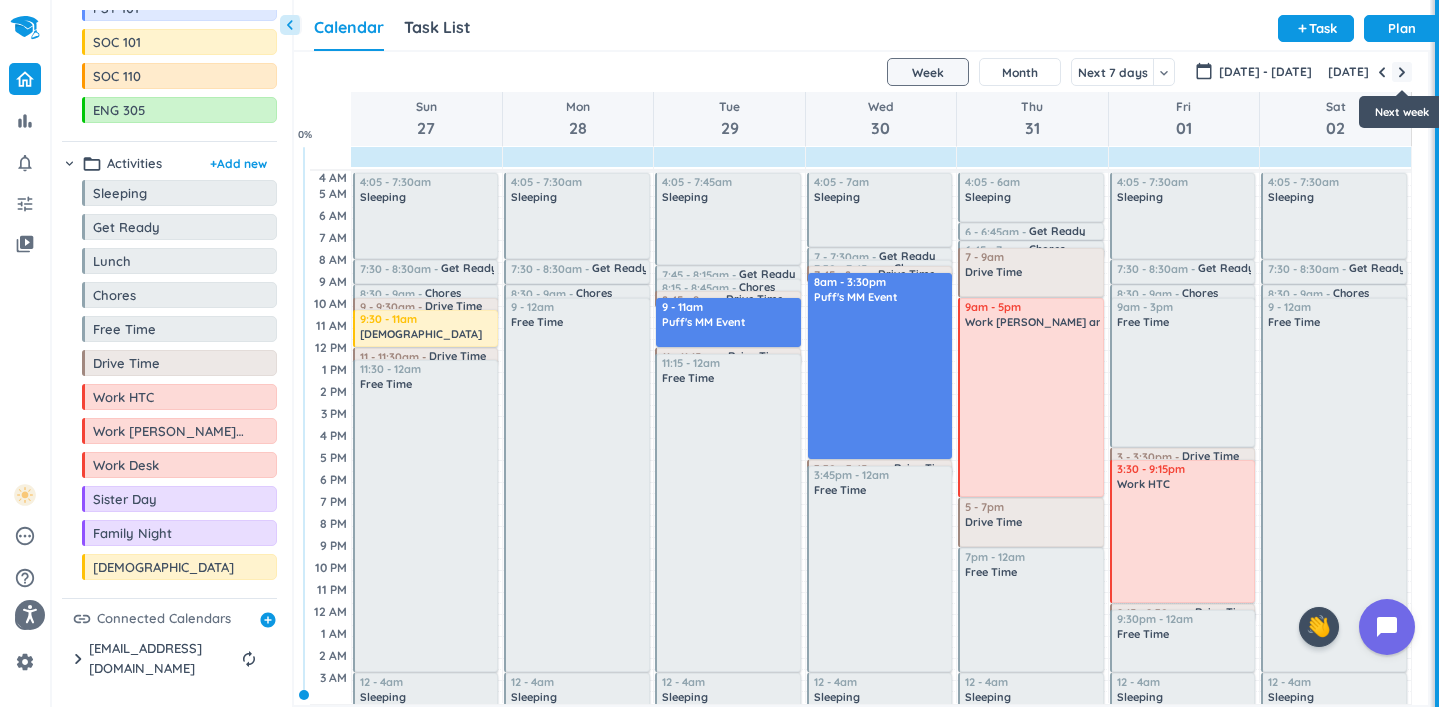 click at bounding box center (1402, 72) 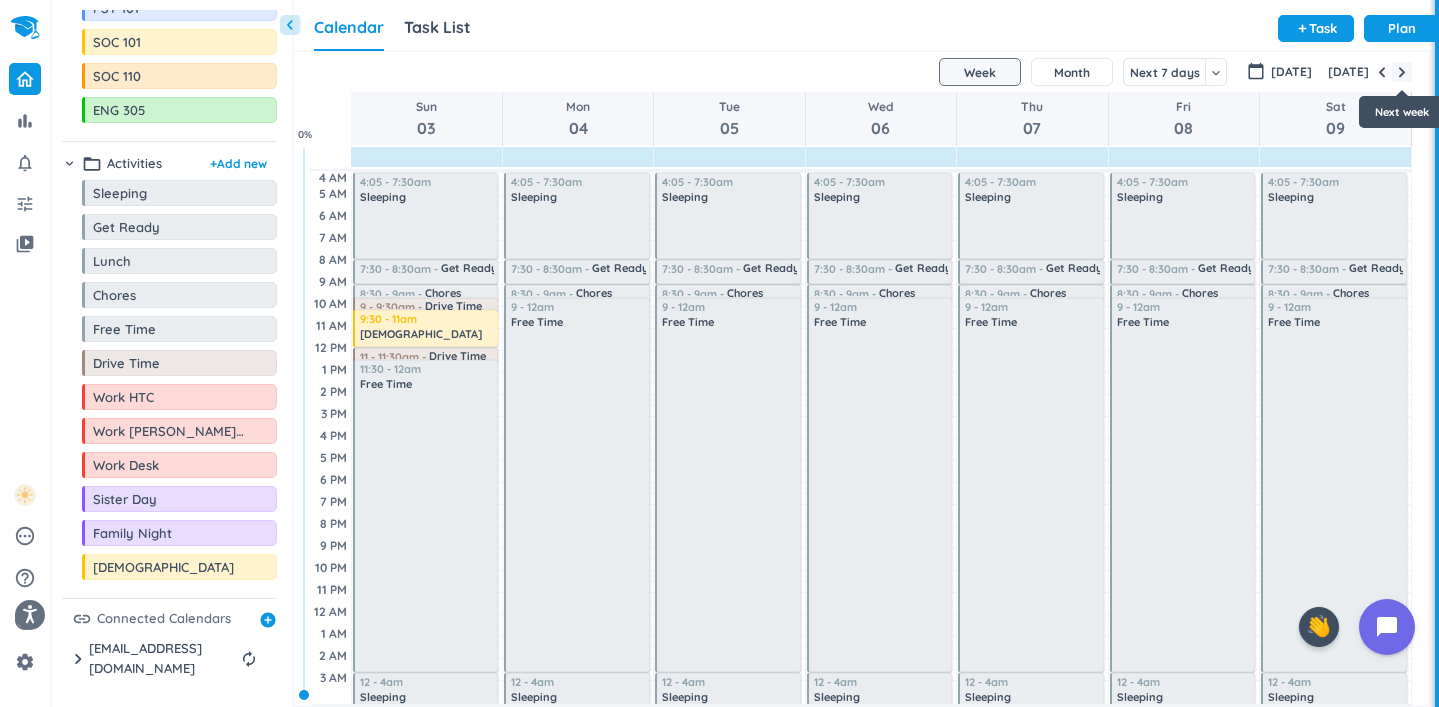 scroll, scrollTop: 69, scrollLeft: 0, axis: vertical 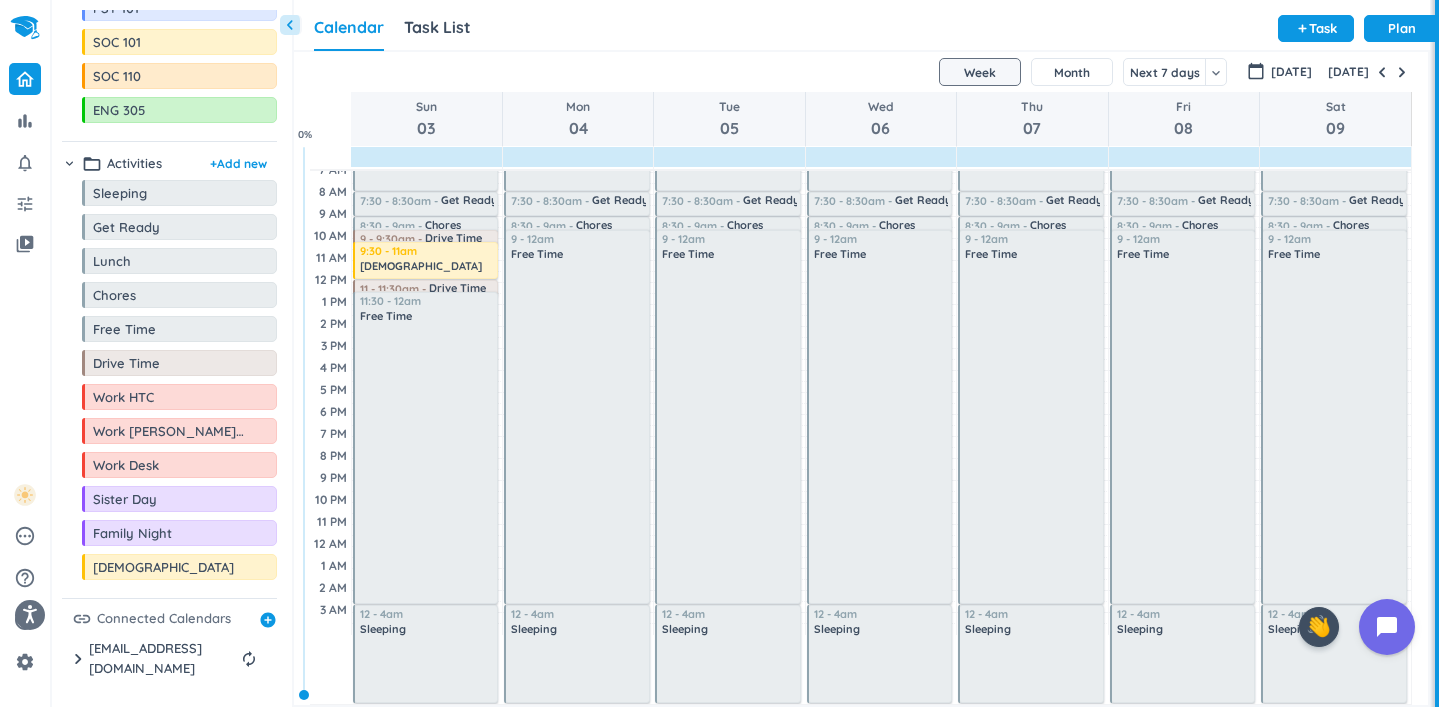 click on "Calendar Task List Calendar keyboard_arrow_down add Task Plan" at bounding box center (862, 25) 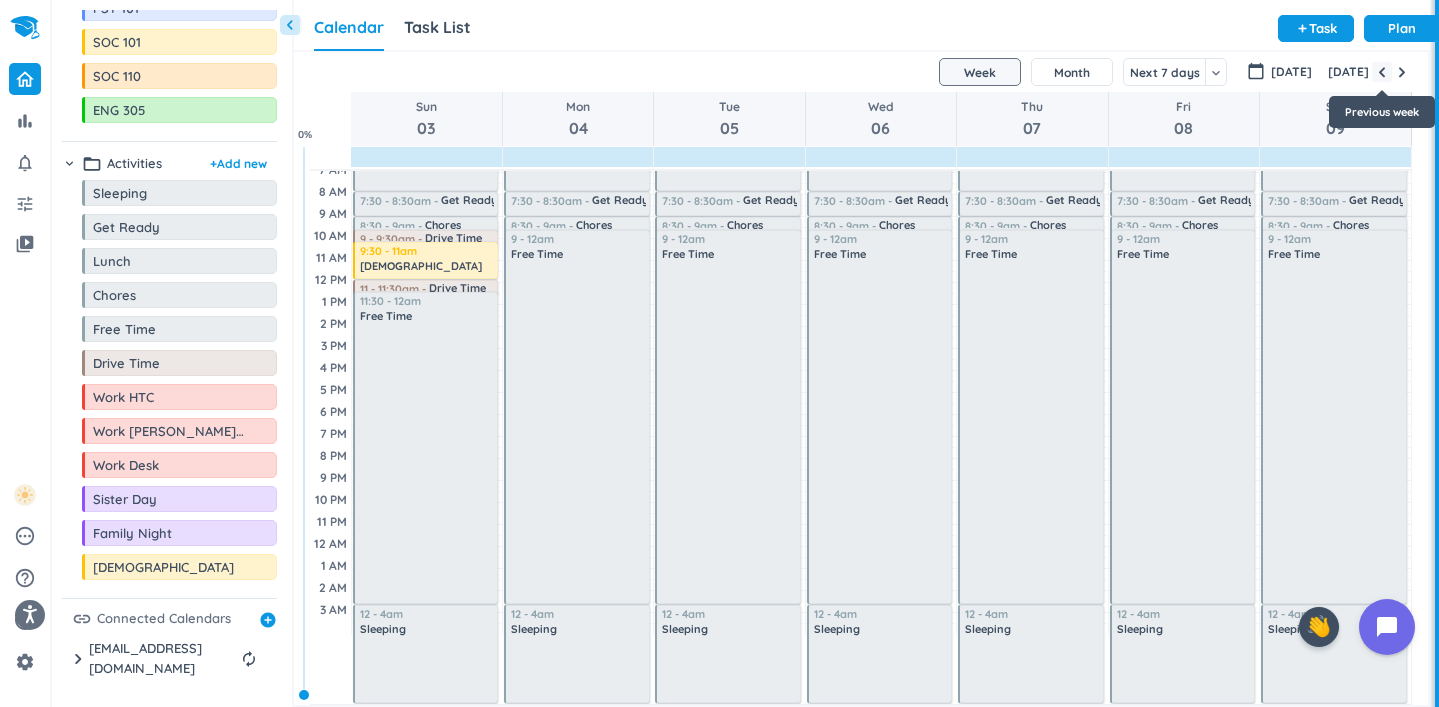 click at bounding box center [1382, 72] 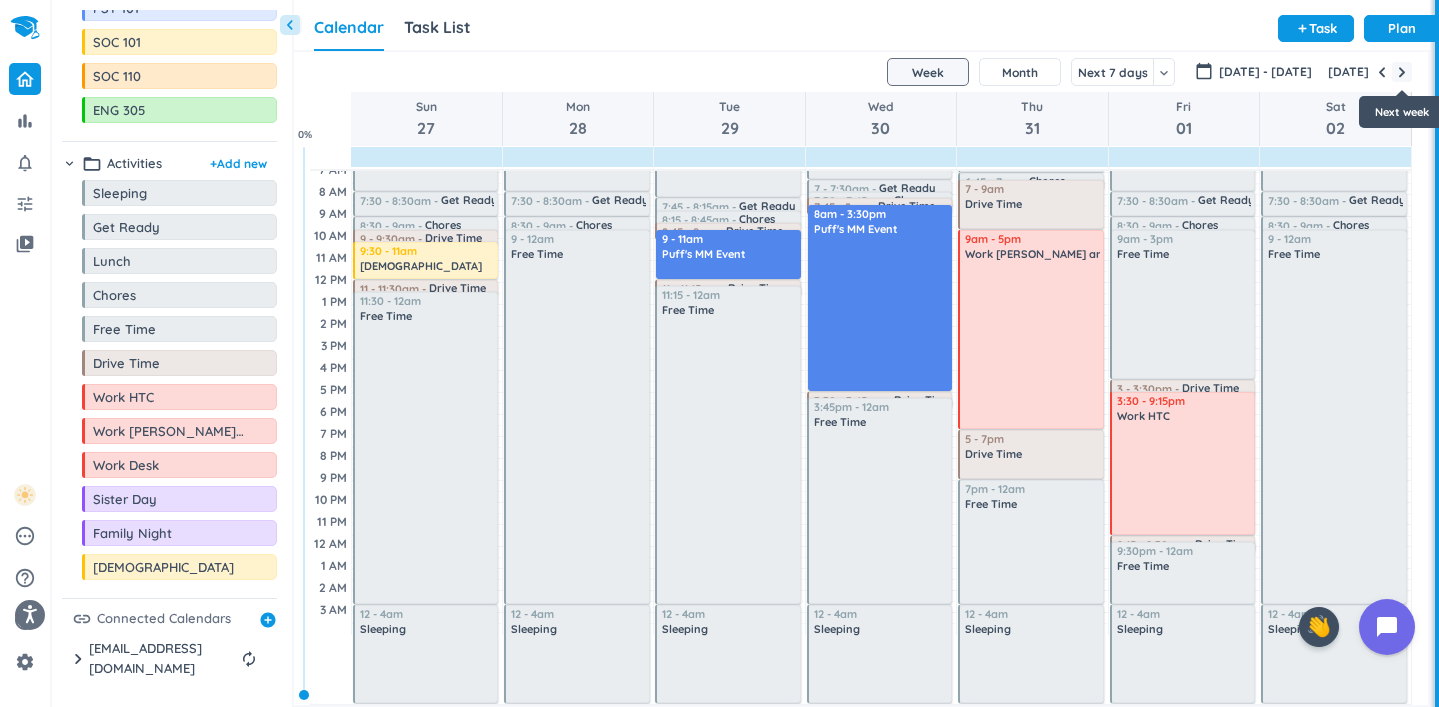 click at bounding box center [1402, 72] 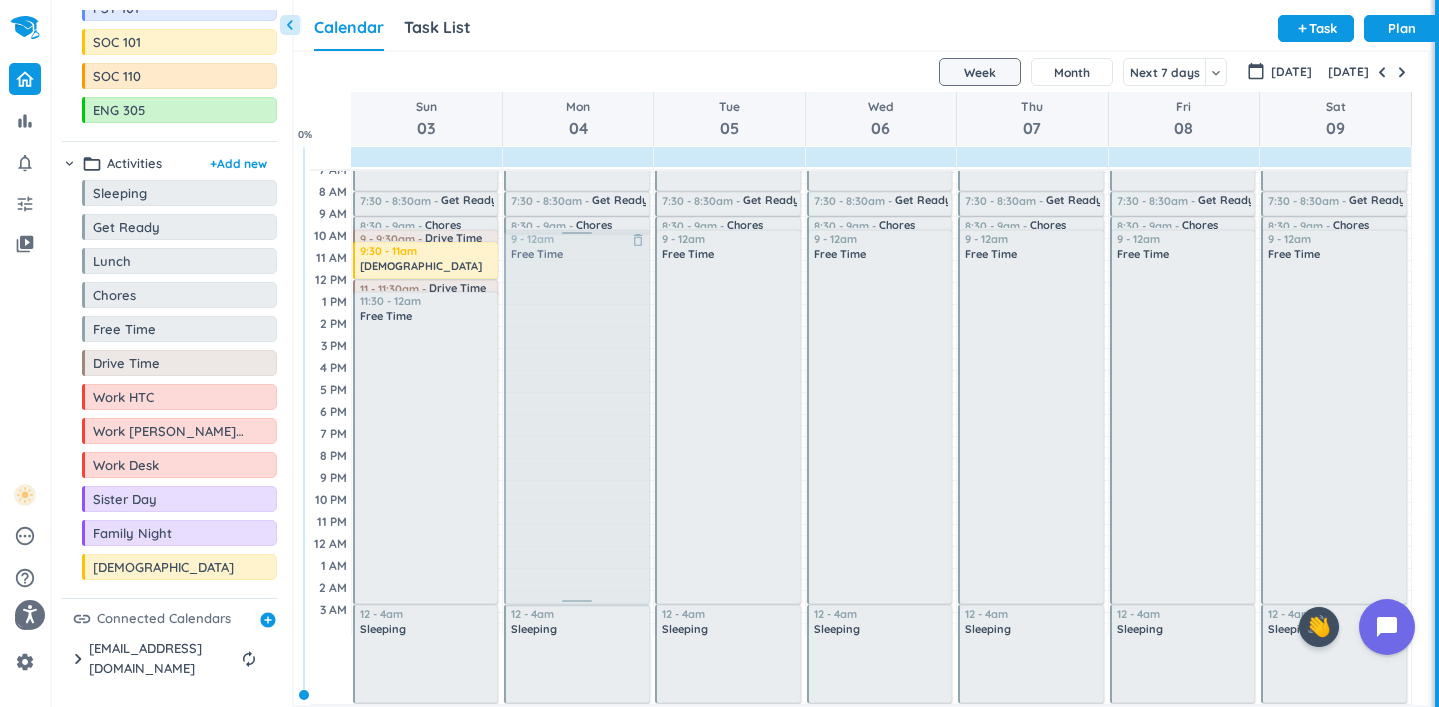 drag, startPoint x: 576, startPoint y: 599, endPoint x: 605, endPoint y: 600, distance: 29.017237 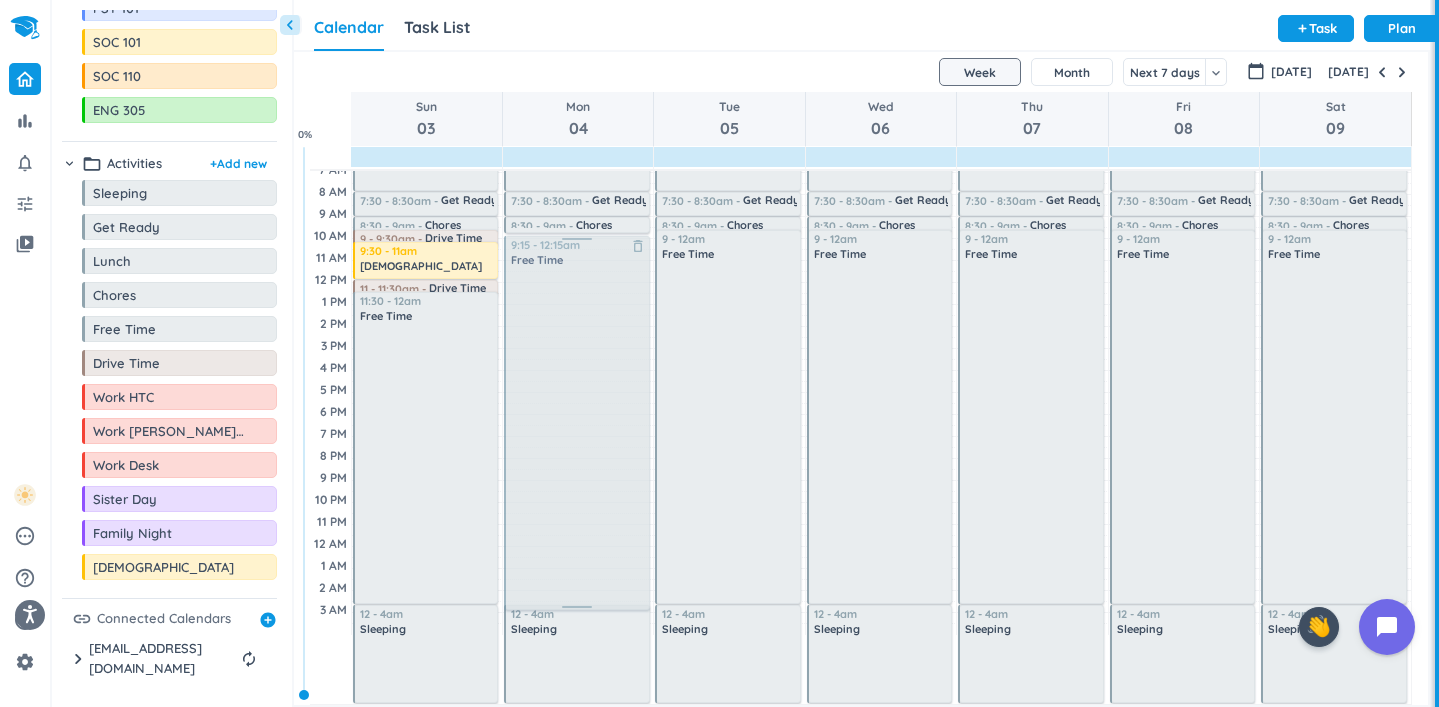 drag, startPoint x: 574, startPoint y: 599, endPoint x: 587, endPoint y: 606, distance: 14.764823 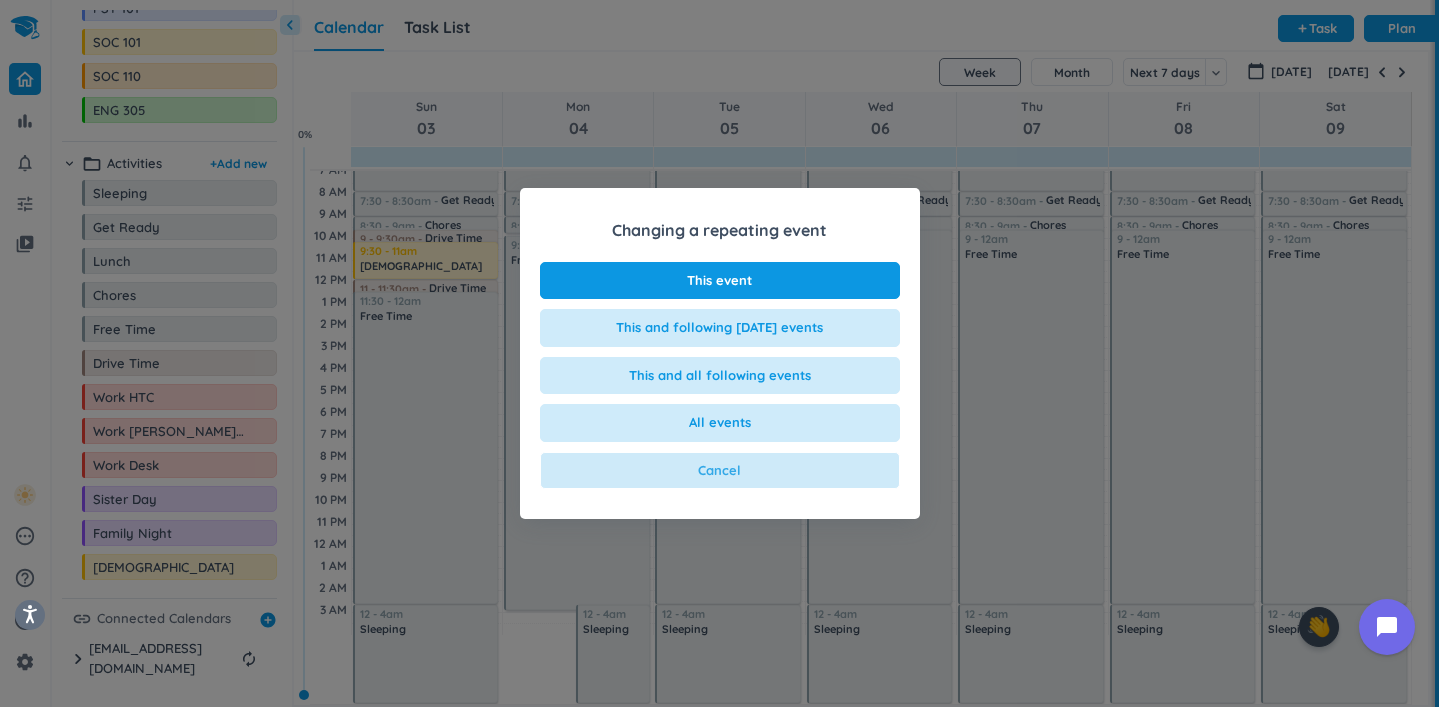 click on "Cancel" at bounding box center (720, 471) 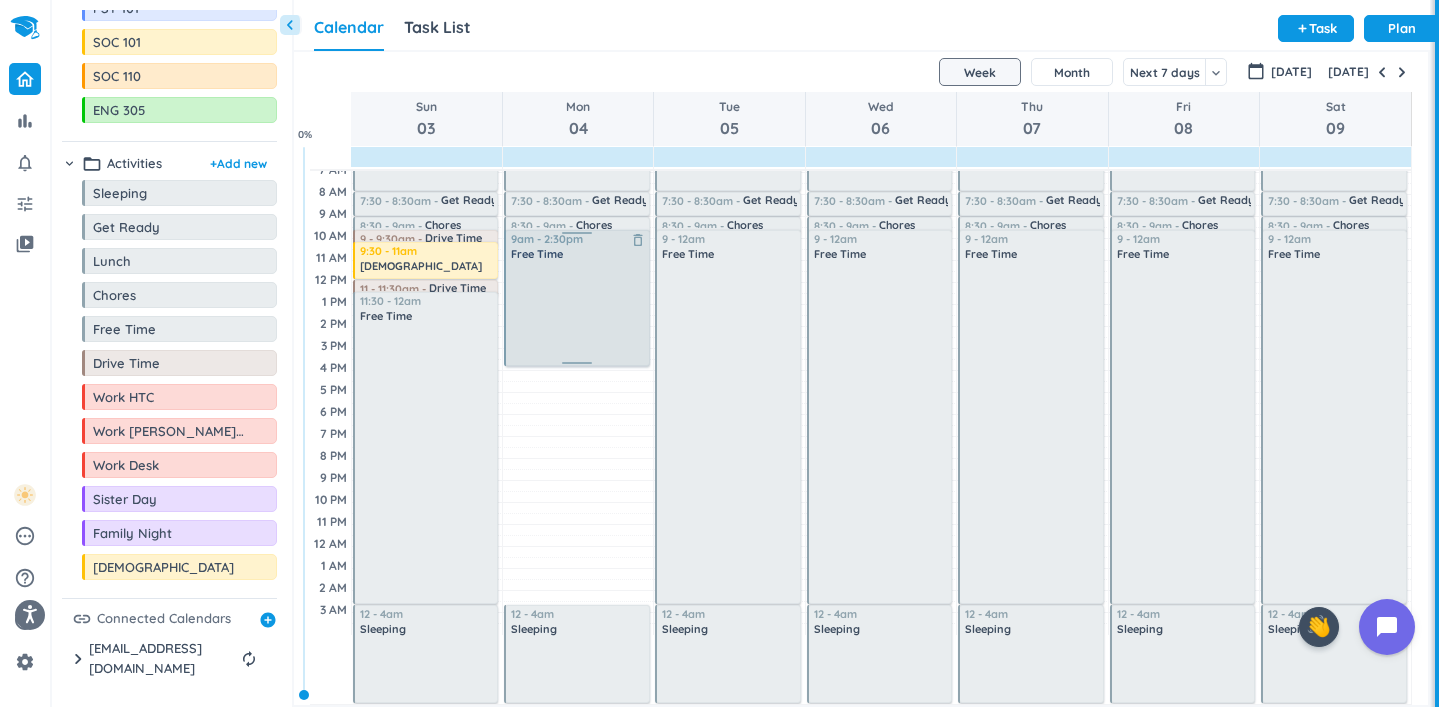 drag, startPoint x: 581, startPoint y: 602, endPoint x: 589, endPoint y: 364, distance: 238.13441 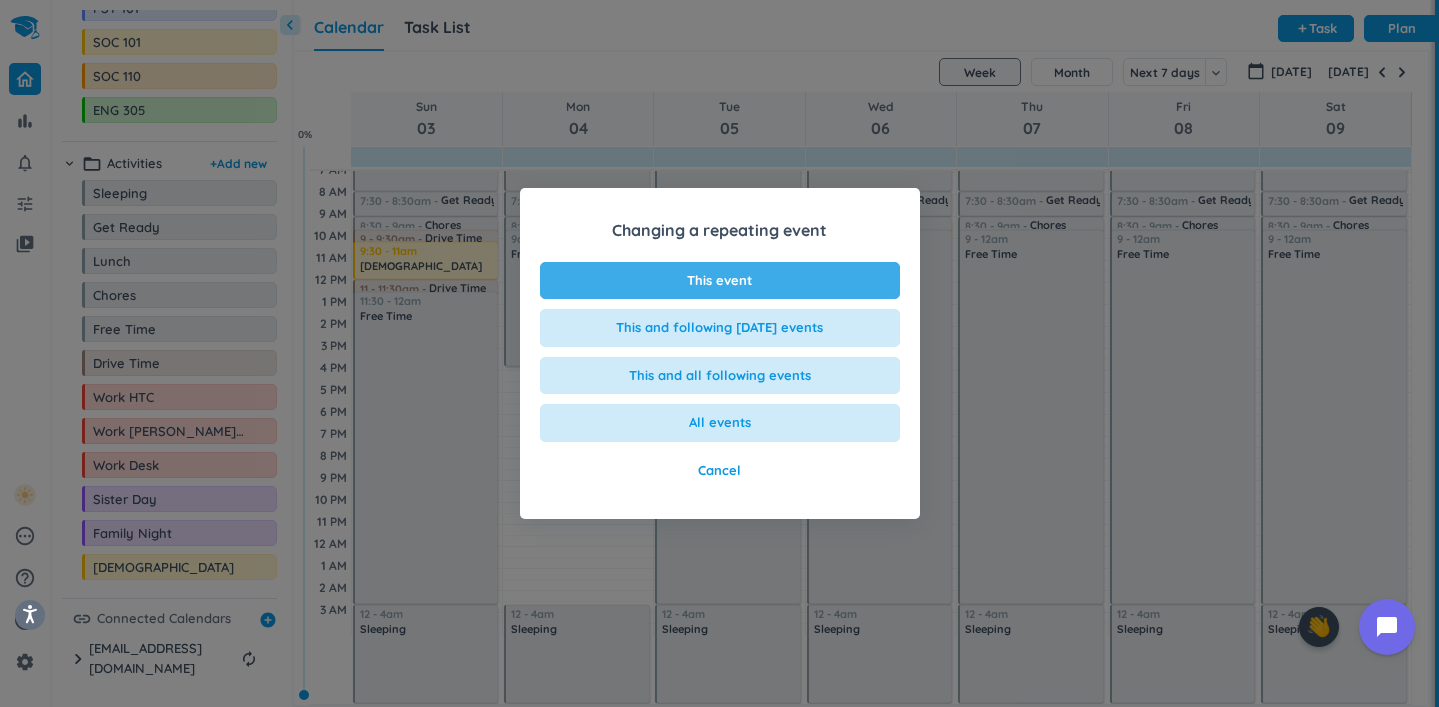 click on "This event" at bounding box center [720, 281] 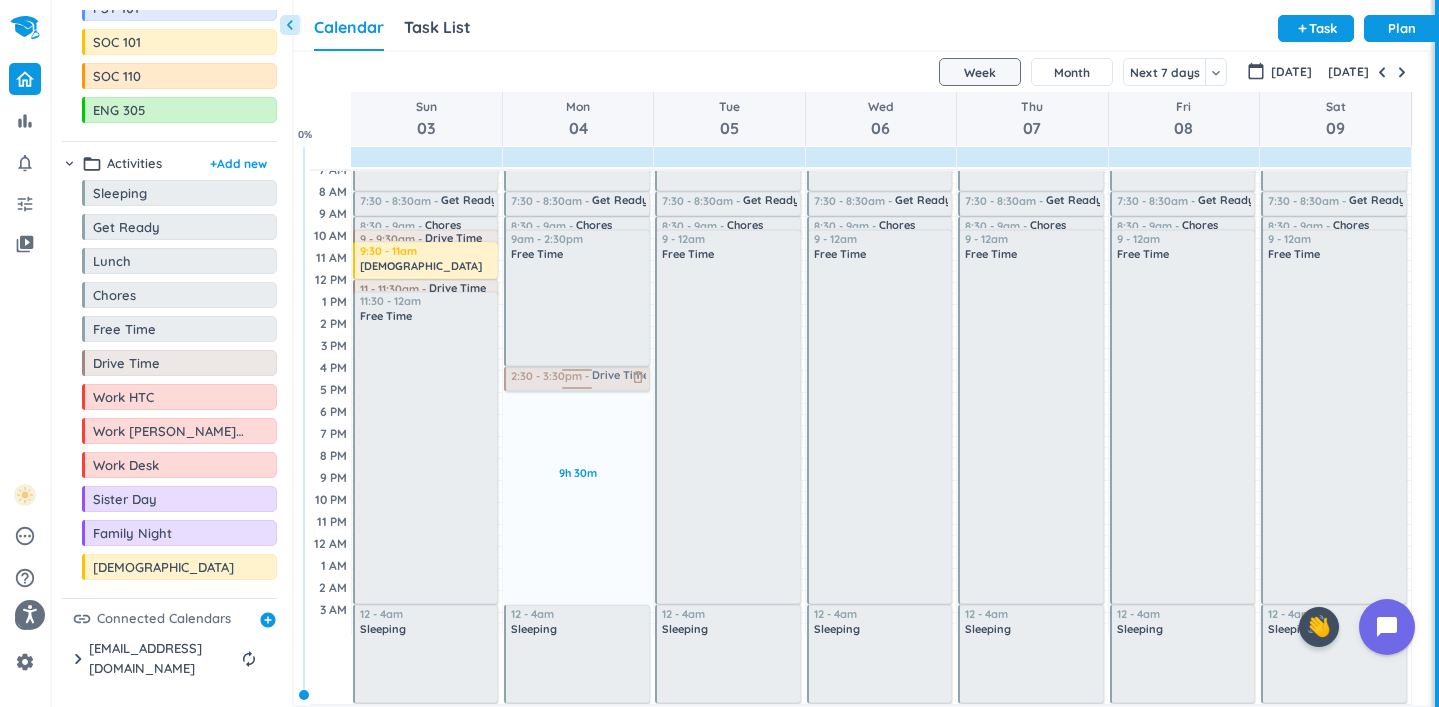 drag, startPoint x: 157, startPoint y: 371, endPoint x: 578, endPoint y: 367, distance: 421.019 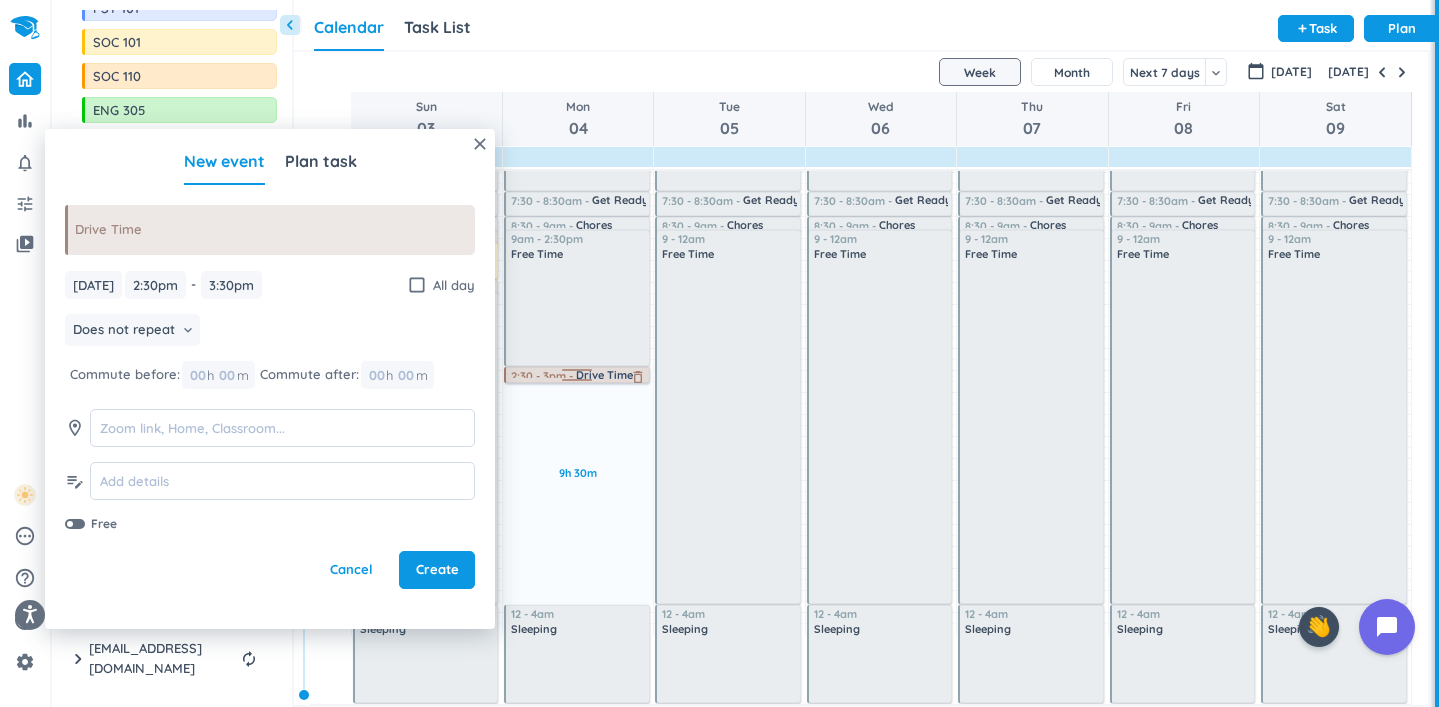 drag, startPoint x: 583, startPoint y: 390, endPoint x: 584, endPoint y: 378, distance: 12.0415945 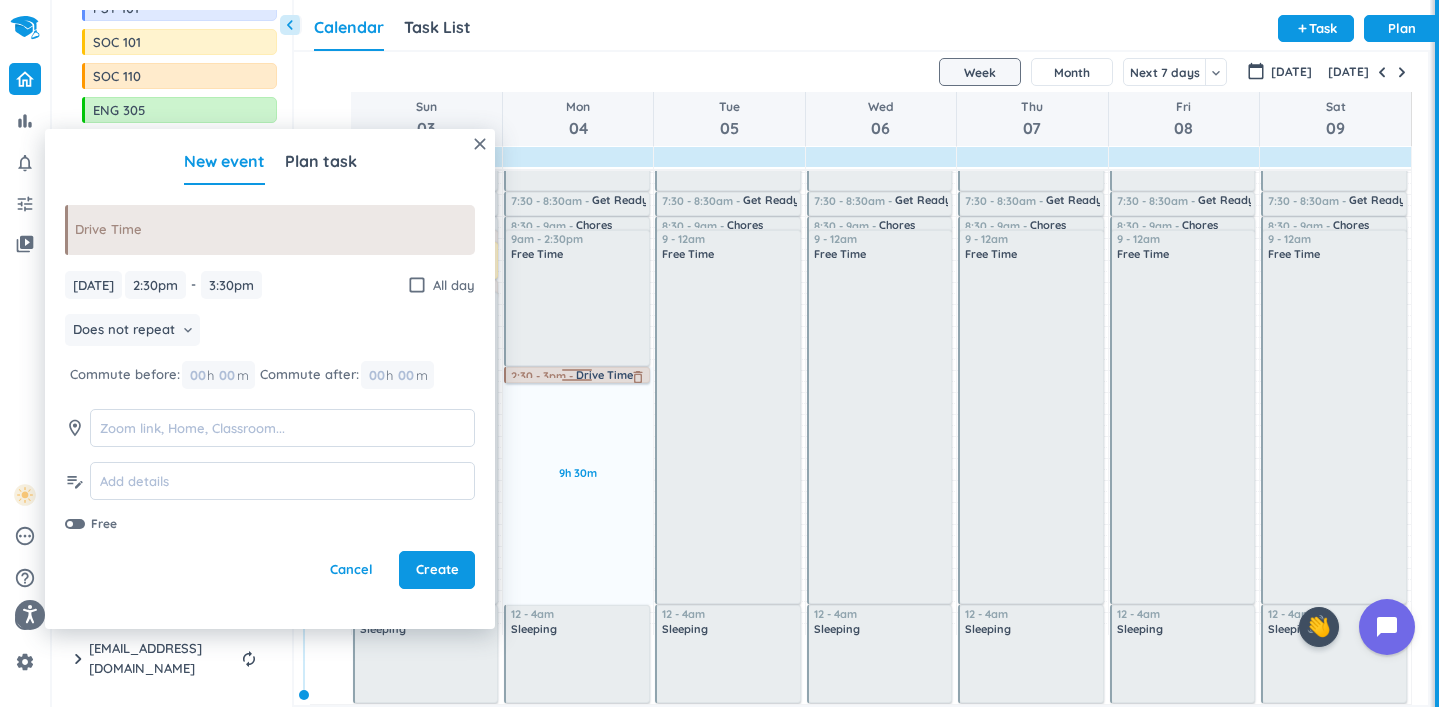 click on "9h 30m Past due Plan Adjust Awake Time 4:05 - 7:30am Sleeping delete_outline 7:30 - 8:30am Get Ready delete_outline 8:30 - 9am Chores delete_outline 9am - 2:30pm Free Time delete_outline 2:30 - 3:30pm Drive Time delete_outline 12 - 4am Sleeping delete_outline 2:30 - 3pm Drive Time delete_outline" at bounding box center [578, 368] 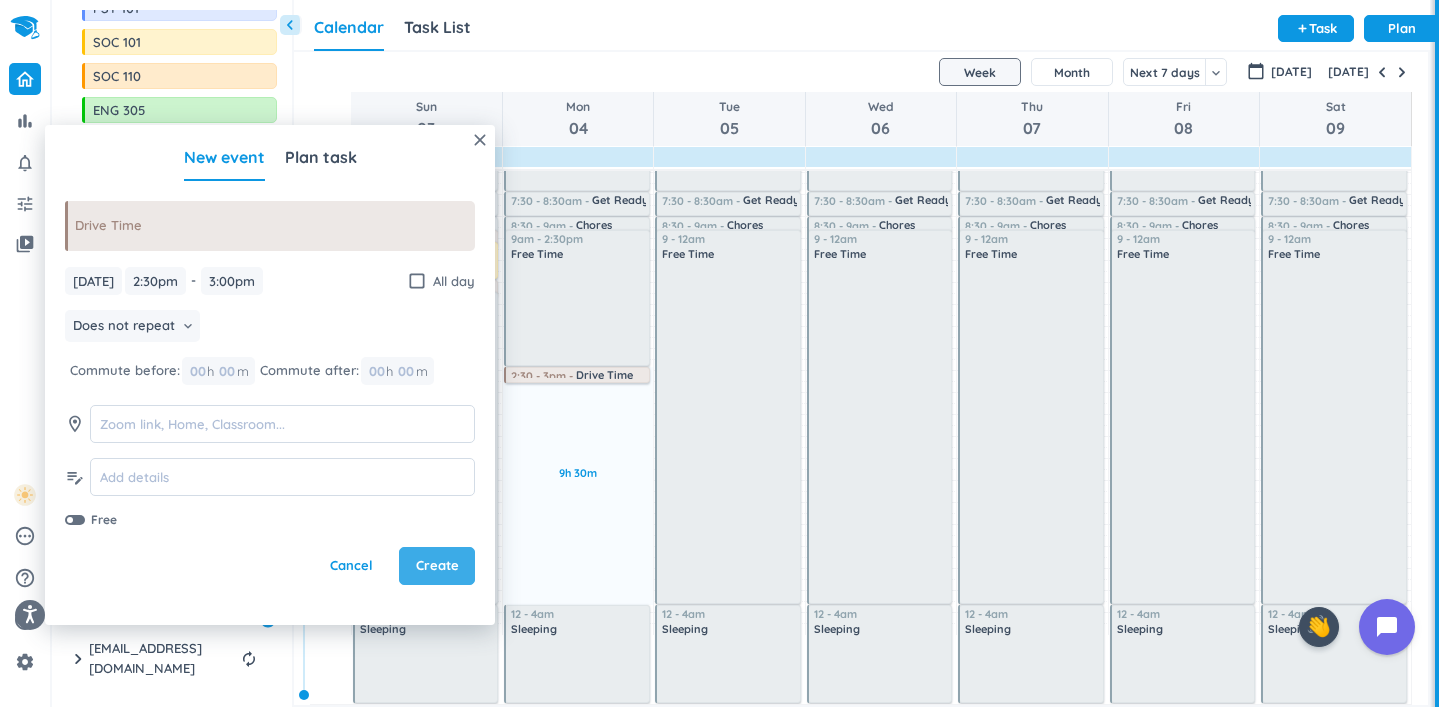 click on "Create" at bounding box center (437, 566) 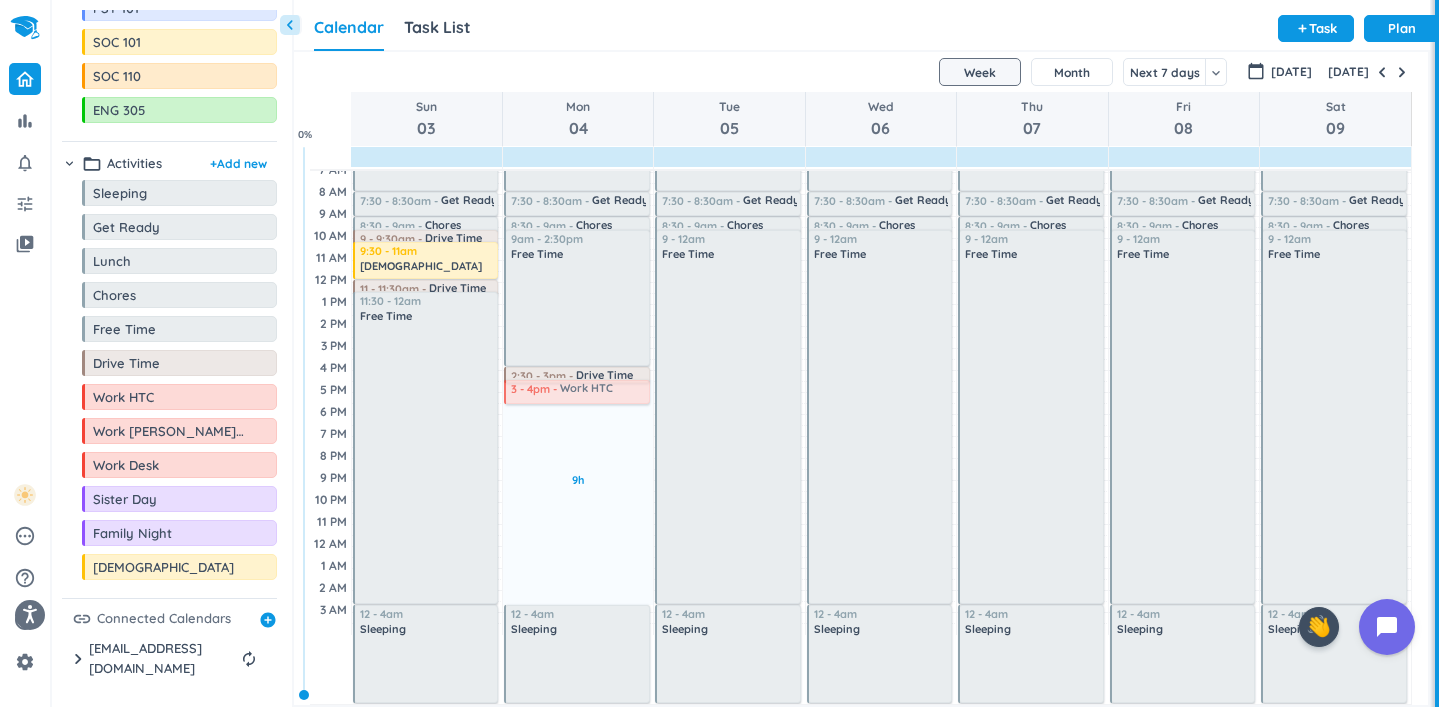 drag, startPoint x: 137, startPoint y: 407, endPoint x: 575, endPoint y: 380, distance: 438.8314 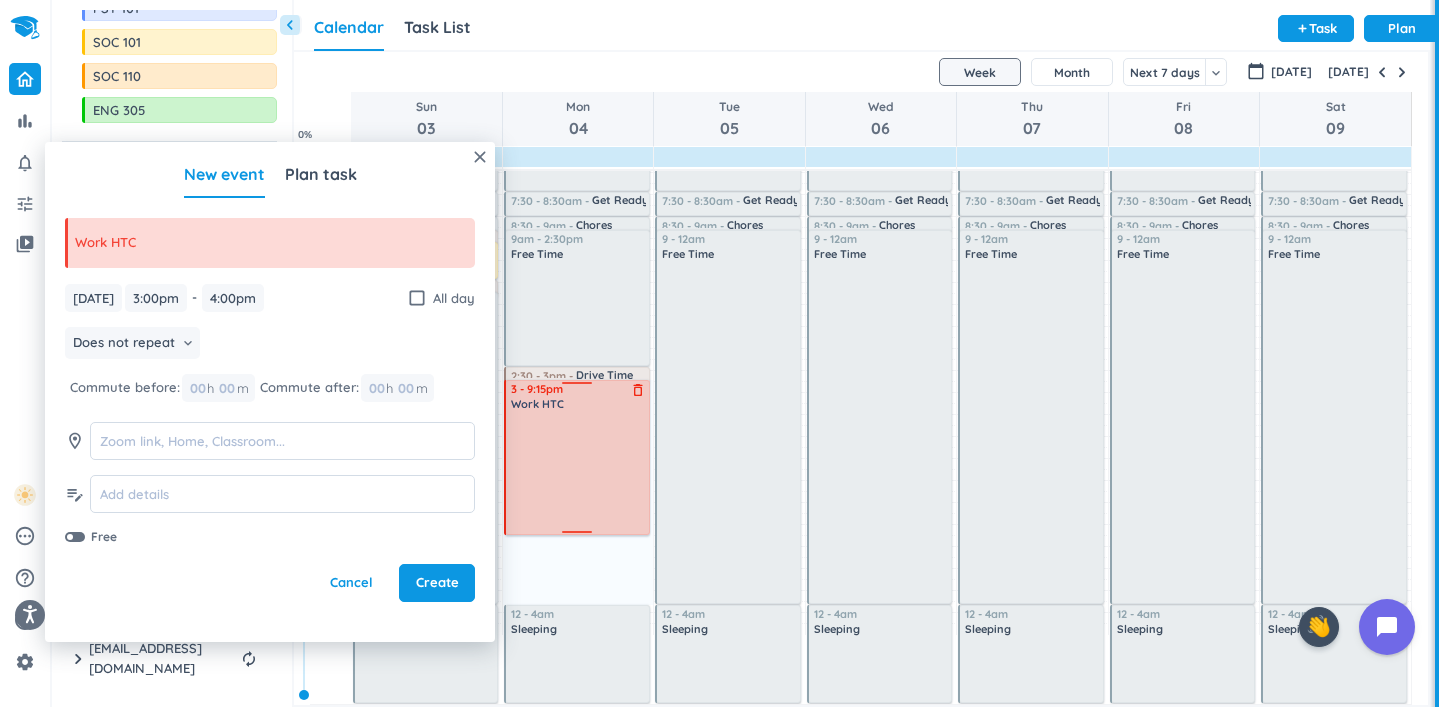 drag, startPoint x: 581, startPoint y: 401, endPoint x: 589, endPoint y: 532, distance: 131.24405 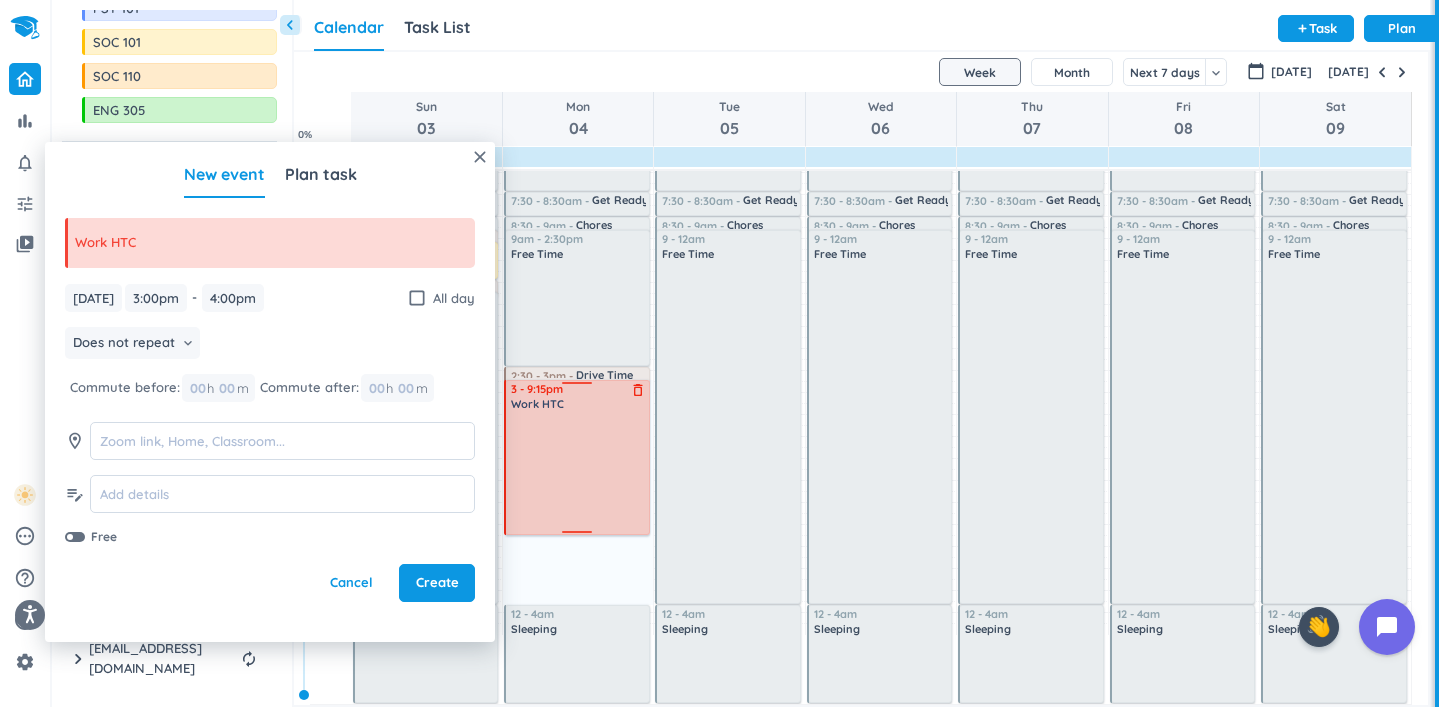 click on "9h  Past due Plan Adjust Awake Time 4:05 - 7:30am Sleeping delete_outline 7:30 - 8:30am Get Ready delete_outline 8:30 - 9am Chores delete_outline 9am - 2:30pm Free Time delete_outline 2:30 - 3pm Drive Time delete_outline 3 - 4pm Work HTC delete_outline 12 - 4am Sleeping delete_outline 3 - 9:15pm Work HTC delete_outline" at bounding box center (578, 368) 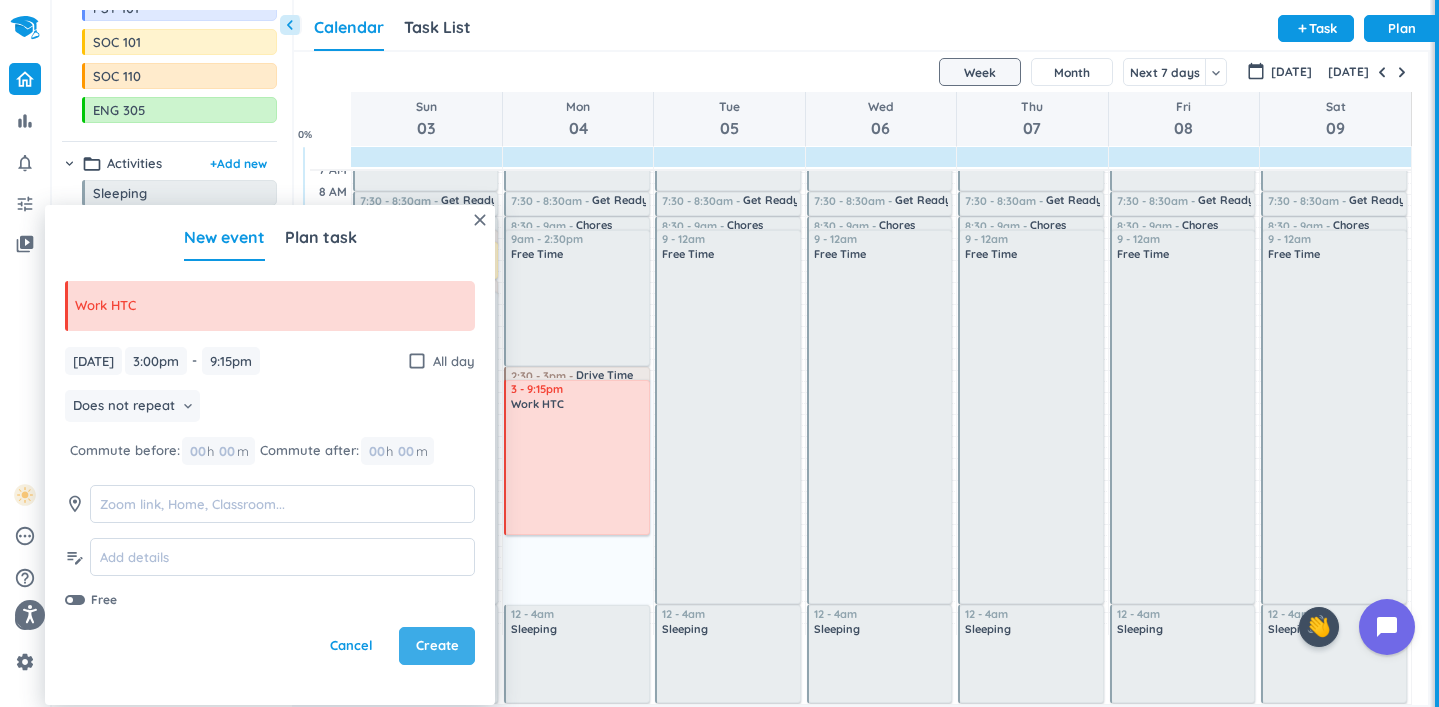 click on "Create" at bounding box center (437, 646) 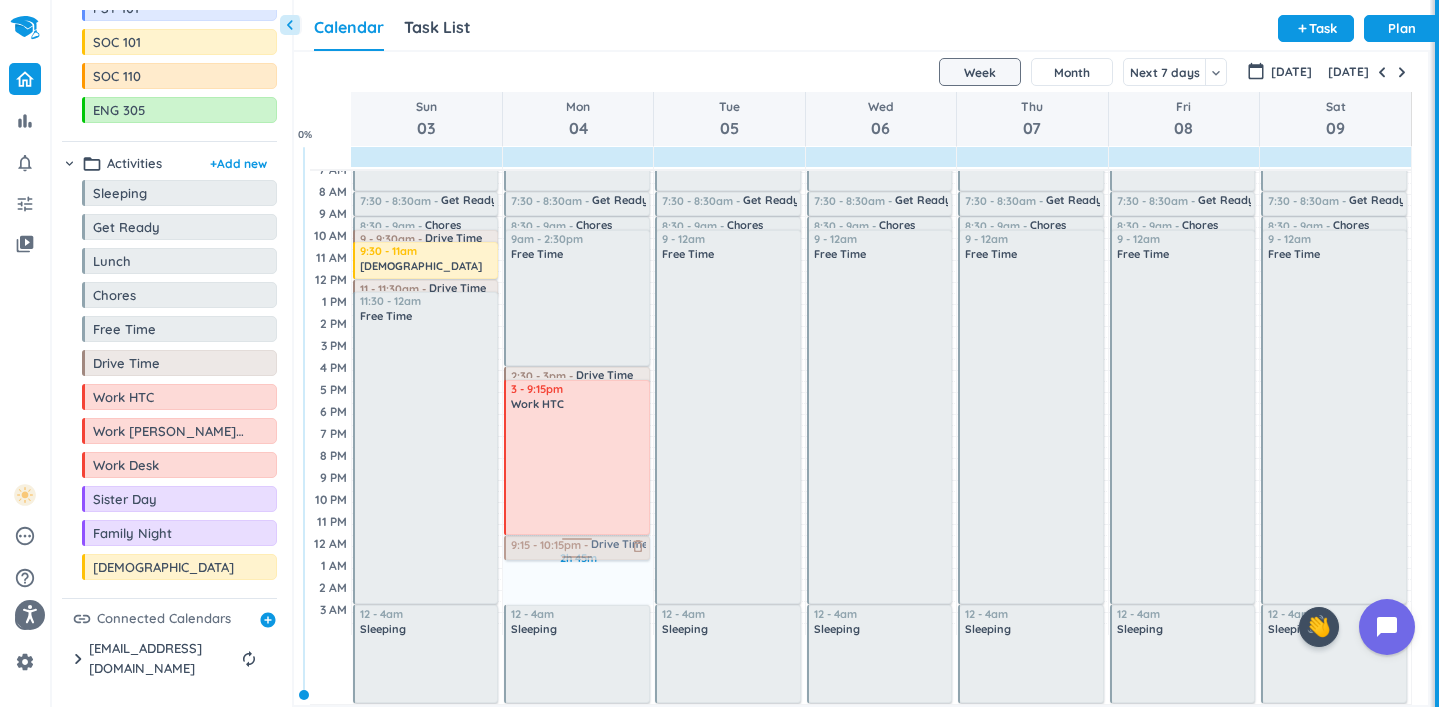 drag, startPoint x: 139, startPoint y: 369, endPoint x: 620, endPoint y: 536, distance: 509.166 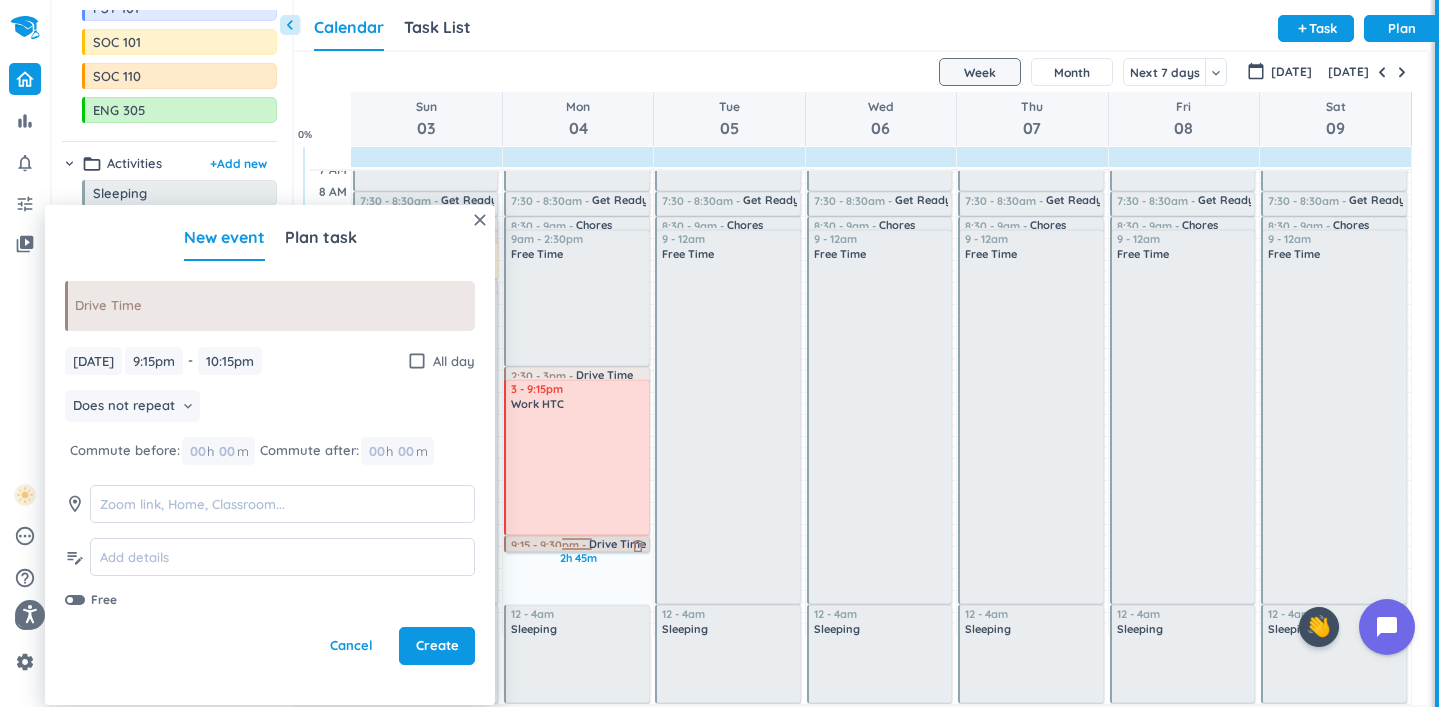 drag, startPoint x: 580, startPoint y: 556, endPoint x: 577, endPoint y: 537, distance: 19.235384 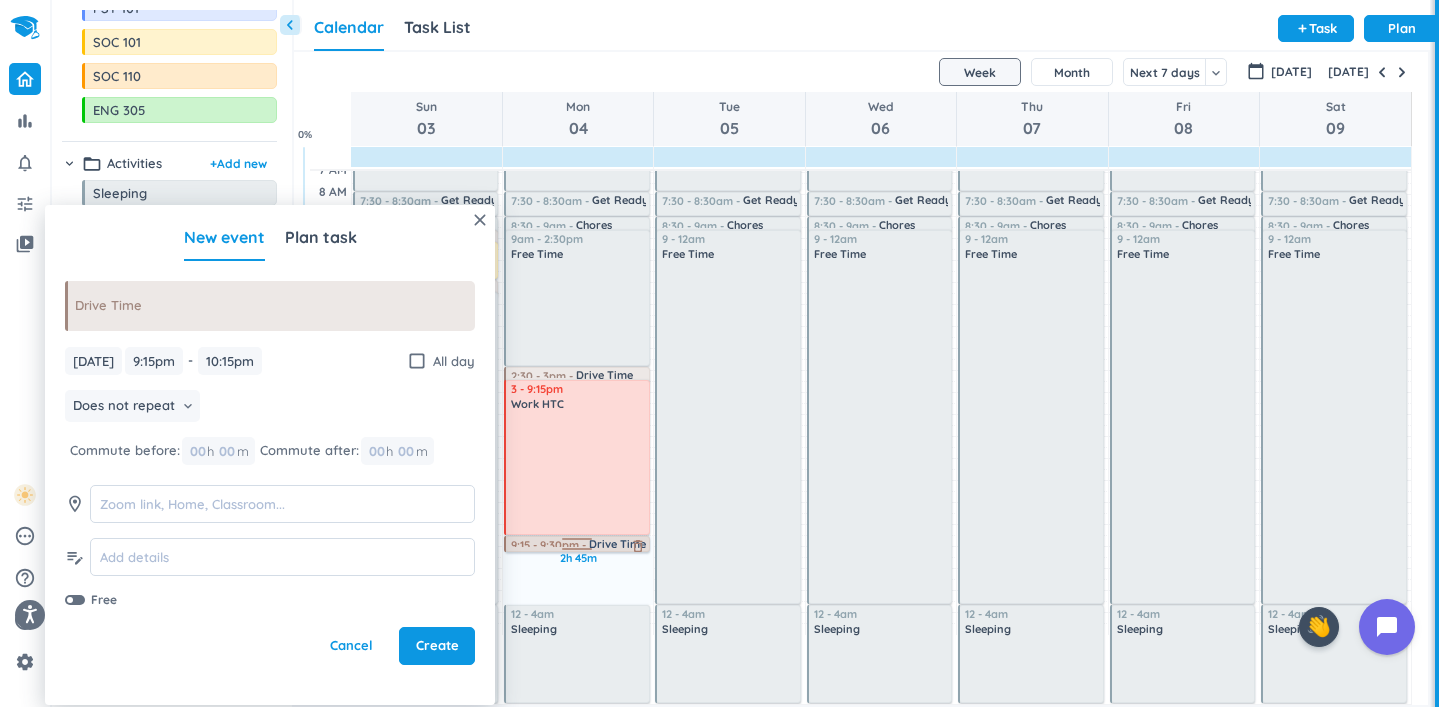 click on "2h 45m Past due Plan Adjust Awake Time 4:05 - 7:30am Sleeping delete_outline 7:30 - 8:30am Get Ready delete_outline 8:30 - 9am Chores delete_outline 9am - 2:30pm Free Time delete_outline 2:30 - 3pm Drive Time delete_outline 3 - 9:15pm Work HTC delete_outline 9:15 - 10:15pm Drive Time delete_outline 12 - 4am Sleeping delete_outline 9:15 - 9:30pm Drive Time delete_outline" at bounding box center (578, 368) 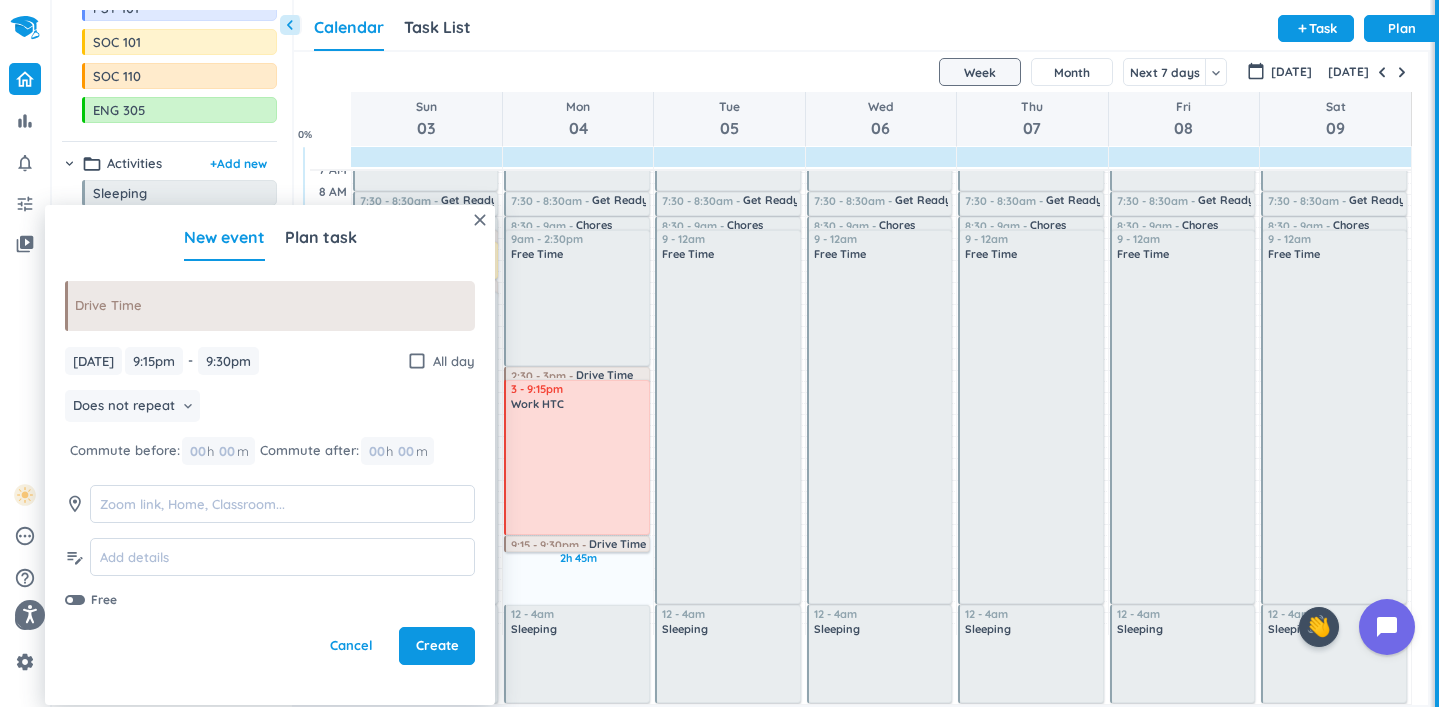 type on "9:30pm" 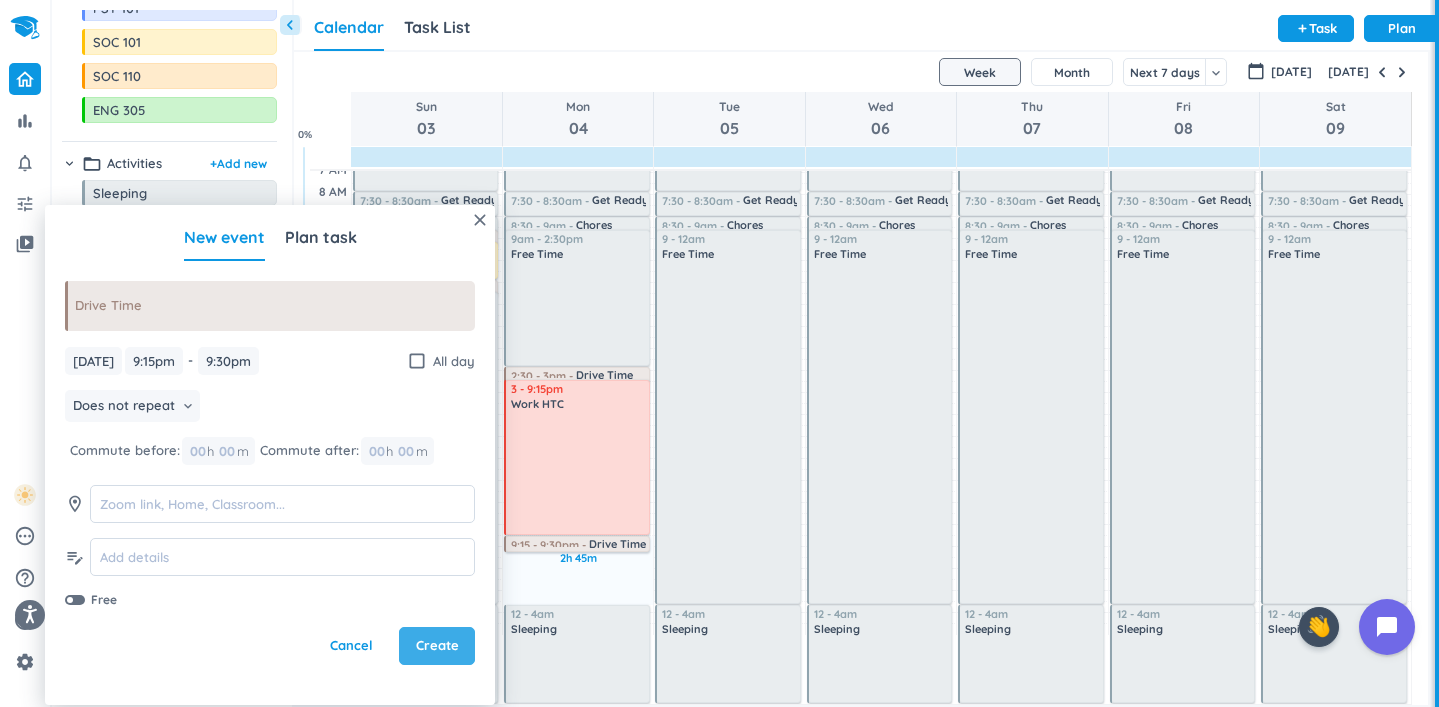 click on "Create" at bounding box center [437, 646] 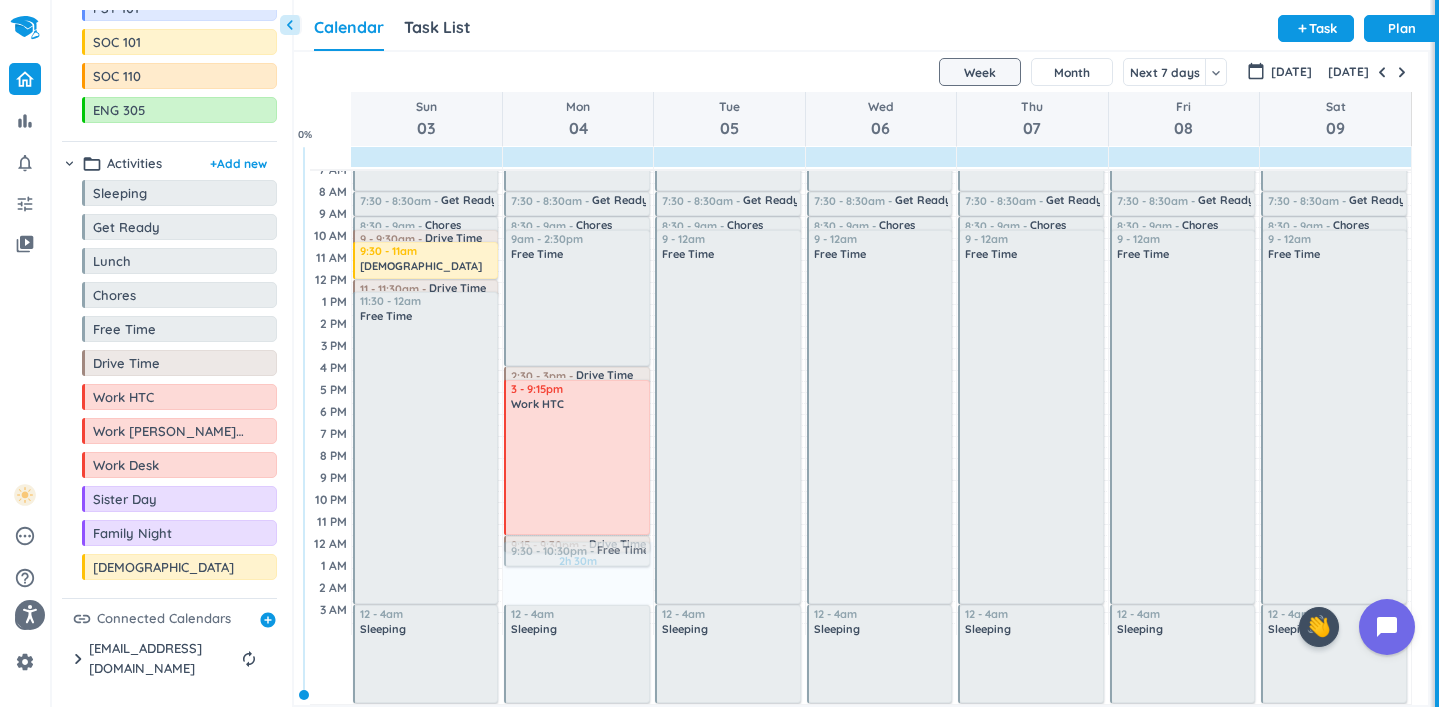 drag, startPoint x: 140, startPoint y: 338, endPoint x: 587, endPoint y: 544, distance: 492.1839 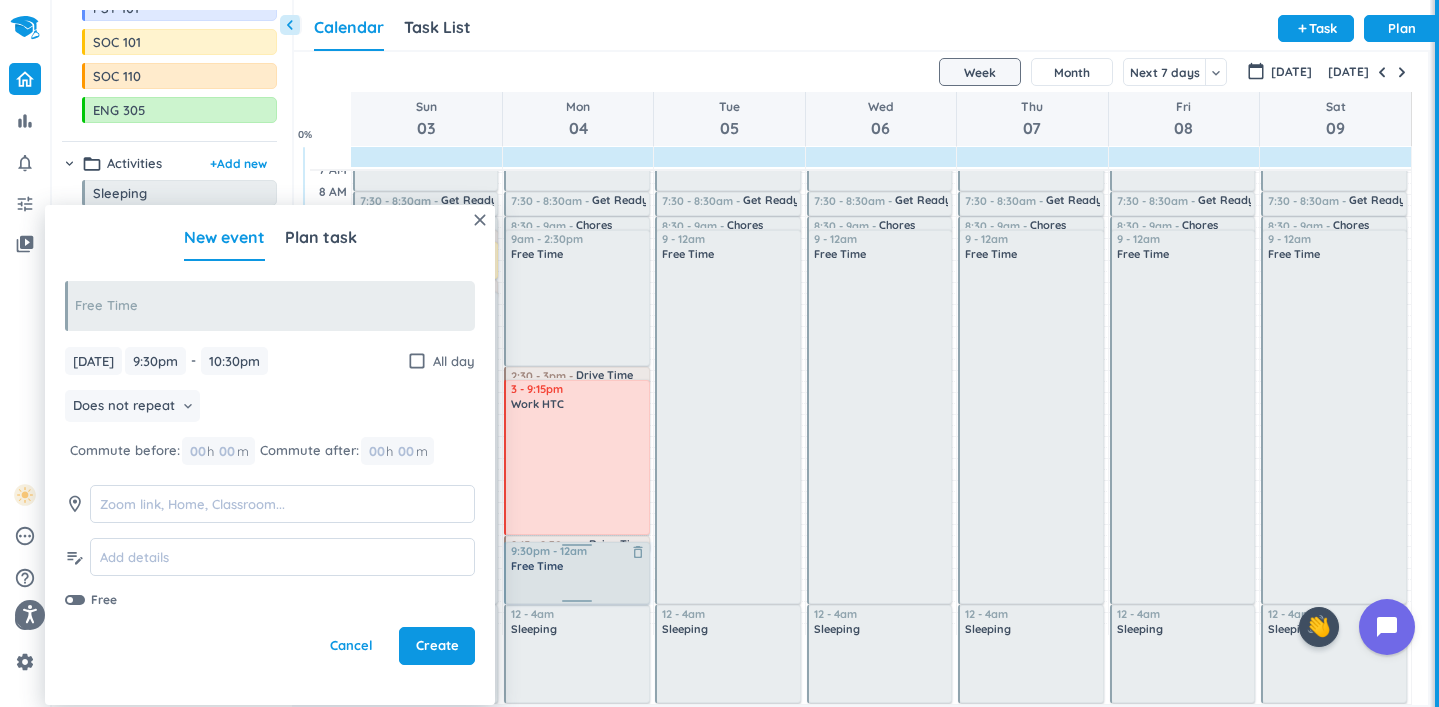 drag, startPoint x: 580, startPoint y: 564, endPoint x: 588, endPoint y: 601, distance: 37.85499 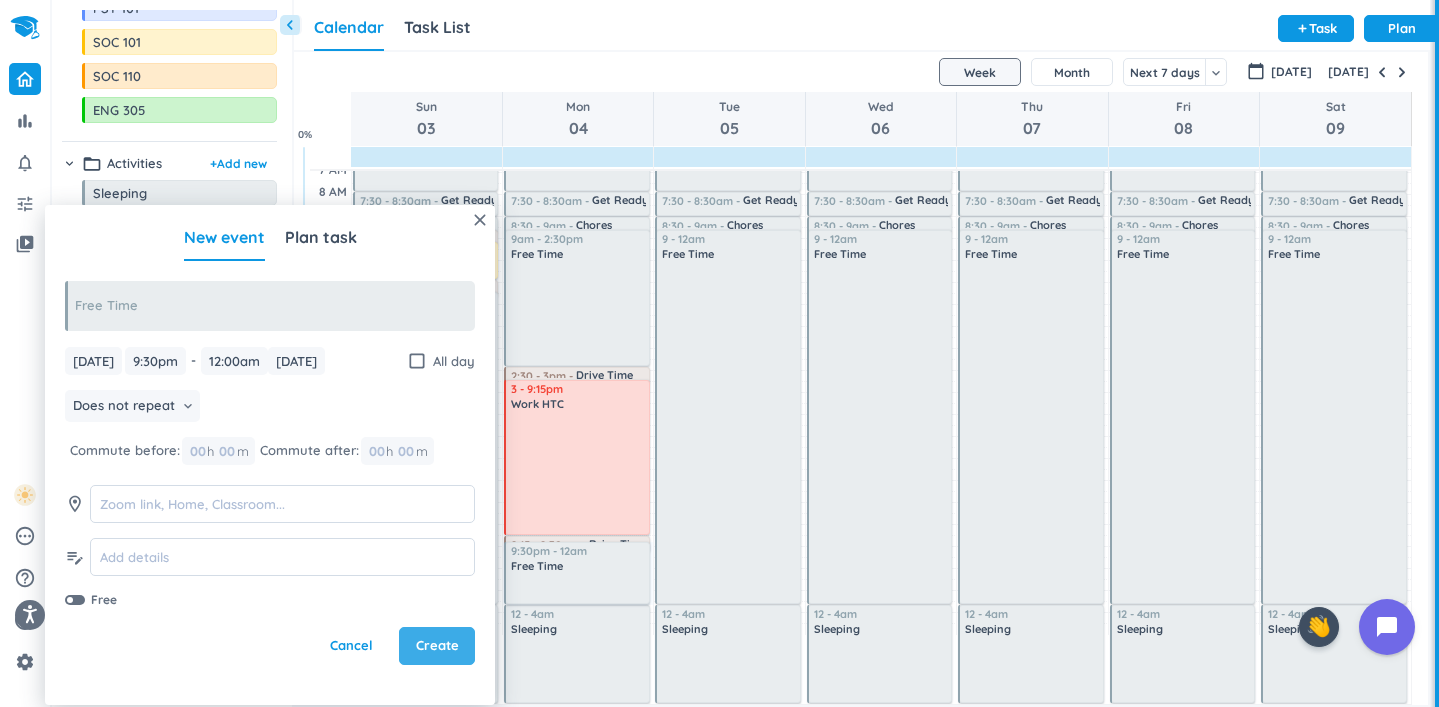 click on "Create" at bounding box center [437, 646] 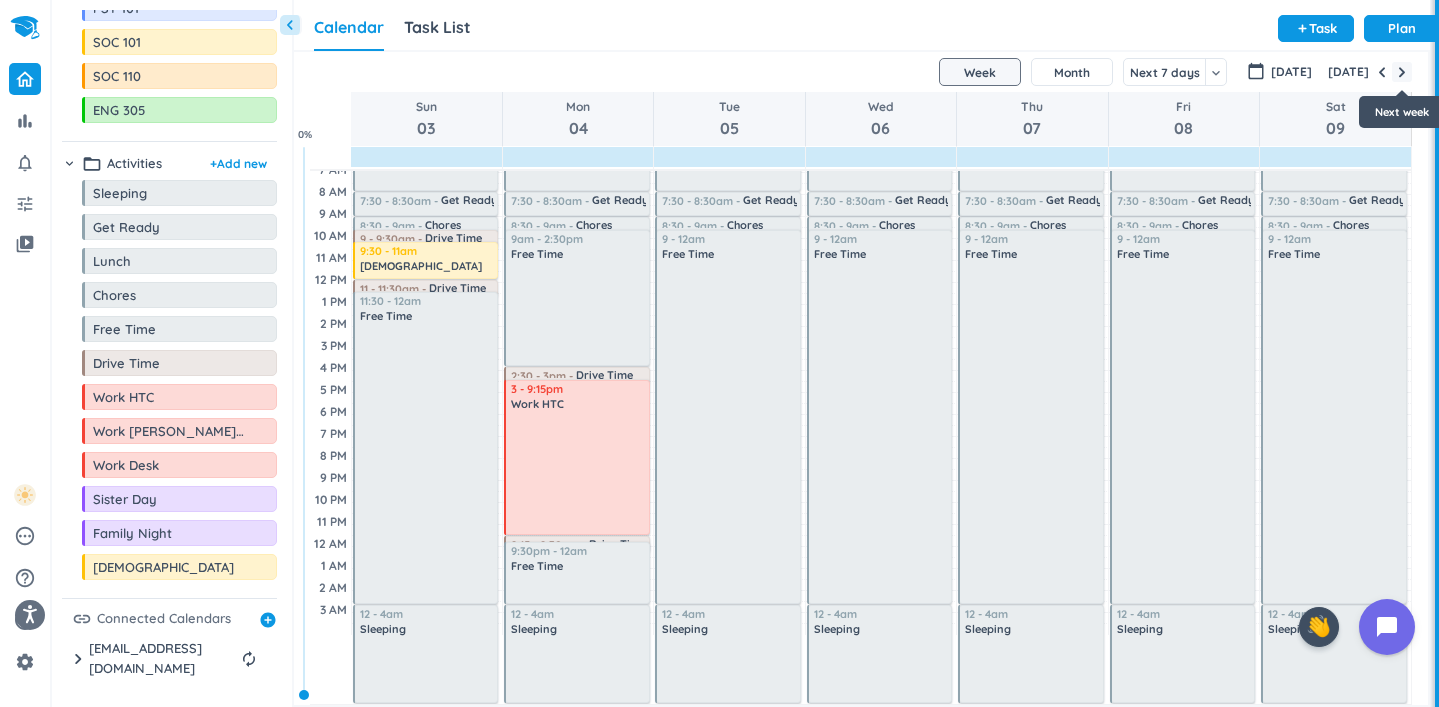 click at bounding box center [1402, 72] 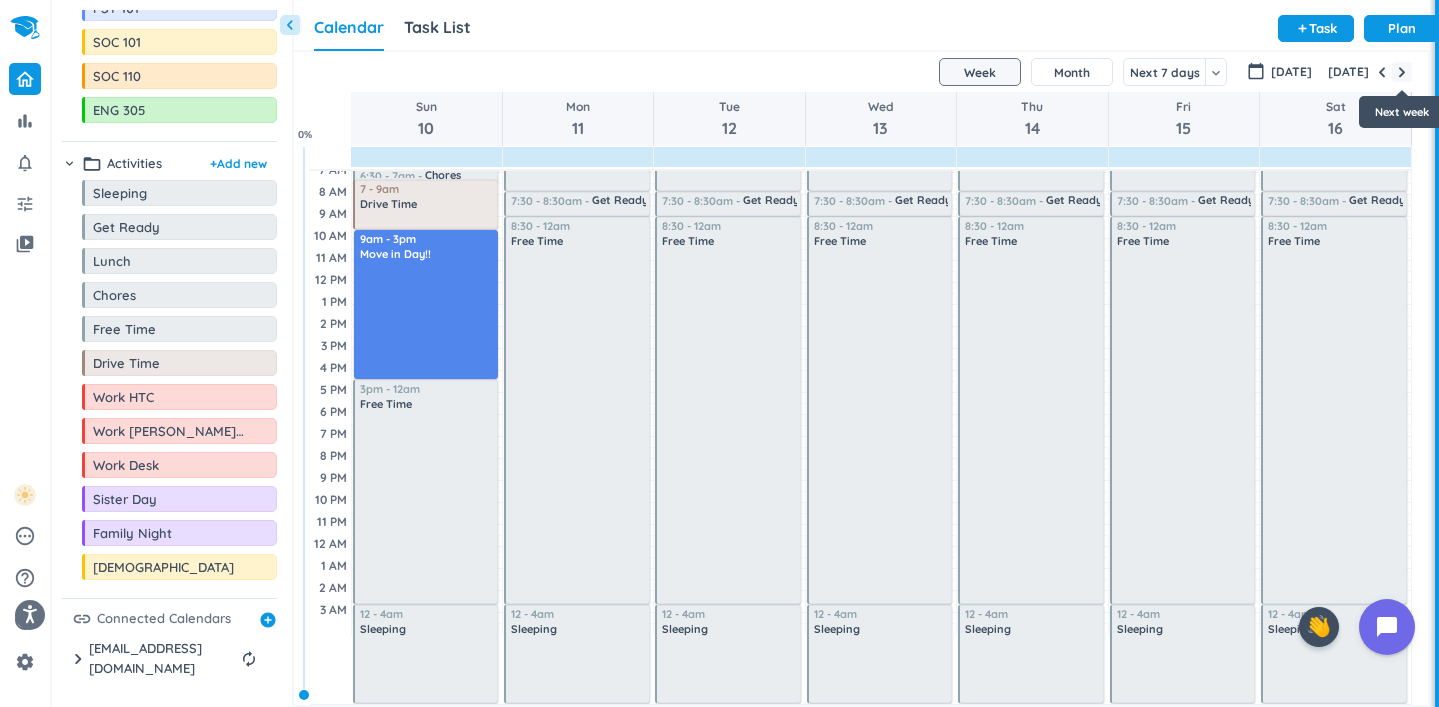 click at bounding box center (1402, 72) 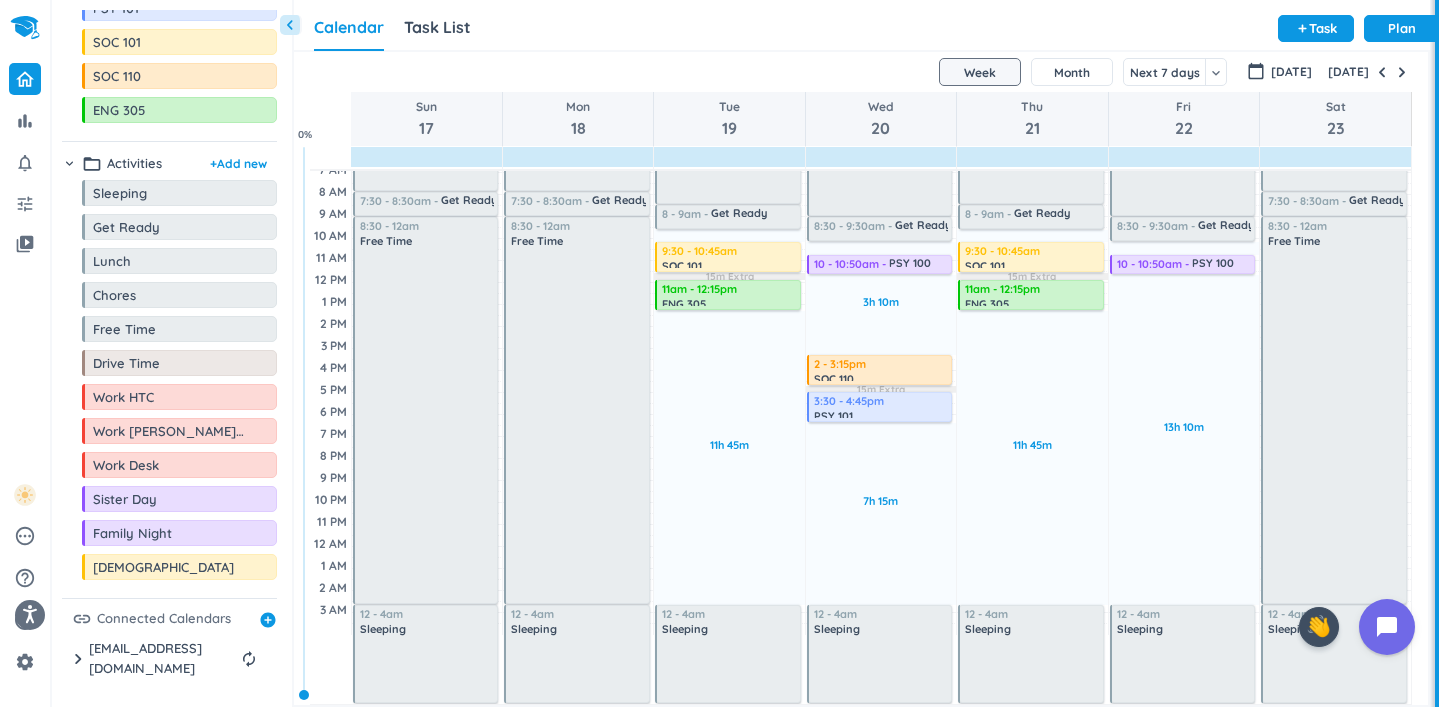 click on "Calendar Task List Calendar keyboard_arrow_down add Task Plan" at bounding box center [862, 25] 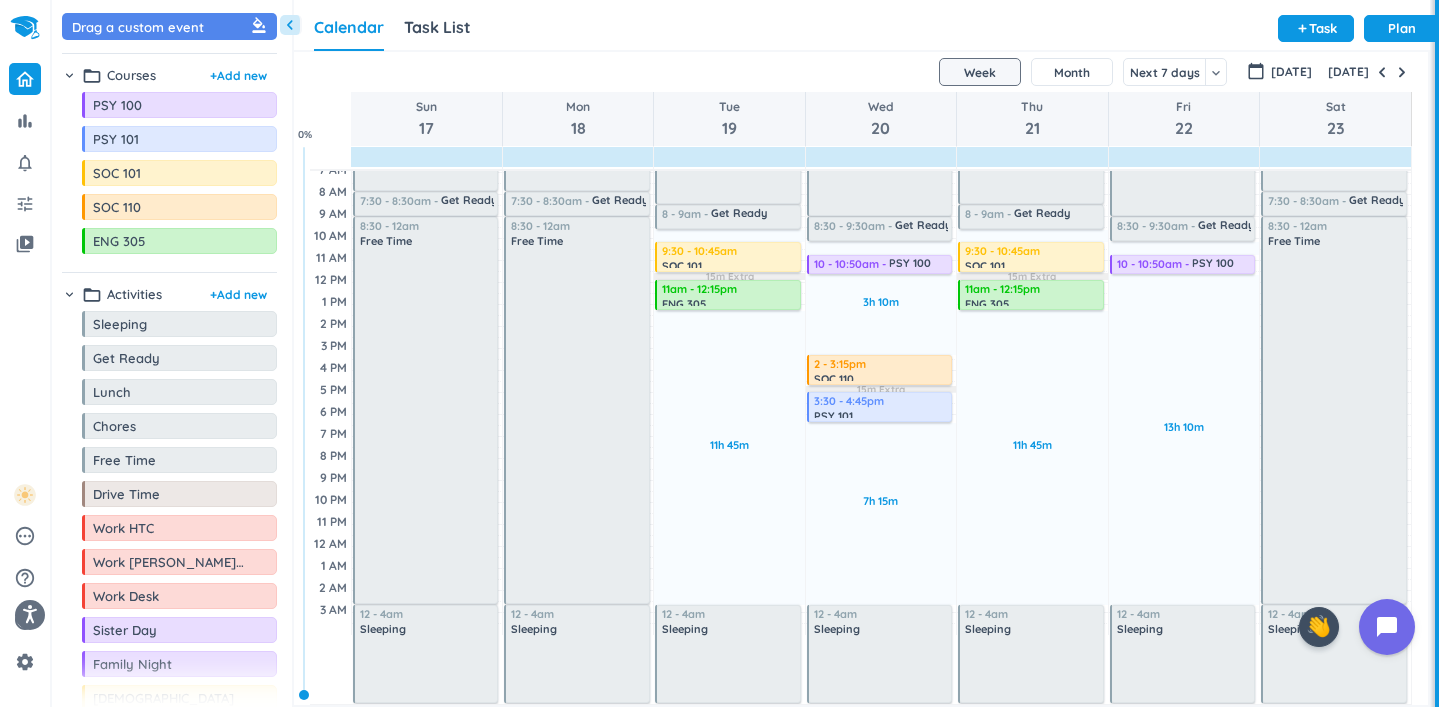 scroll, scrollTop: 131, scrollLeft: 0, axis: vertical 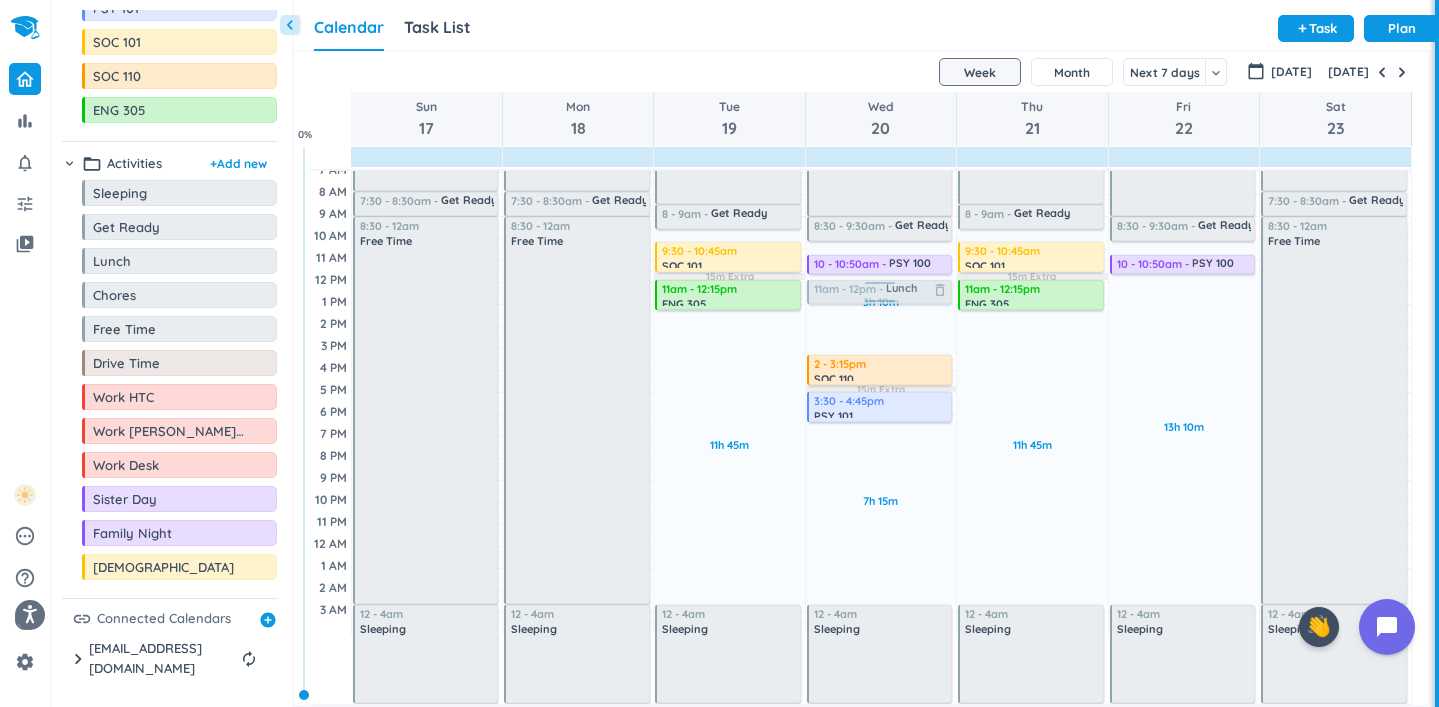drag, startPoint x: 125, startPoint y: 267, endPoint x: 894, endPoint y: 281, distance: 769.12744 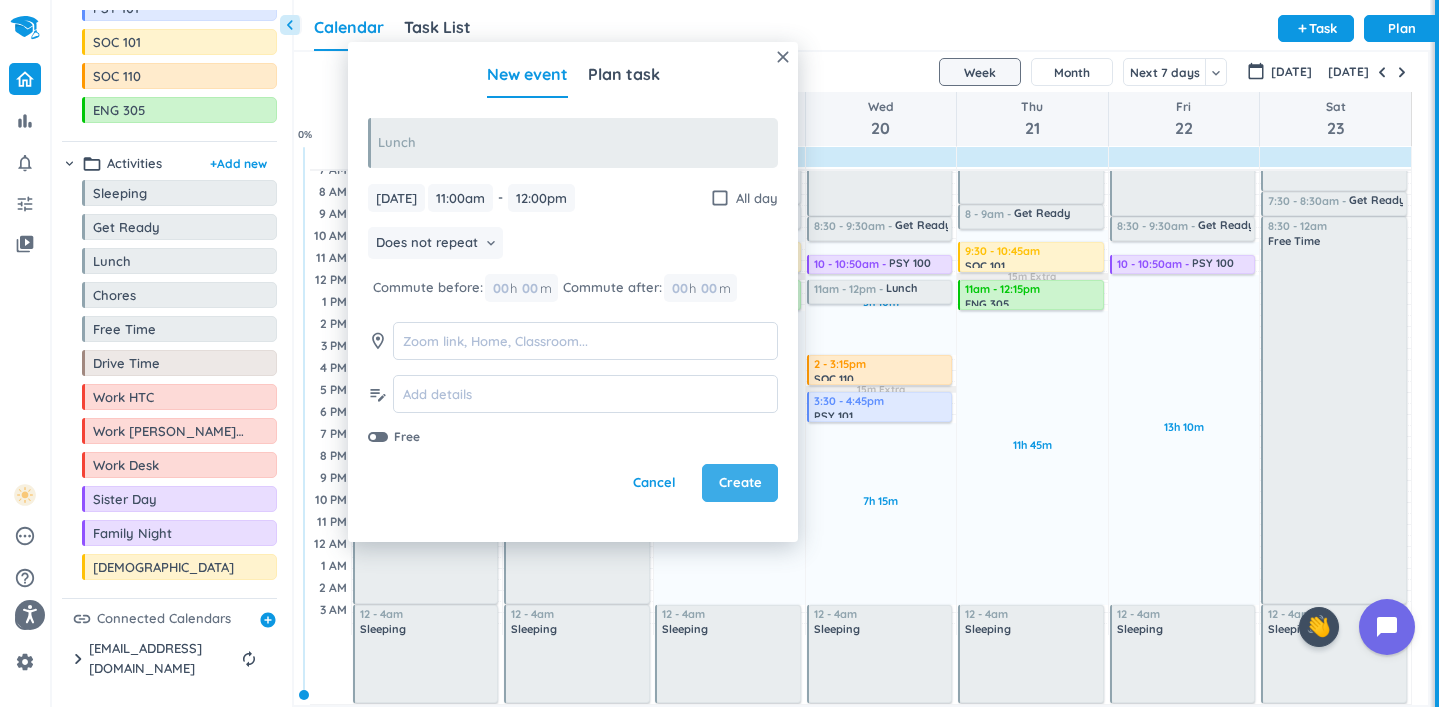 click on "Create" at bounding box center (740, 483) 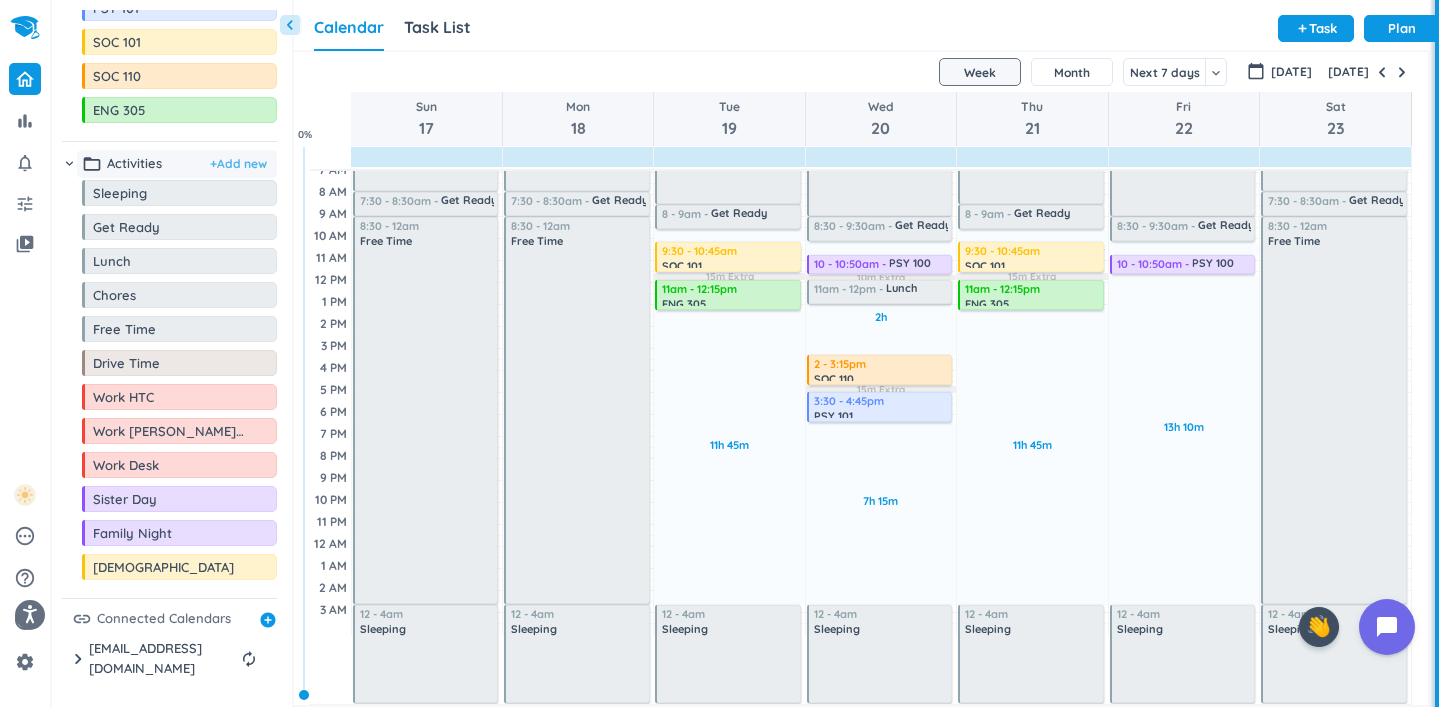 click on "+  Add new" at bounding box center [238, 164] 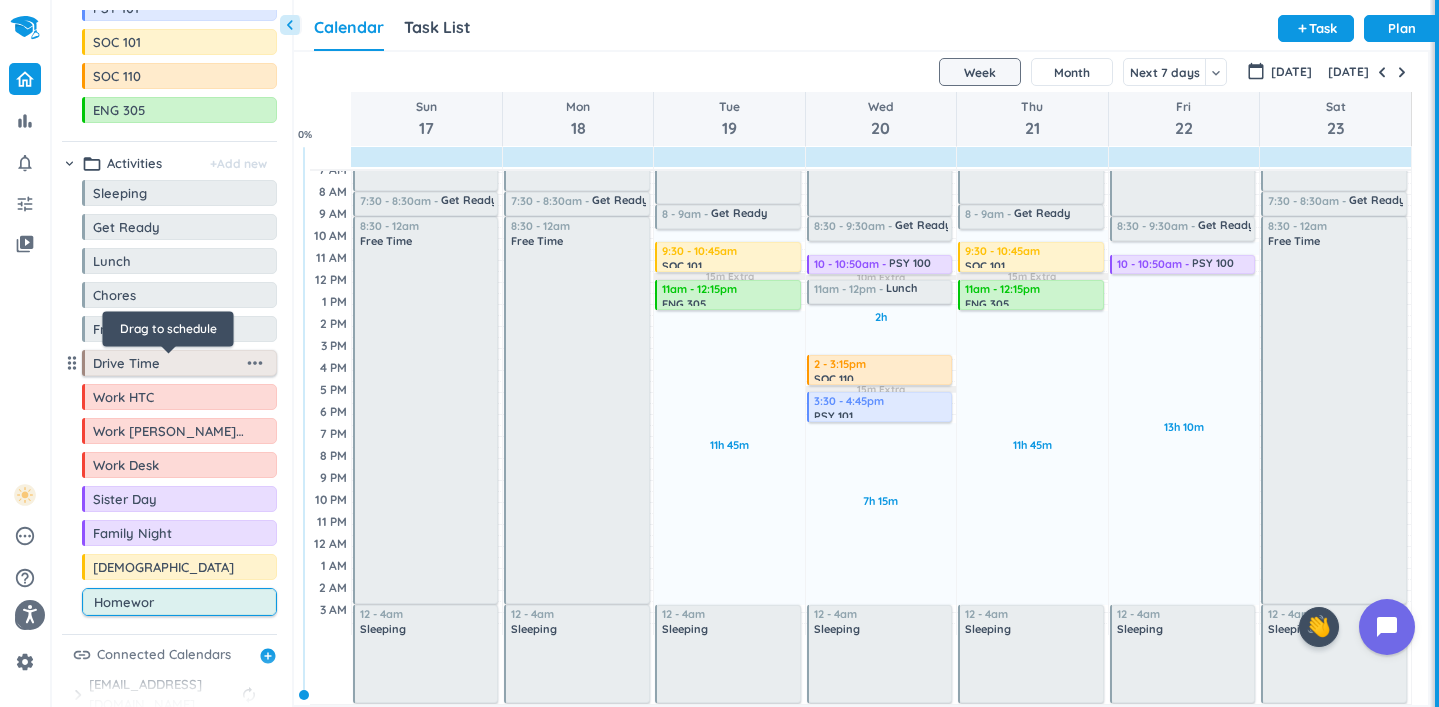 type on "Homework" 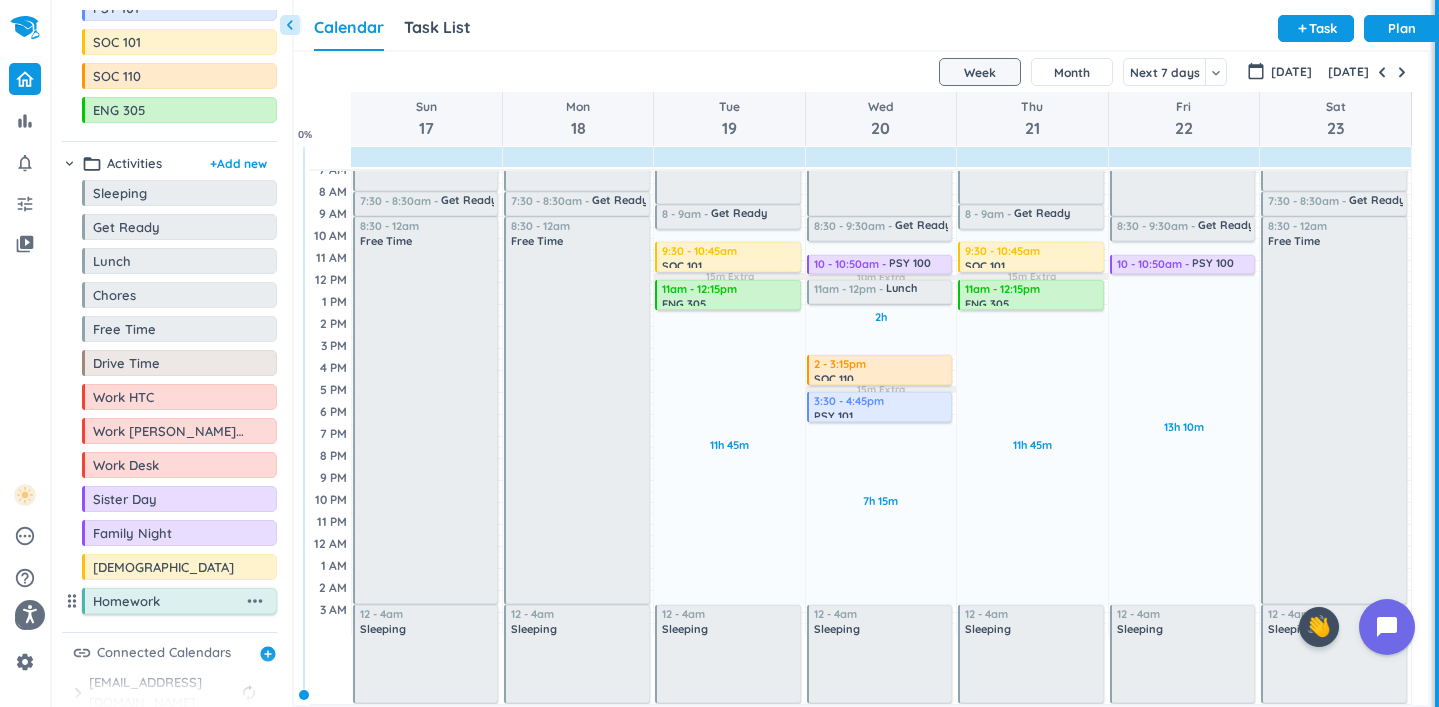 click on "more_horiz" at bounding box center (255, 601) 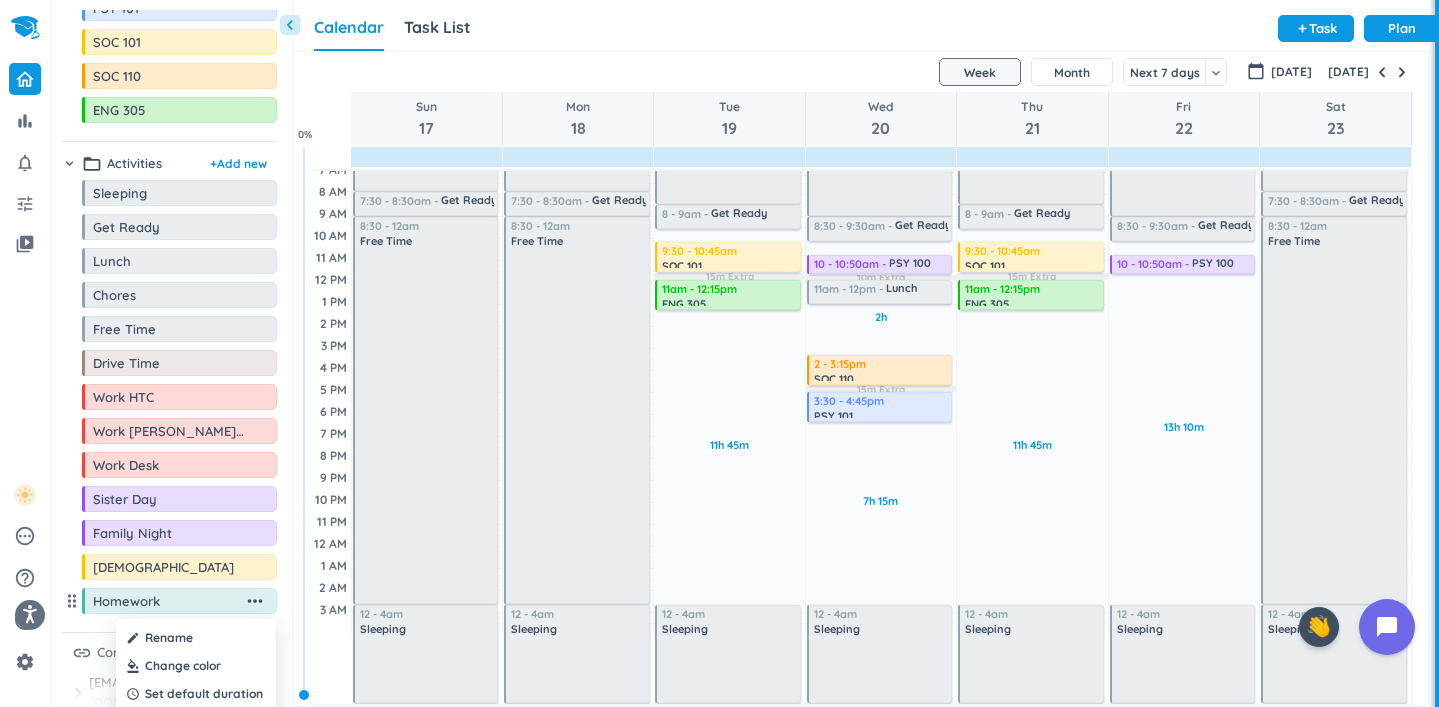 click at bounding box center [196, 666] 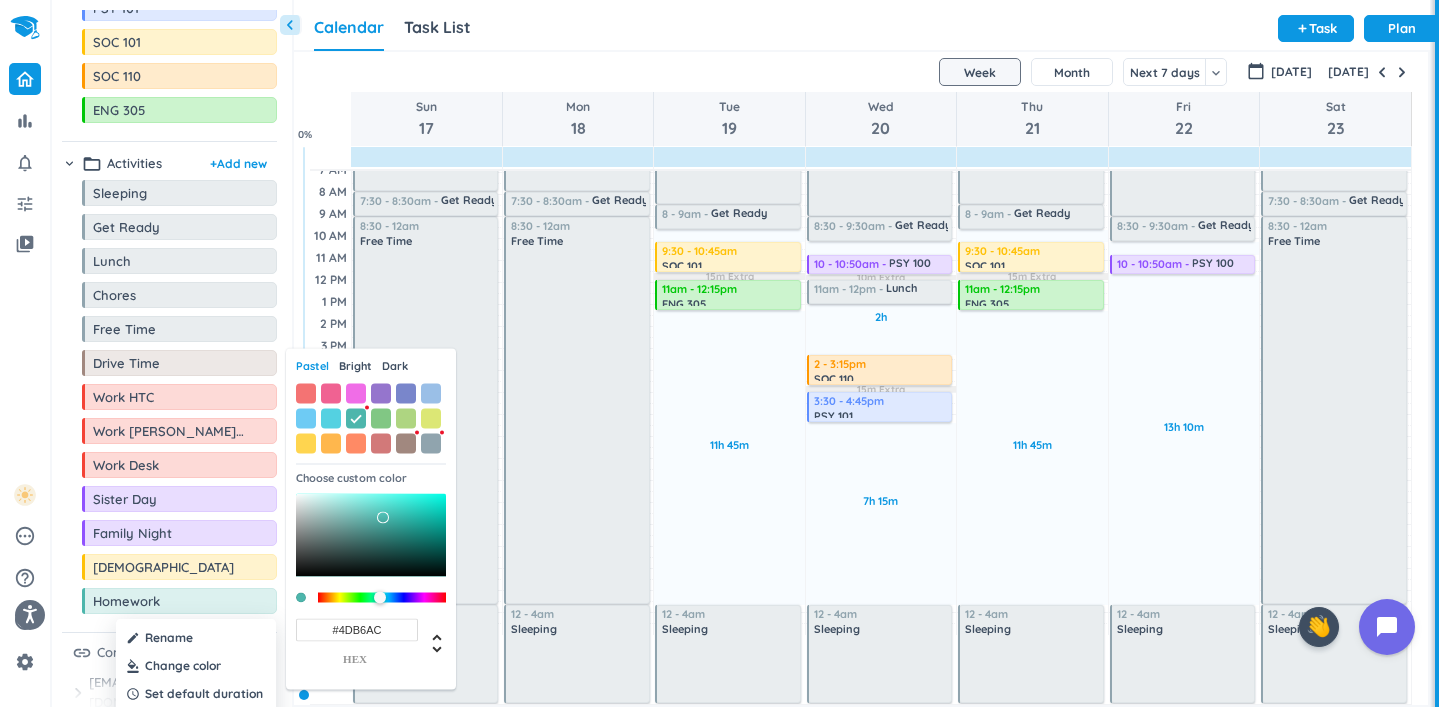 click on "Bright" at bounding box center [355, 366] 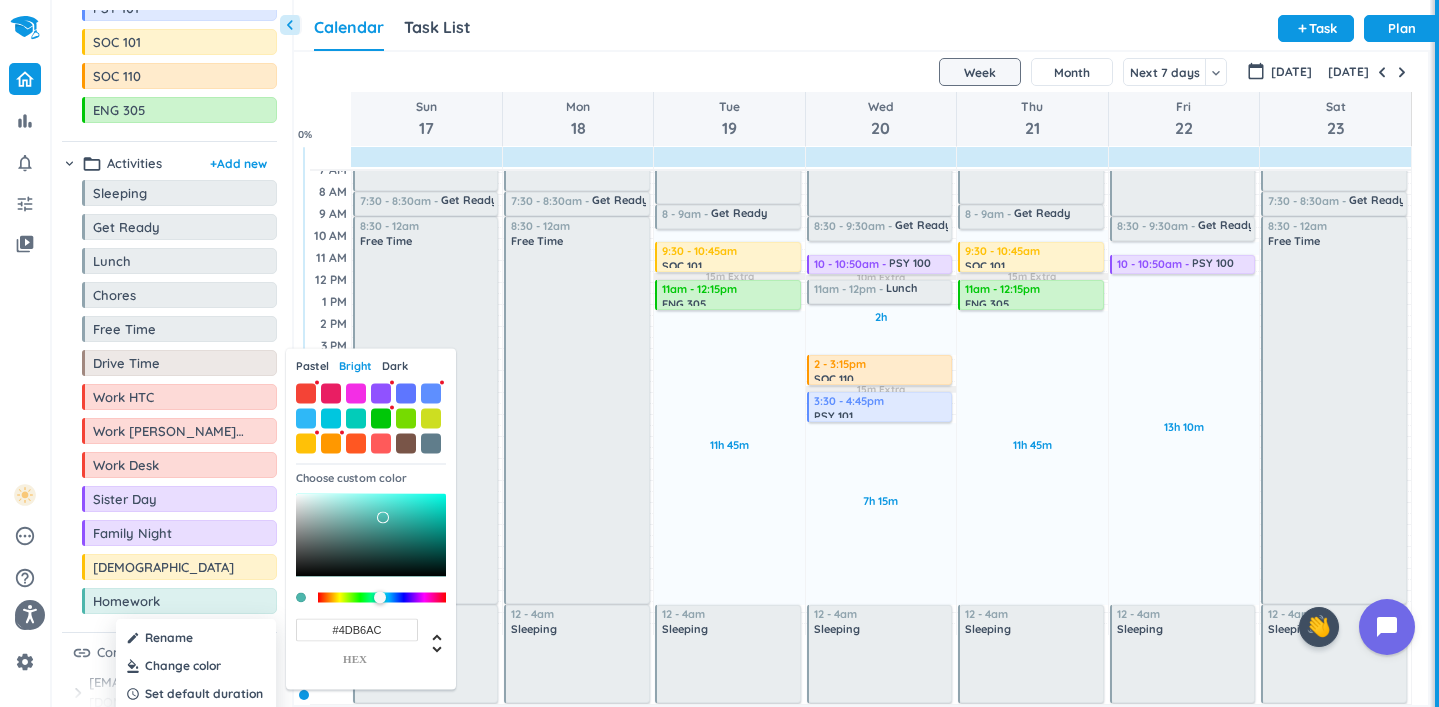 click on "Pastel" at bounding box center (312, 366) 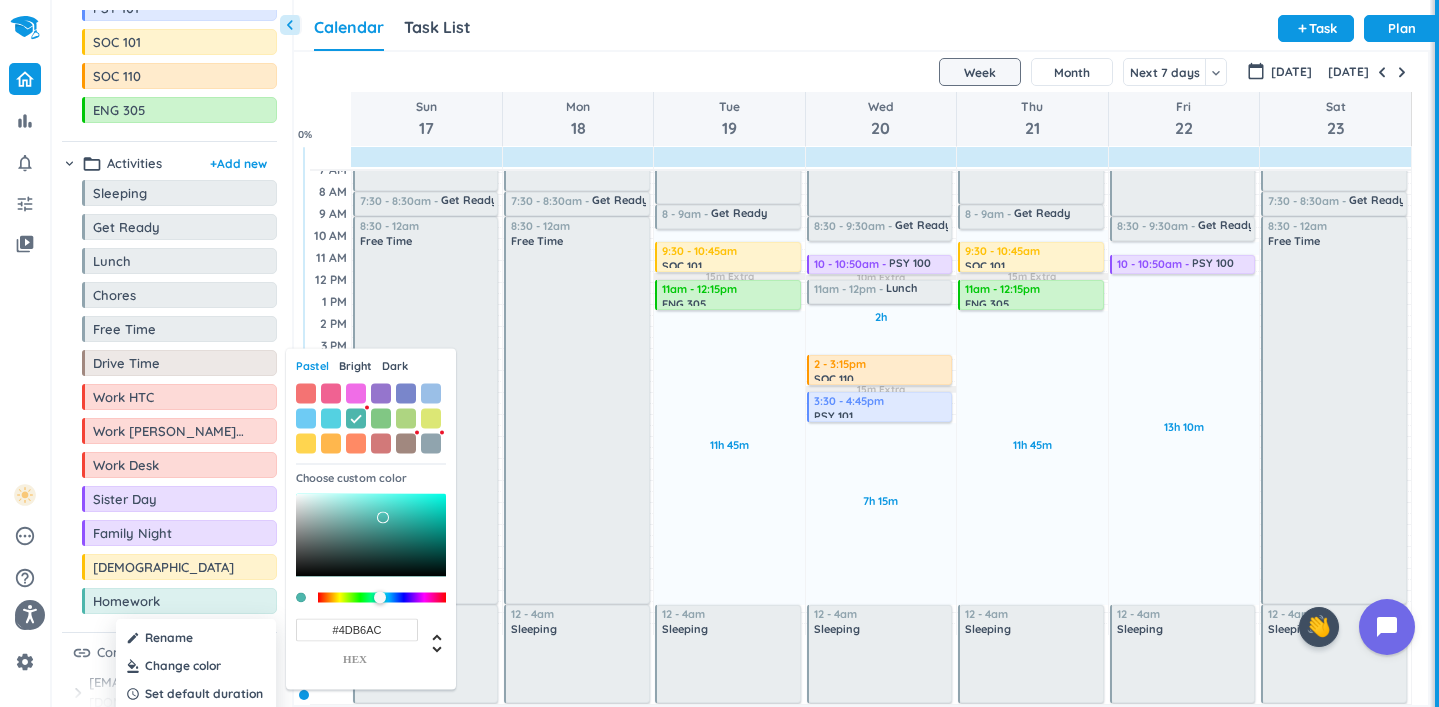 click on "Pastel Bright Dark Choose custom color #4DB6AC hex" at bounding box center (371, 519) 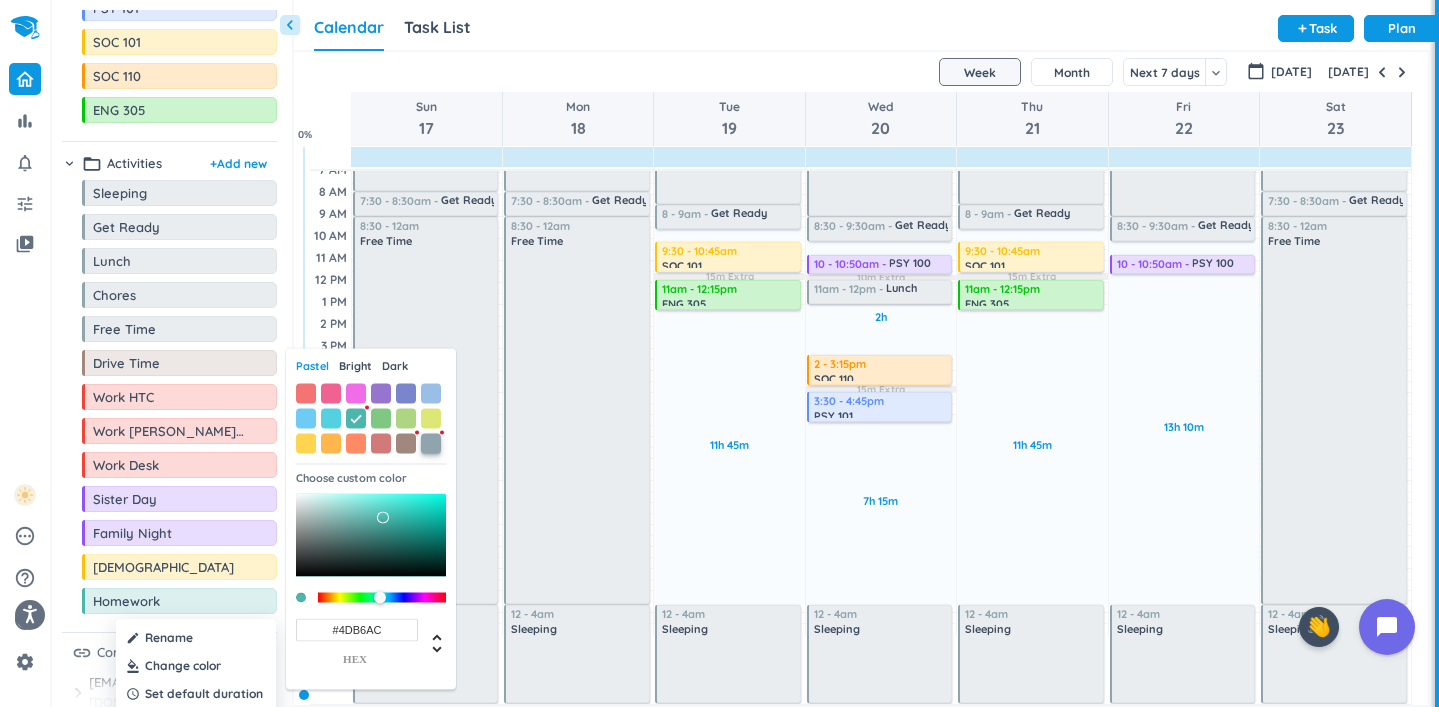 click at bounding box center (431, 443) 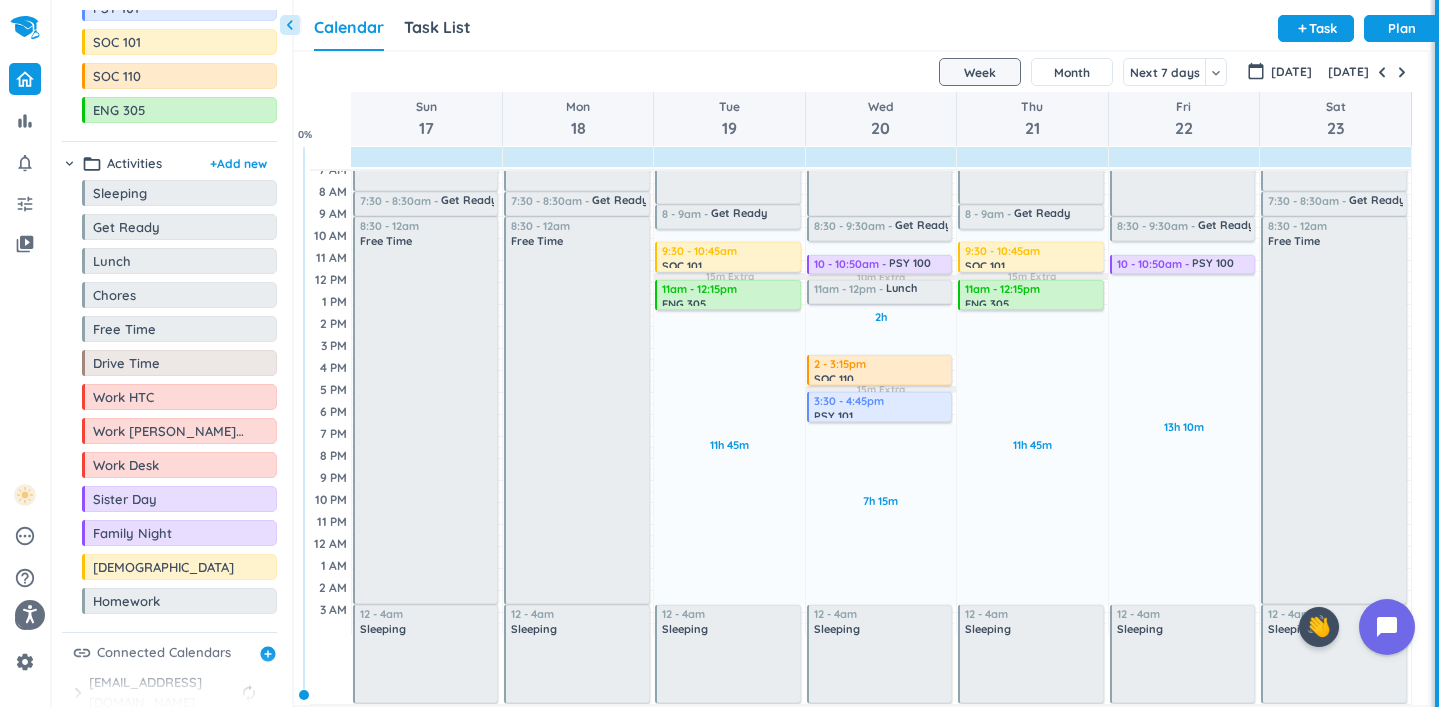scroll, scrollTop: 135, scrollLeft: 0, axis: vertical 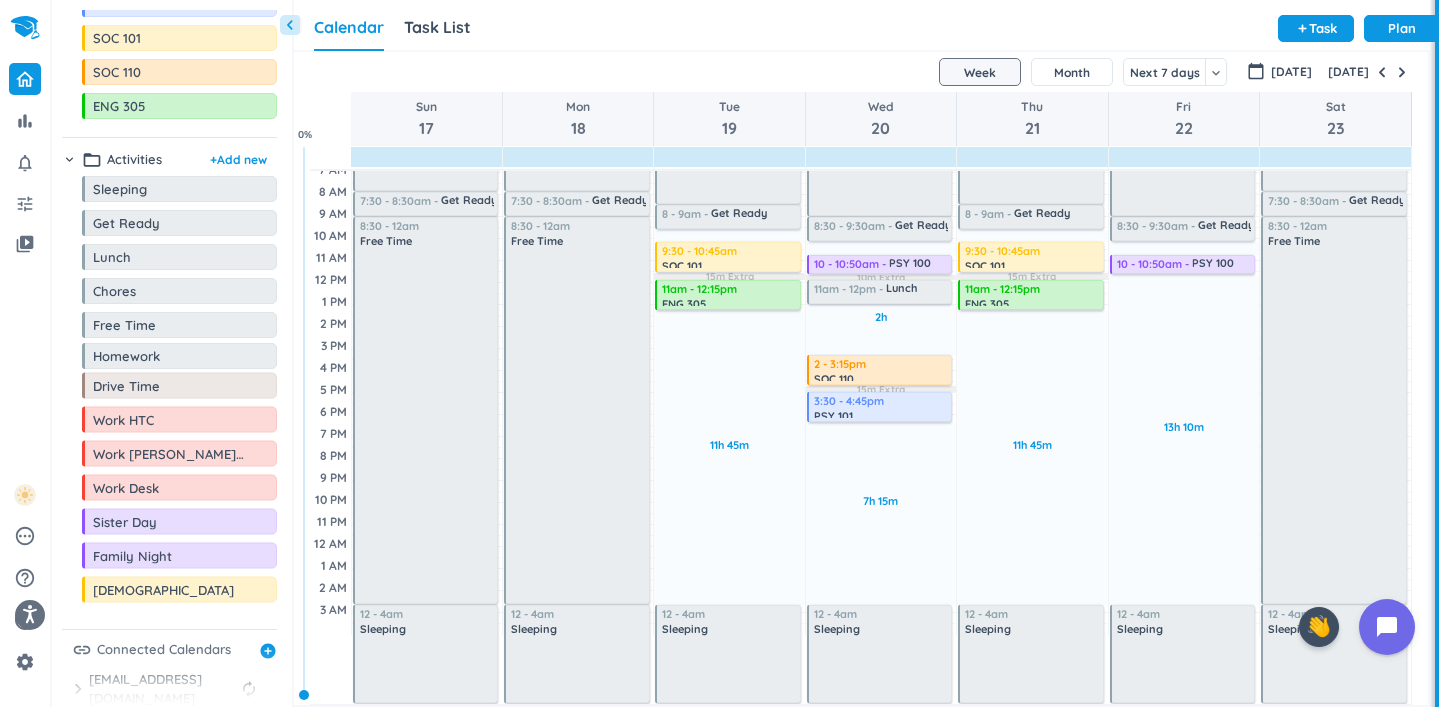 drag, startPoint x: 76, startPoint y: 612, endPoint x: 77, endPoint y: 350, distance: 262.00192 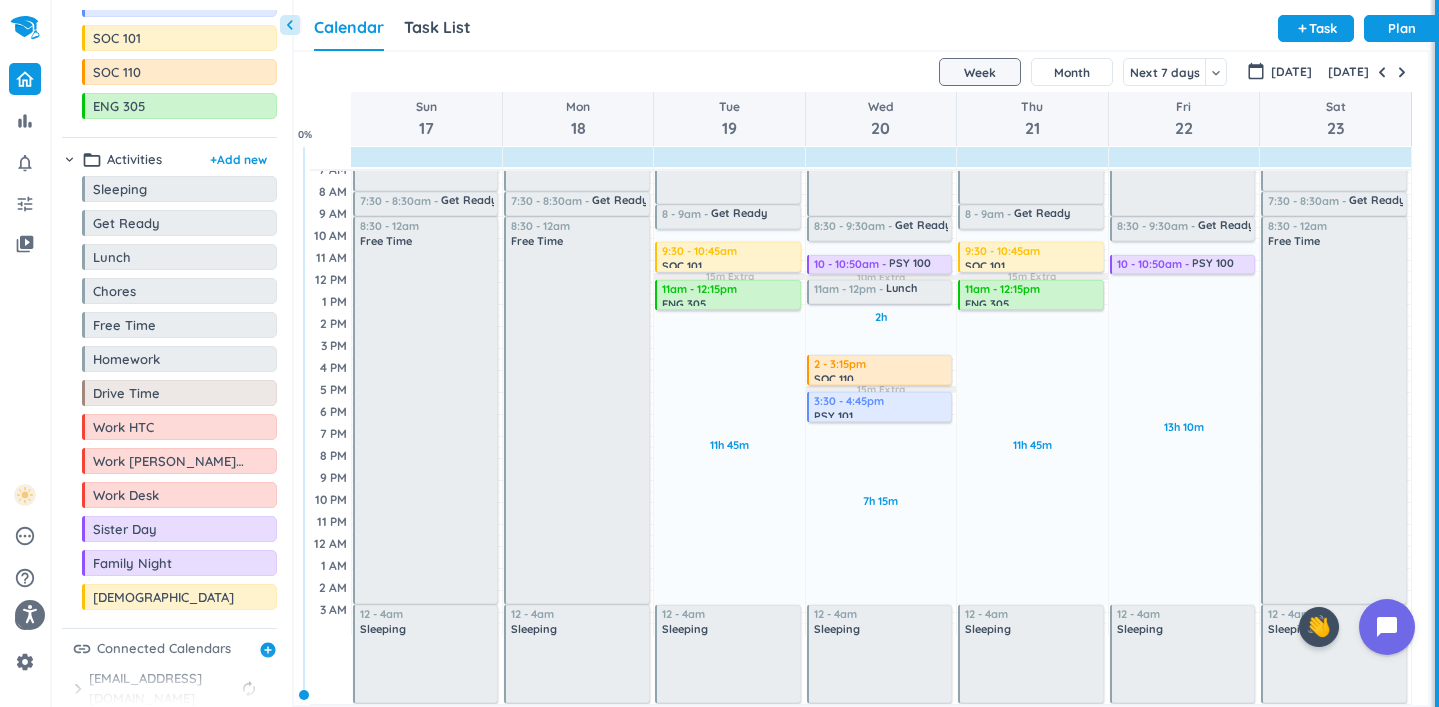 click on "Calendar Task List Calendar keyboard_arrow_down add Task Plan" at bounding box center (862, 25) 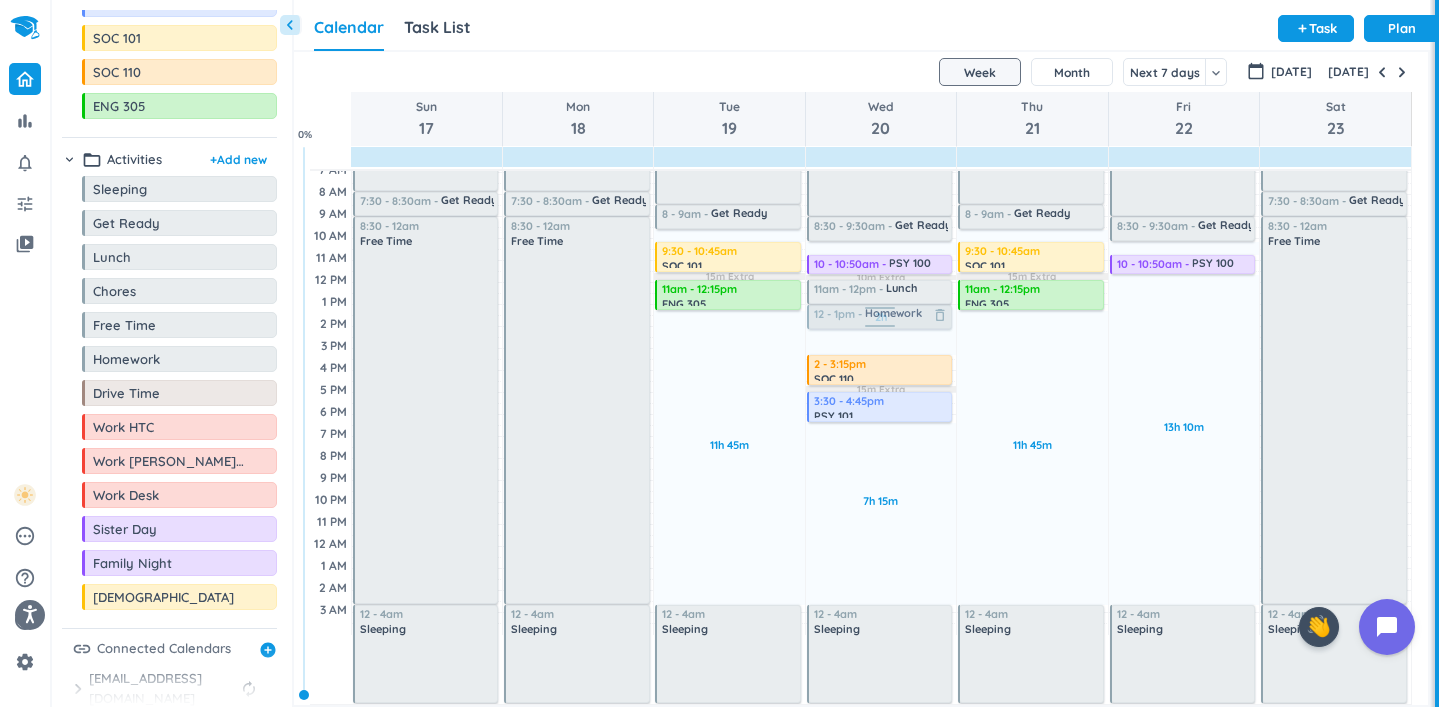 drag, startPoint x: 163, startPoint y: 369, endPoint x: 886, endPoint y: 306, distance: 725.7396 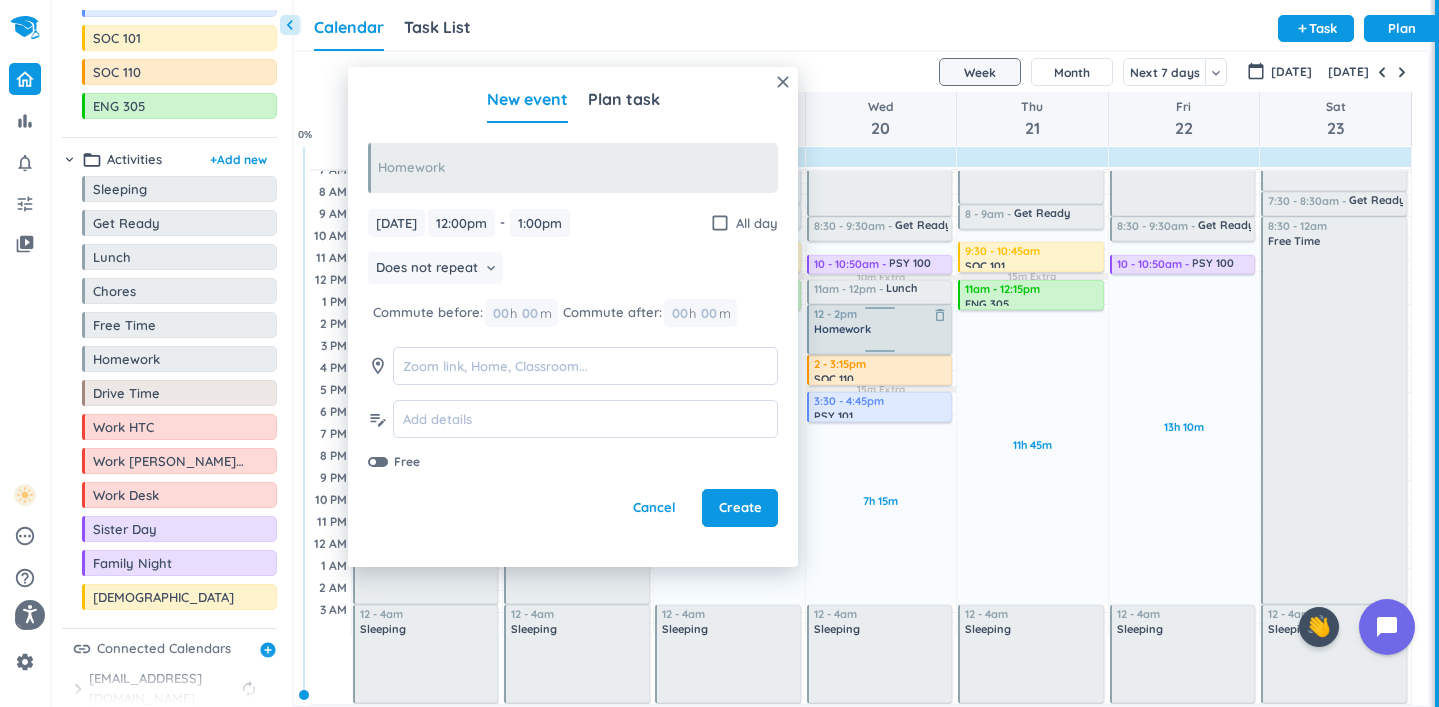 drag, startPoint x: 882, startPoint y: 329, endPoint x: 889, endPoint y: 352, distance: 24.04163 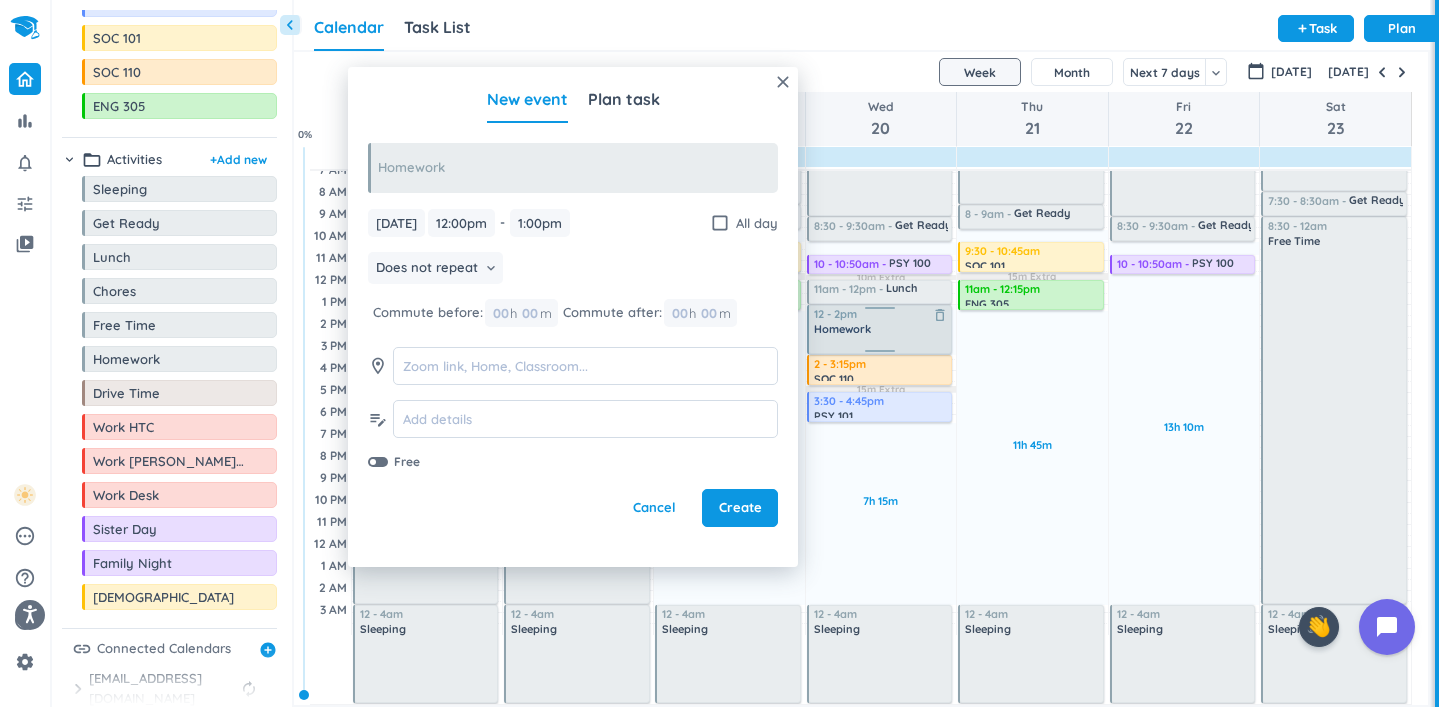 click on "30m Past due Plan 2h  Past due Plan 7h 15m Past due Plan 10m Extra 15m Extra Adjust Awake Time 4:05 - 8:30am Sleeping delete_outline 8:30 - 9:30am Get Ready delete_outline 10 - 10:50am PSY 100 delete_outline 11am - 12pm Lunch delete_outline 12 - 1pm Homework delete_outline 2 - 3:15pm SOC 110 delete_outline 3:30 - 4:45pm PSY 101 delete_outline 12 - 4am Sleeping delete_outline 12 - 2pm Homework delete_outline" at bounding box center [881, 368] 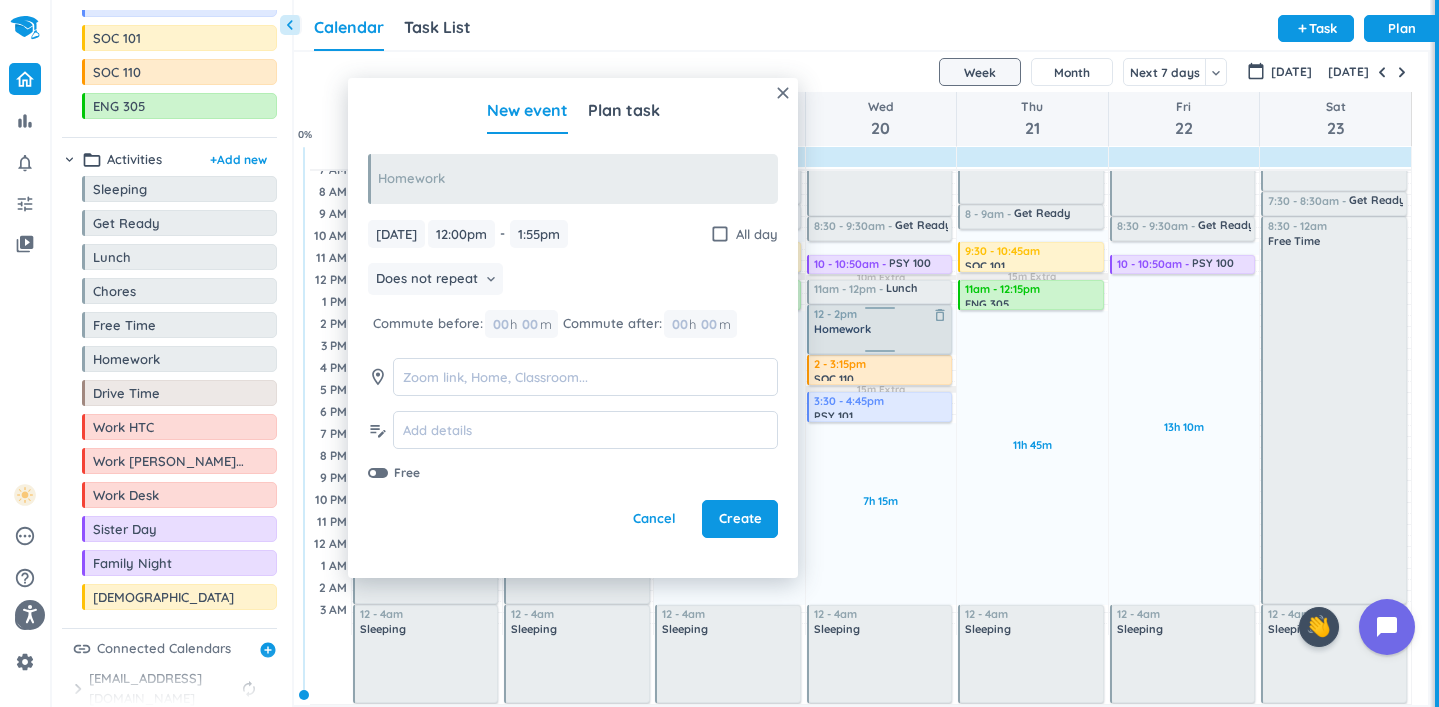 click on "30m Past due Plan 2h  Past due Plan 7h 15m Past due Plan 10m Extra 15m Extra Adjust Awake Time 4:05 - 8:30am Sleeping delete_outline 8:30 - 9:30am Get Ready delete_outline 10 - 10:50am PSY 100 delete_outline 11am - 12pm Lunch delete_outline 12 - 1:55pm Homework delete_outline 2 - 3:15pm SOC 110 delete_outline 3:30 - 4:45pm PSY 101 delete_outline 12 - 4am Sleeping delete_outline 12 - 2pm Homework delete_outline" at bounding box center (881, 368) 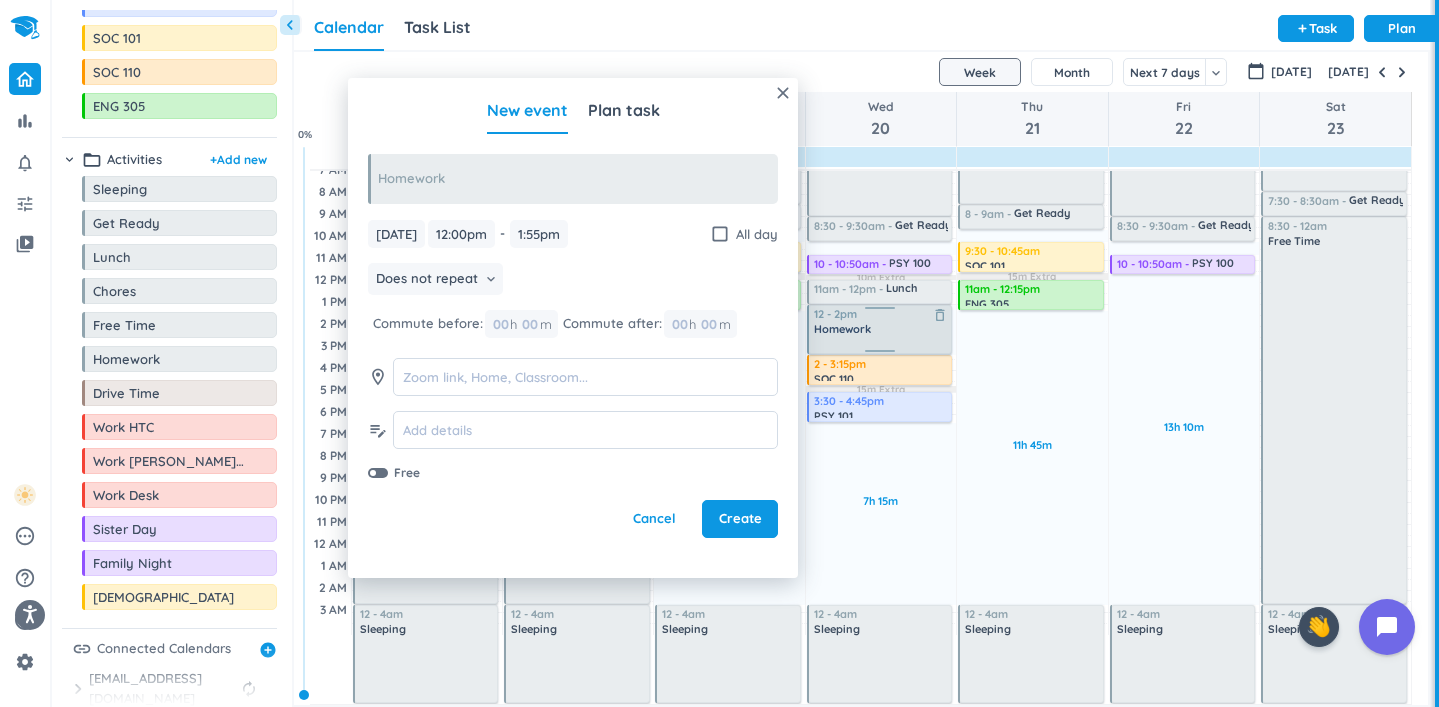 type on "2:00pm" 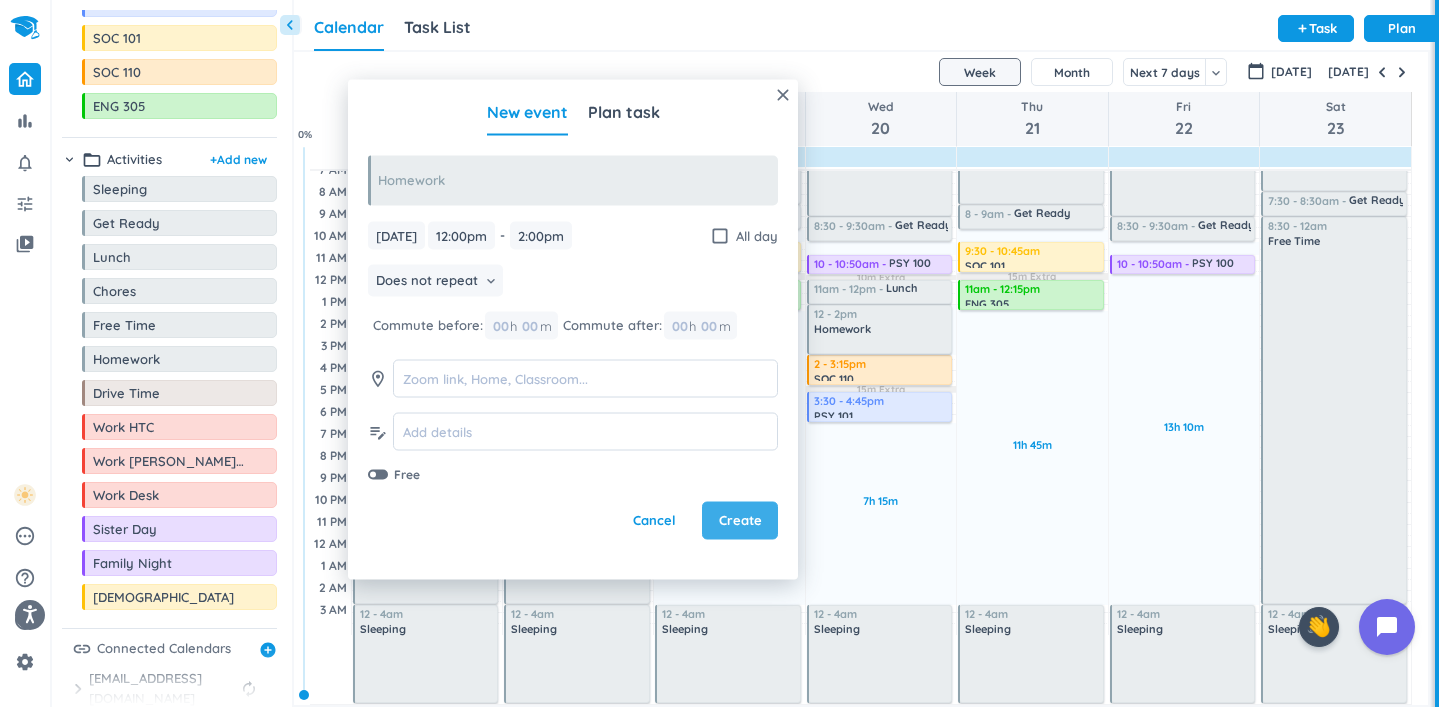 click on "Create" at bounding box center [740, 521] 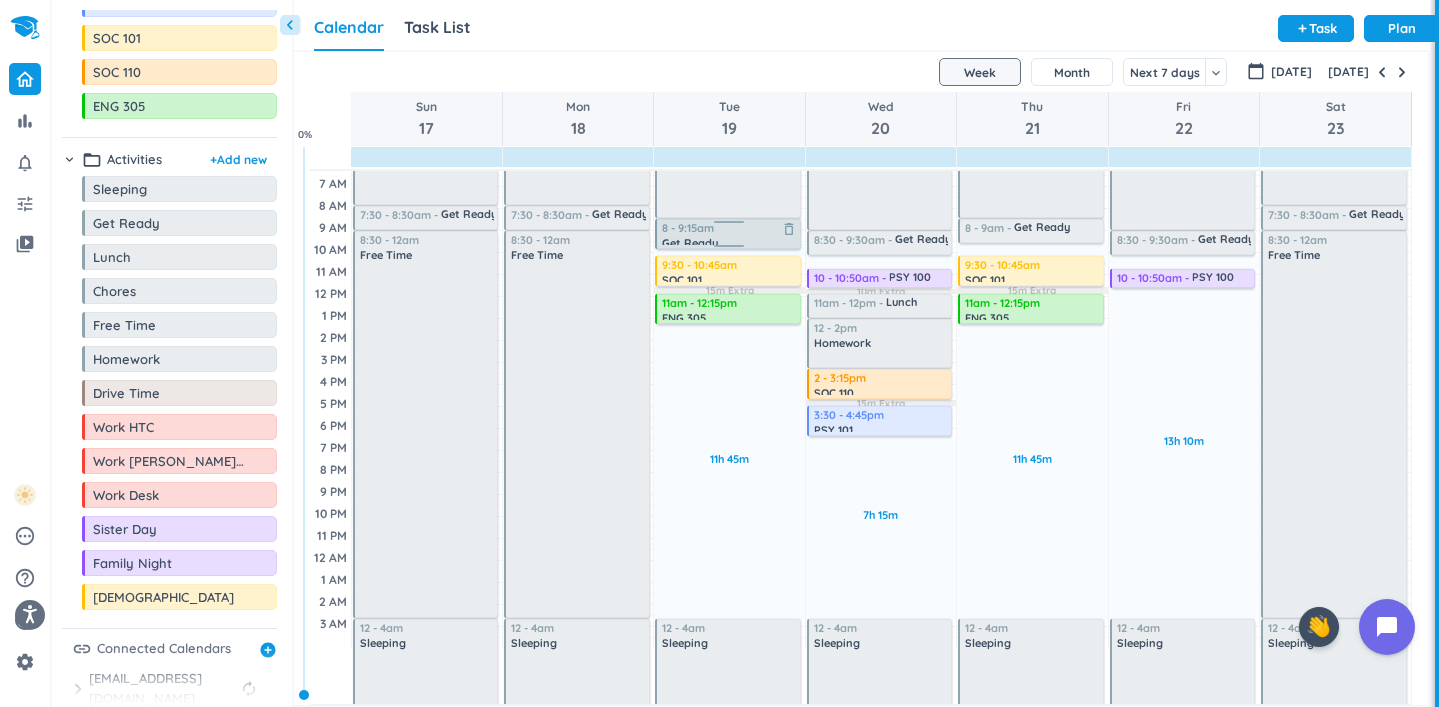 scroll, scrollTop: 54, scrollLeft: 0, axis: vertical 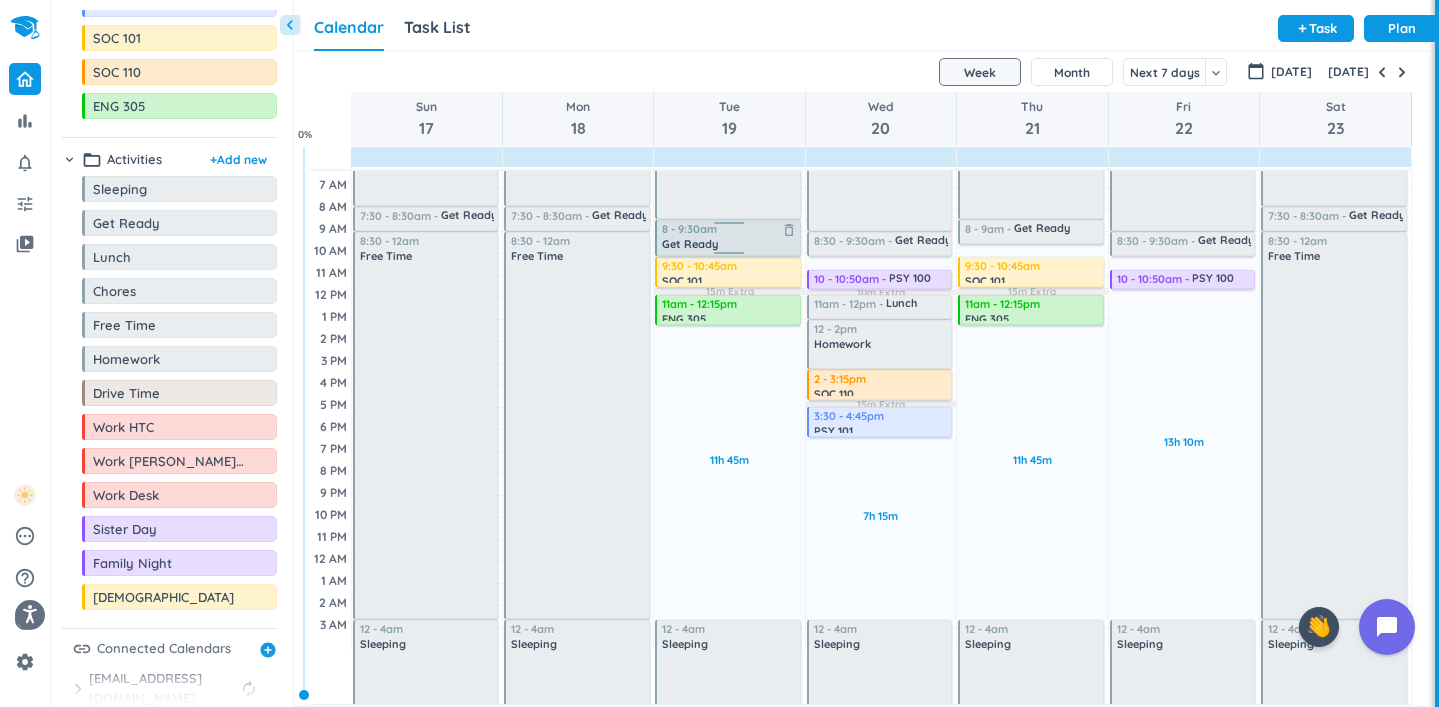 drag, startPoint x: 728, startPoint y: 227, endPoint x: 733, endPoint y: 252, distance: 25.495098 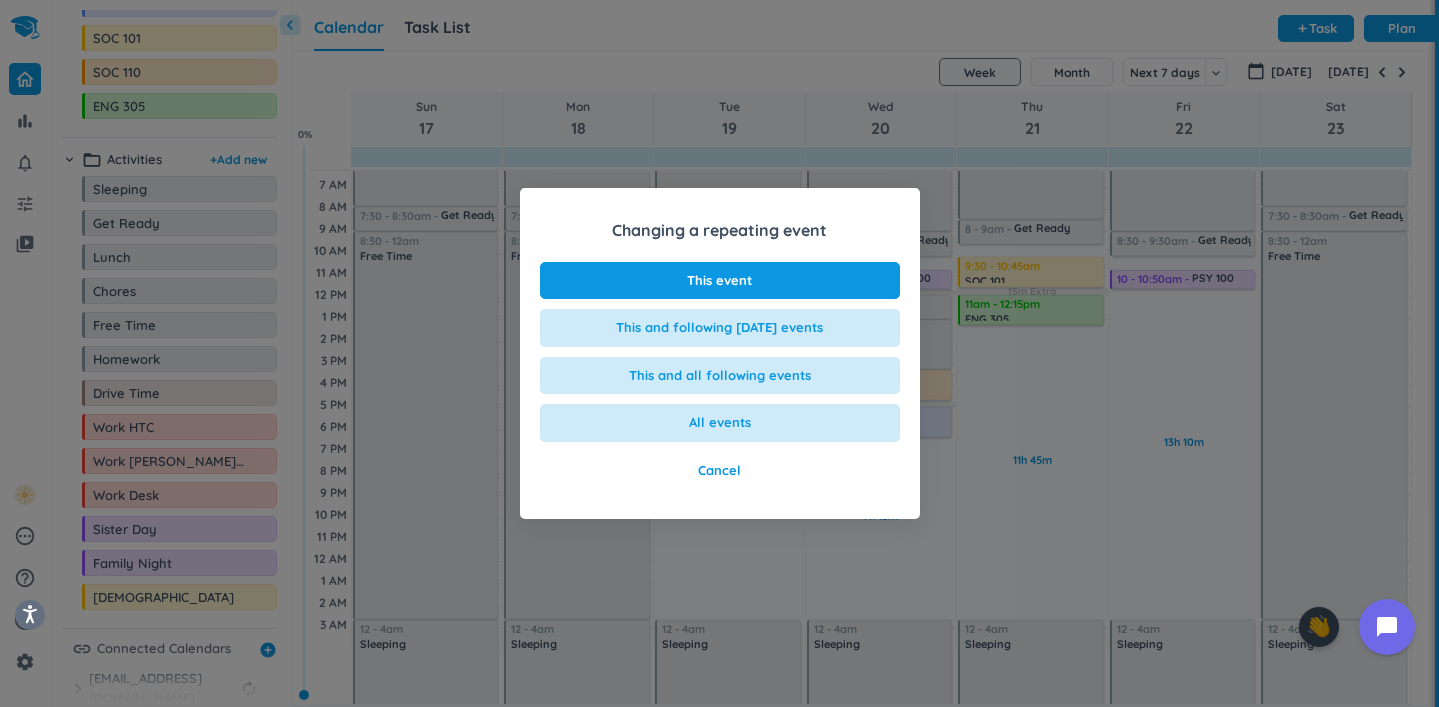 click on "Changing a repeating event This event This and following [DATE] events This and all following events All events Cancel" at bounding box center [720, 359] 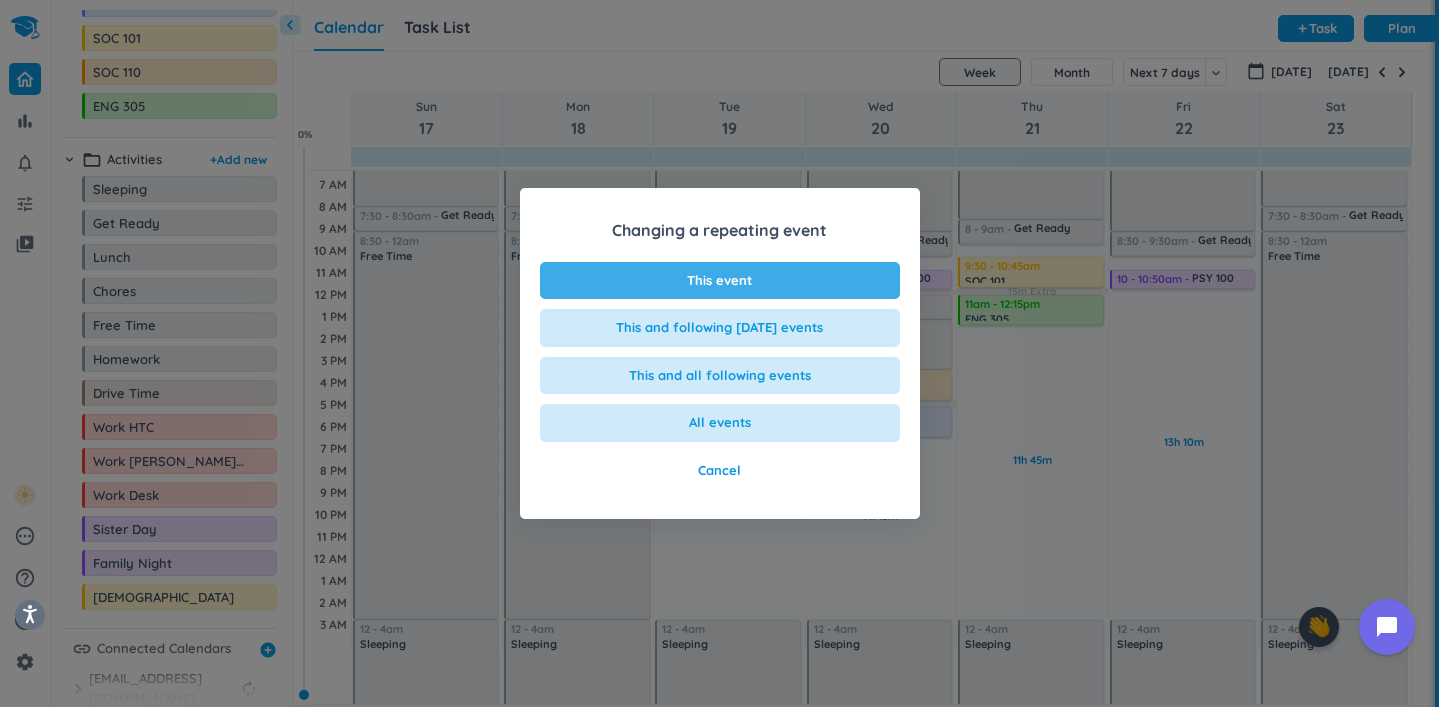 click on "This event" at bounding box center [720, 281] 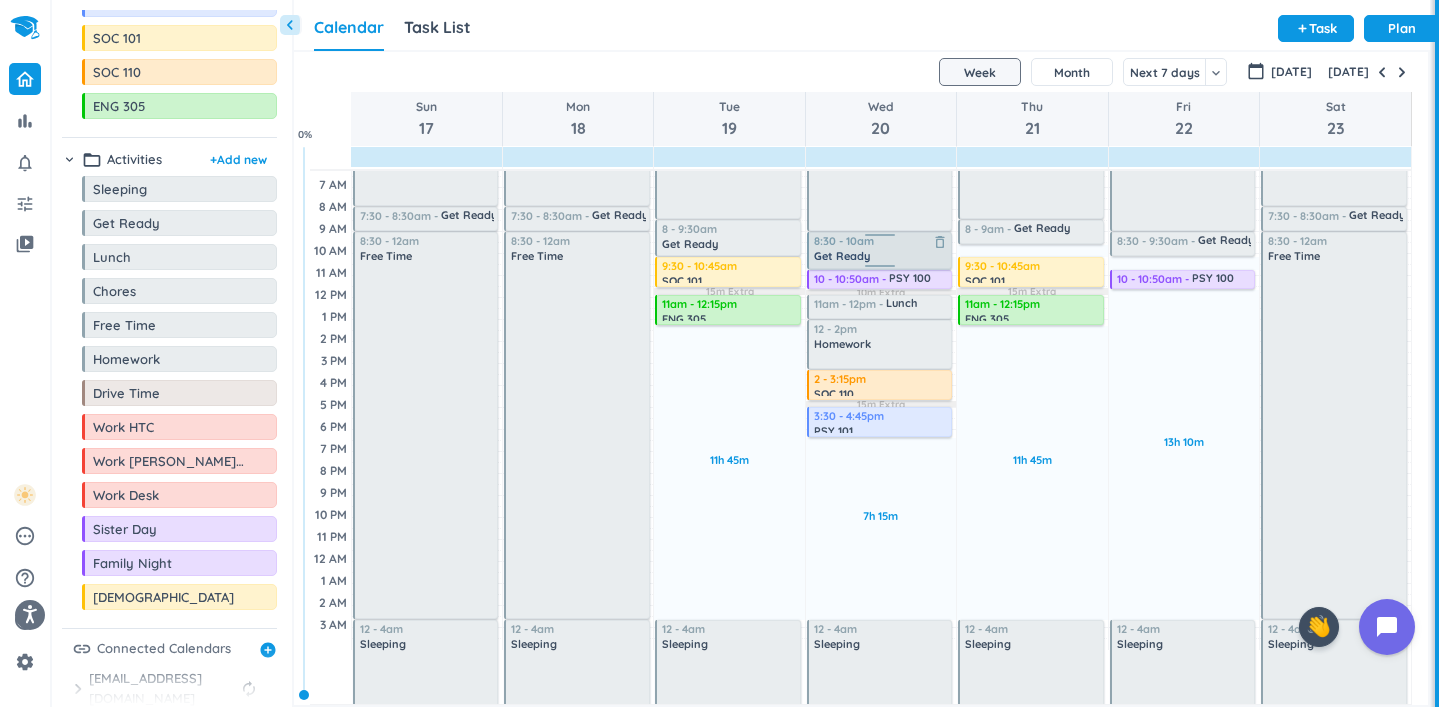 drag, startPoint x: 878, startPoint y: 253, endPoint x: 880, endPoint y: 266, distance: 13.152946 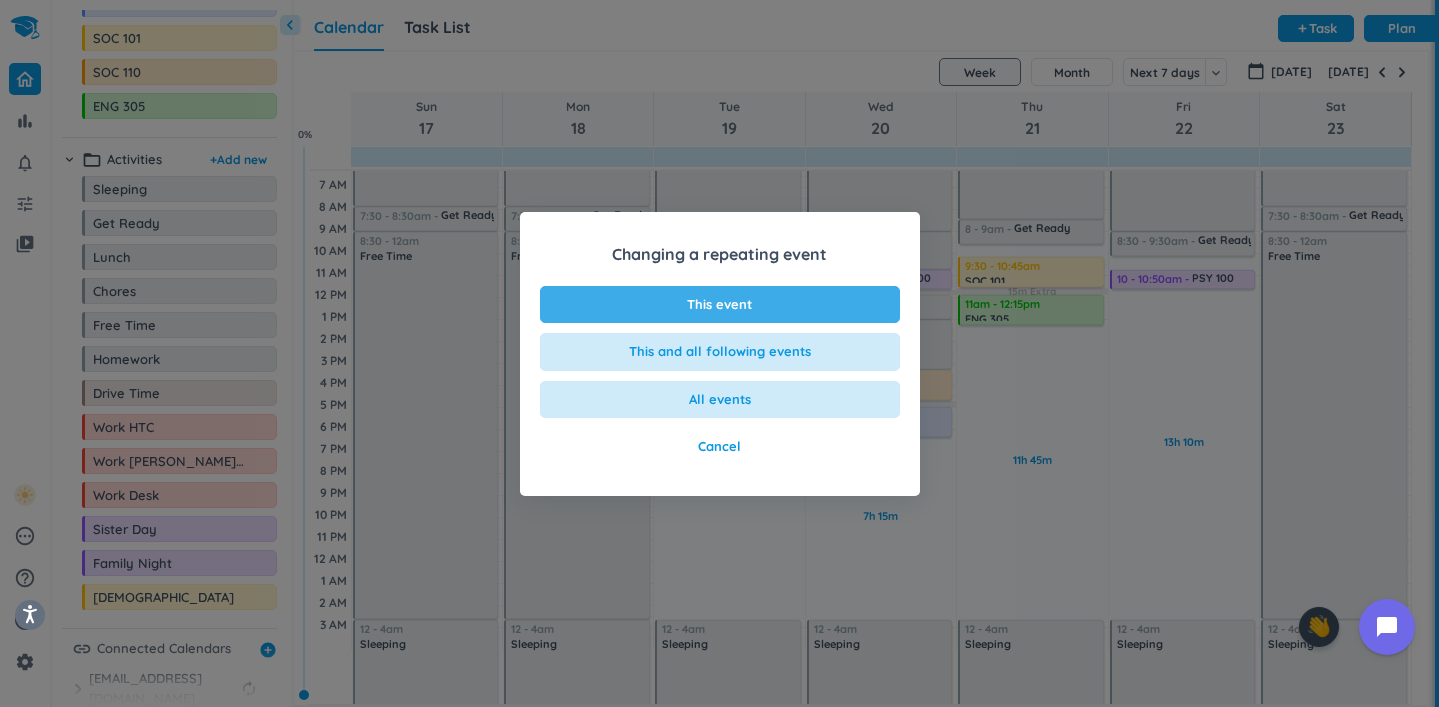 click on "This event" at bounding box center (720, 305) 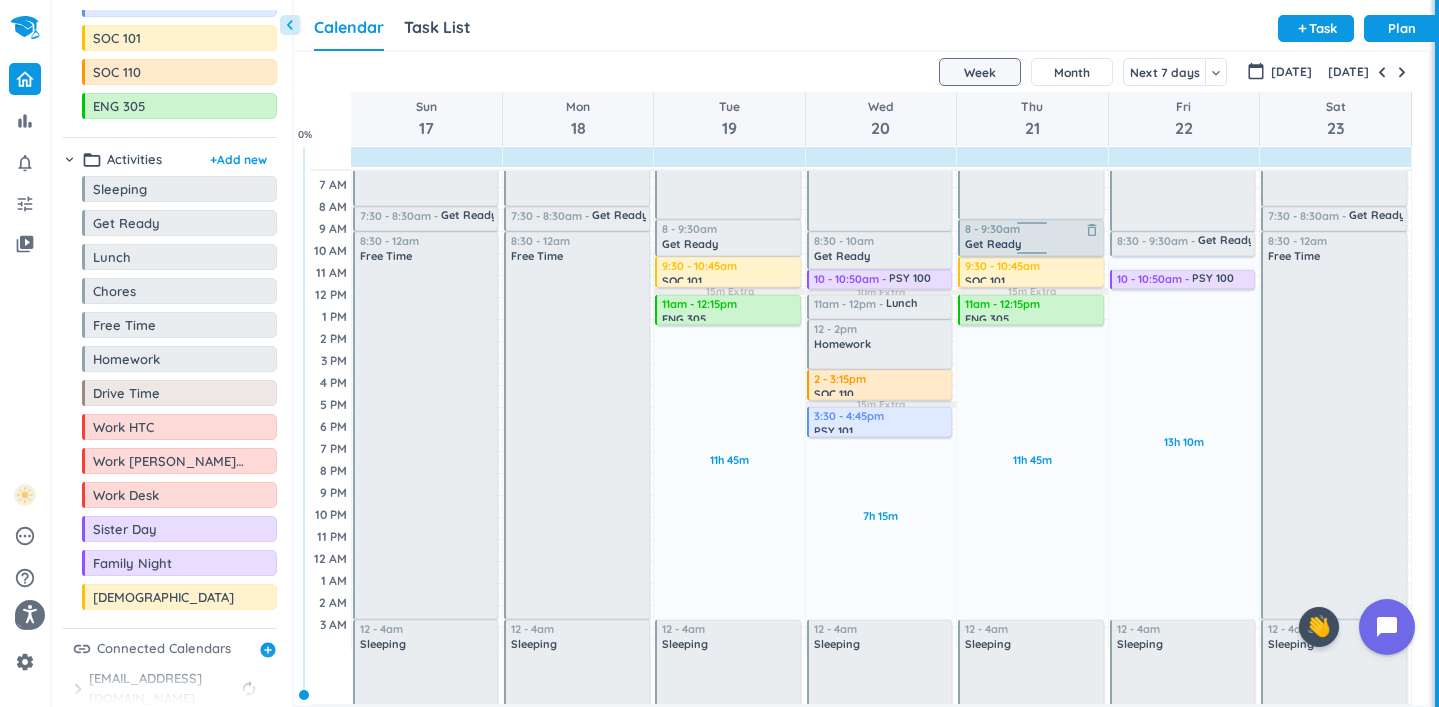 drag, startPoint x: 1035, startPoint y: 242, endPoint x: 1036, endPoint y: 255, distance: 13.038404 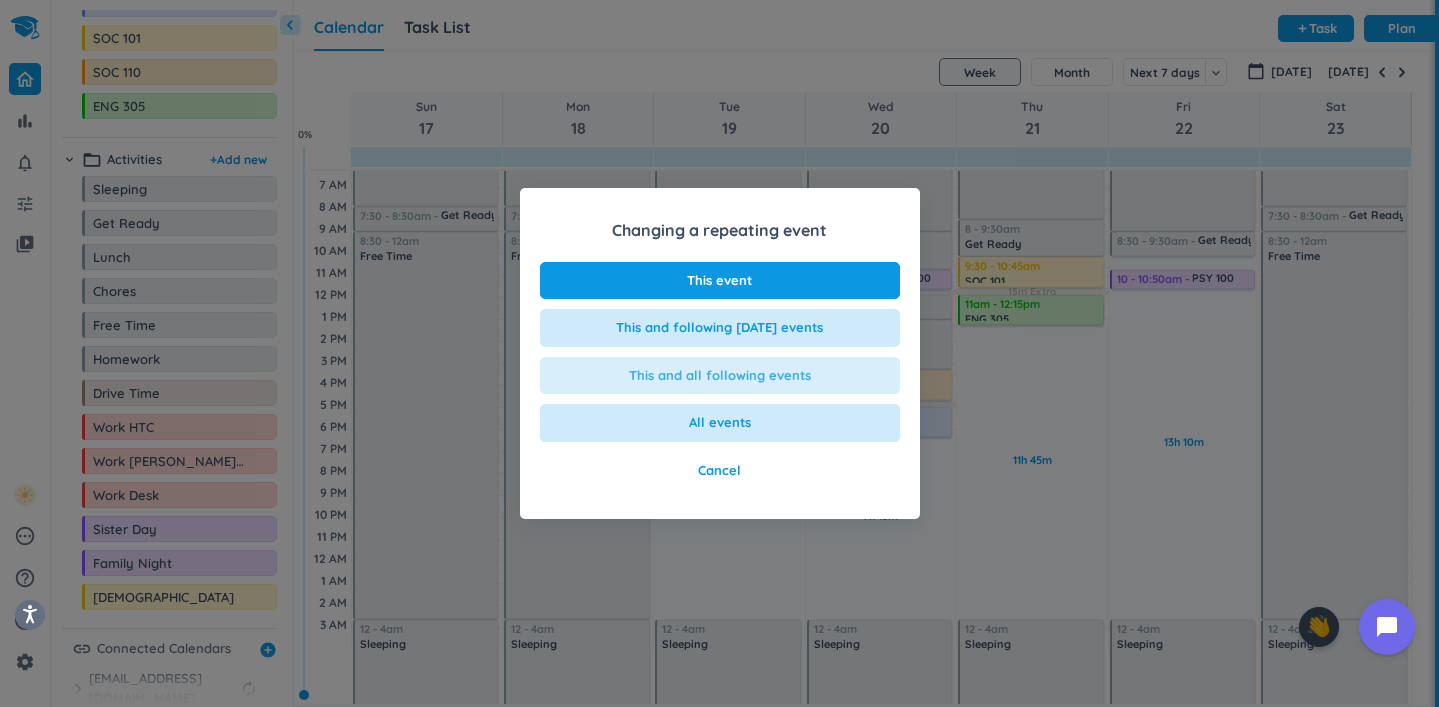 click on "This and all following events" at bounding box center [720, 376] 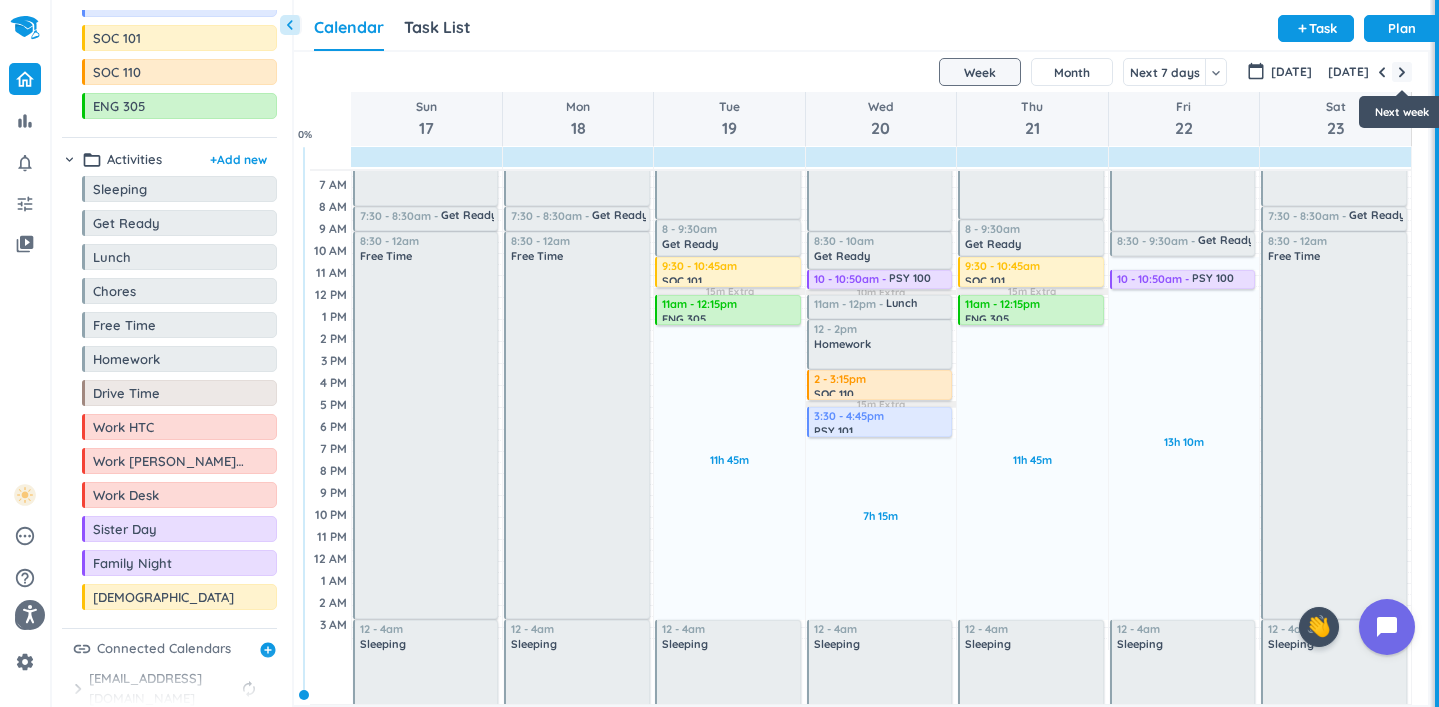 click at bounding box center [1402, 72] 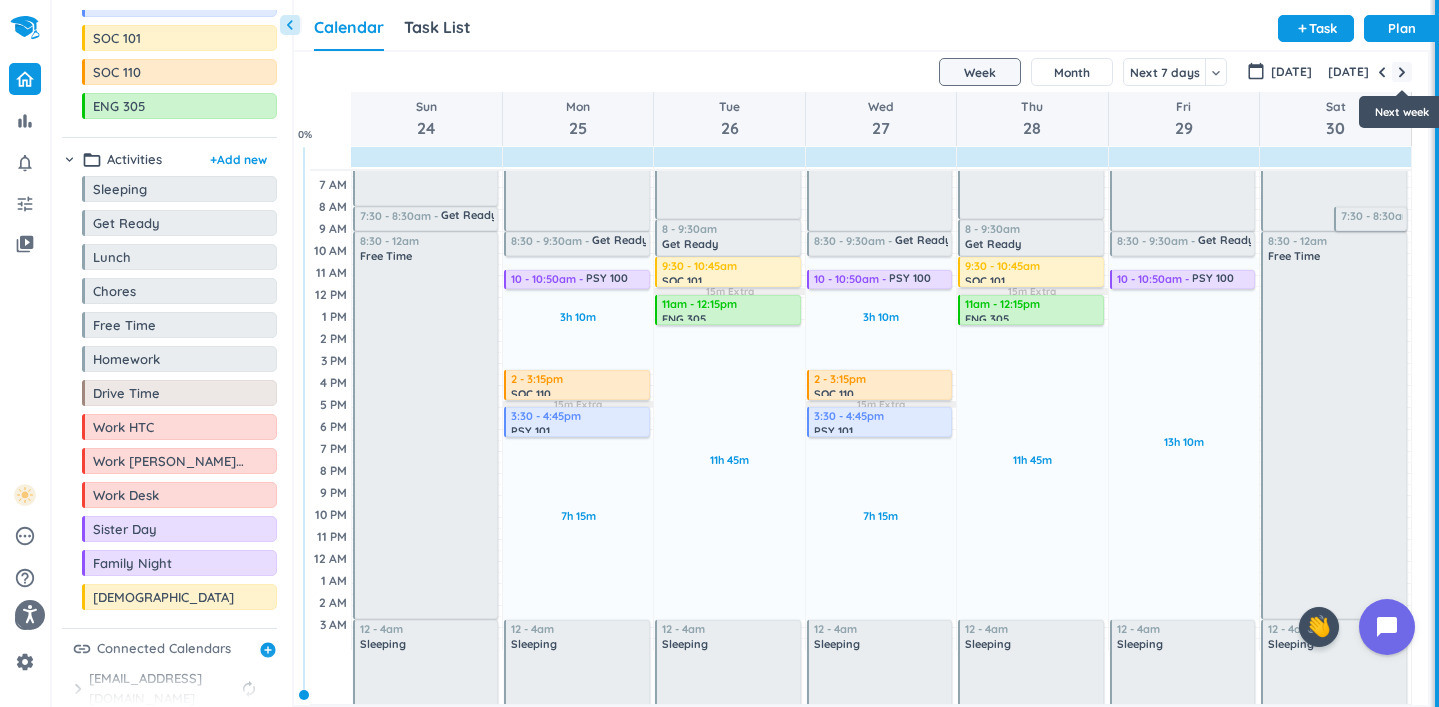 scroll, scrollTop: 69, scrollLeft: 0, axis: vertical 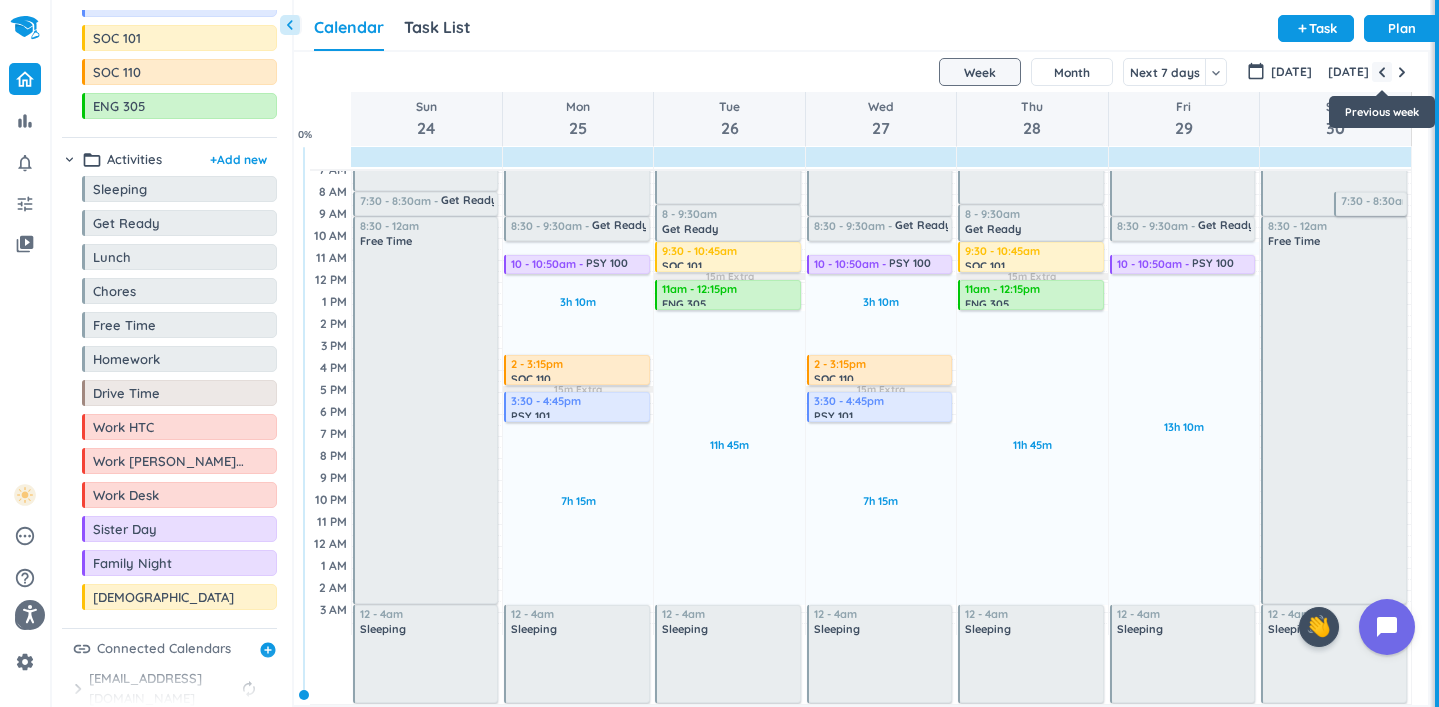 click at bounding box center (1382, 72) 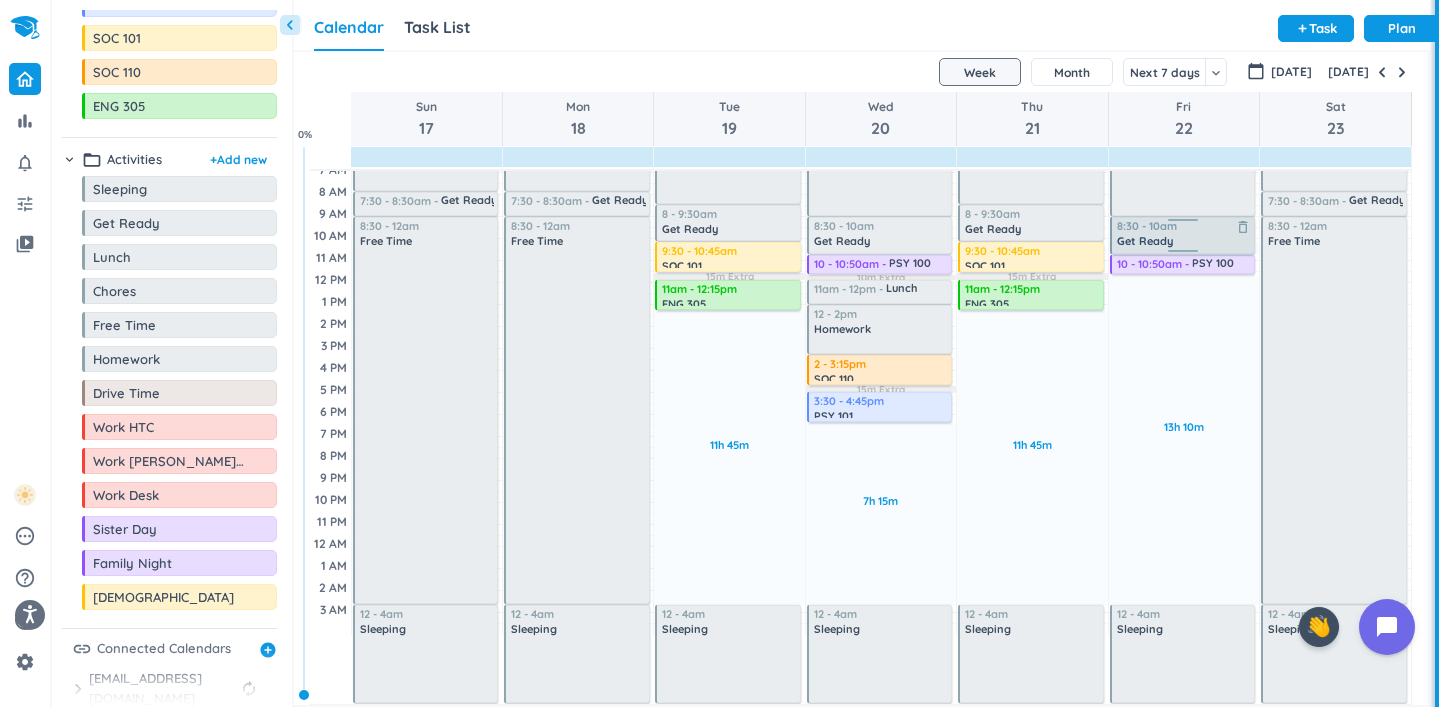 drag, startPoint x: 1174, startPoint y: 241, endPoint x: 1180, endPoint y: 254, distance: 14.3178215 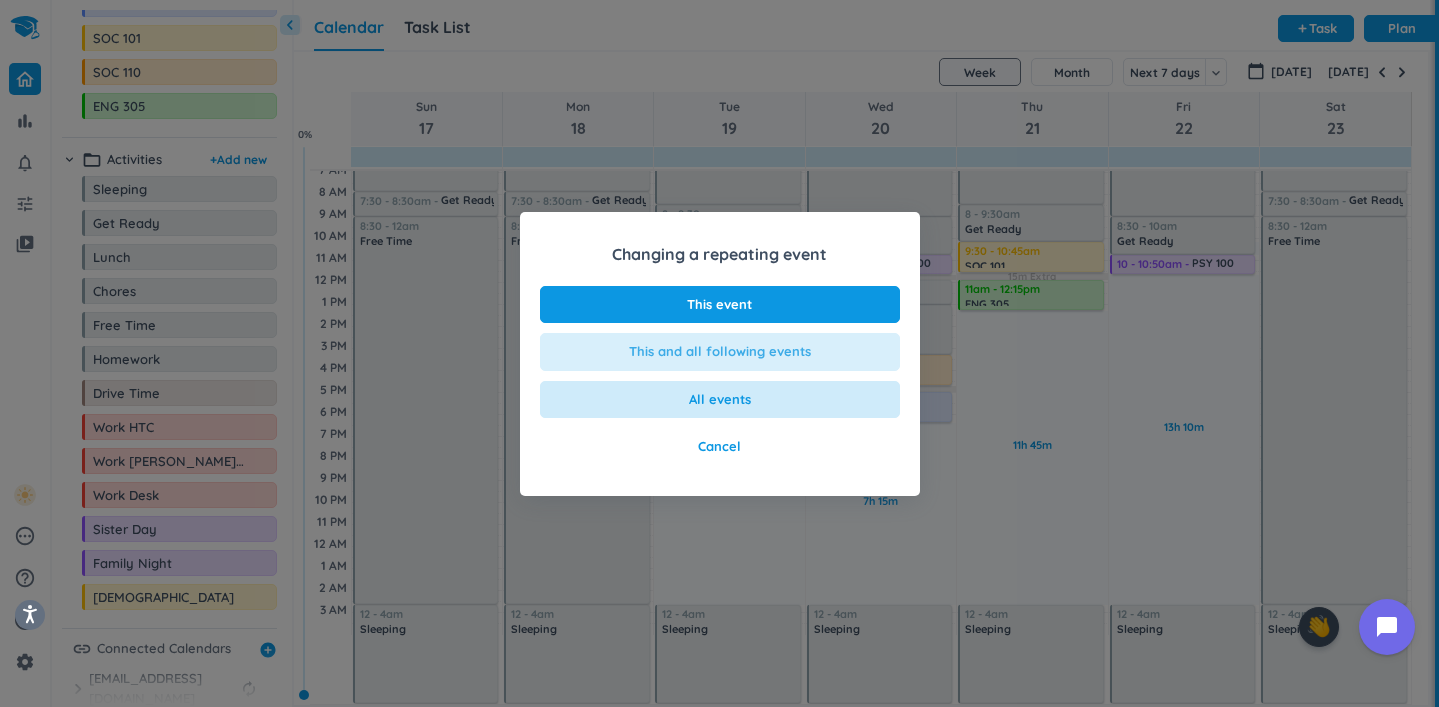 click on "This and all following events" at bounding box center [720, 352] 